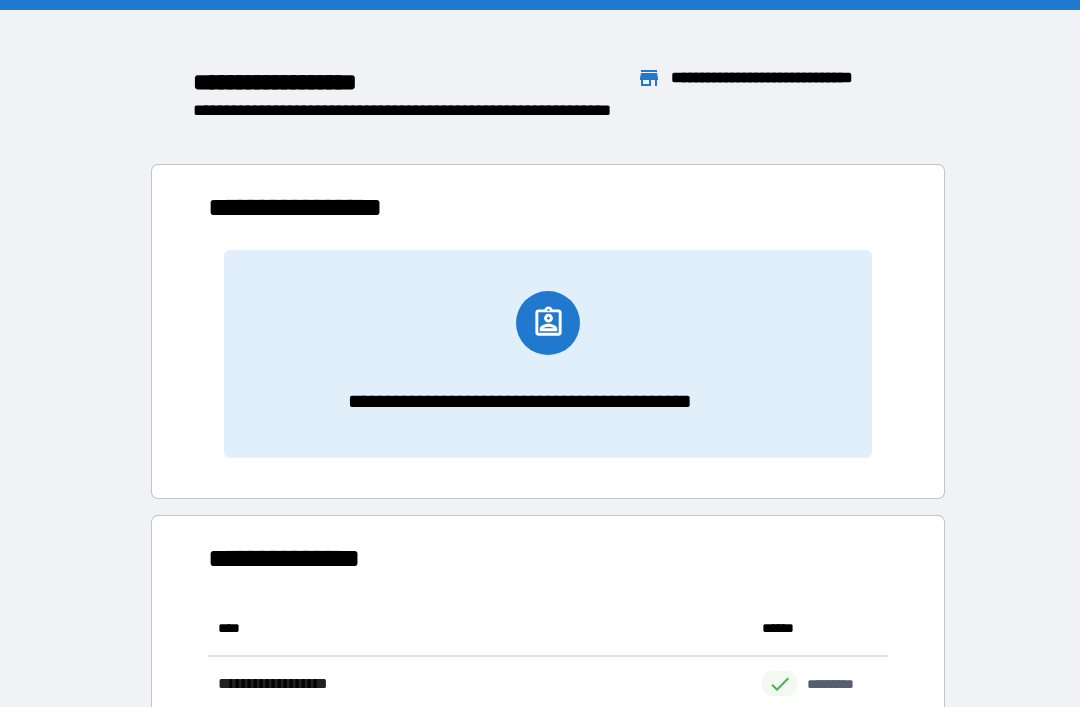 scroll, scrollTop: 10, scrollLeft: 6, axis: both 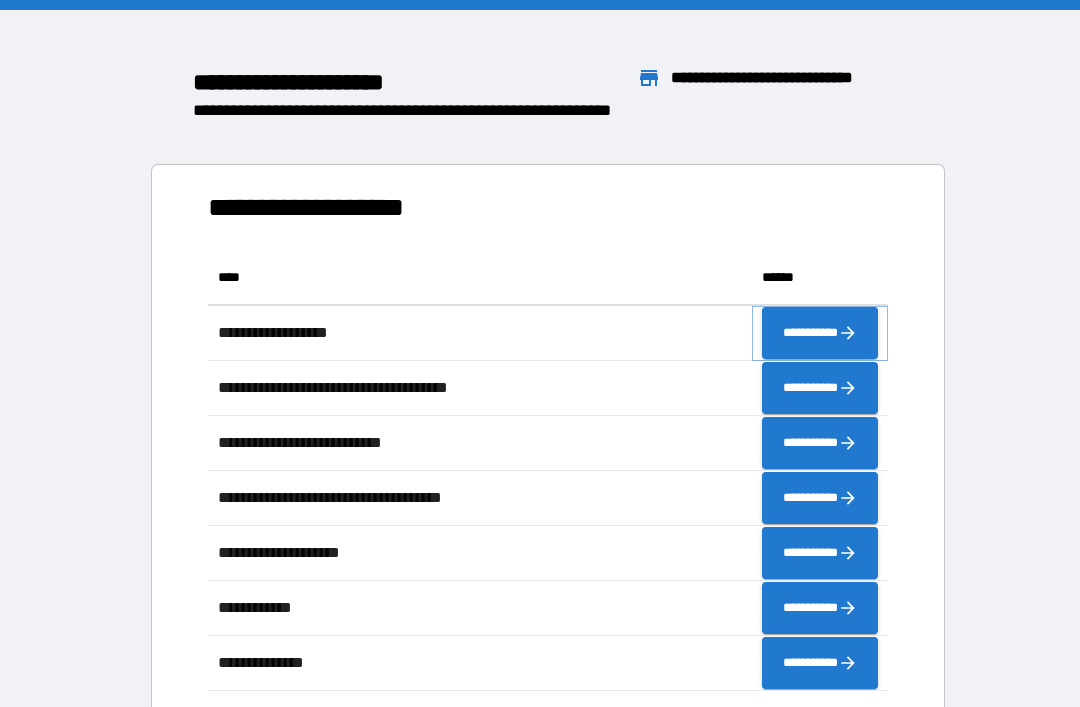 click on "**********" at bounding box center (820, 333) 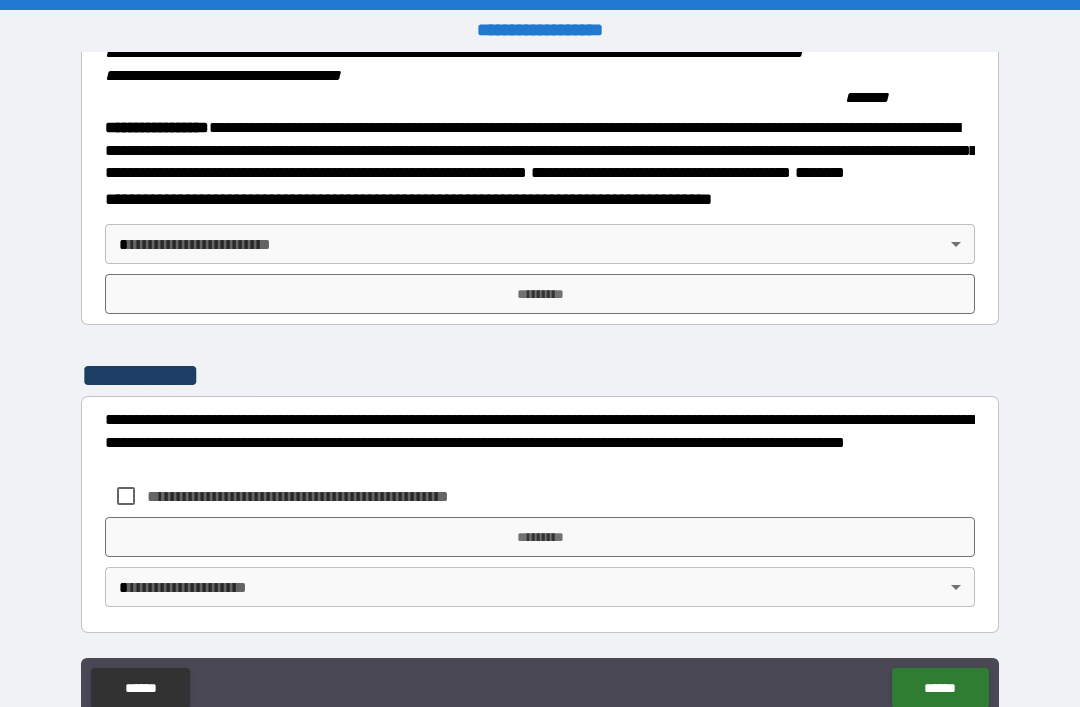 scroll, scrollTop: 2149, scrollLeft: 0, axis: vertical 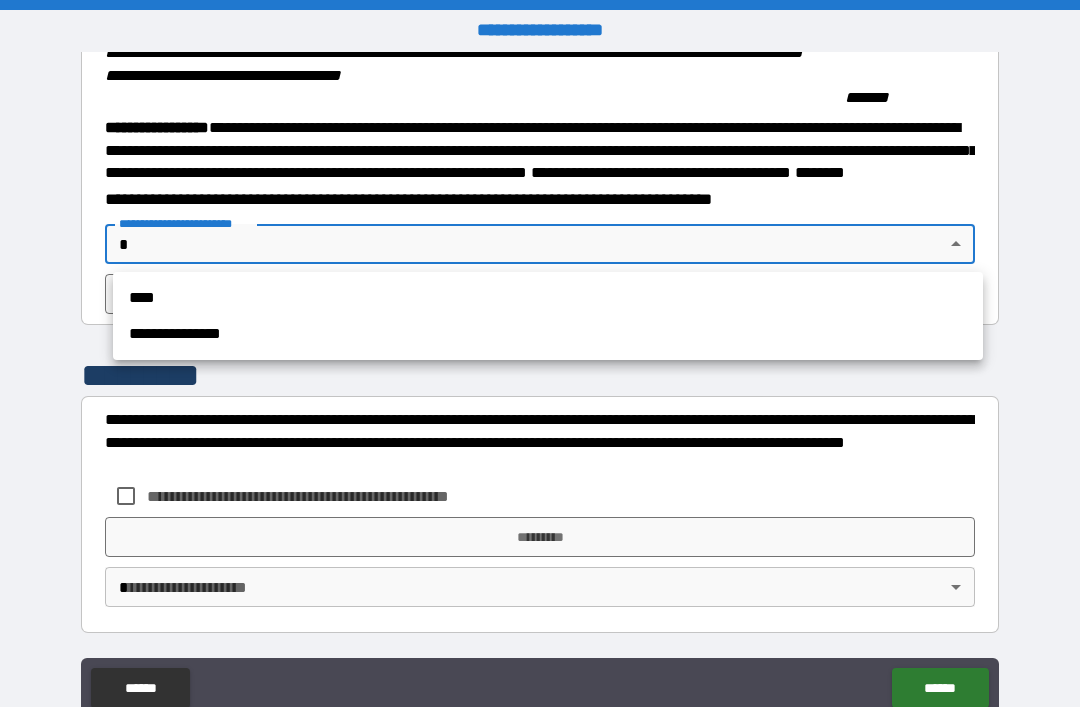 click on "****" at bounding box center [548, 298] 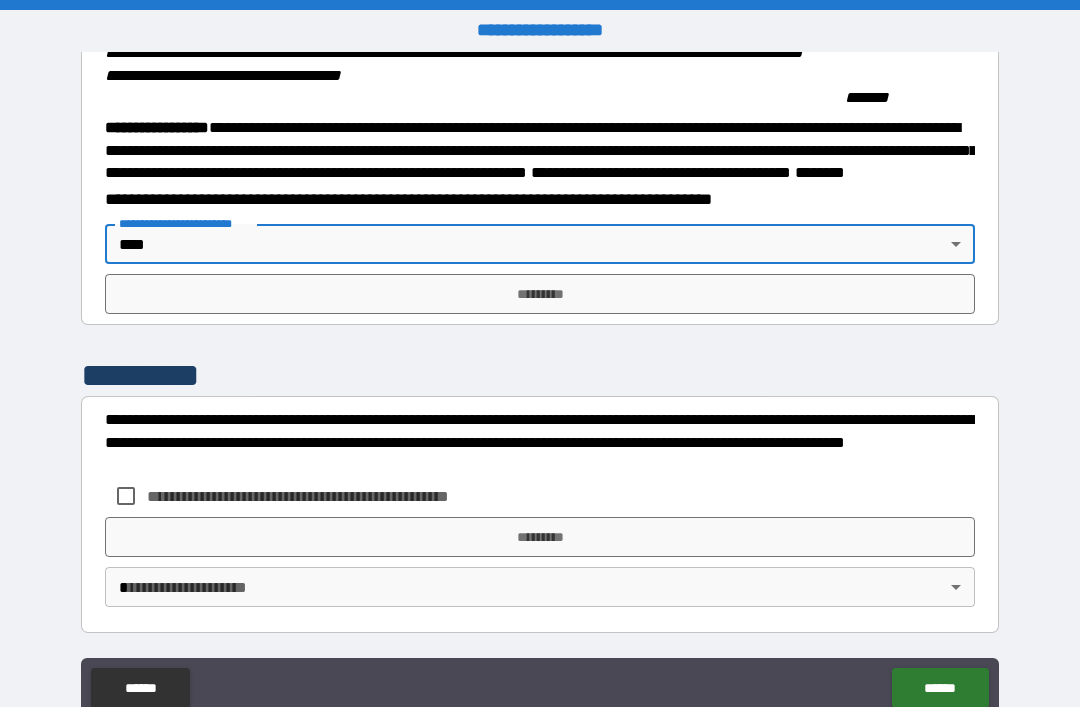 click on "*********" at bounding box center (540, 294) 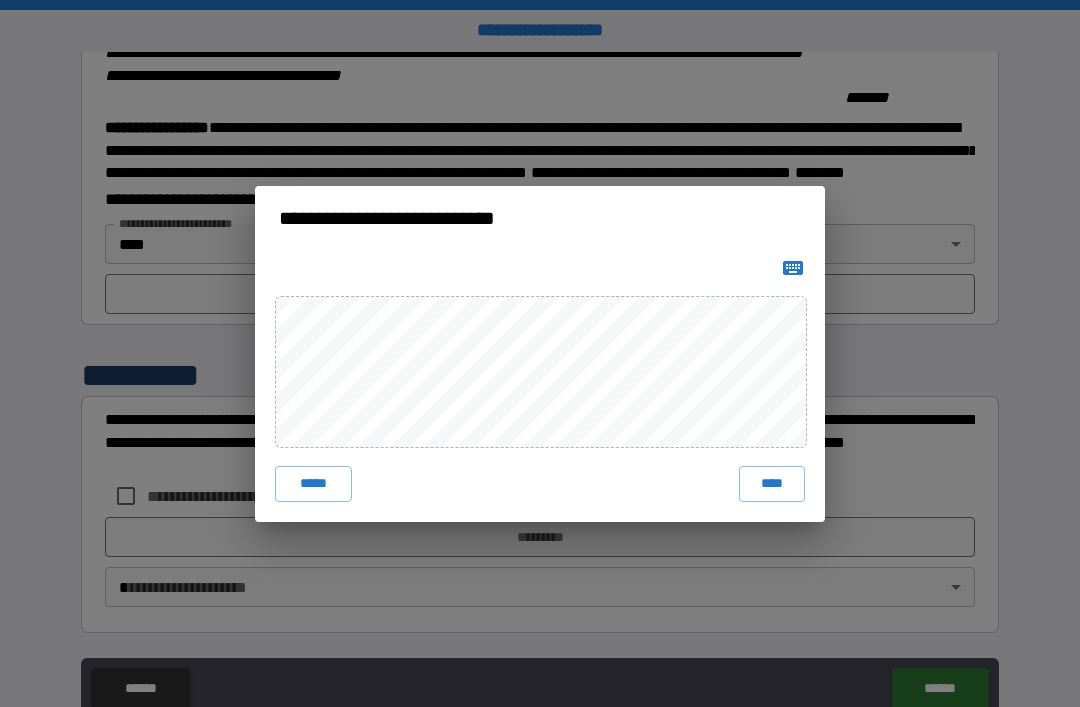 click on "****" at bounding box center (772, 484) 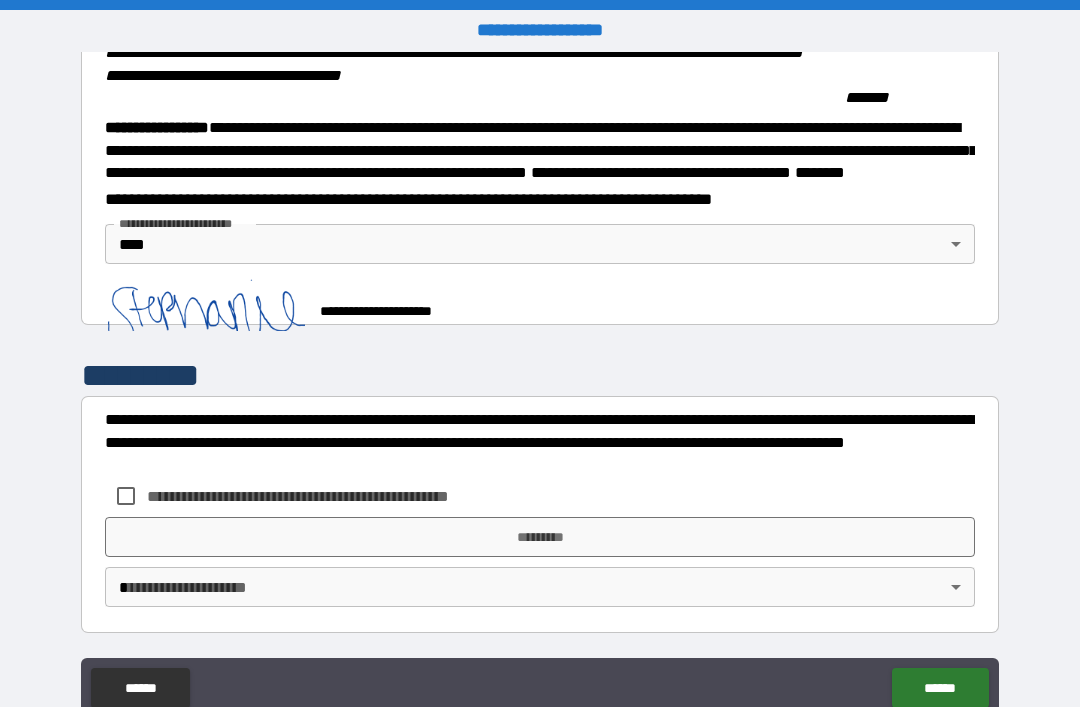 scroll, scrollTop: 2139, scrollLeft: 0, axis: vertical 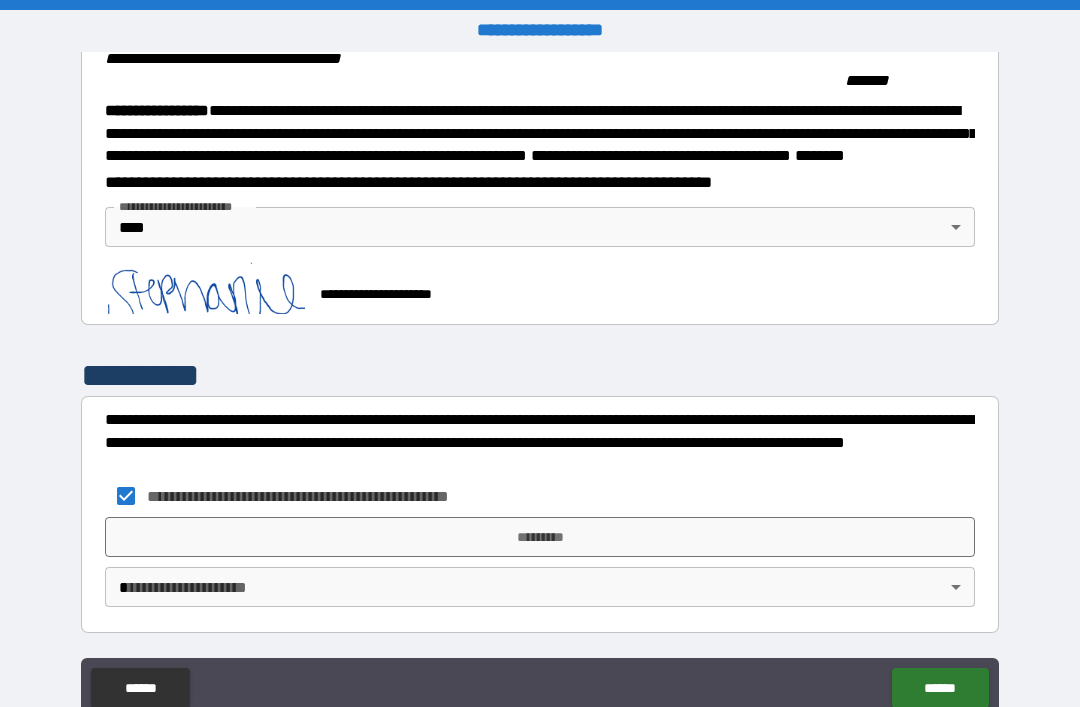 click on "*********" at bounding box center (540, 537) 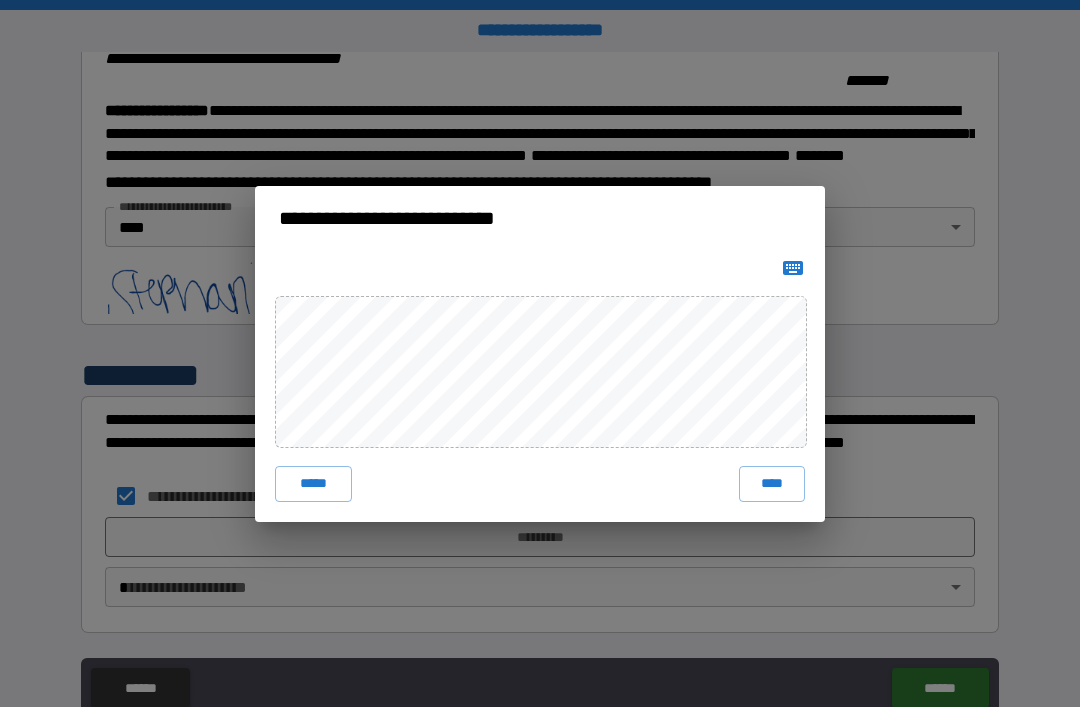 click on "****" at bounding box center [772, 484] 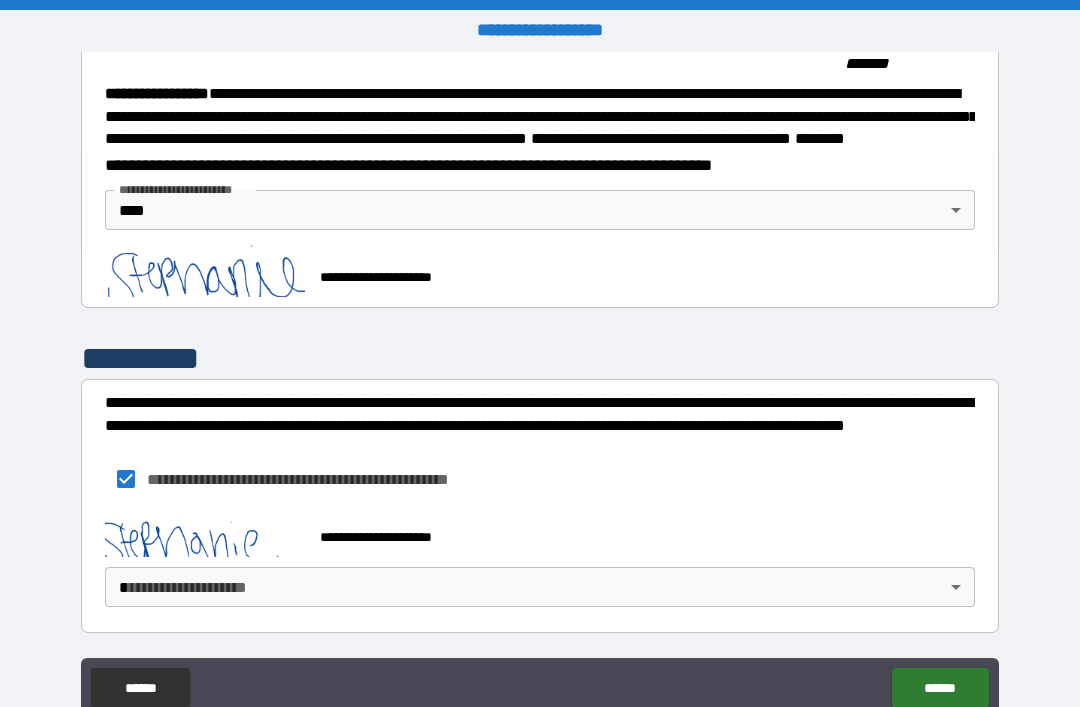 click on "******" at bounding box center [940, 688] 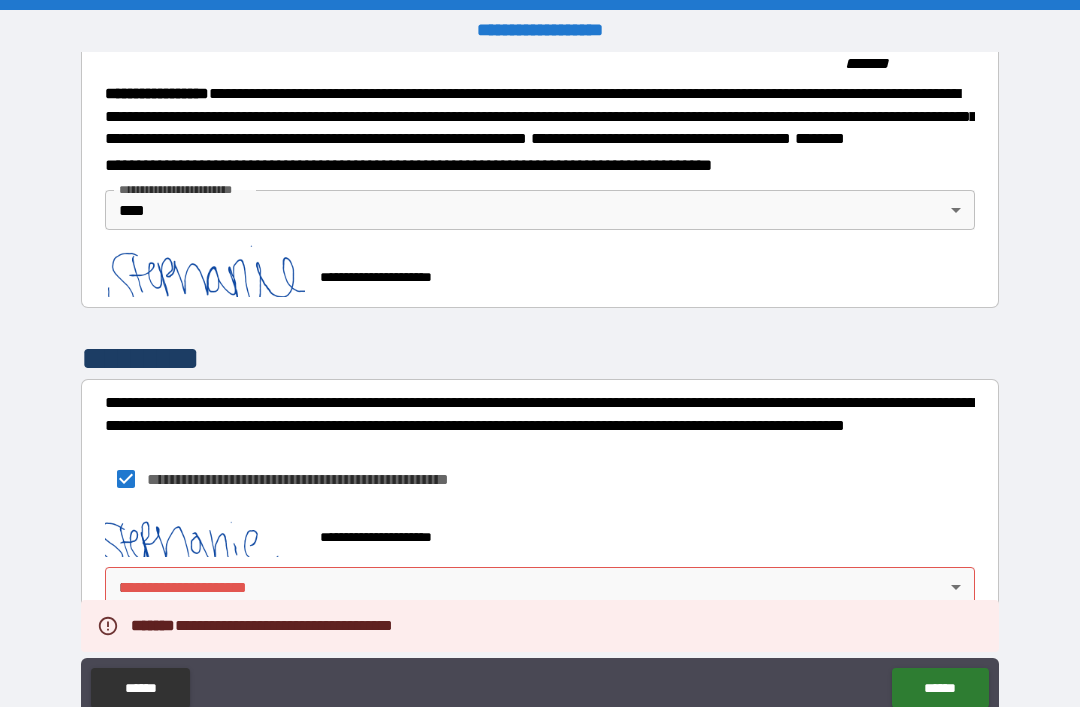 scroll, scrollTop: 2183, scrollLeft: 0, axis: vertical 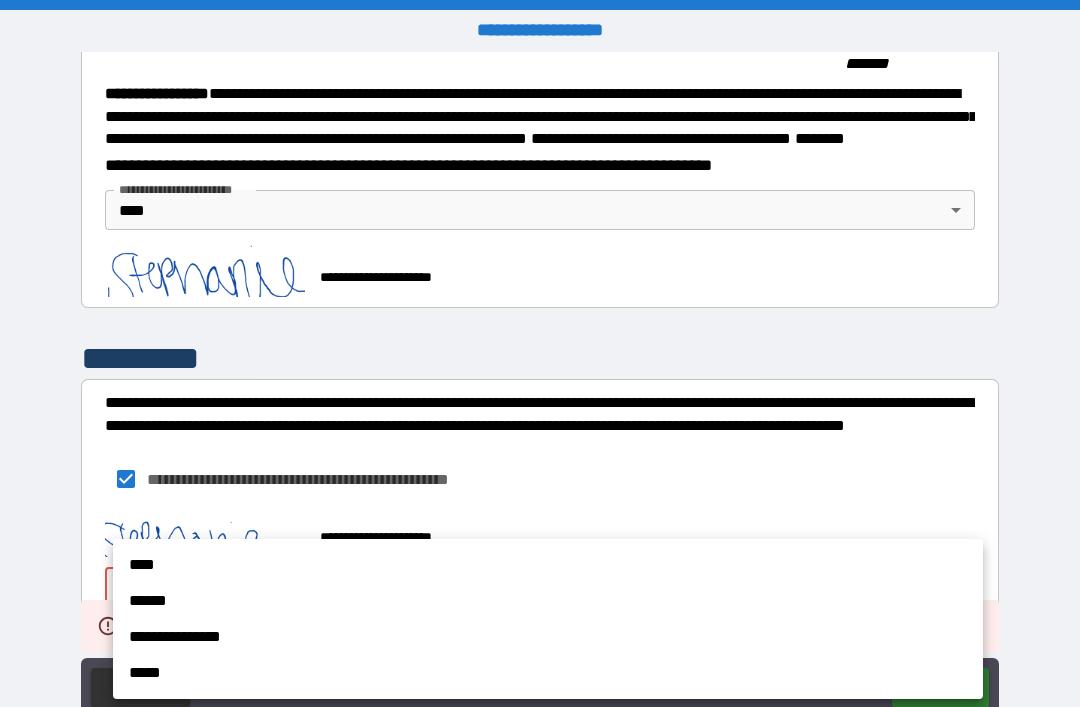 click on "****" at bounding box center (548, 565) 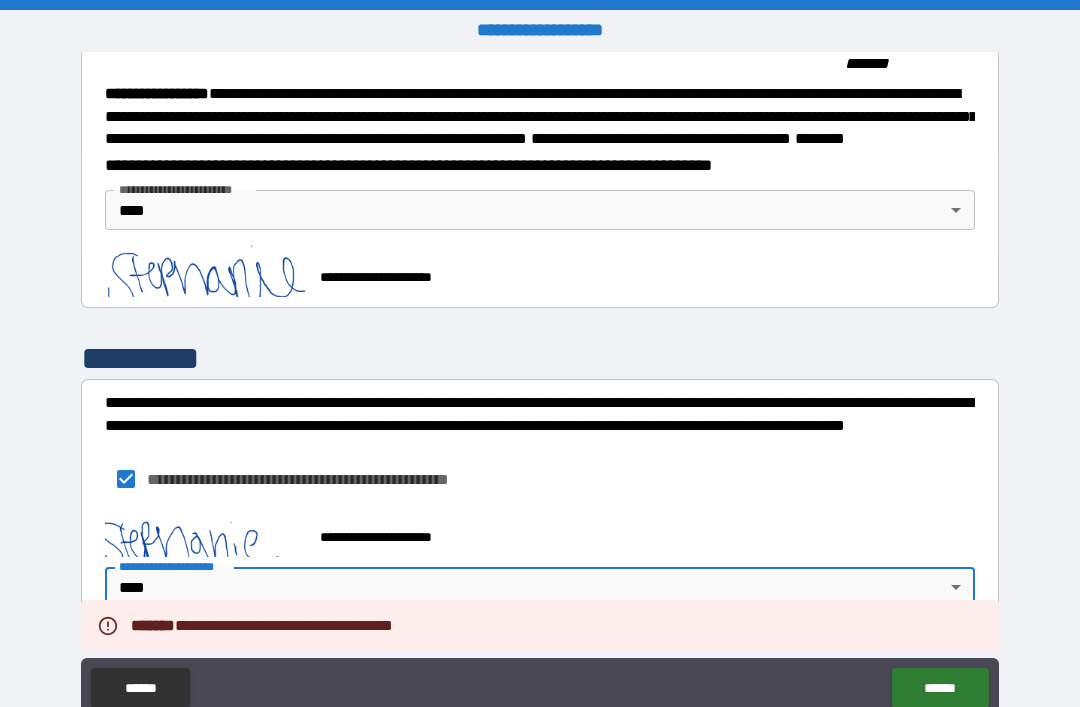 click on "******" at bounding box center [940, 688] 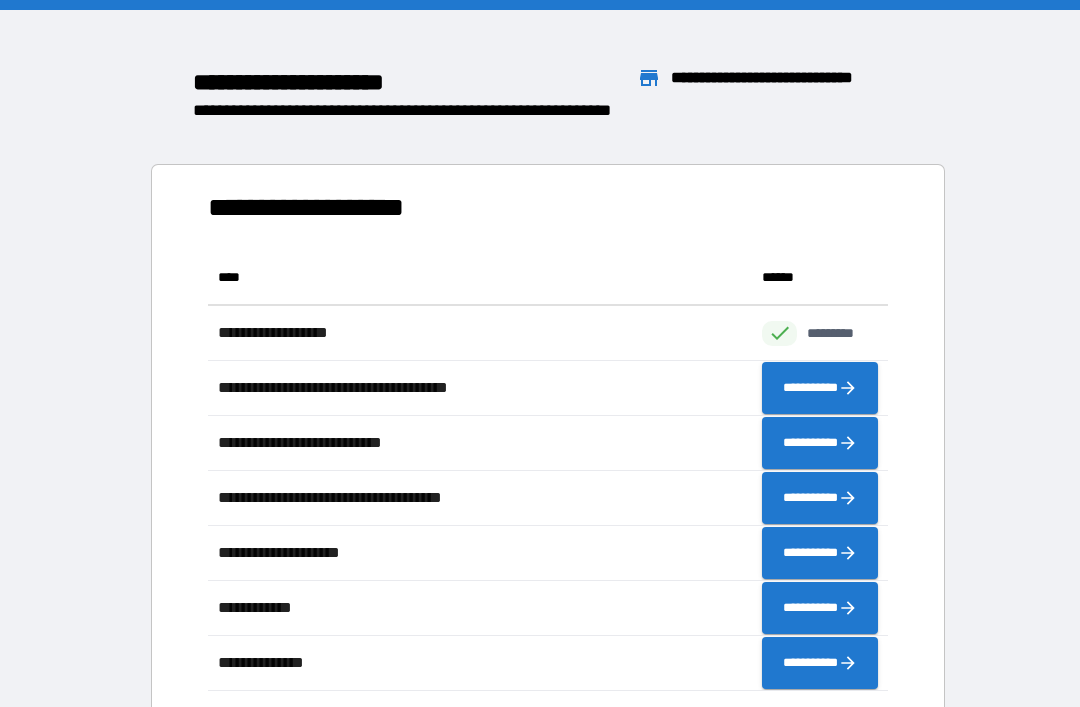 scroll, scrollTop: 441, scrollLeft: 680, axis: both 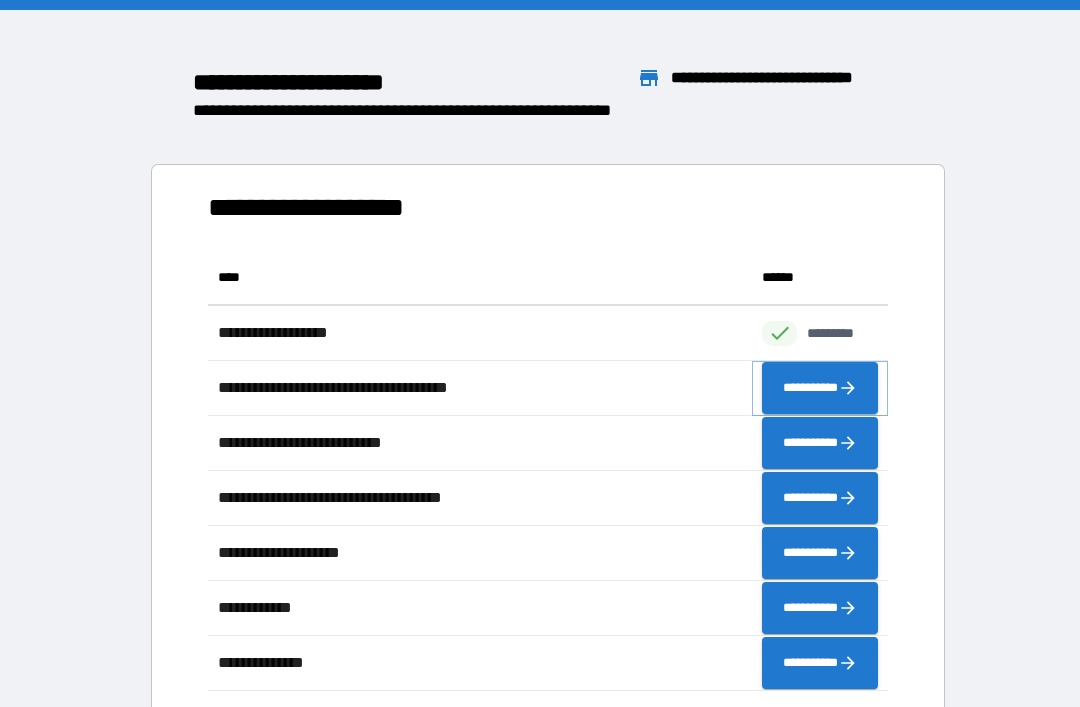 click on "**********" at bounding box center (820, 388) 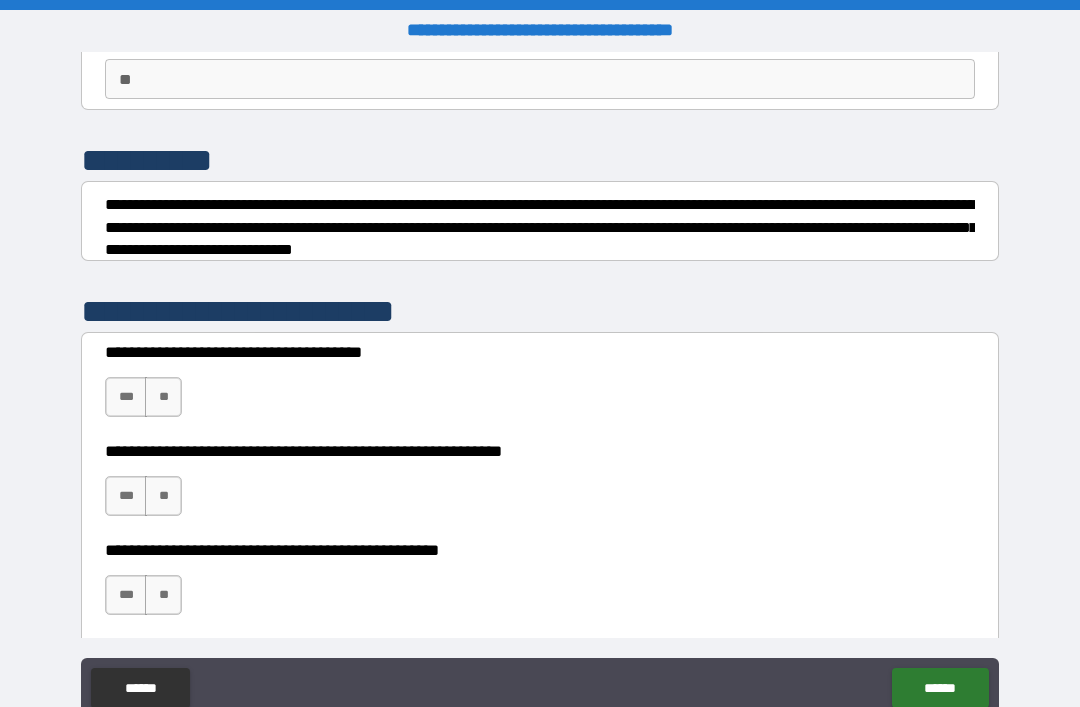 scroll, scrollTop: 176, scrollLeft: 0, axis: vertical 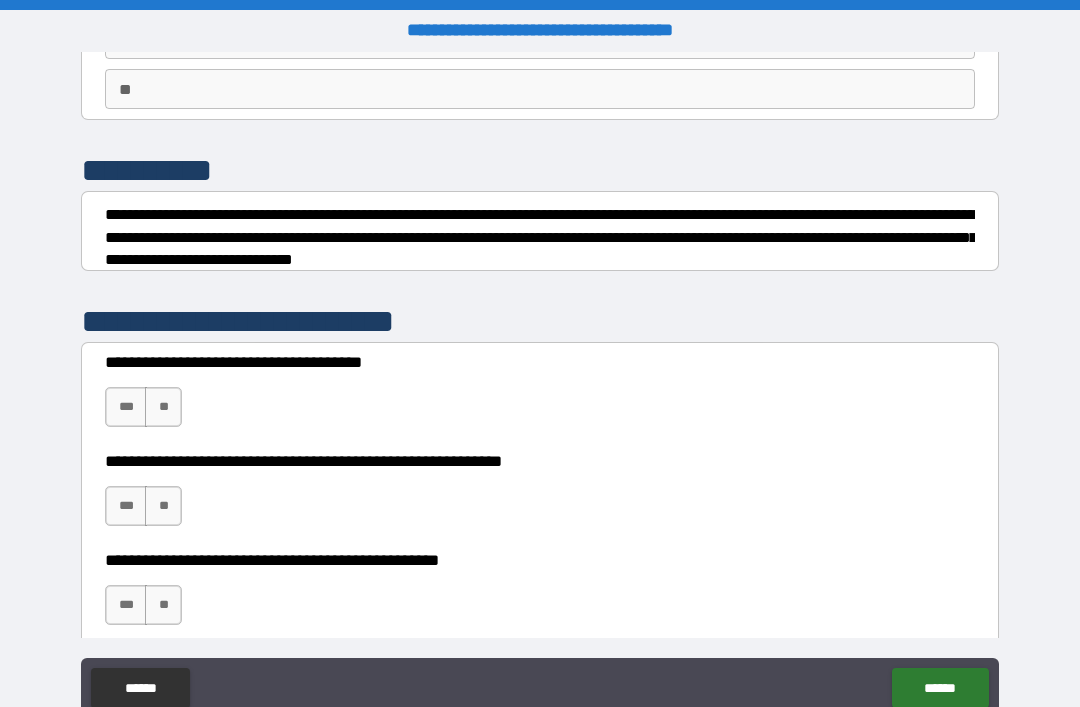 click on "***" at bounding box center [126, 407] 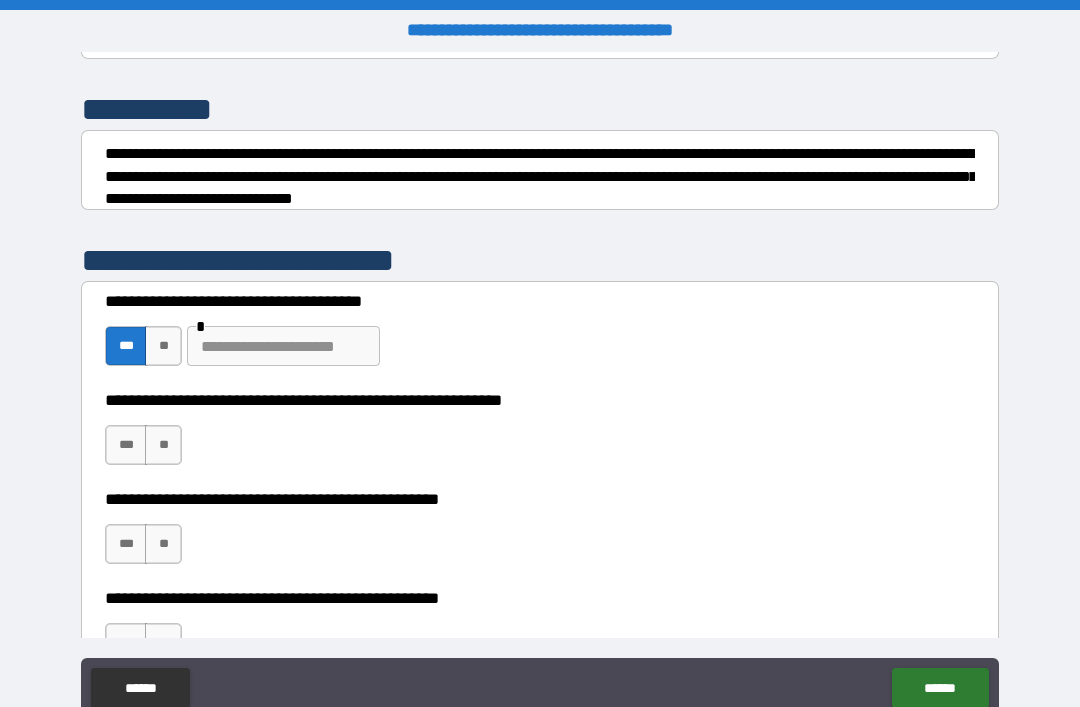 scroll, scrollTop: 245, scrollLeft: 0, axis: vertical 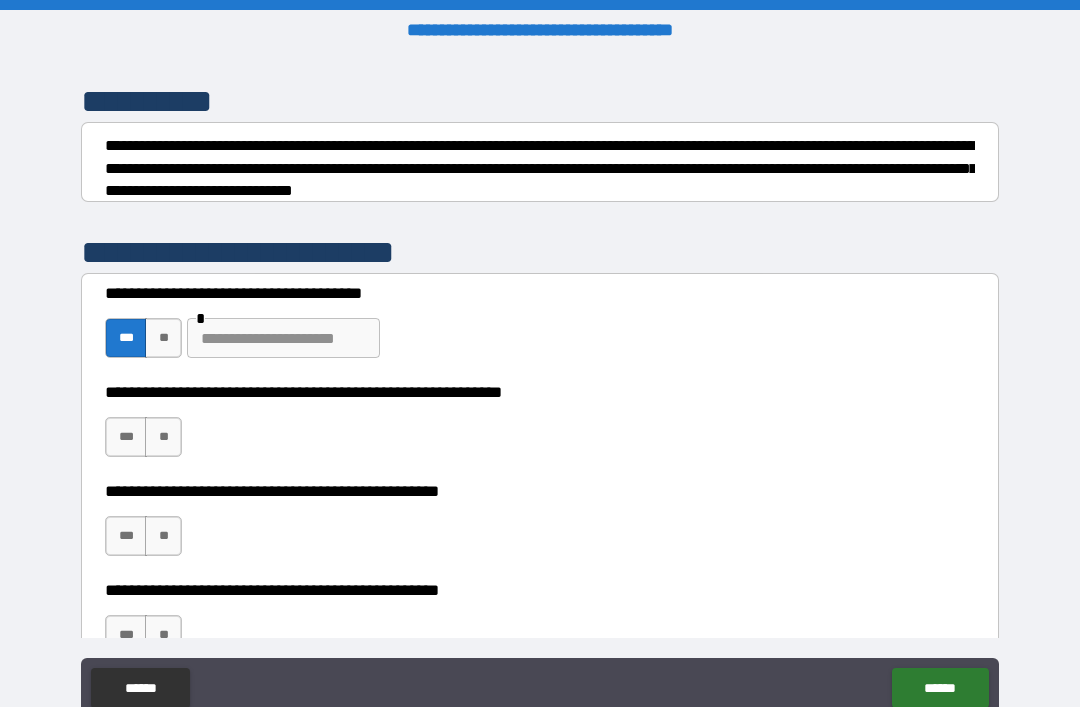 click at bounding box center [283, 338] 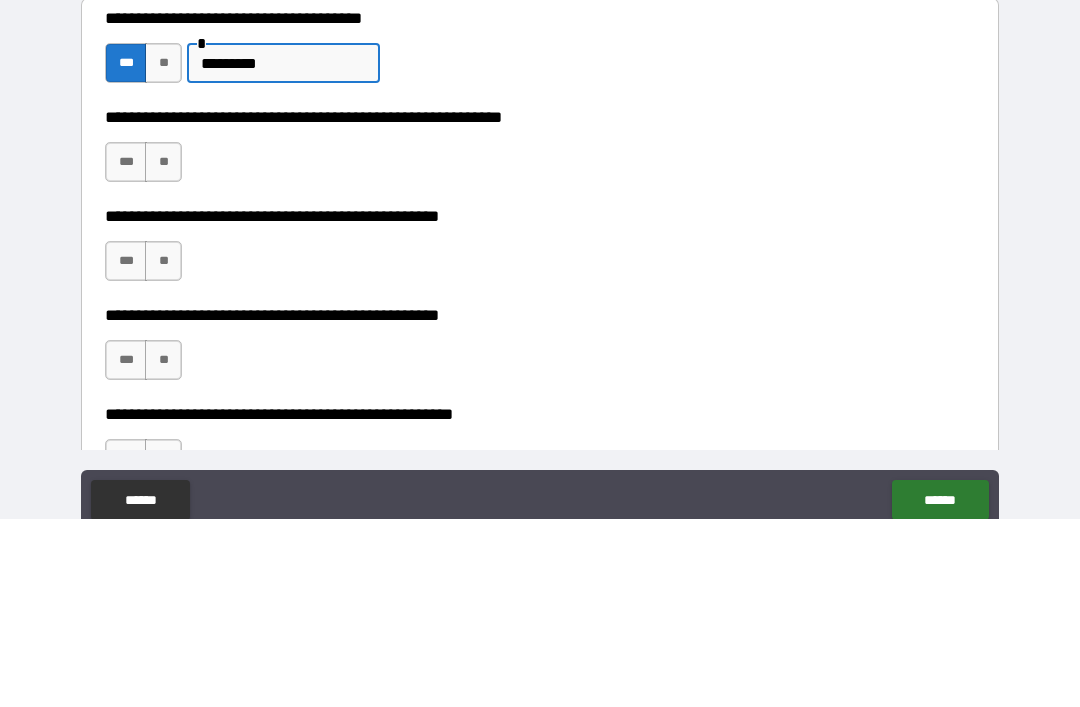 scroll, scrollTop: 339, scrollLeft: 0, axis: vertical 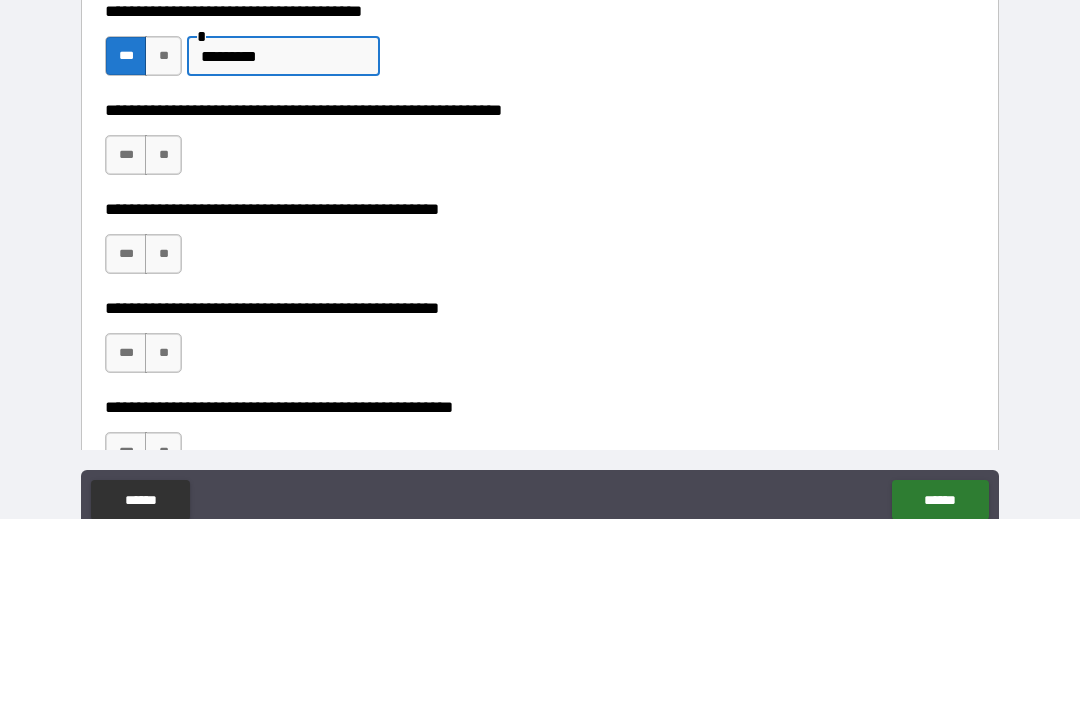 type on "********" 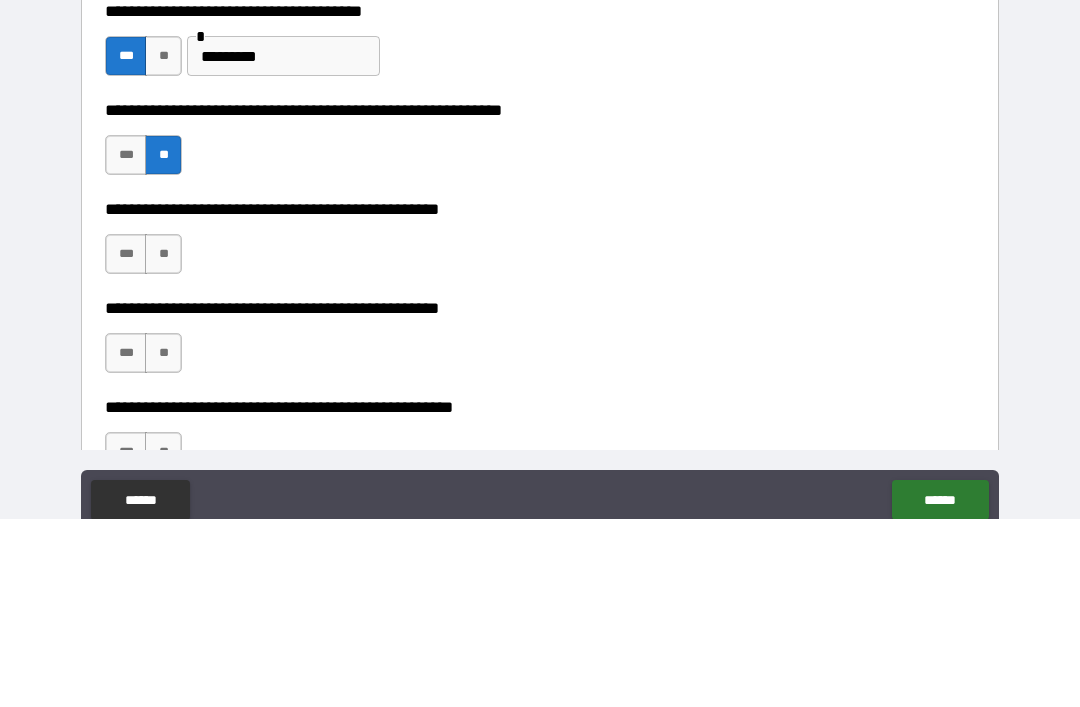 scroll, scrollTop: 64, scrollLeft: 0, axis: vertical 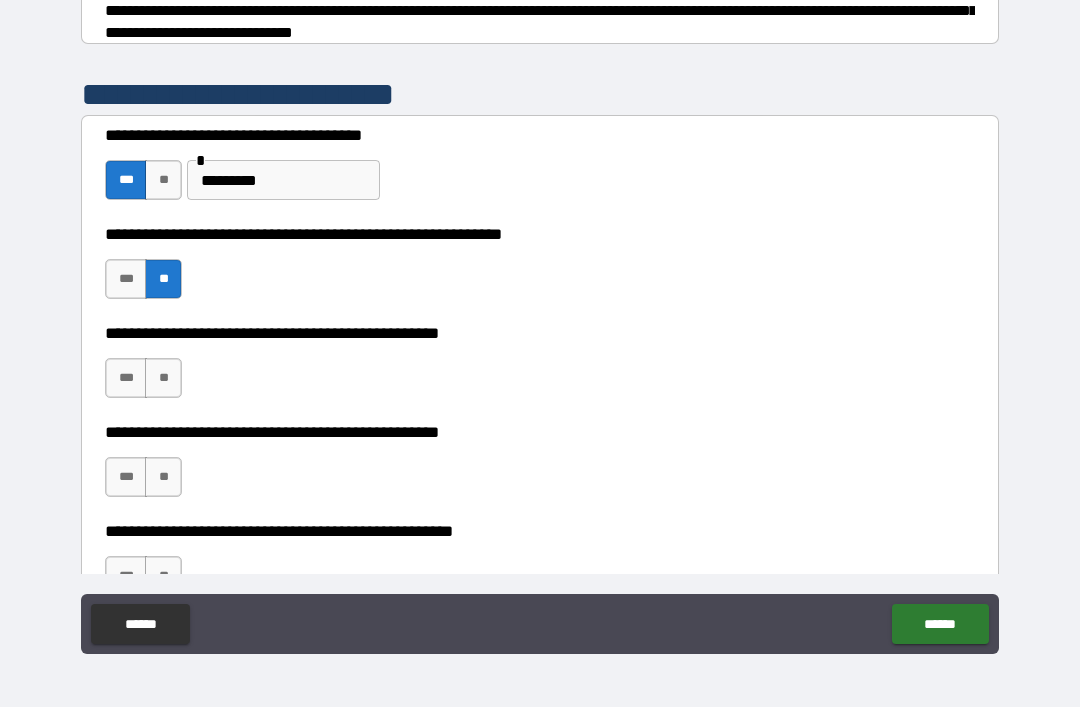 click on "**" at bounding box center (163, 378) 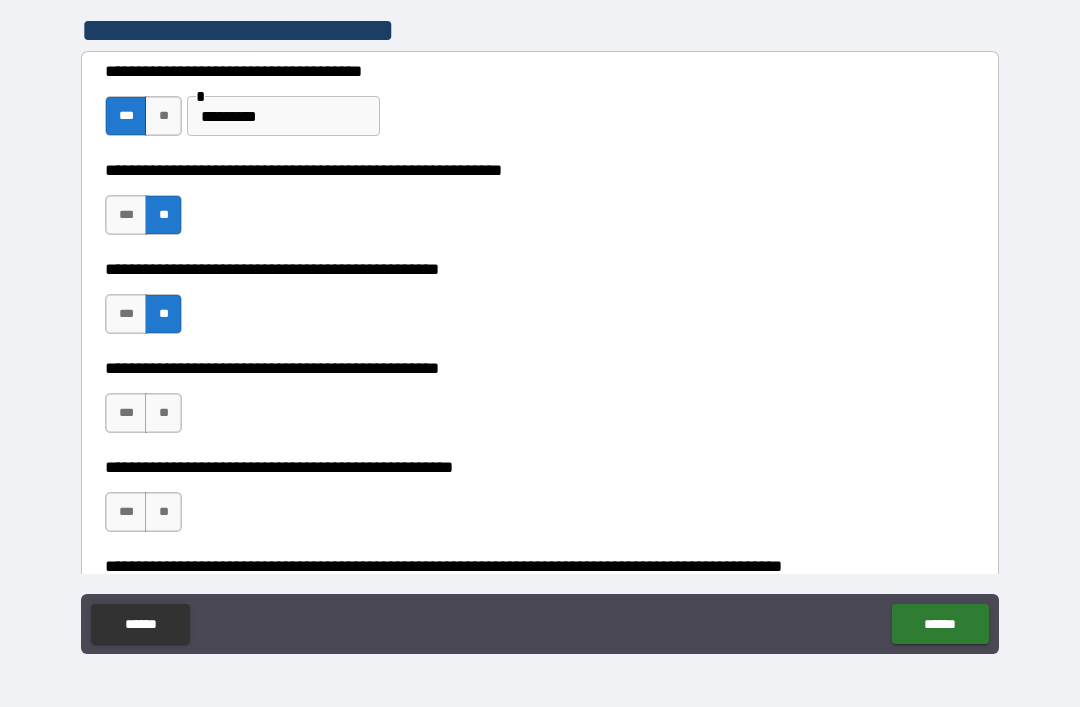 scroll, scrollTop: 411, scrollLeft: 0, axis: vertical 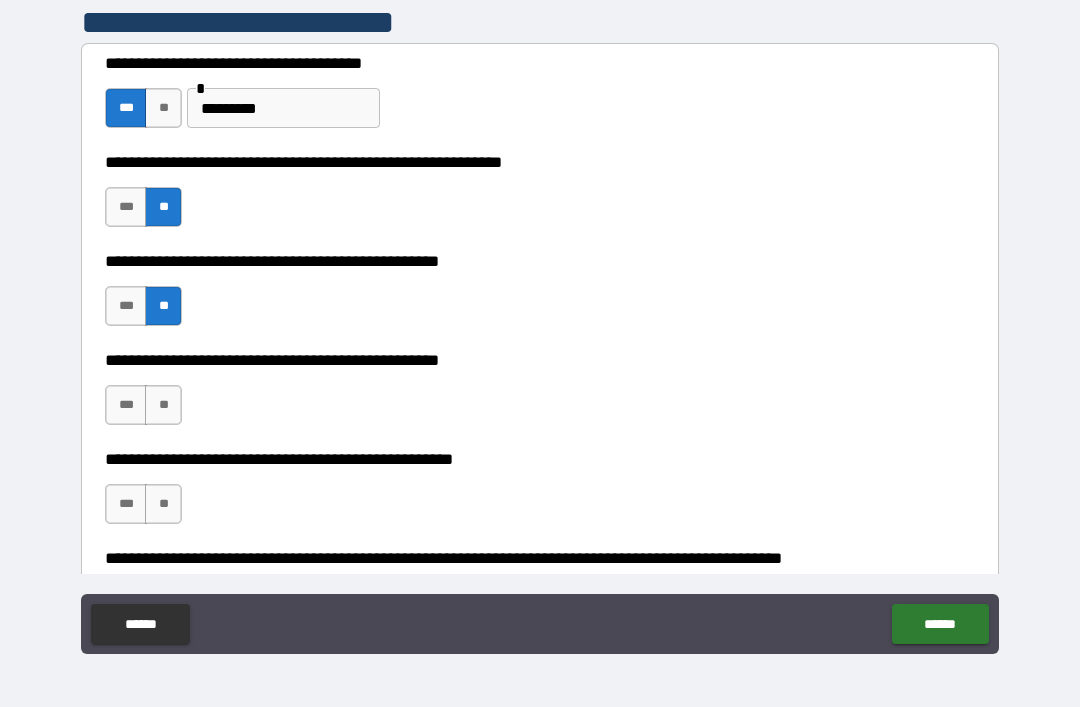 click on "**" at bounding box center (163, 405) 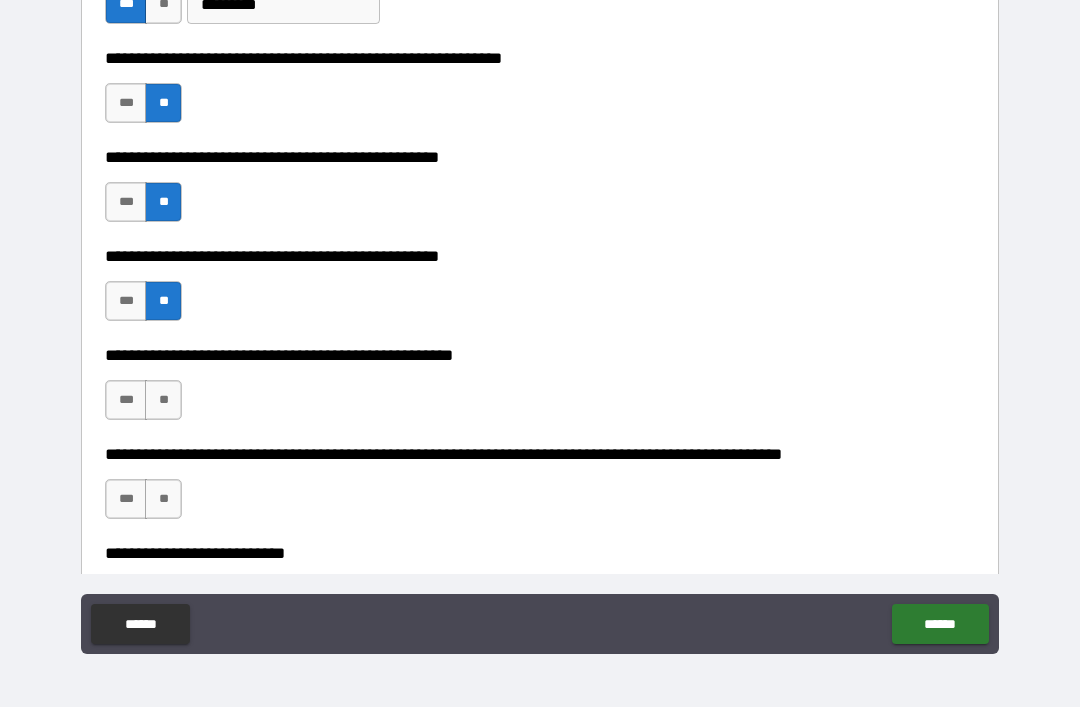 scroll, scrollTop: 520, scrollLeft: 0, axis: vertical 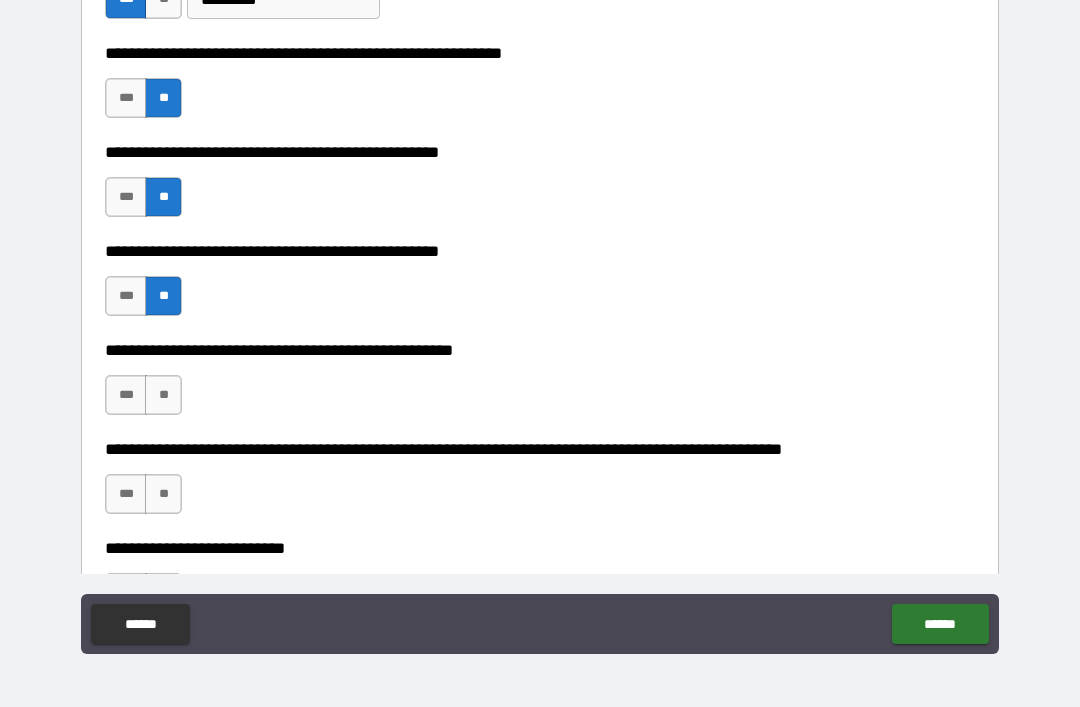 click on "**" at bounding box center (163, 395) 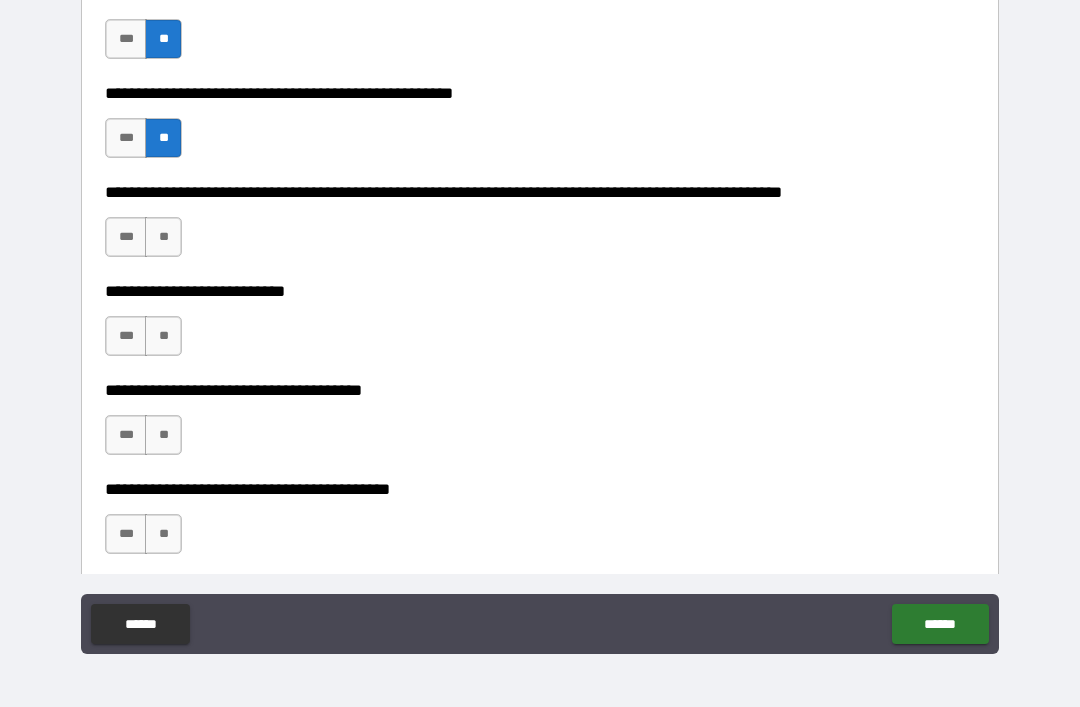 scroll, scrollTop: 780, scrollLeft: 0, axis: vertical 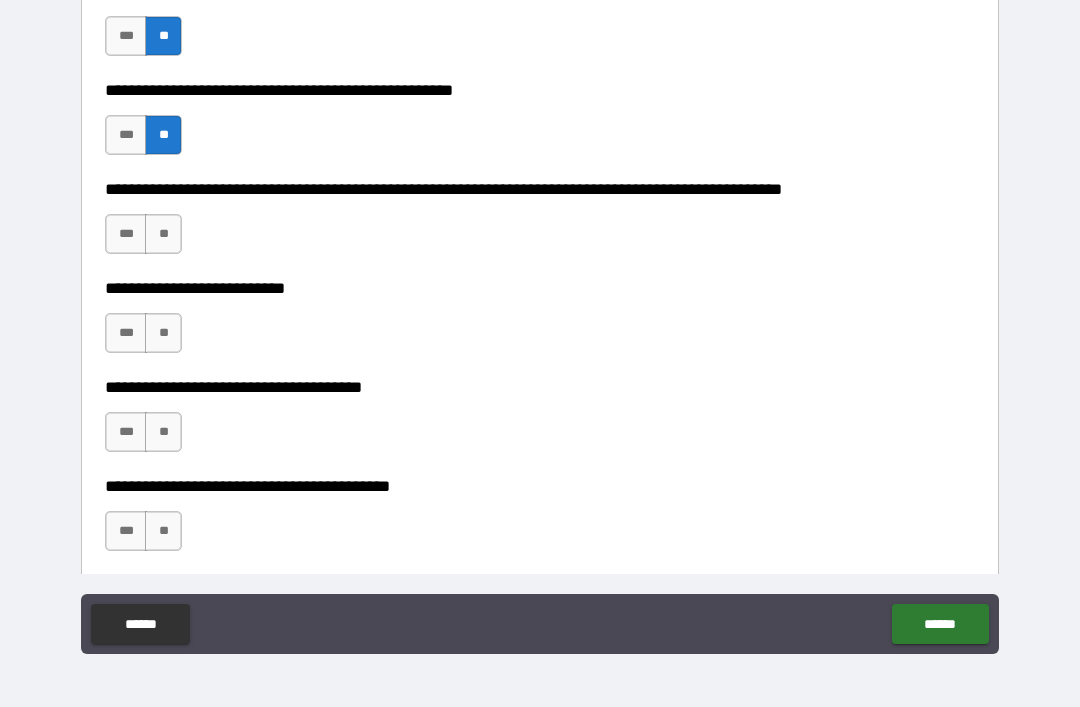 click on "**" at bounding box center (163, 234) 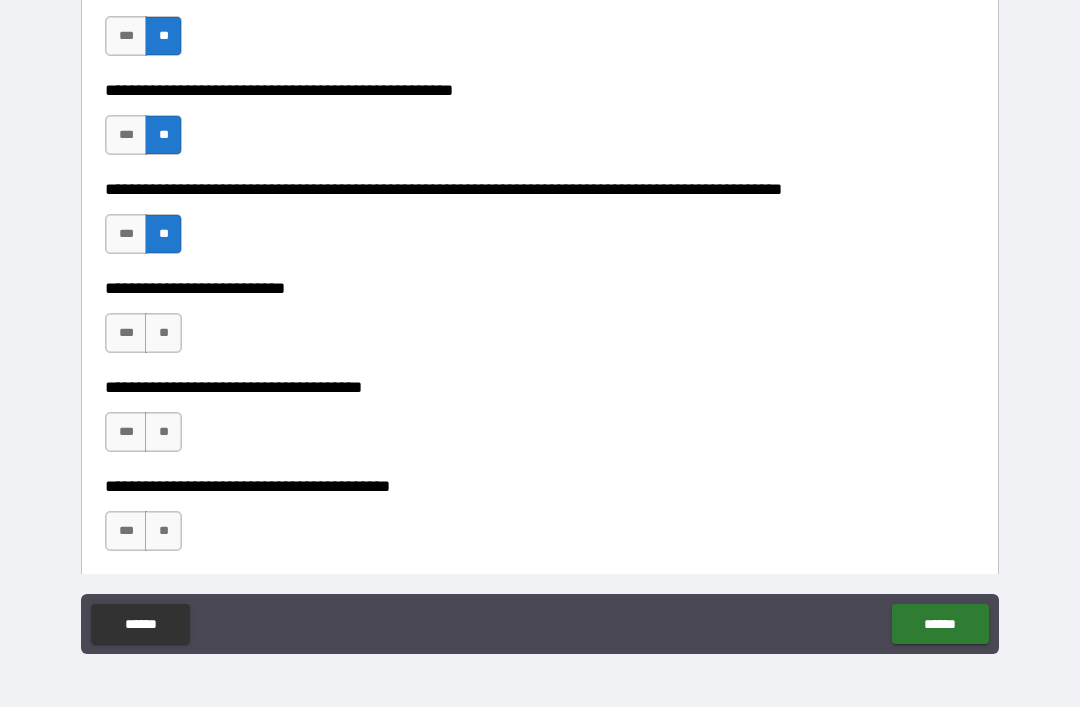 click on "**" at bounding box center (163, 333) 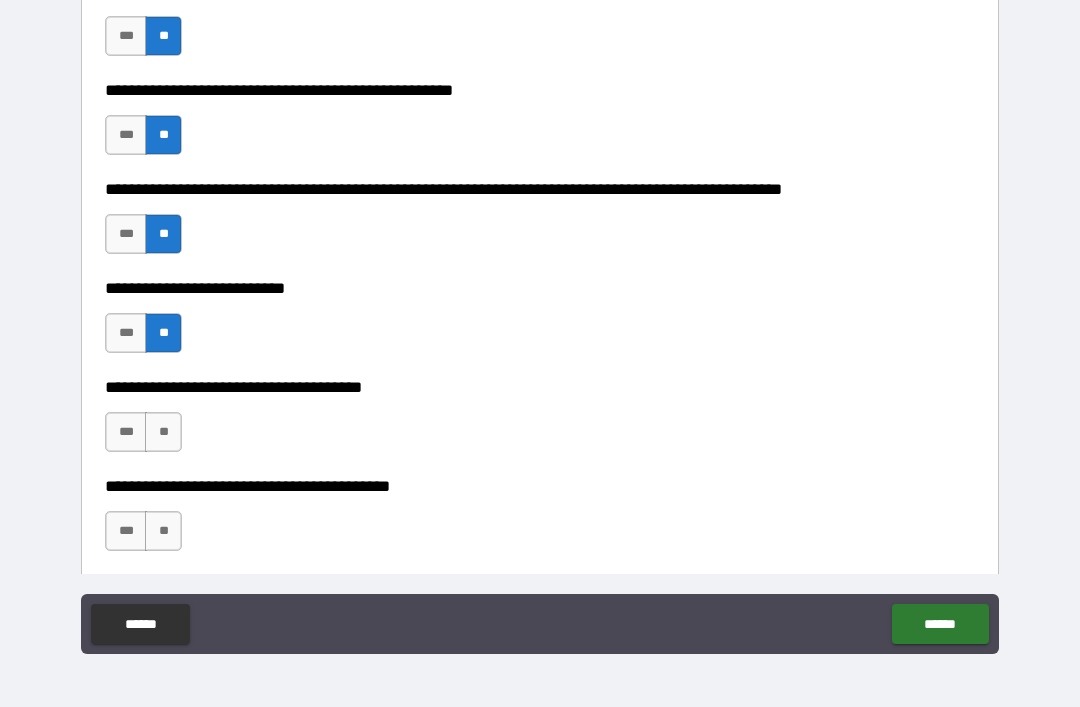 click on "***" at bounding box center [126, 432] 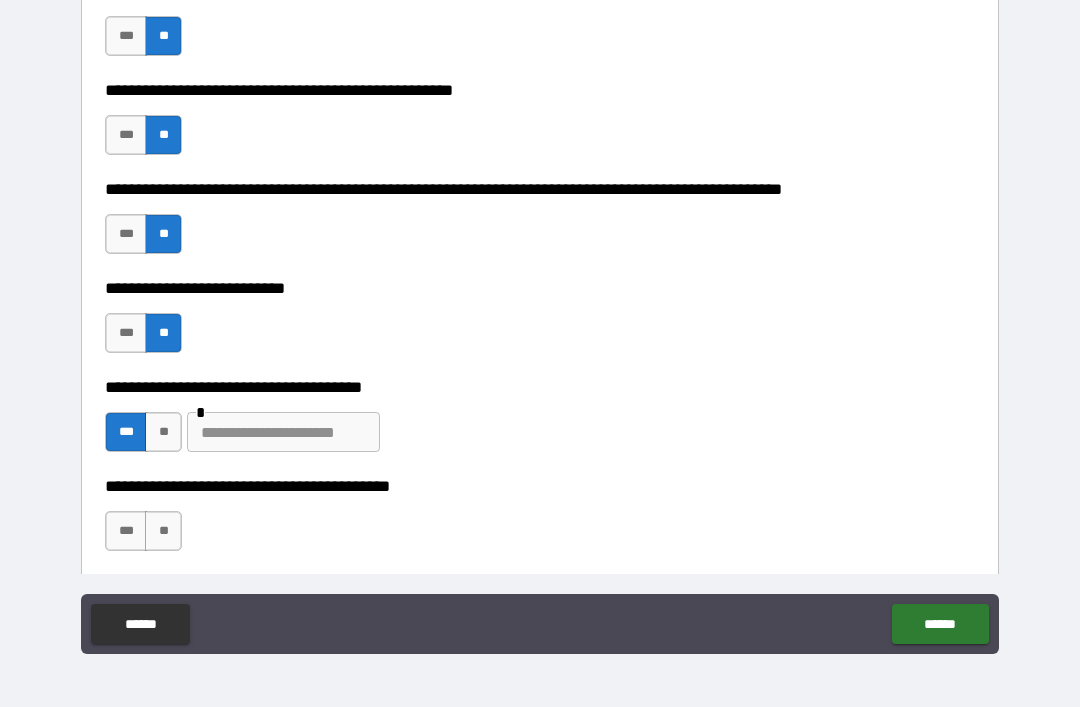 click on "**" at bounding box center (163, 531) 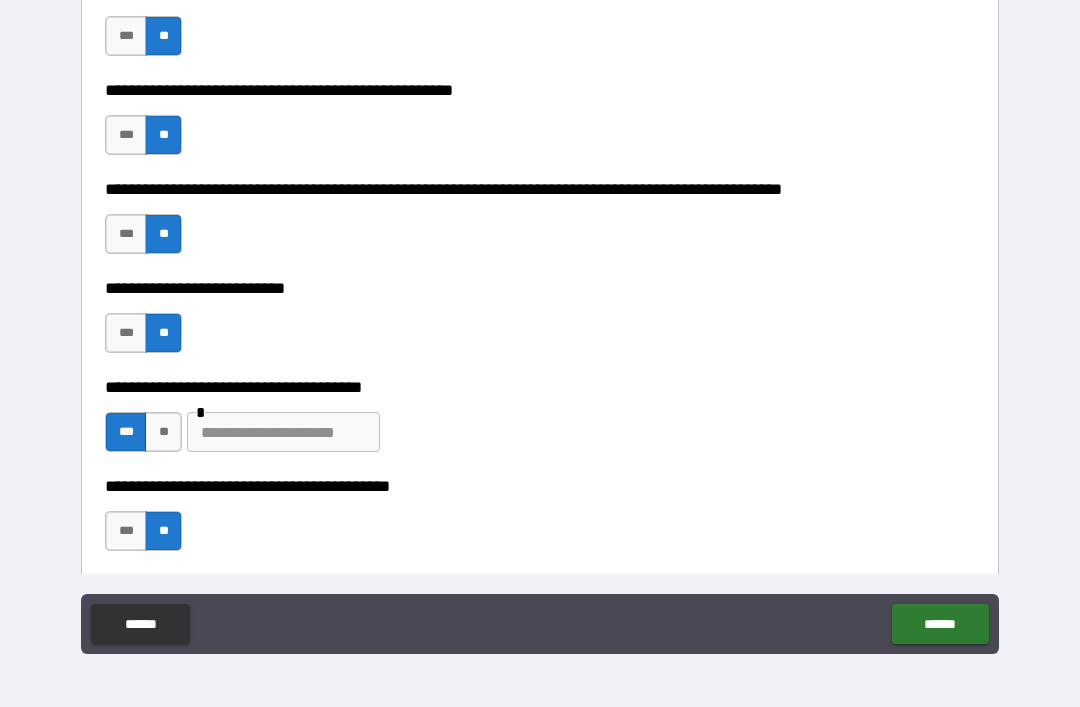 click on "******" at bounding box center (940, 624) 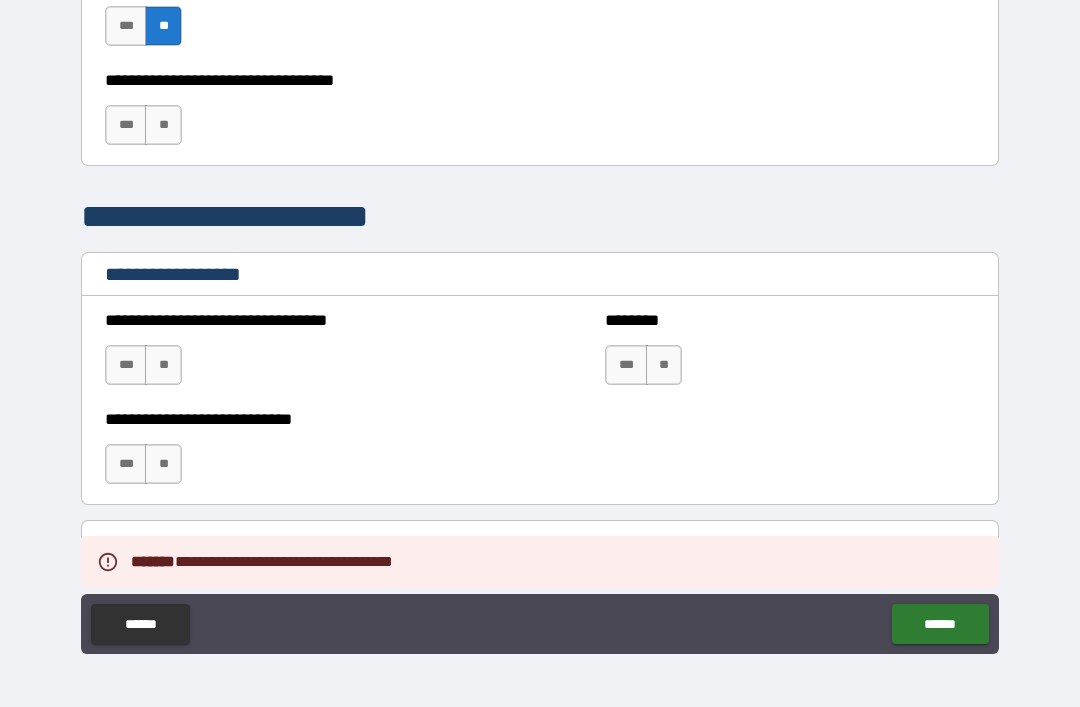 scroll, scrollTop: 1287, scrollLeft: 0, axis: vertical 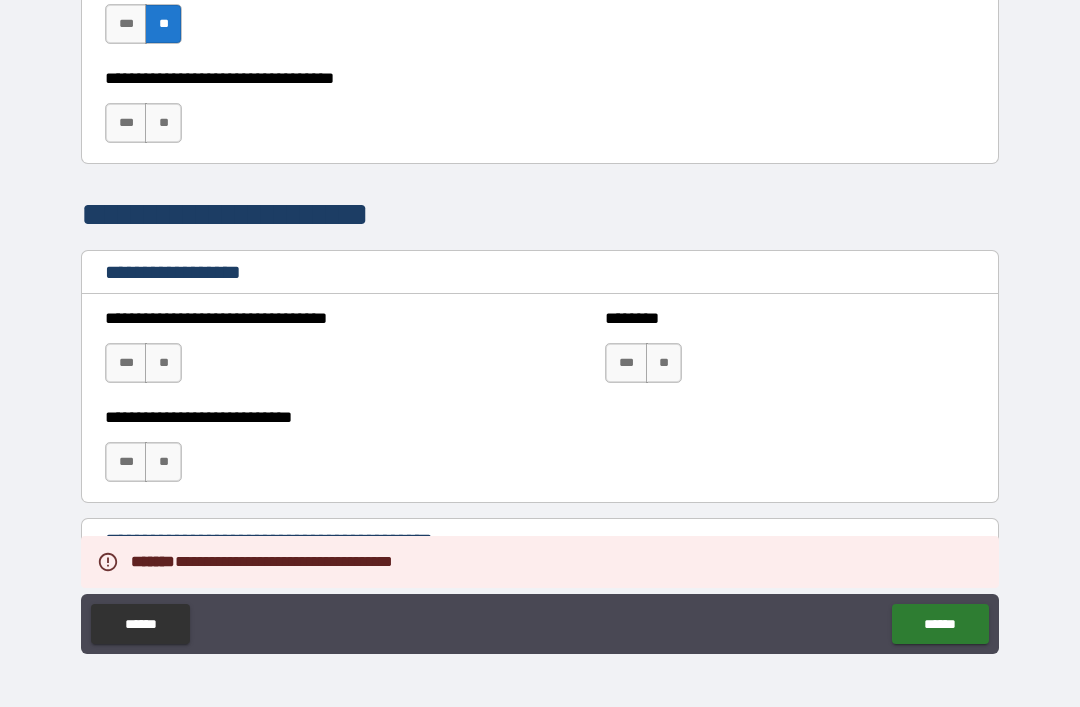 click on "***" at bounding box center (126, 363) 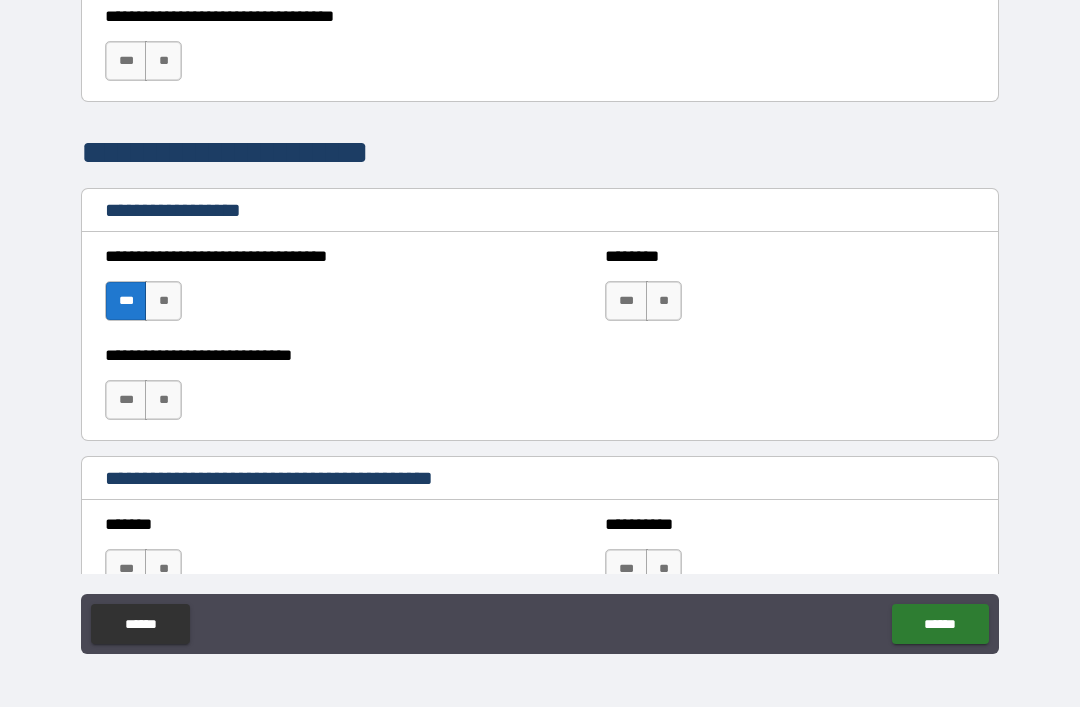 scroll, scrollTop: 1350, scrollLeft: 0, axis: vertical 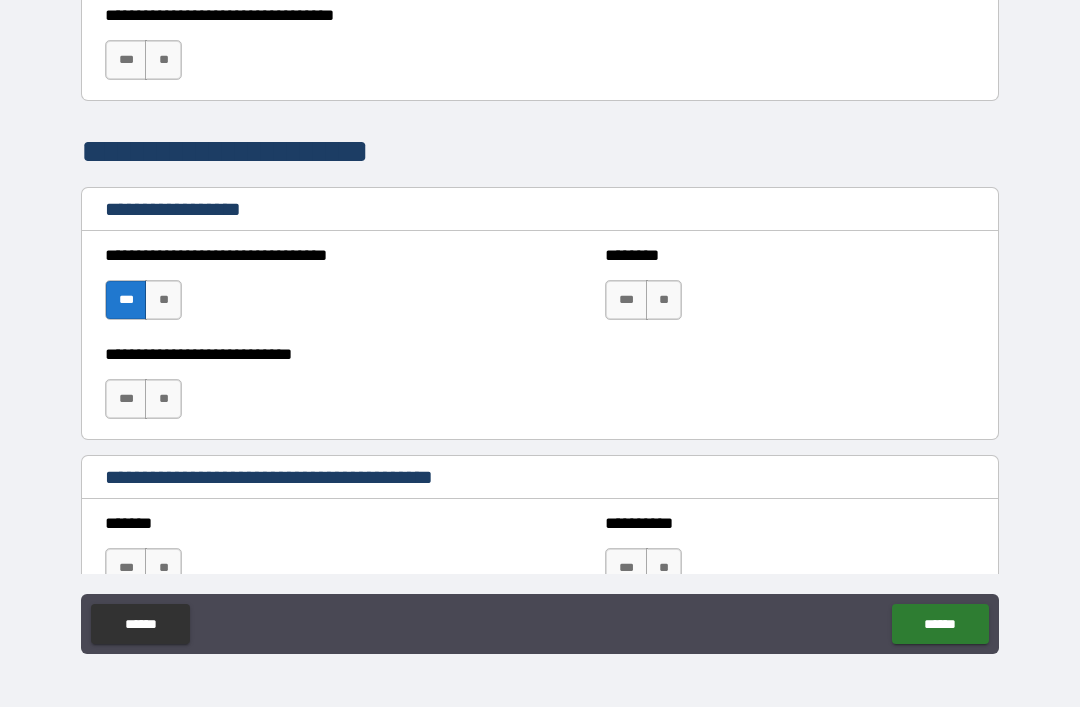 click on "**********" at bounding box center (290, 389) 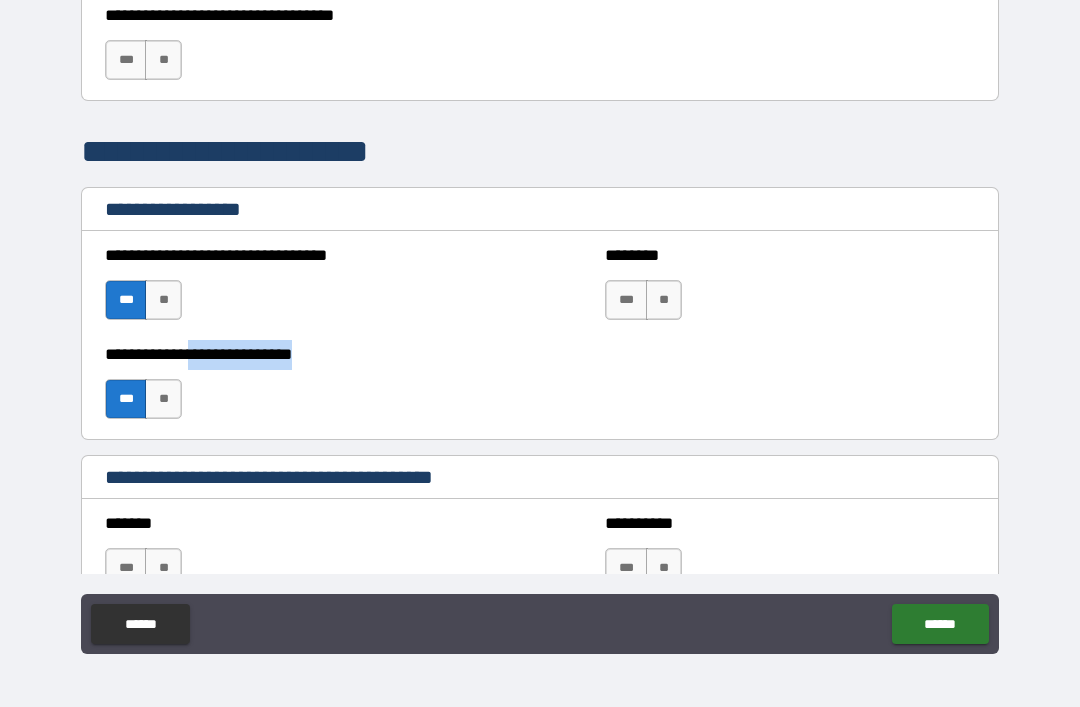 scroll, scrollTop: 1352, scrollLeft: 0, axis: vertical 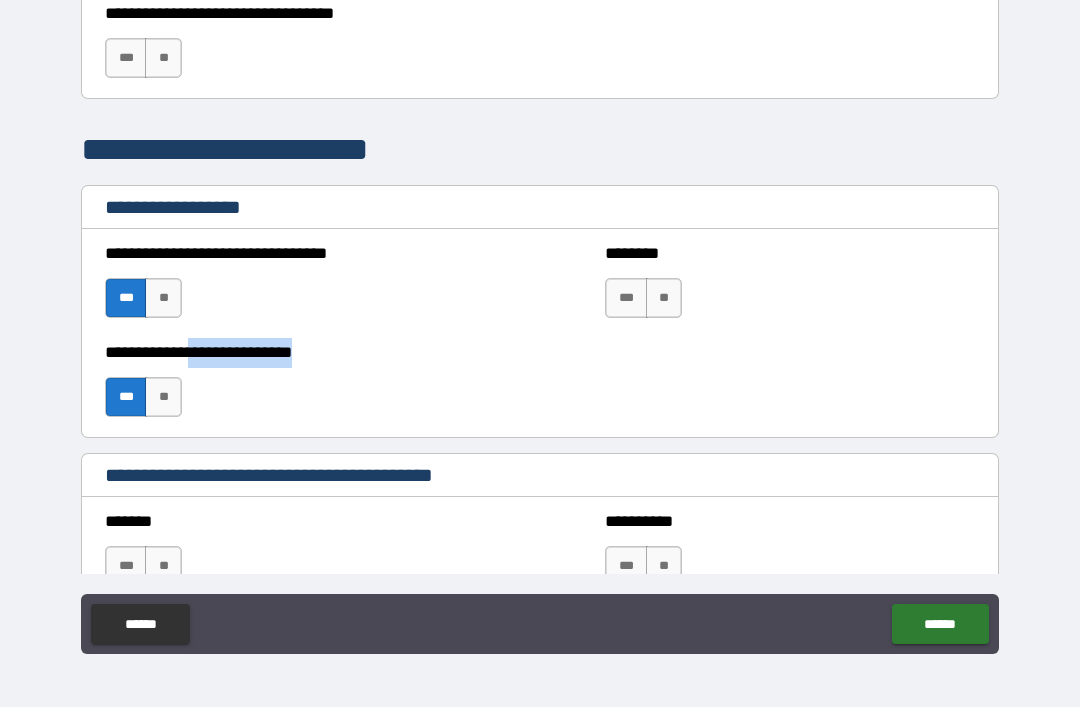 click on "**********" at bounding box center [290, 387] 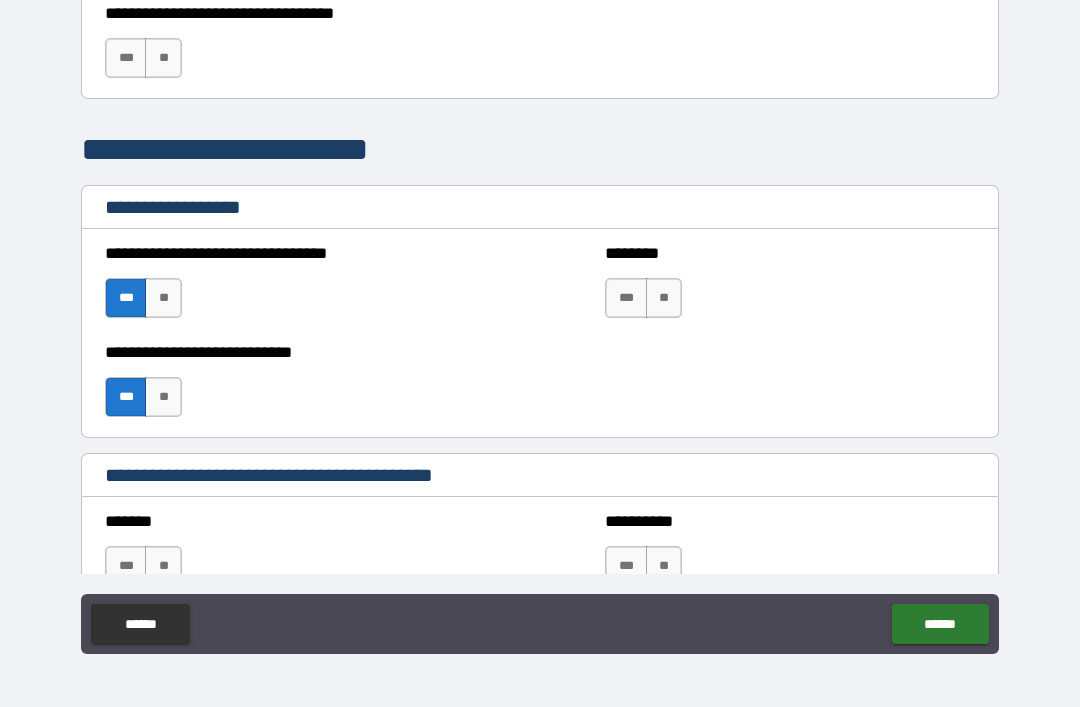 click on "**********" at bounding box center (290, 387) 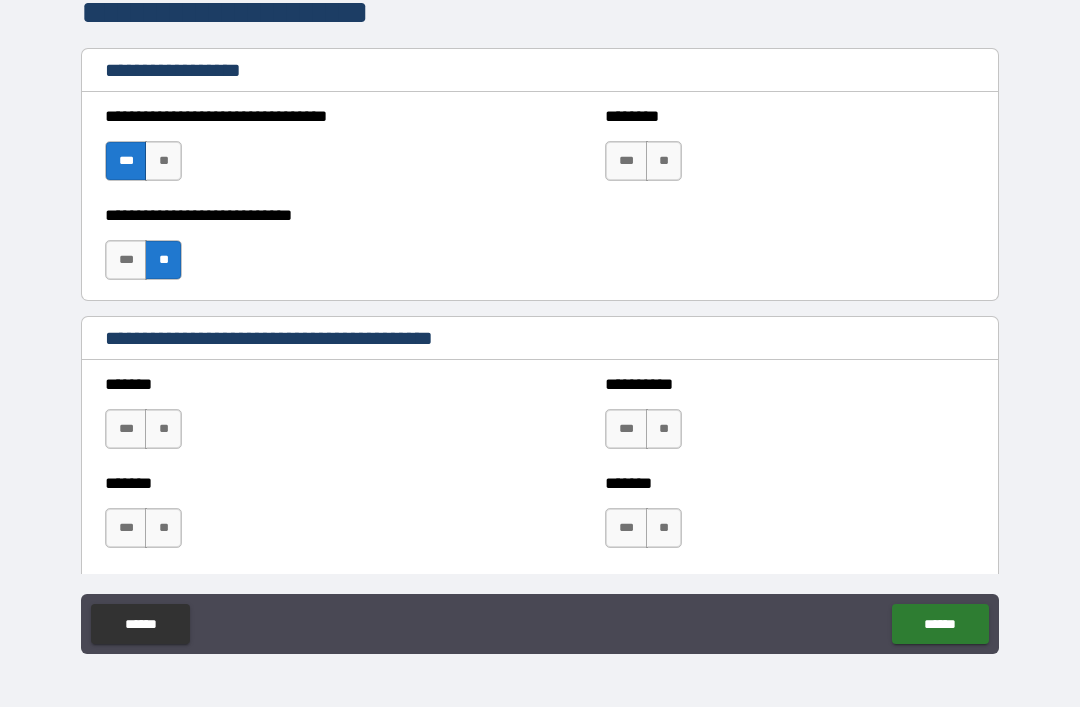 scroll, scrollTop: 1486, scrollLeft: 0, axis: vertical 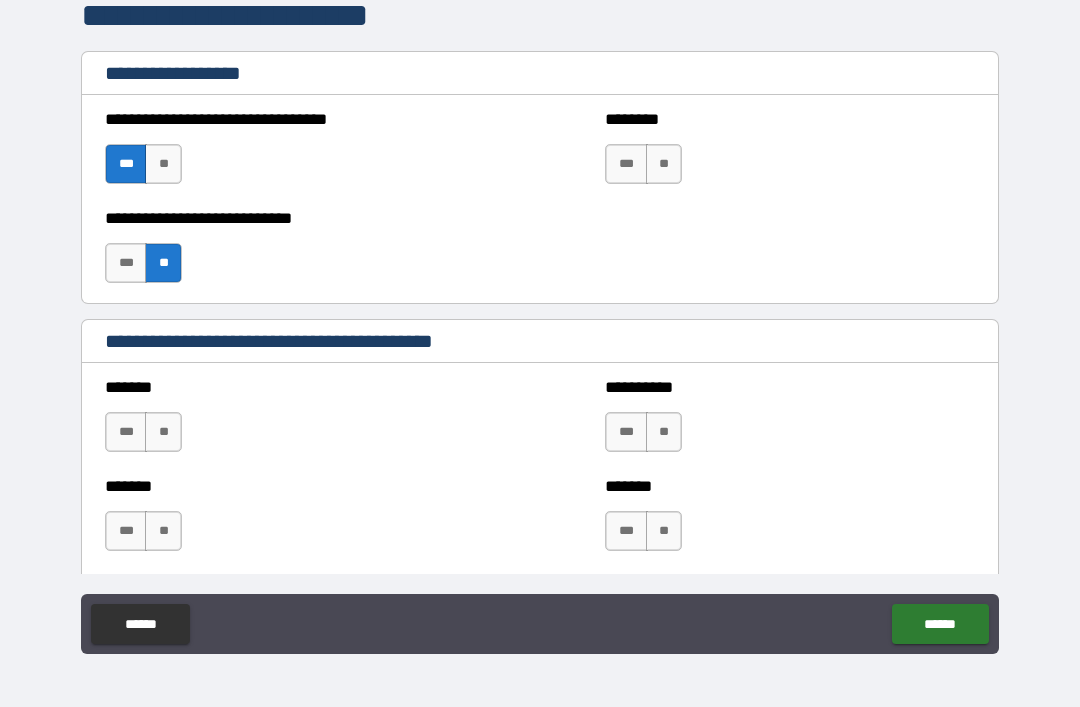 click on "**" at bounding box center (163, 531) 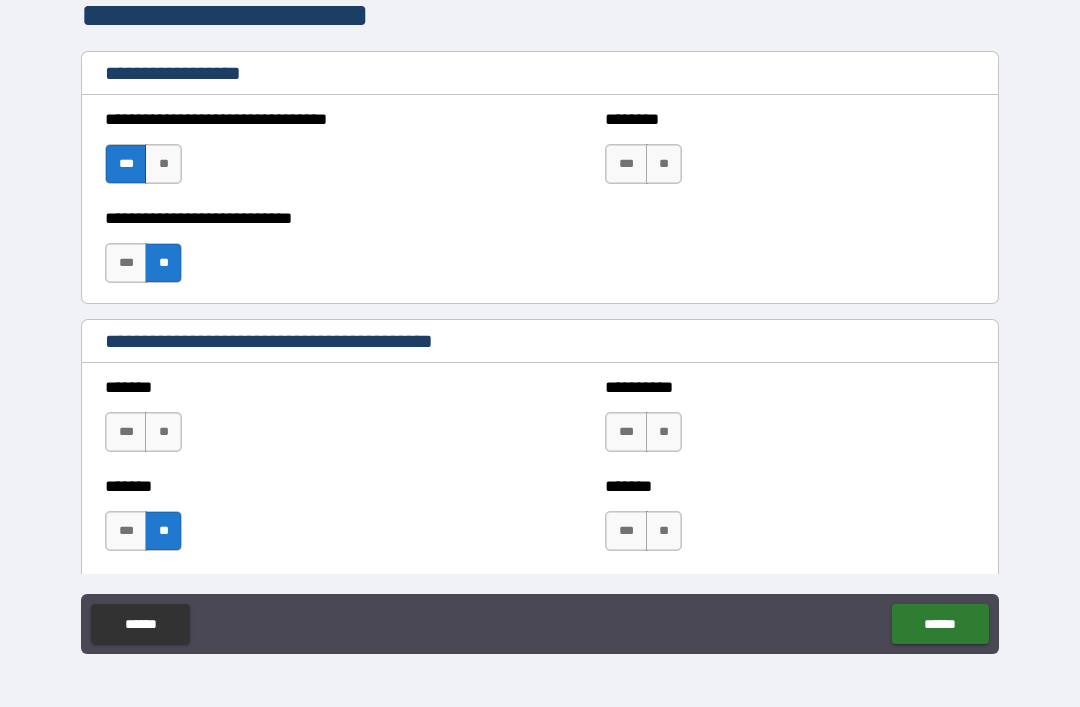 click on "**" at bounding box center (163, 432) 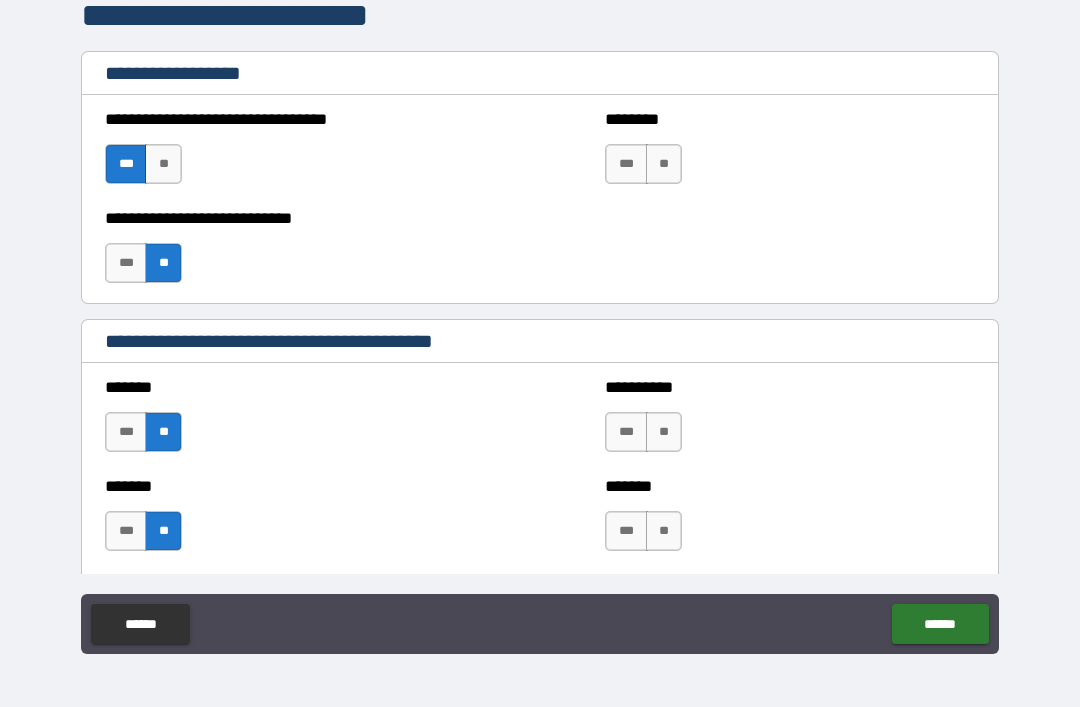 click on "**" at bounding box center (664, 531) 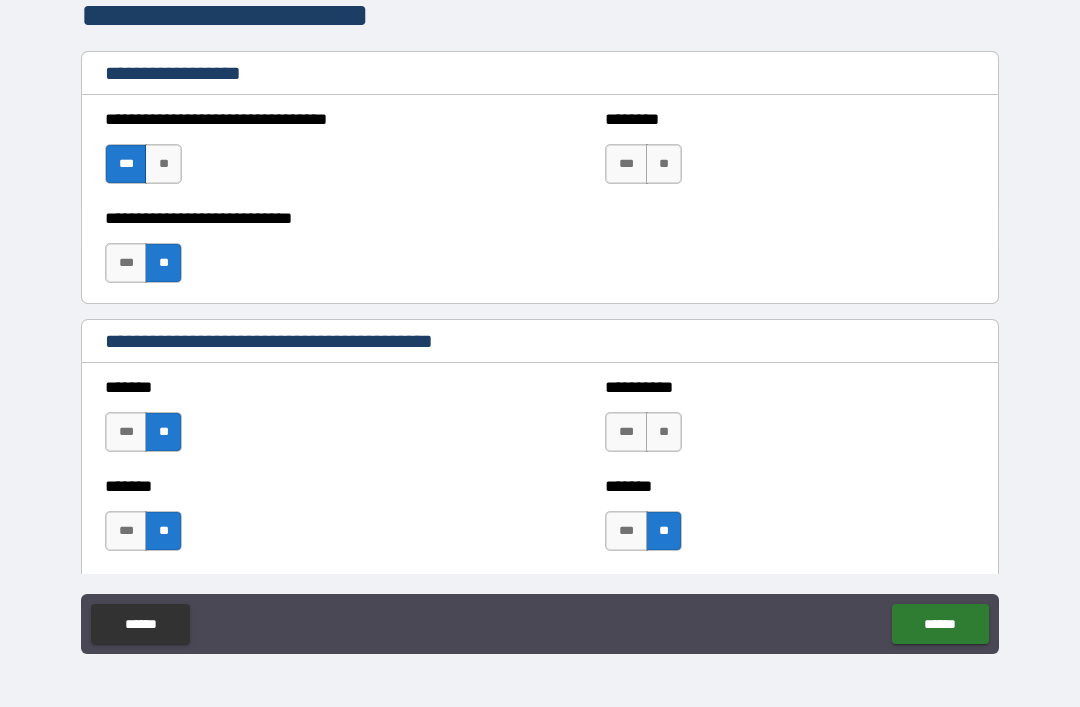 click on "**" at bounding box center (664, 432) 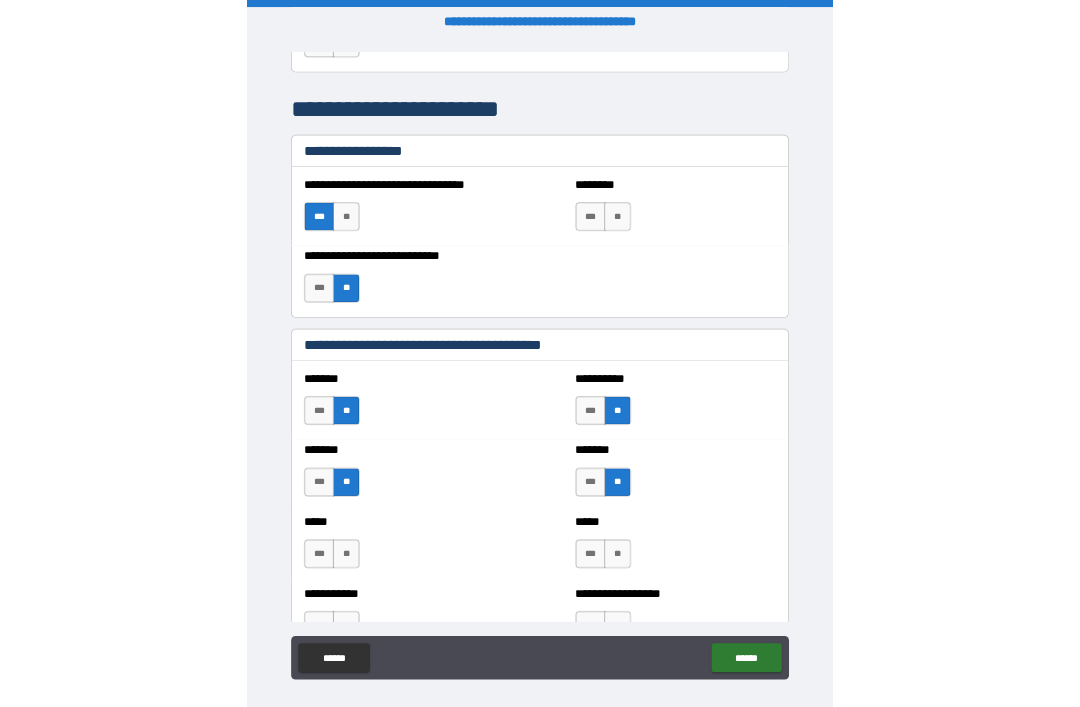 scroll, scrollTop: 64, scrollLeft: 0, axis: vertical 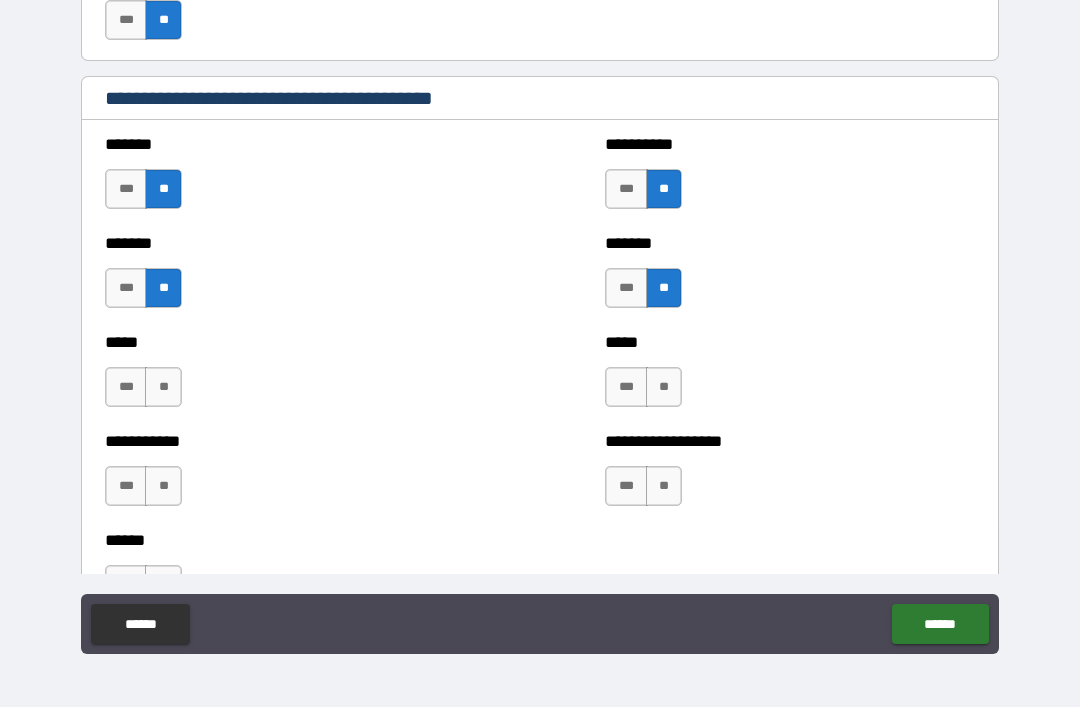 click on "**" at bounding box center [163, 387] 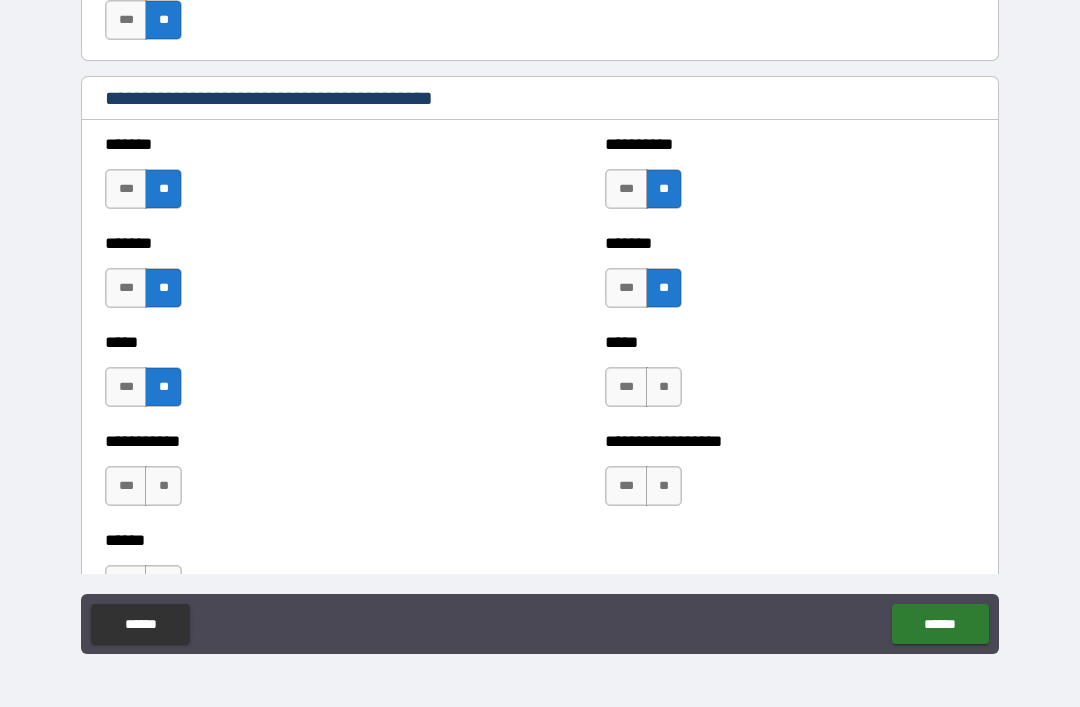 click on "***** *** **" at bounding box center [790, 377] 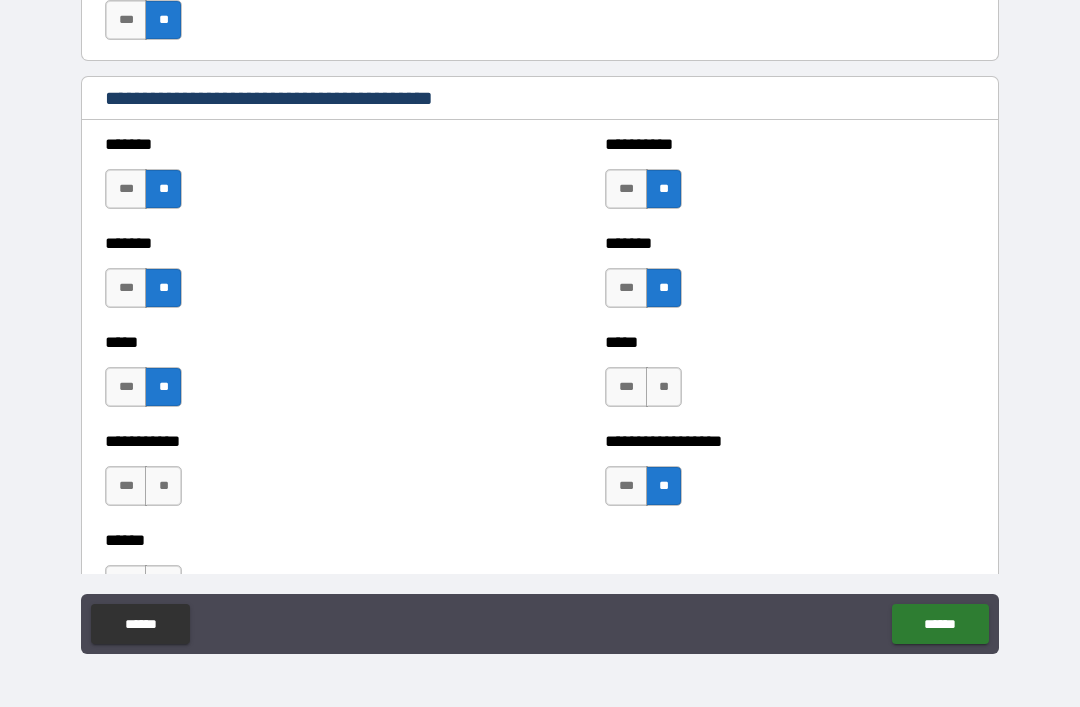 click on "**" at bounding box center [163, 486] 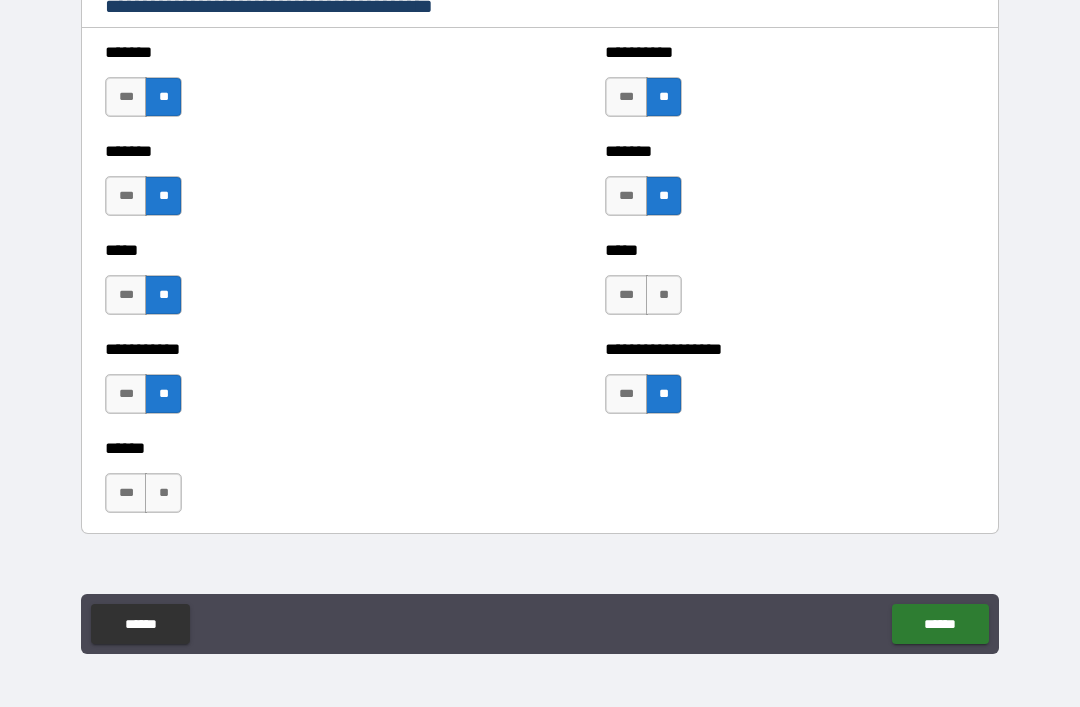 scroll, scrollTop: 1819, scrollLeft: 0, axis: vertical 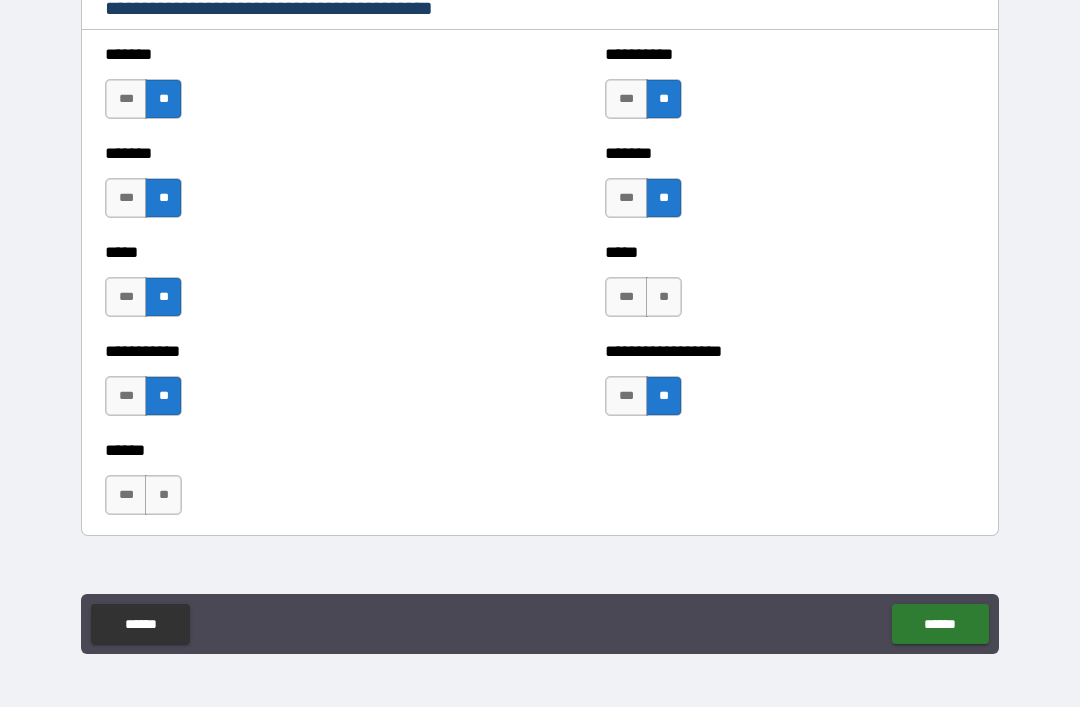 click on "****** *** **" at bounding box center (540, 485) 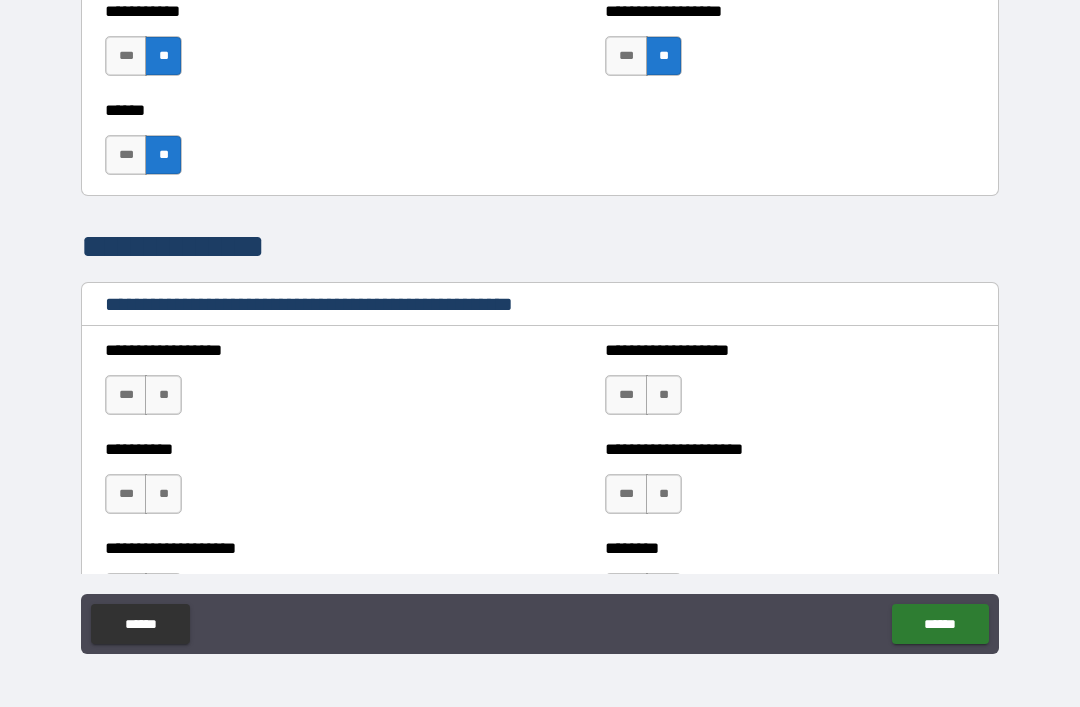 scroll, scrollTop: 2168, scrollLeft: 0, axis: vertical 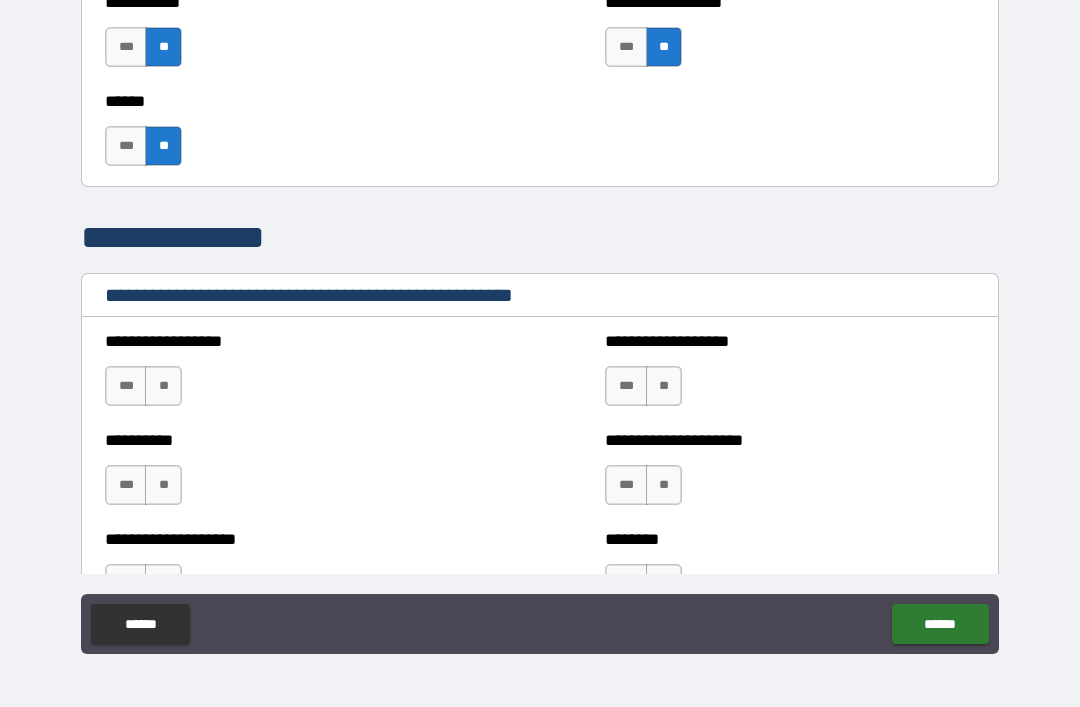 click on "**" at bounding box center (163, 386) 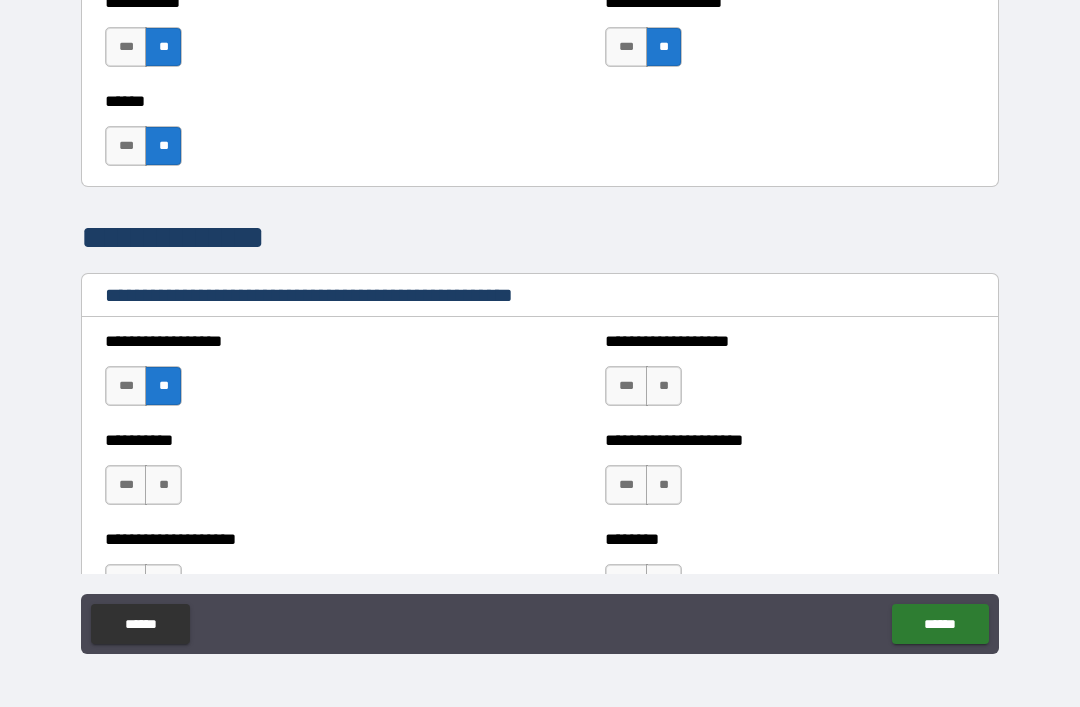 click on "**" at bounding box center (163, 485) 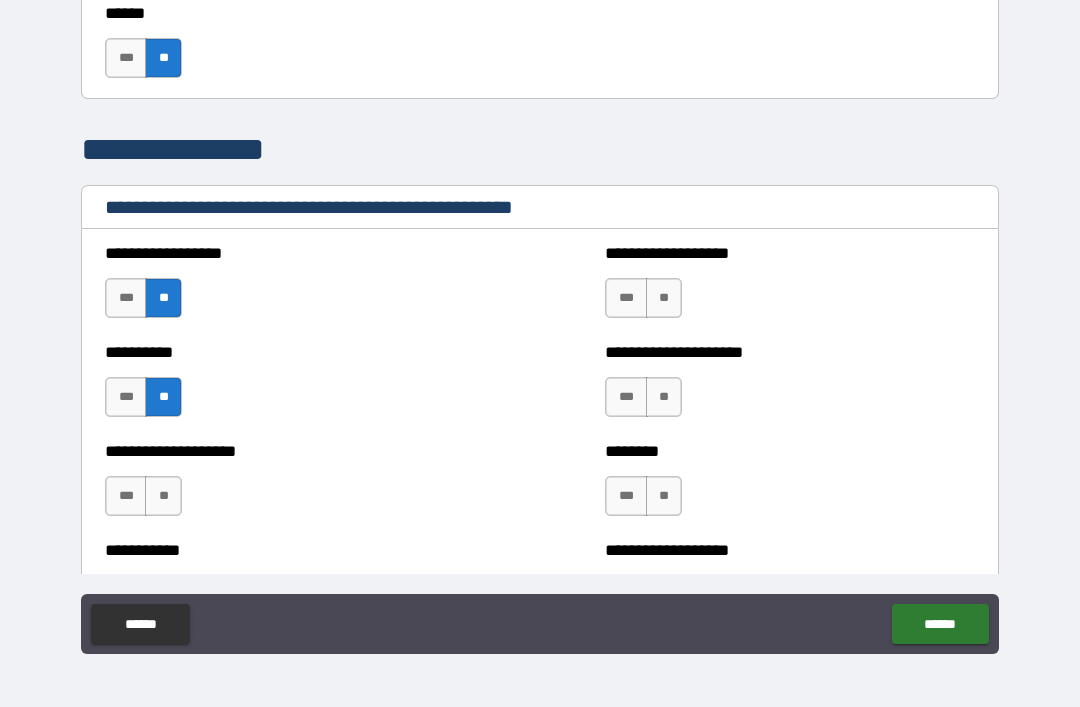 scroll, scrollTop: 2256, scrollLeft: 0, axis: vertical 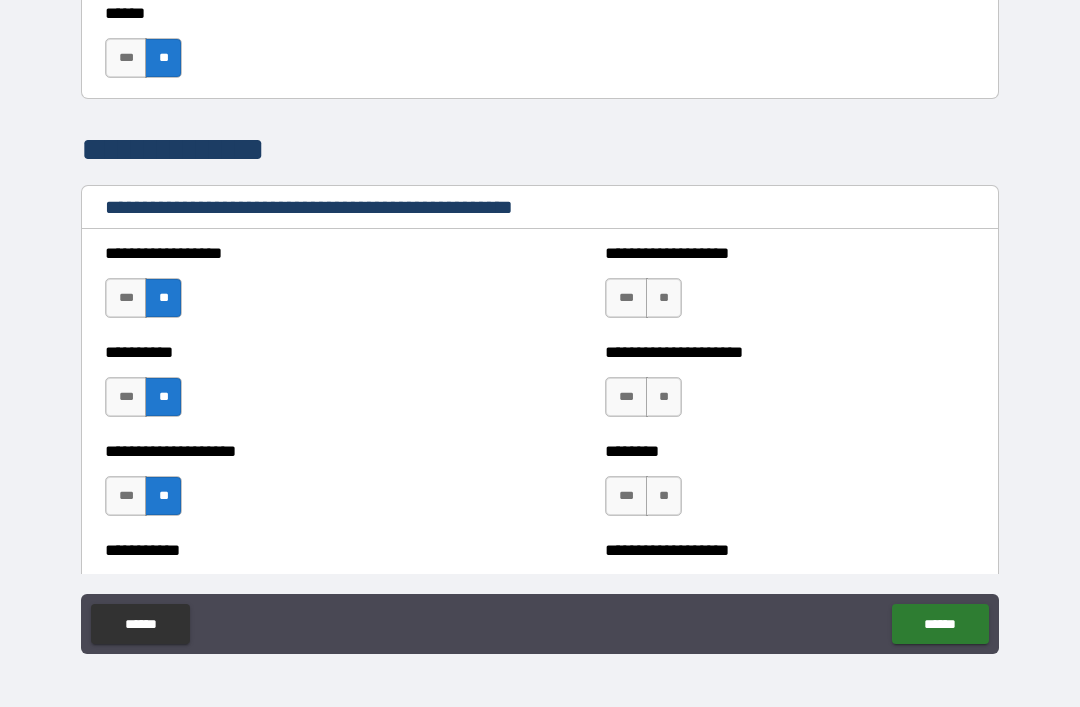 click on "**" at bounding box center [664, 298] 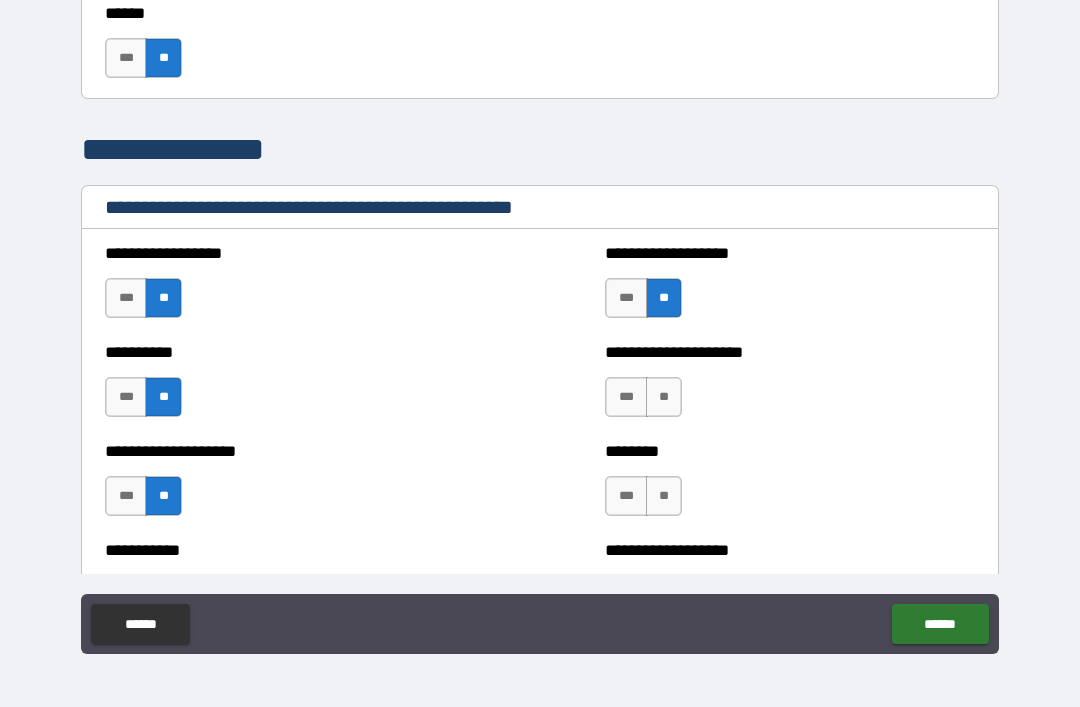 click on "**" at bounding box center [664, 397] 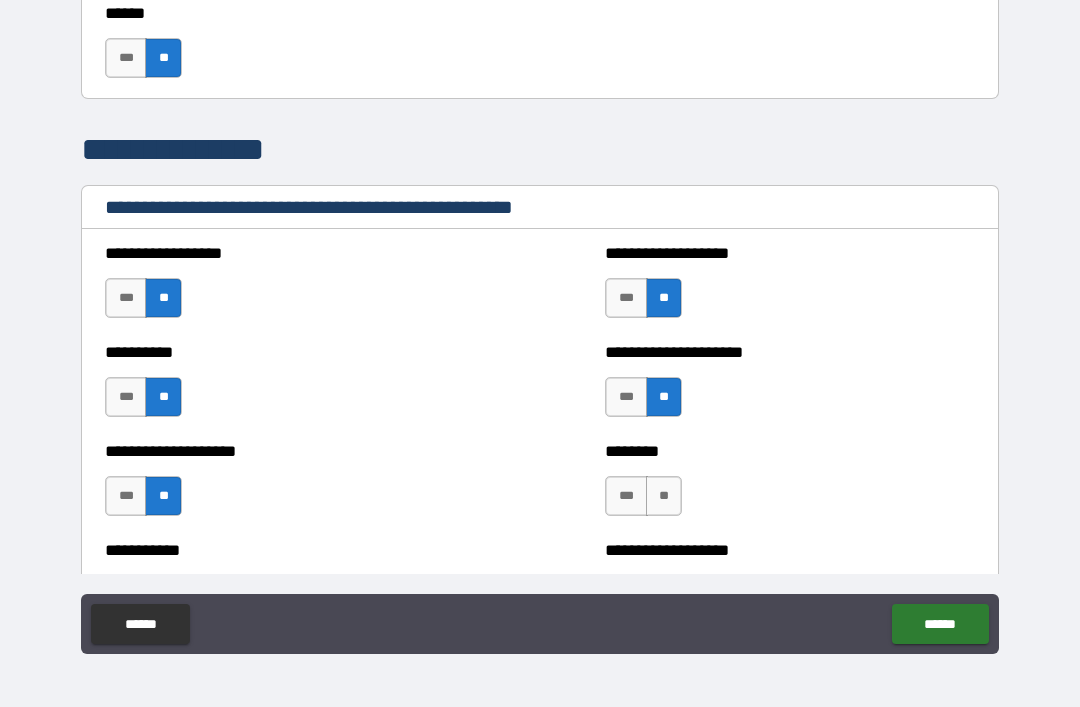click on "**" at bounding box center [664, 496] 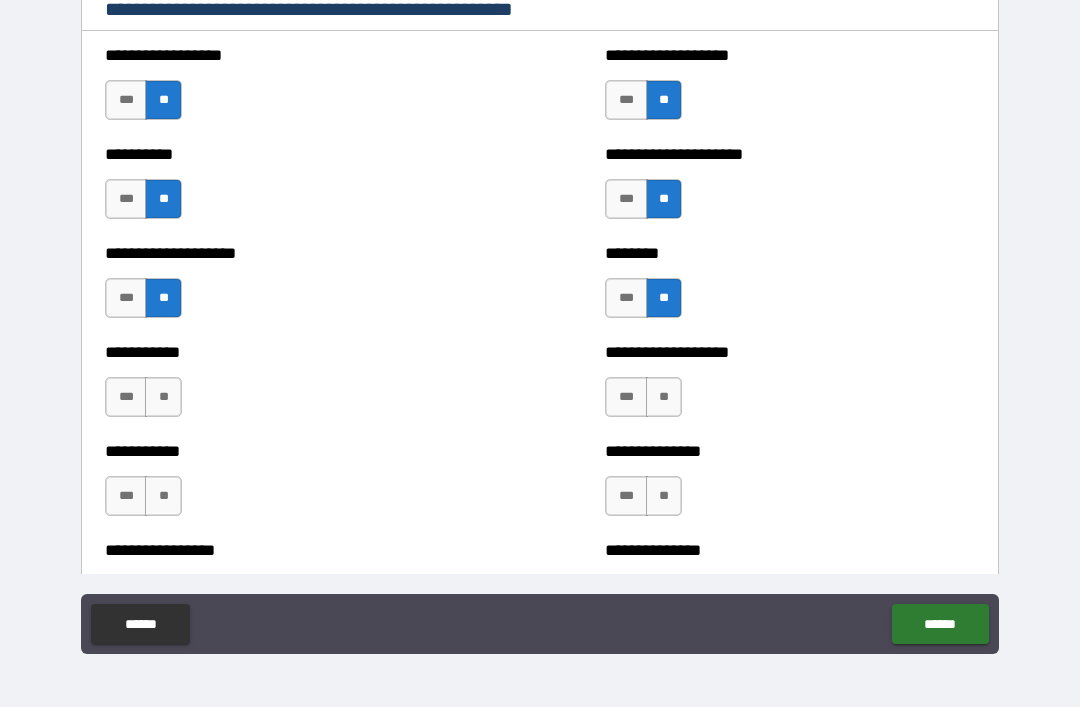 scroll, scrollTop: 2465, scrollLeft: 0, axis: vertical 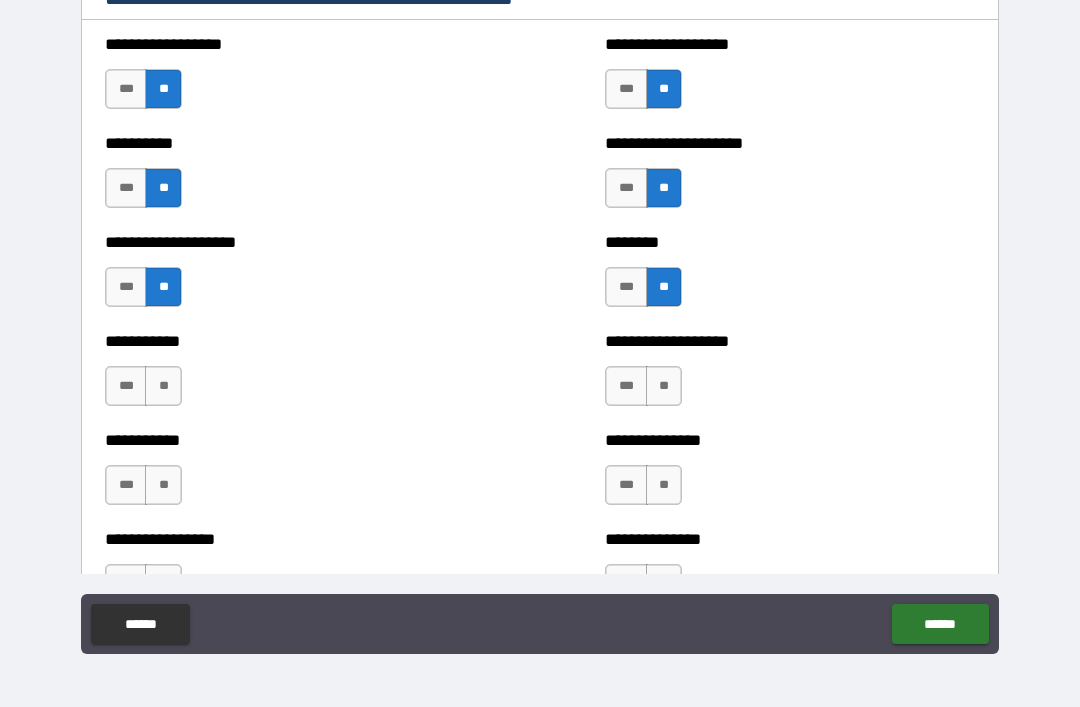 click on "**" at bounding box center [163, 386] 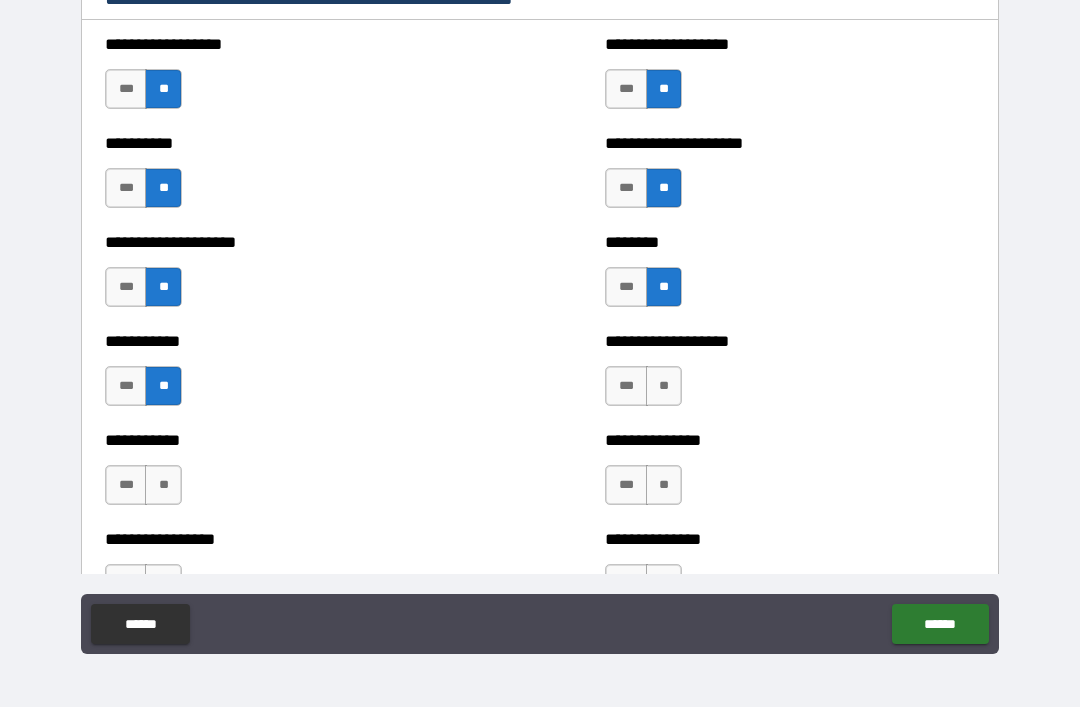 click on "**" at bounding box center [664, 386] 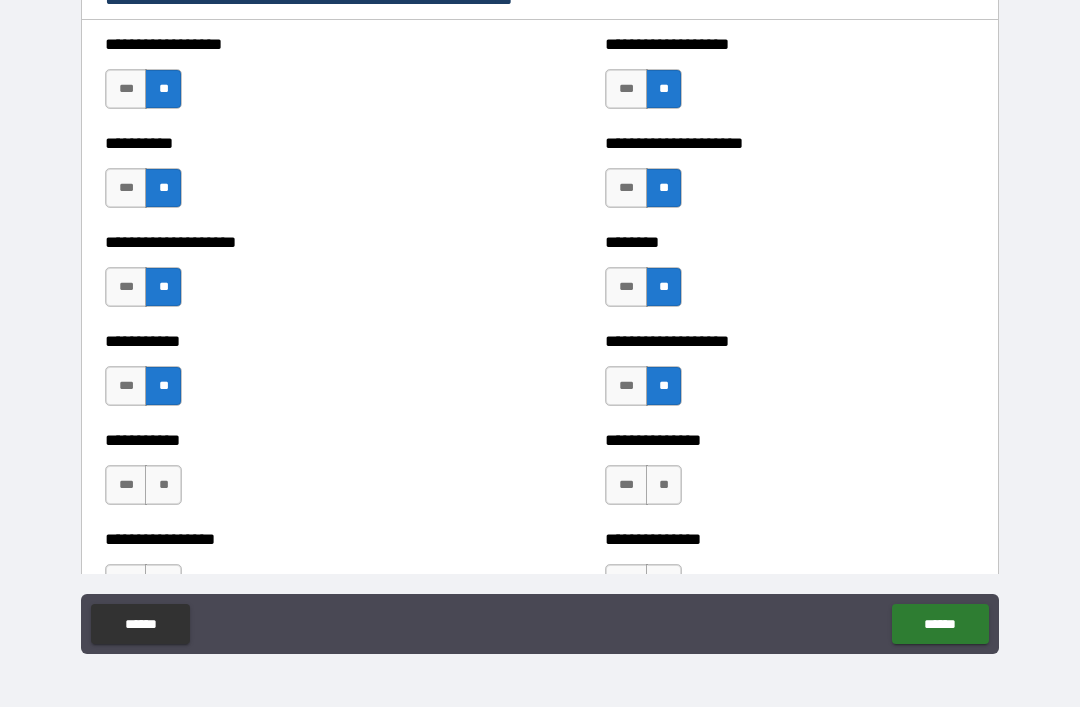 click on "**" at bounding box center [664, 485] 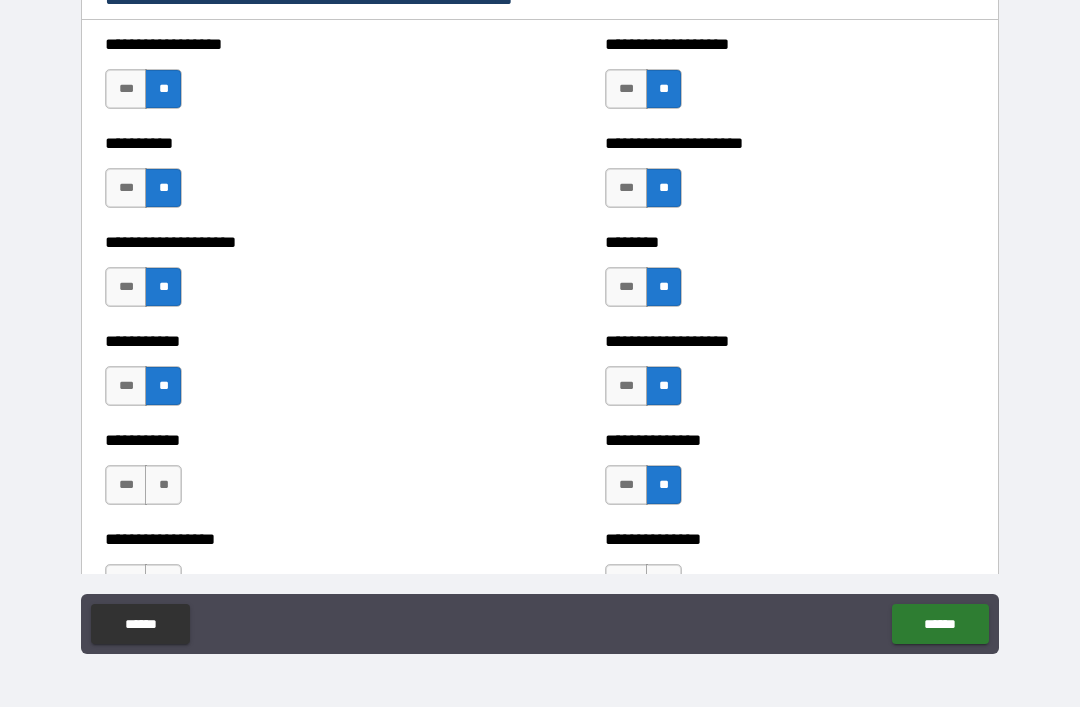 click on "**" at bounding box center [163, 485] 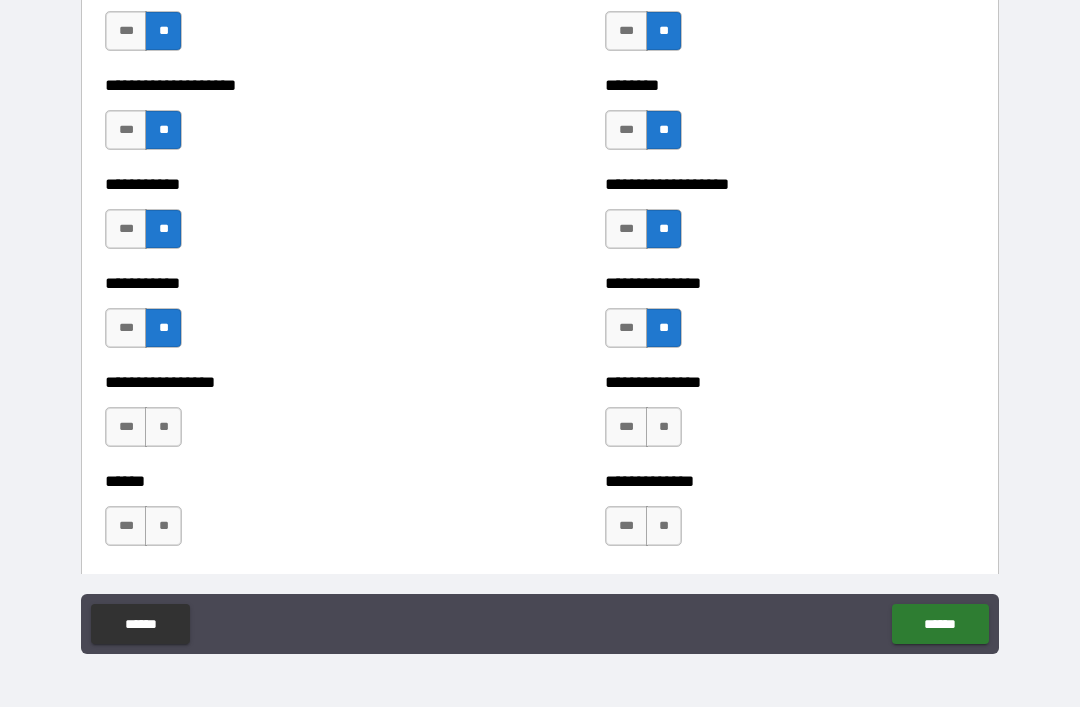 scroll, scrollTop: 2627, scrollLeft: 0, axis: vertical 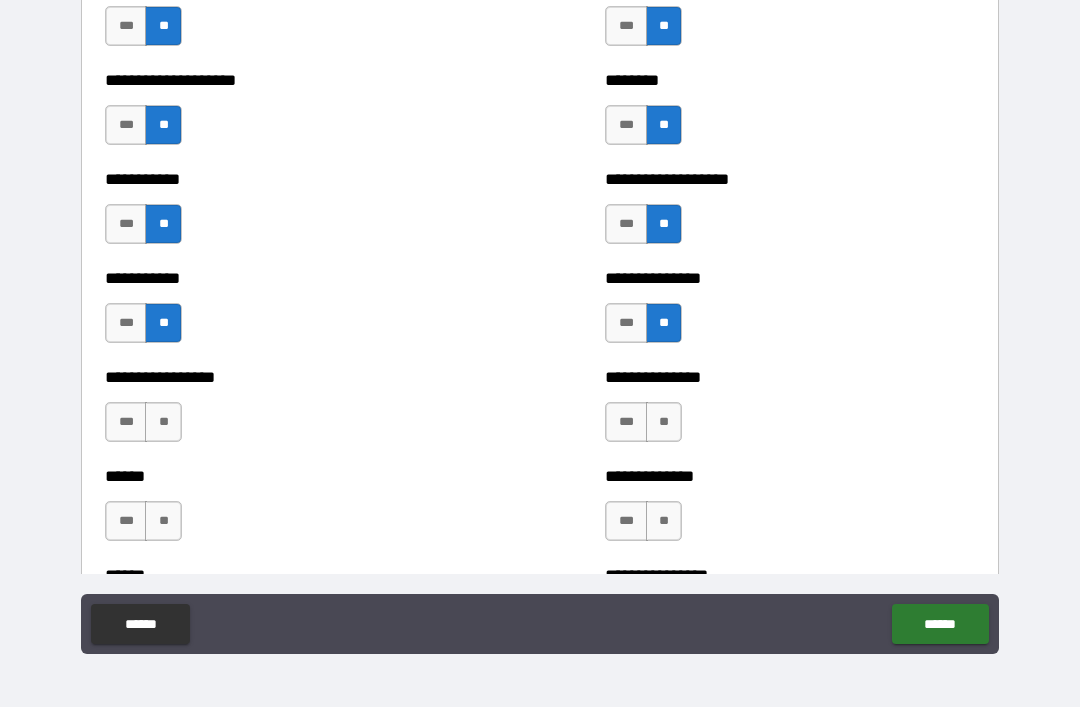 click on "**" at bounding box center [664, 422] 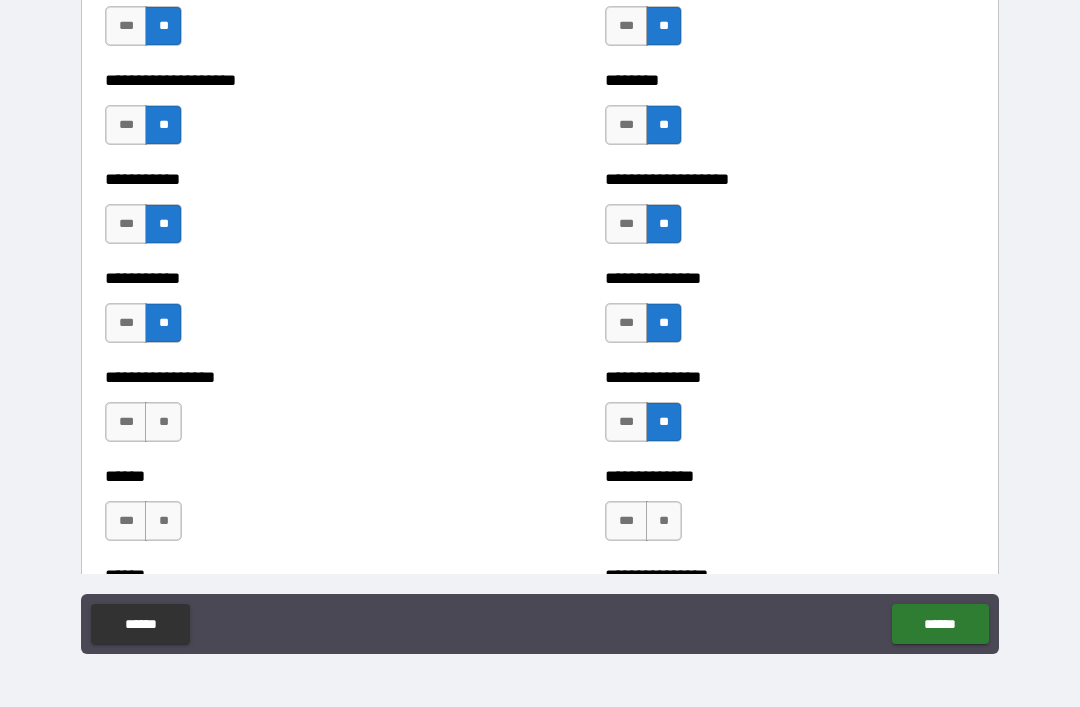click on "**" at bounding box center [163, 422] 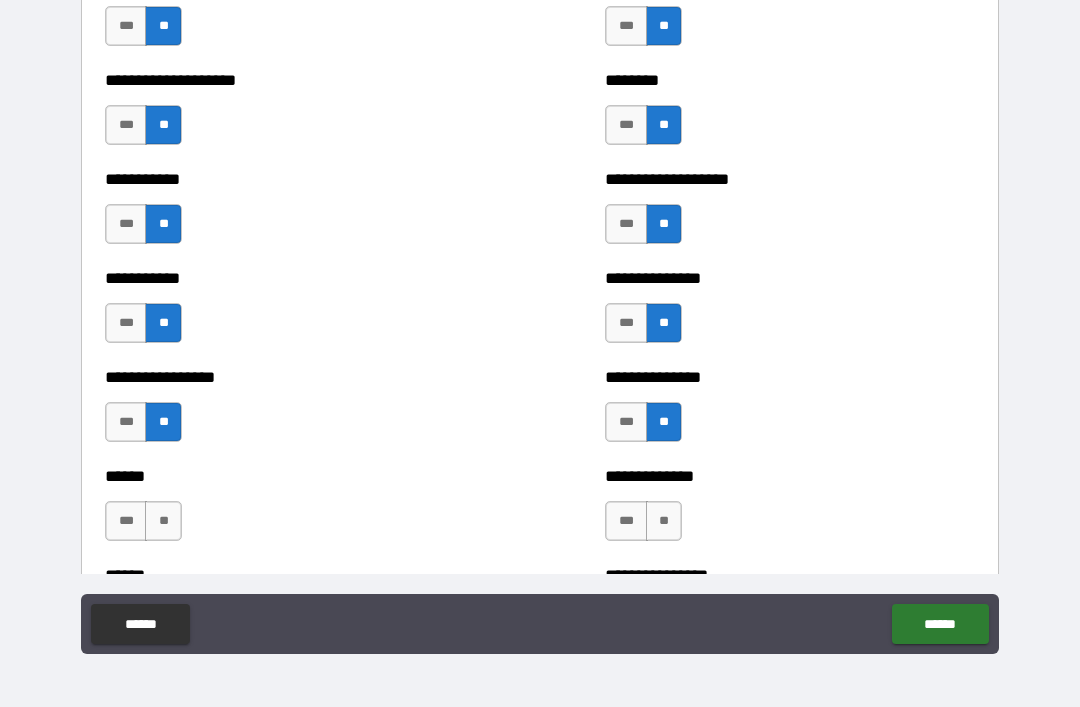 click on "**" at bounding box center (664, 521) 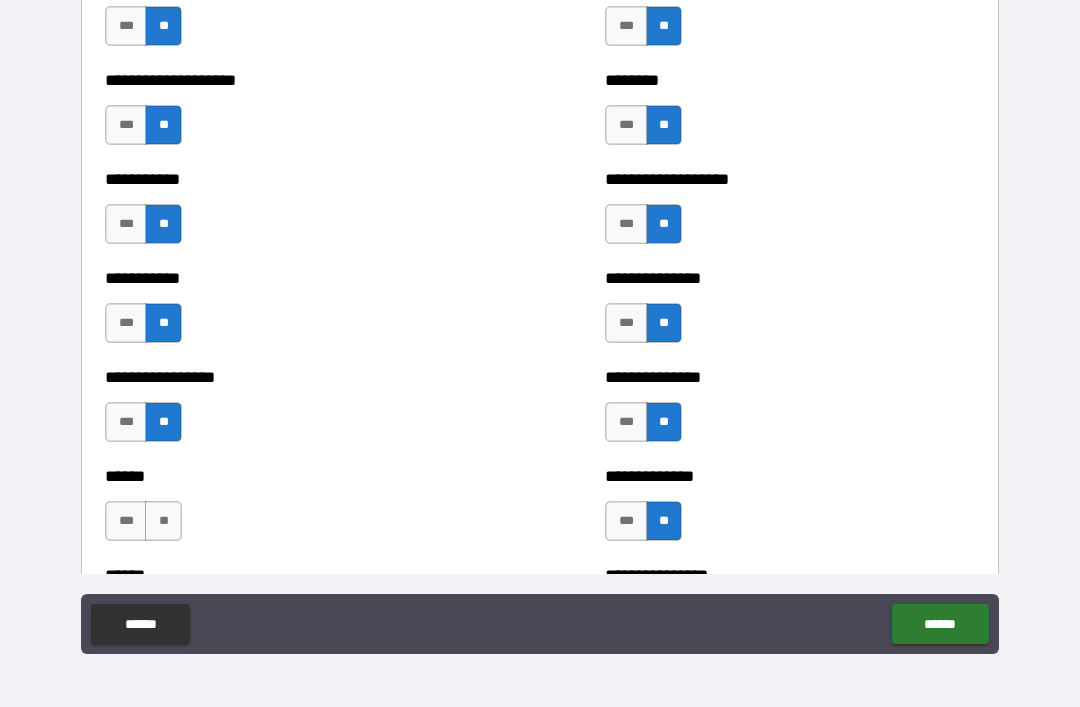 click on "**" at bounding box center [163, 521] 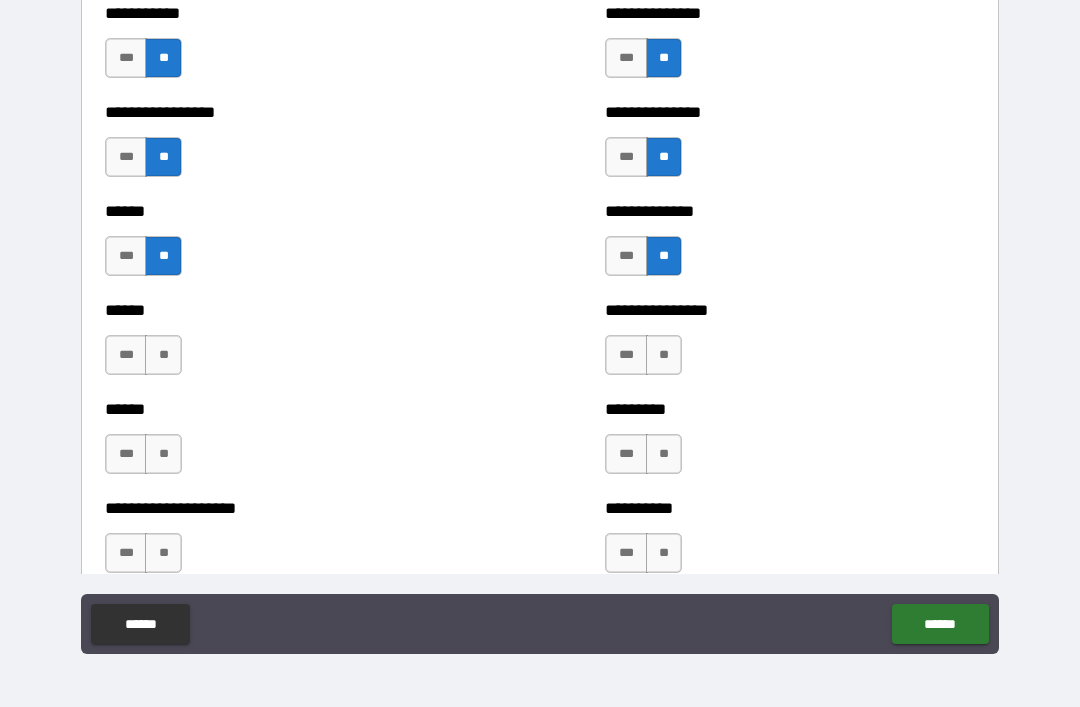 scroll, scrollTop: 2897, scrollLeft: 0, axis: vertical 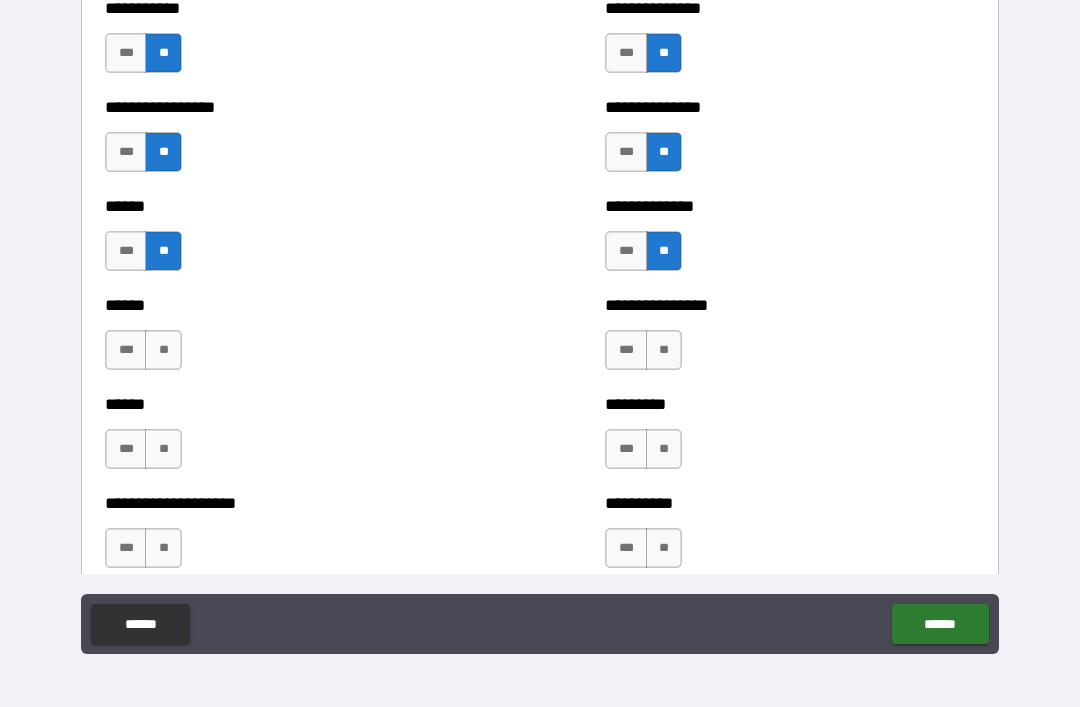 click on "***" at bounding box center (126, 350) 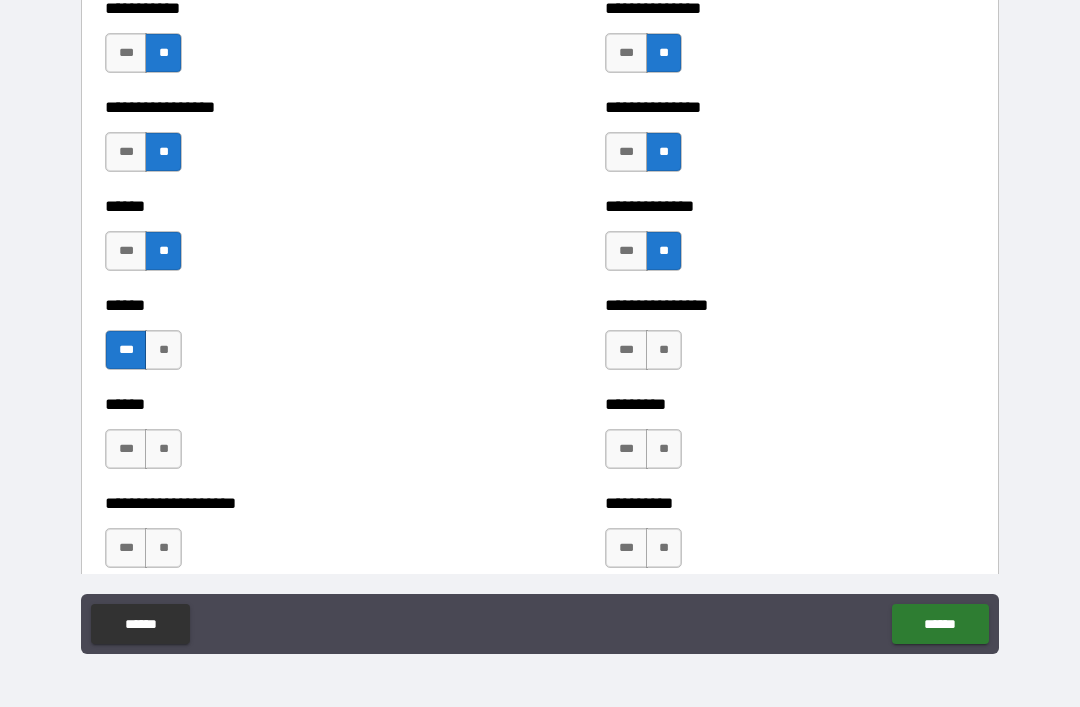 click on "**" at bounding box center [163, 350] 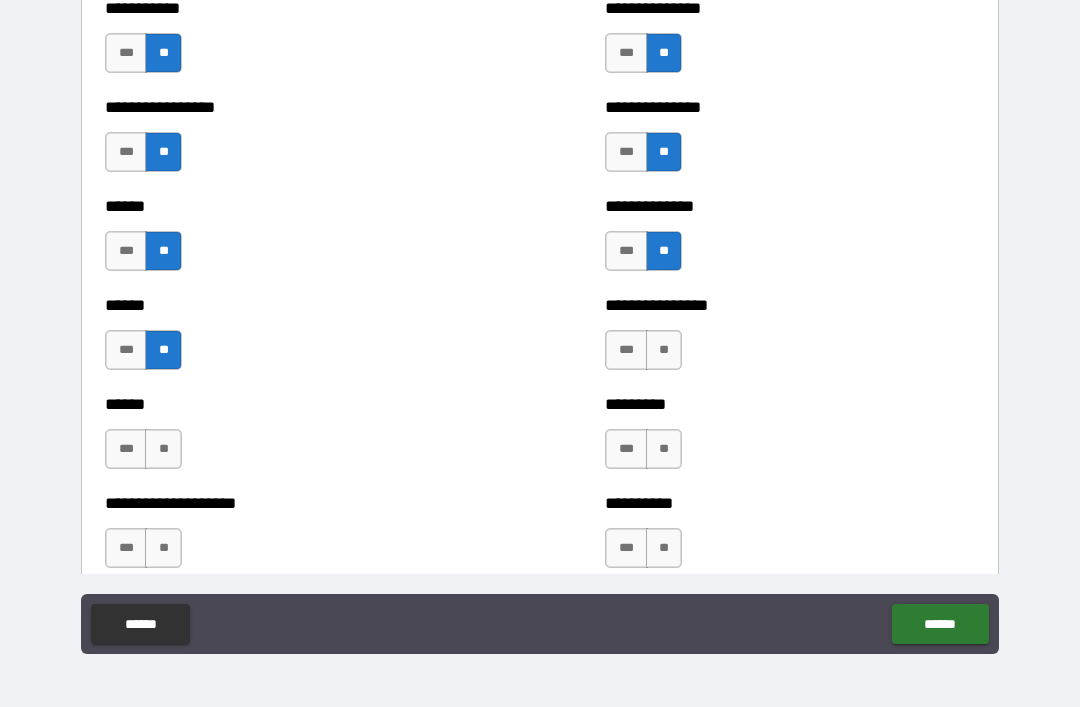 click on "**" at bounding box center (664, 350) 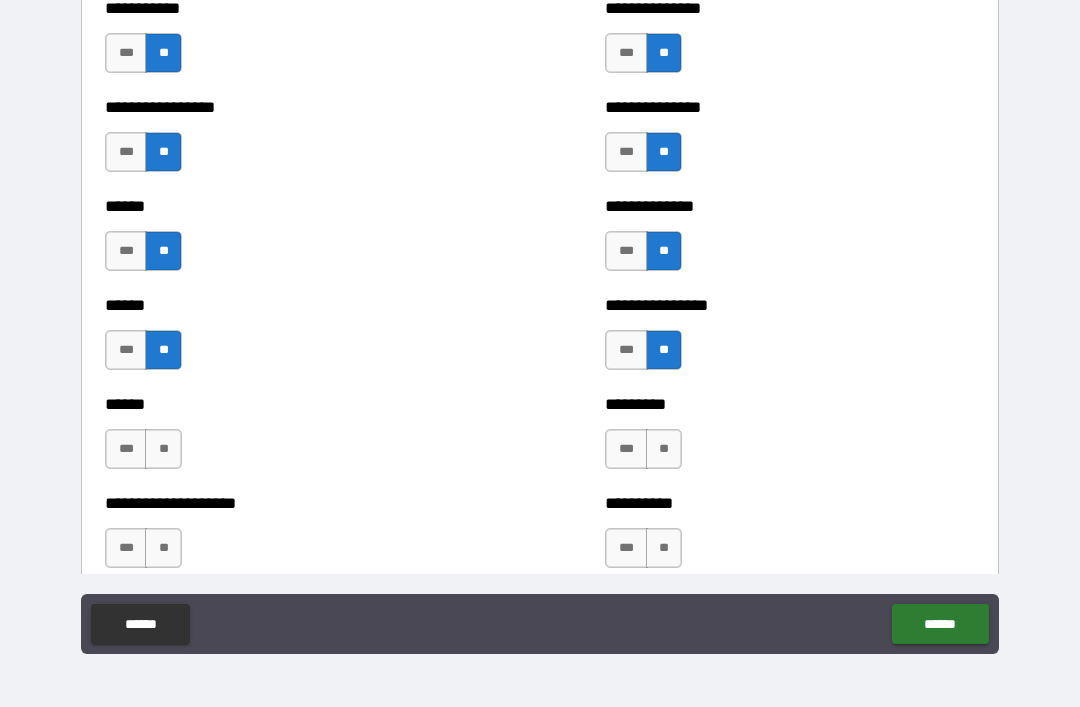 click on "**" at bounding box center [163, 449] 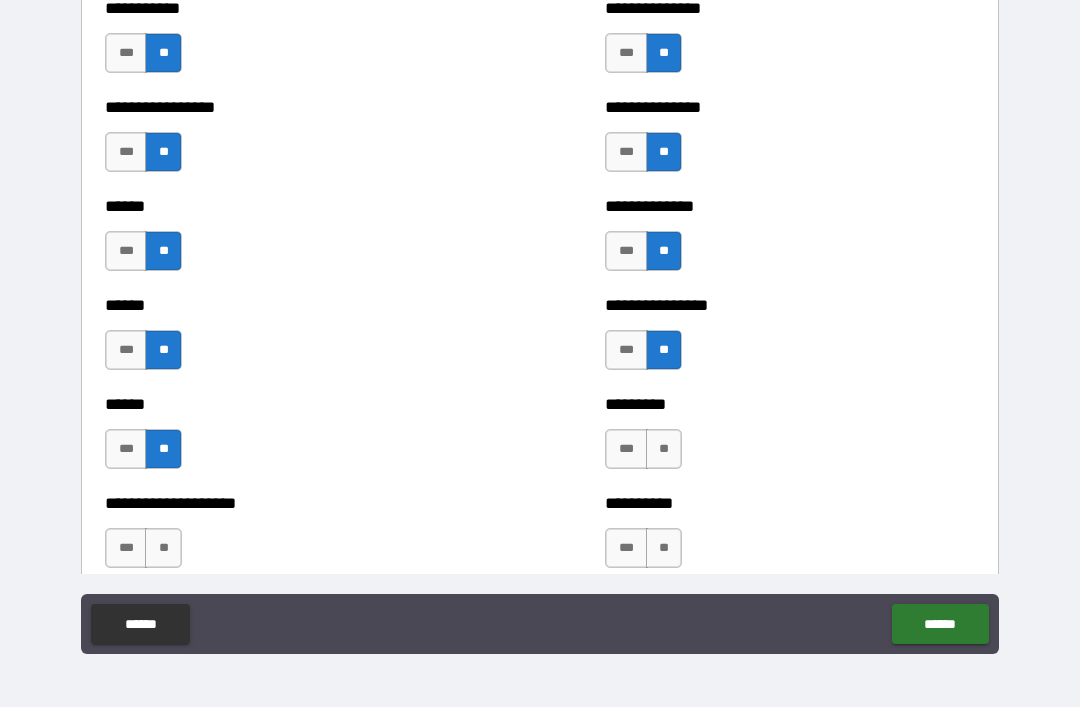 click on "**" at bounding box center [664, 449] 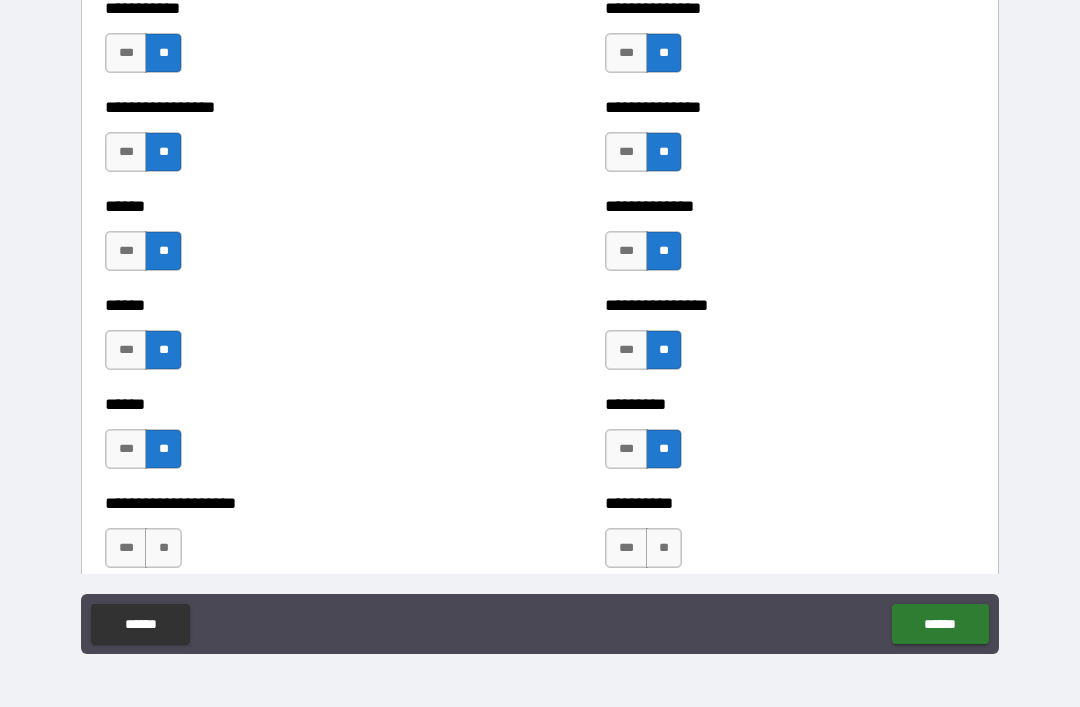 click on "**" at bounding box center [664, 548] 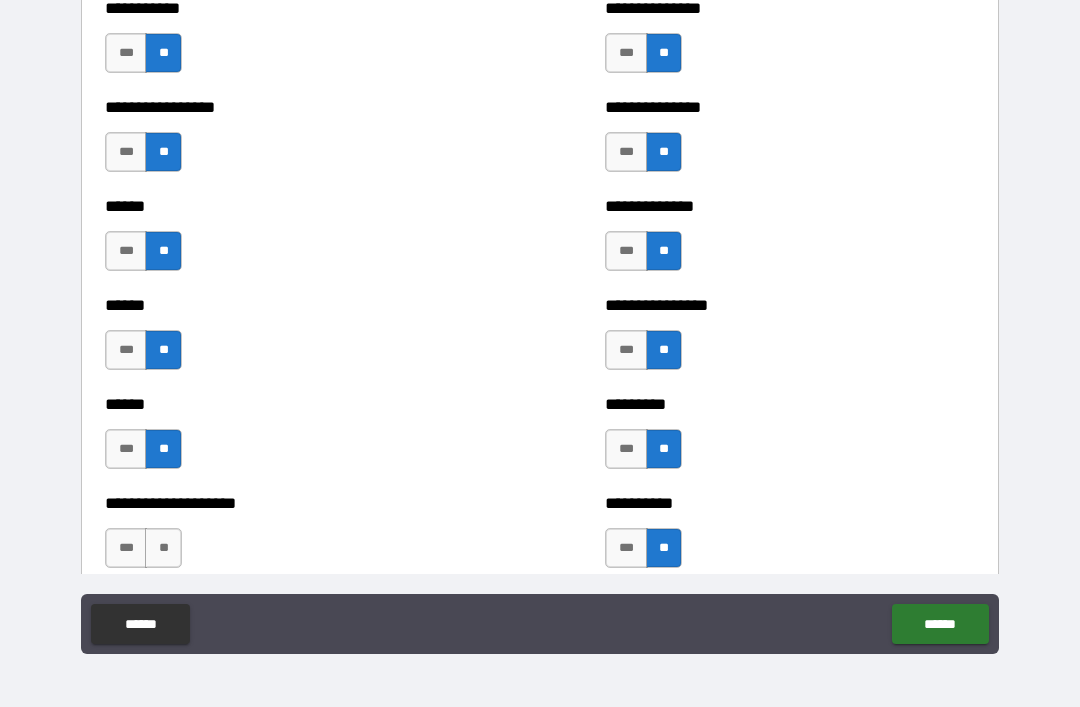 click on "**" at bounding box center (163, 548) 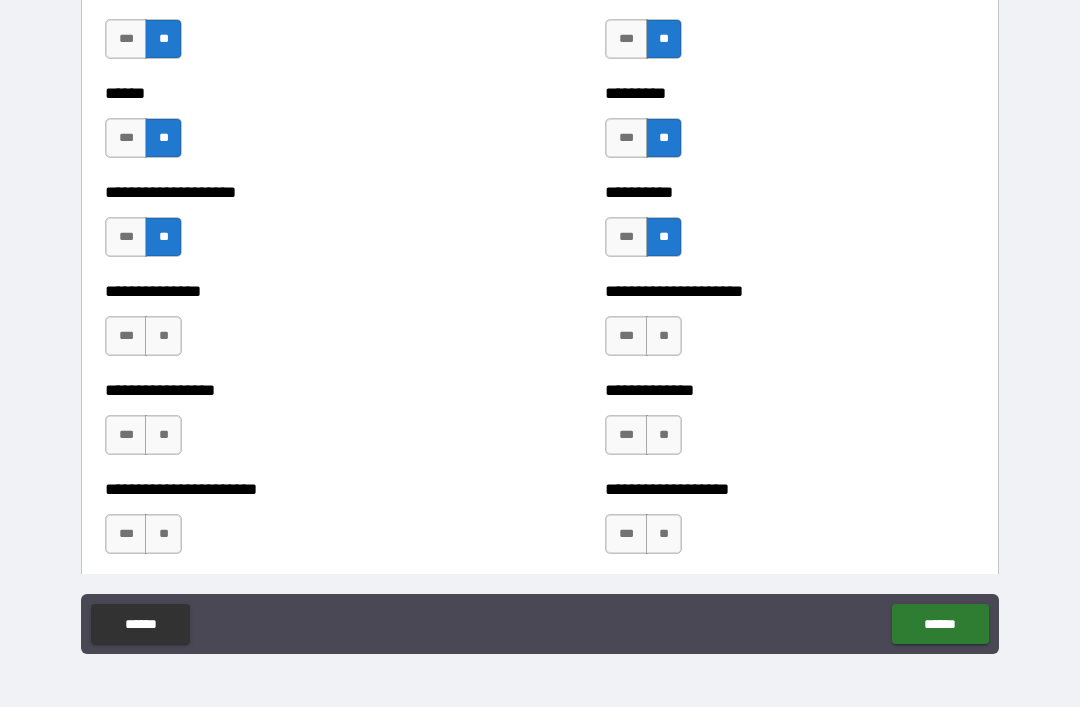 scroll, scrollTop: 3148, scrollLeft: 0, axis: vertical 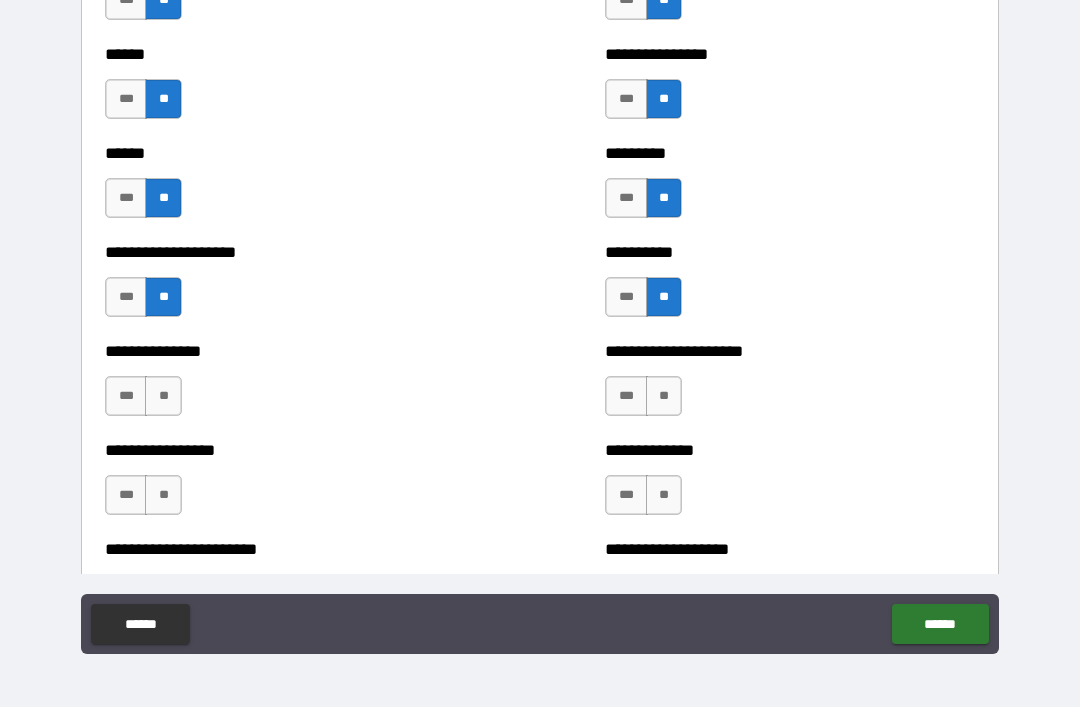 click on "***" at bounding box center (126, 99) 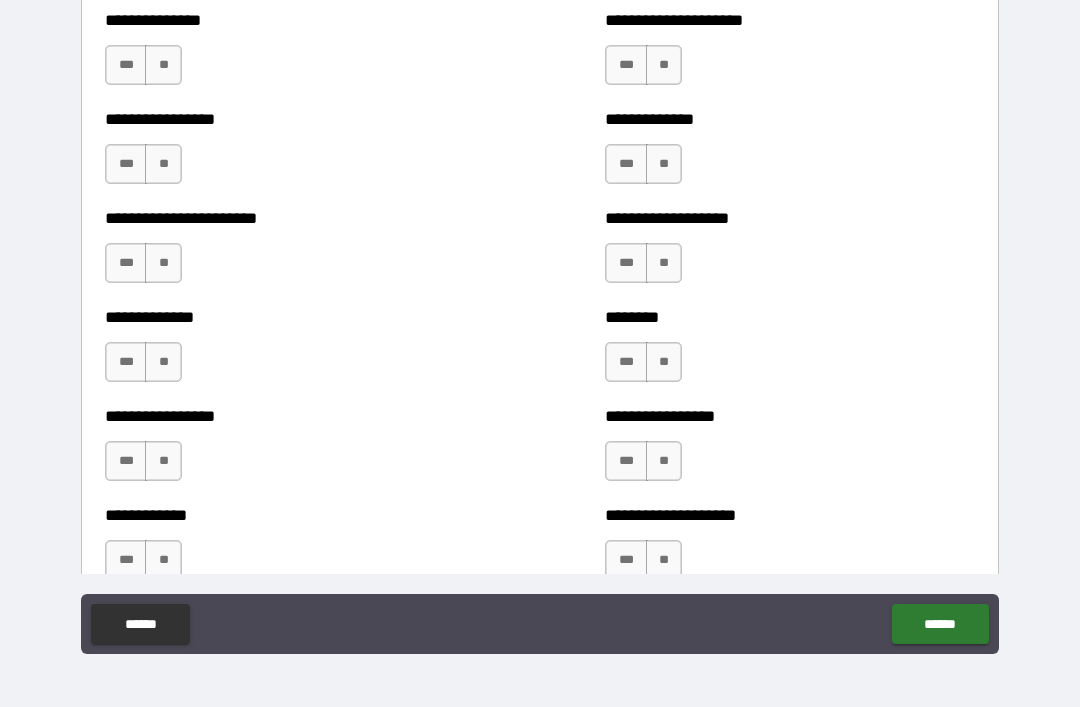 scroll, scrollTop: 3481, scrollLeft: 0, axis: vertical 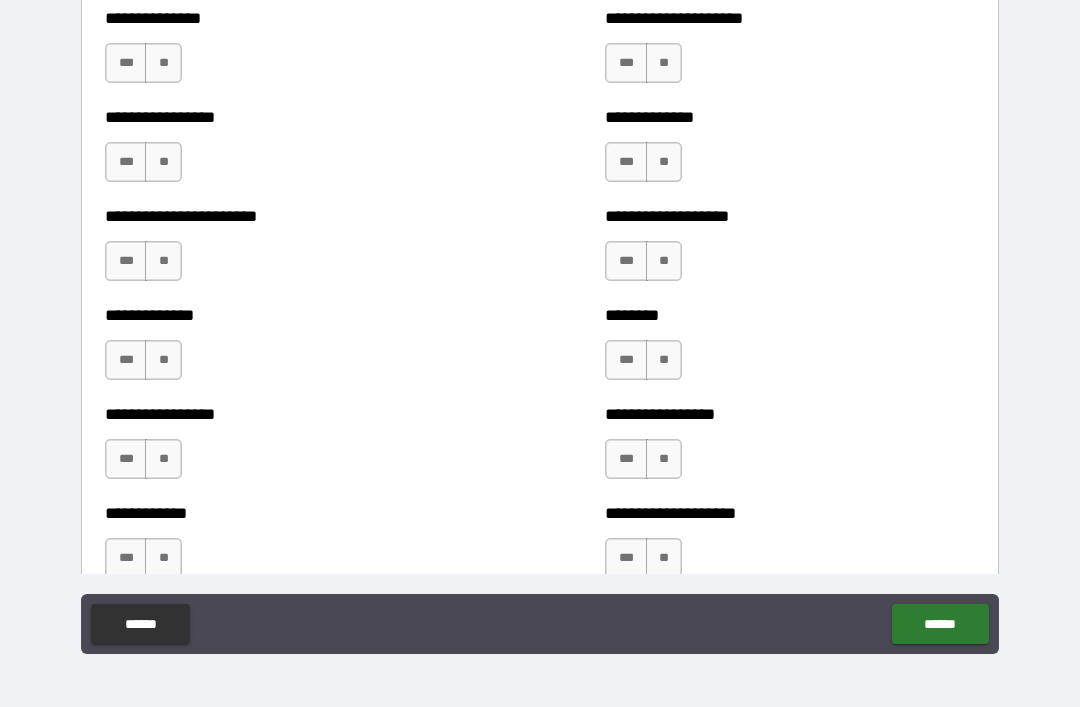 click on "**" at bounding box center (664, 63) 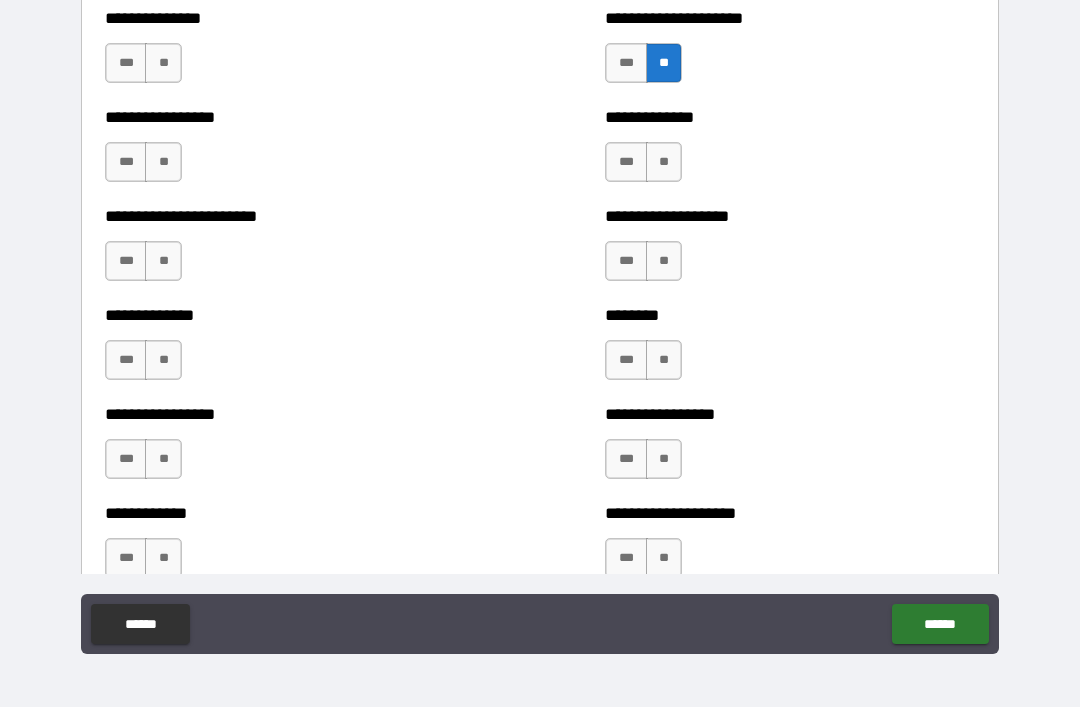 click on "**" at bounding box center (163, 63) 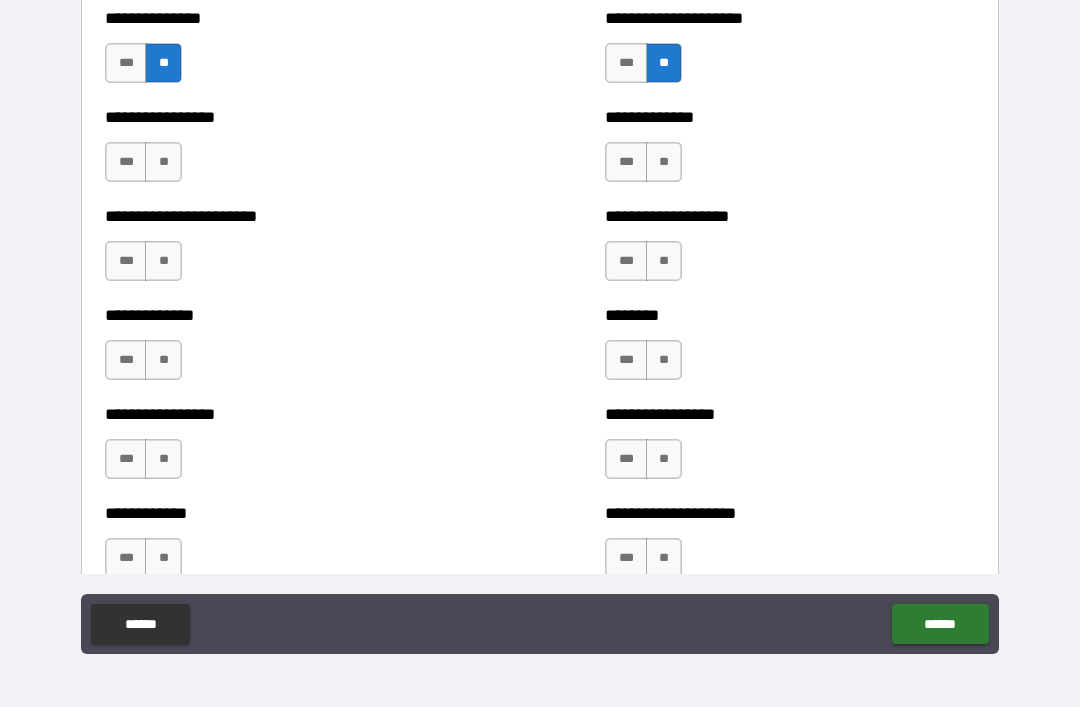 click on "**" at bounding box center (163, 162) 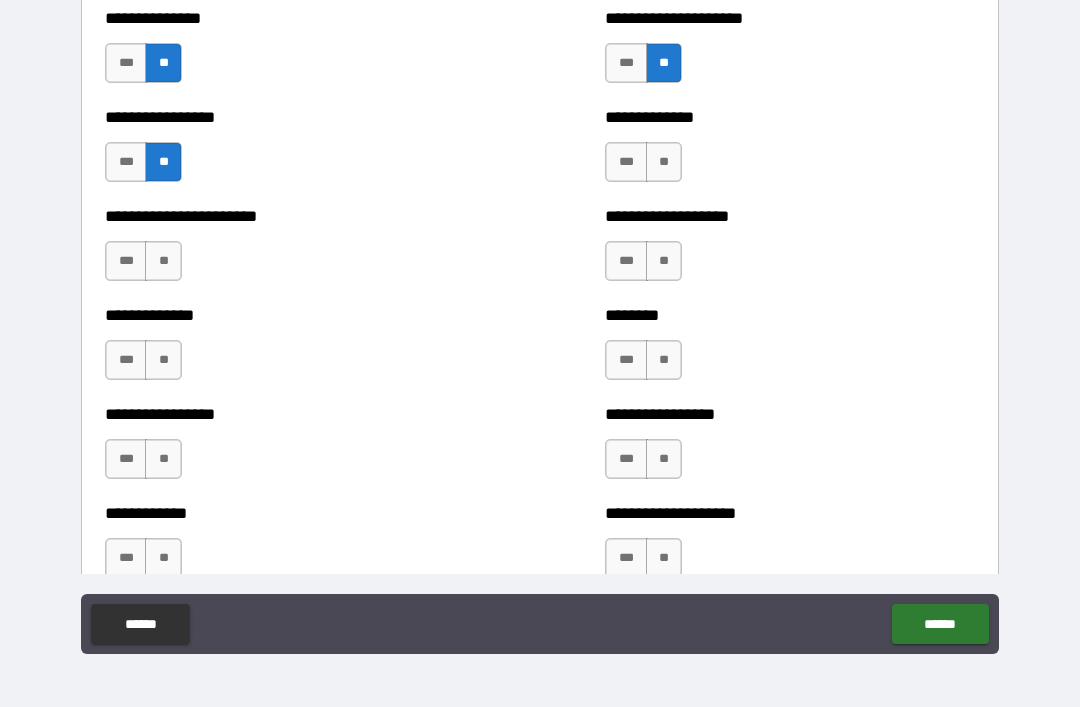 click on "**" at bounding box center [664, 162] 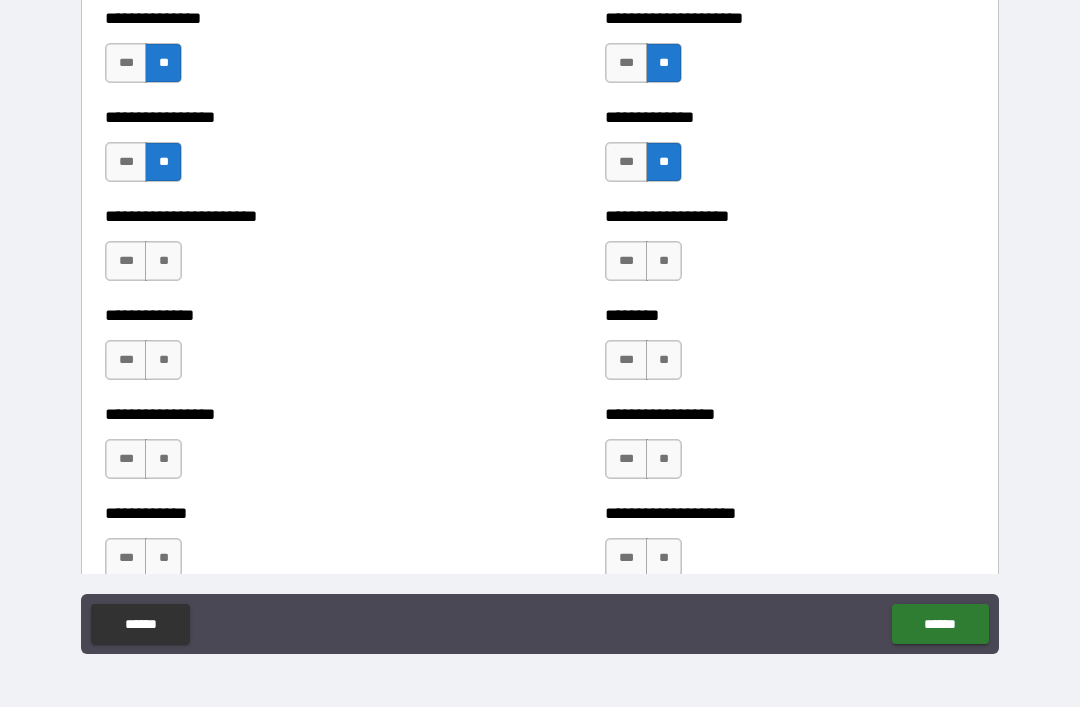 click on "**" at bounding box center (163, 261) 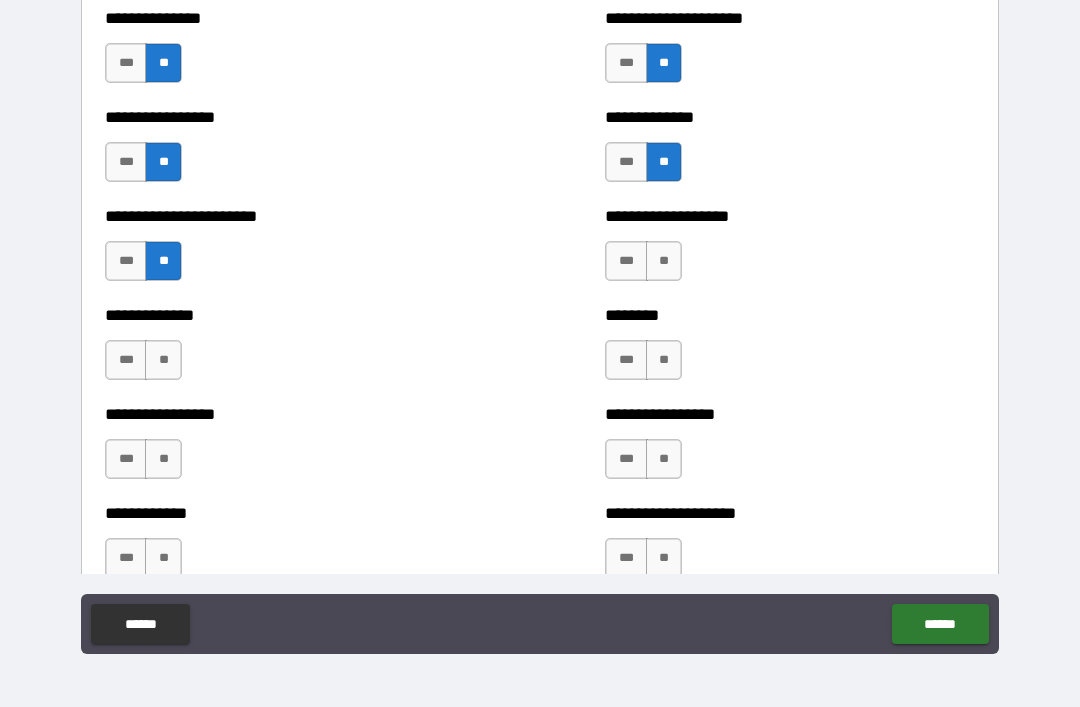 click on "**" at bounding box center [664, 261] 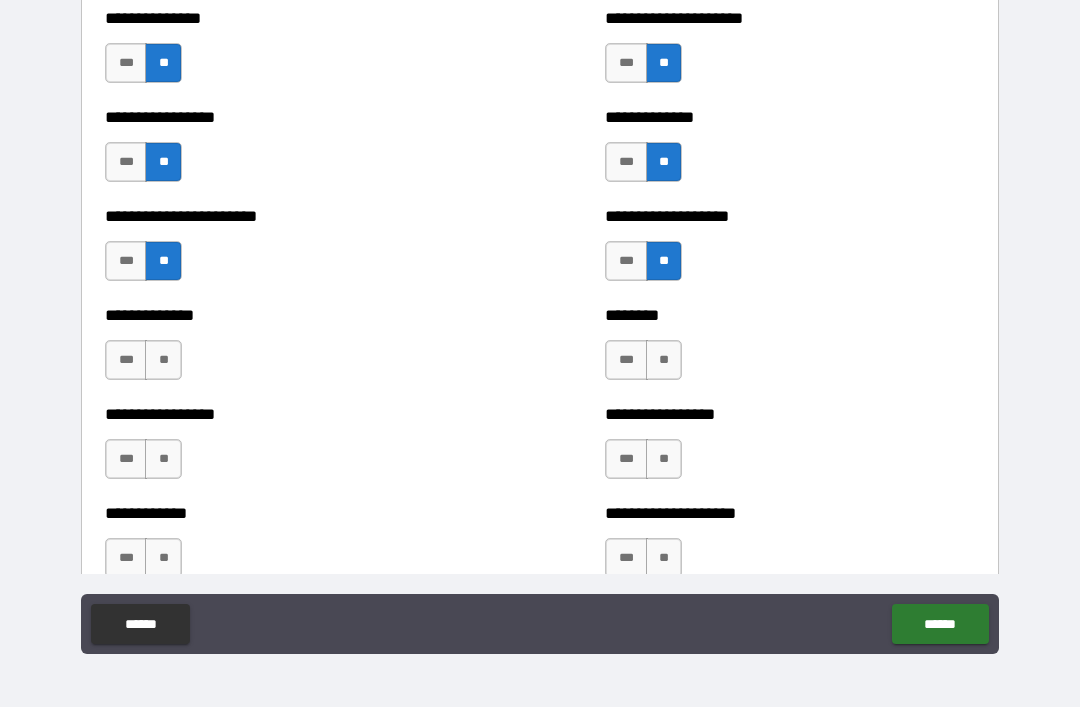 click on "**" at bounding box center (163, 360) 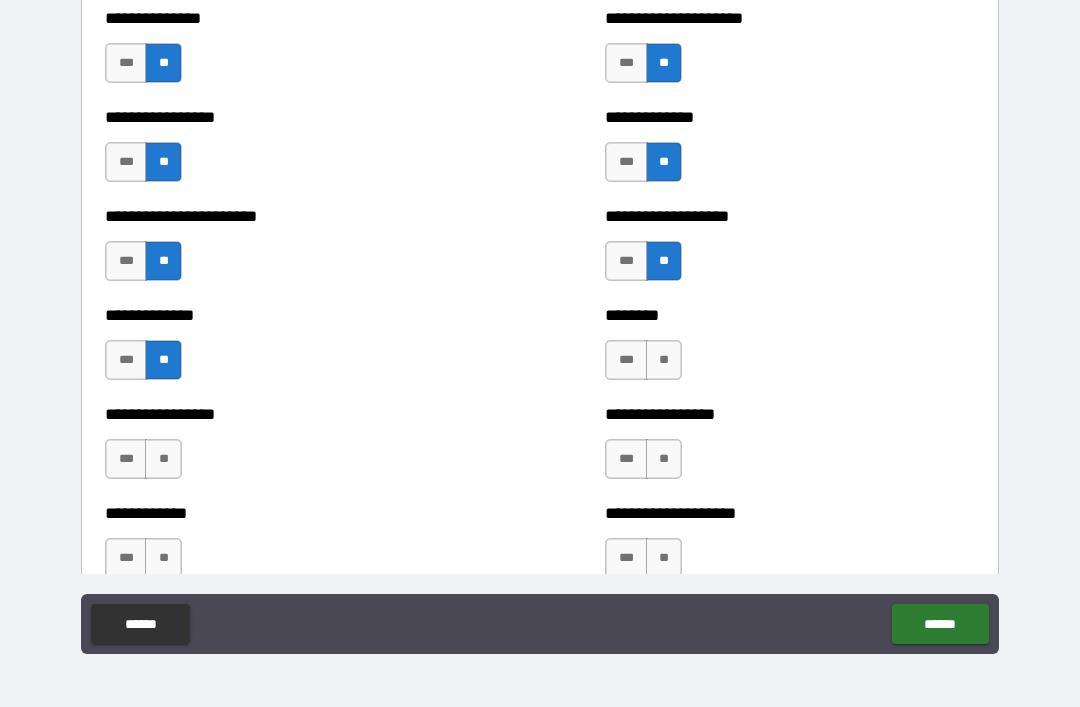 click on "**" at bounding box center (664, 360) 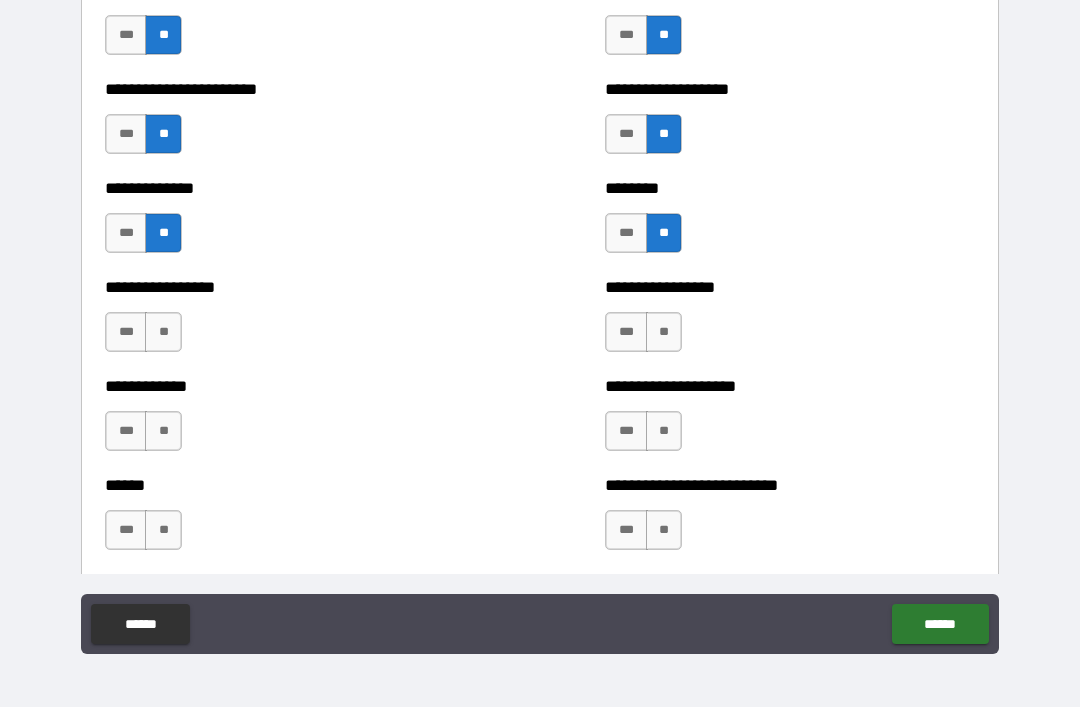 scroll, scrollTop: 3610, scrollLeft: 0, axis: vertical 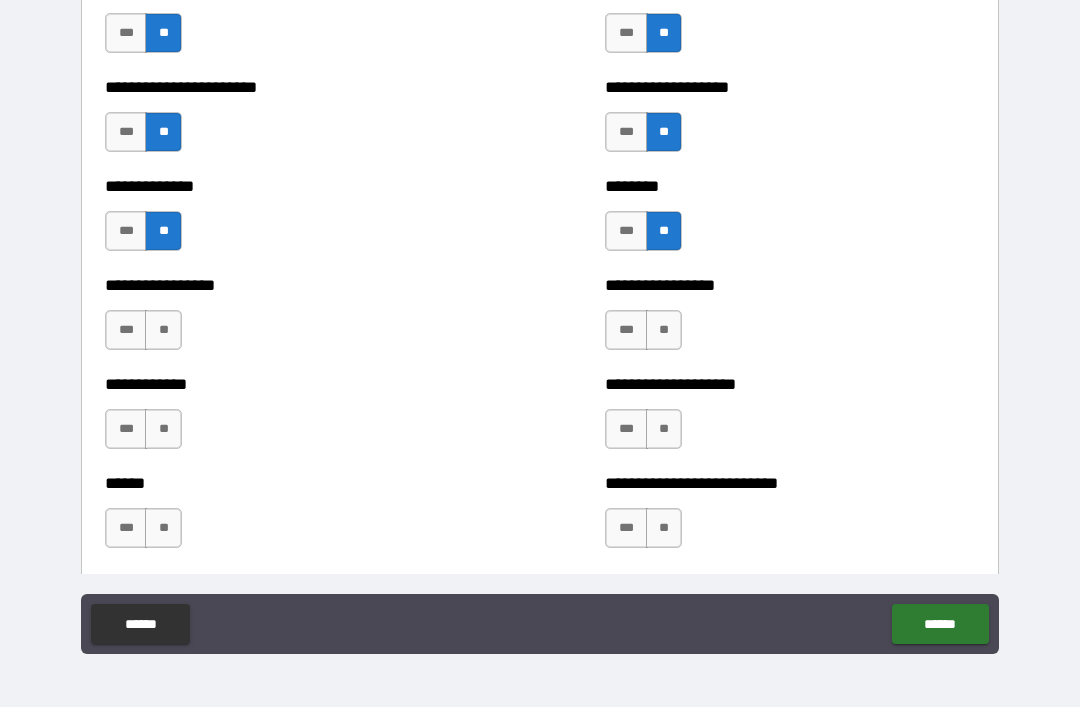 click on "**" at bounding box center [163, 330] 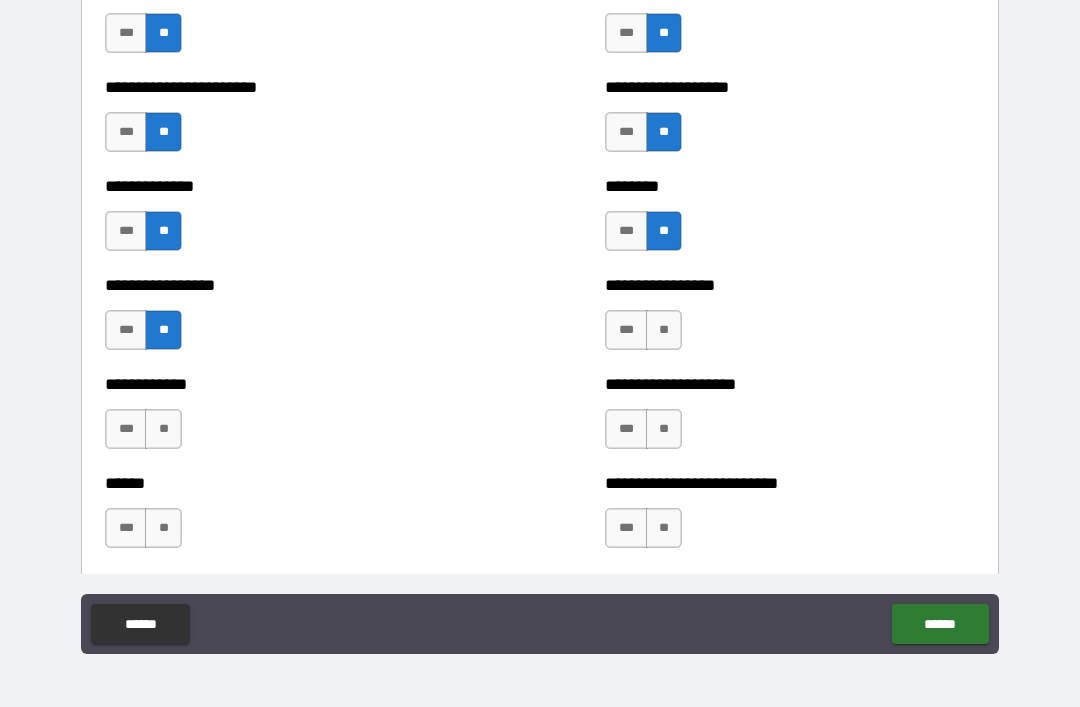 click on "**" at bounding box center [664, 330] 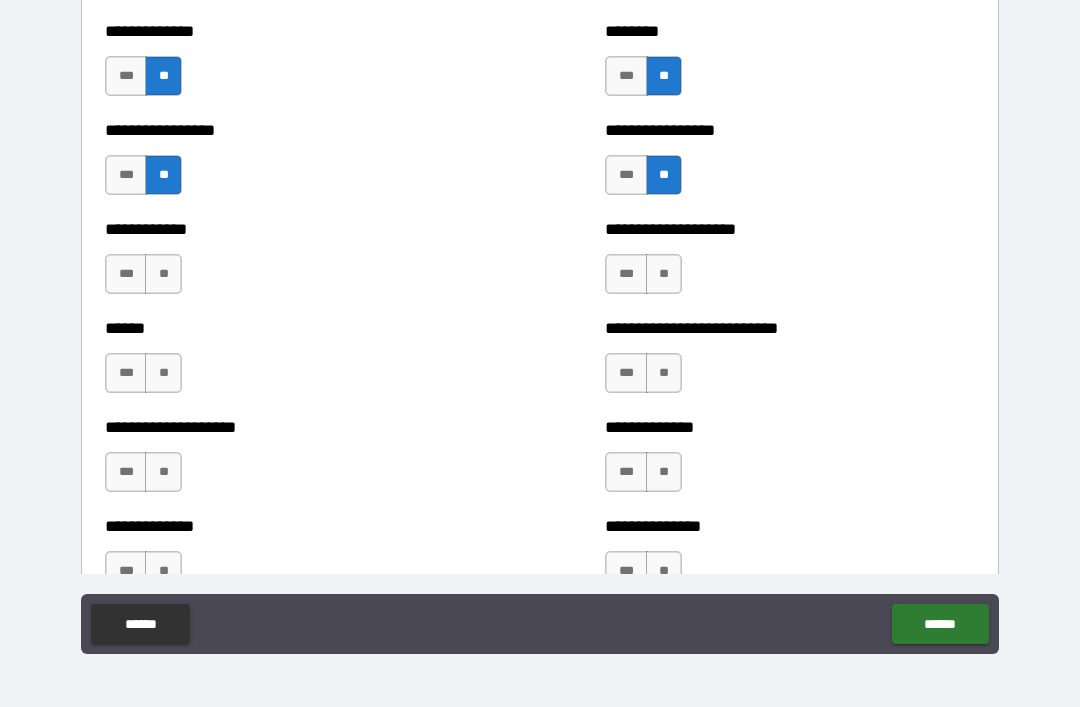 scroll, scrollTop: 3806, scrollLeft: 0, axis: vertical 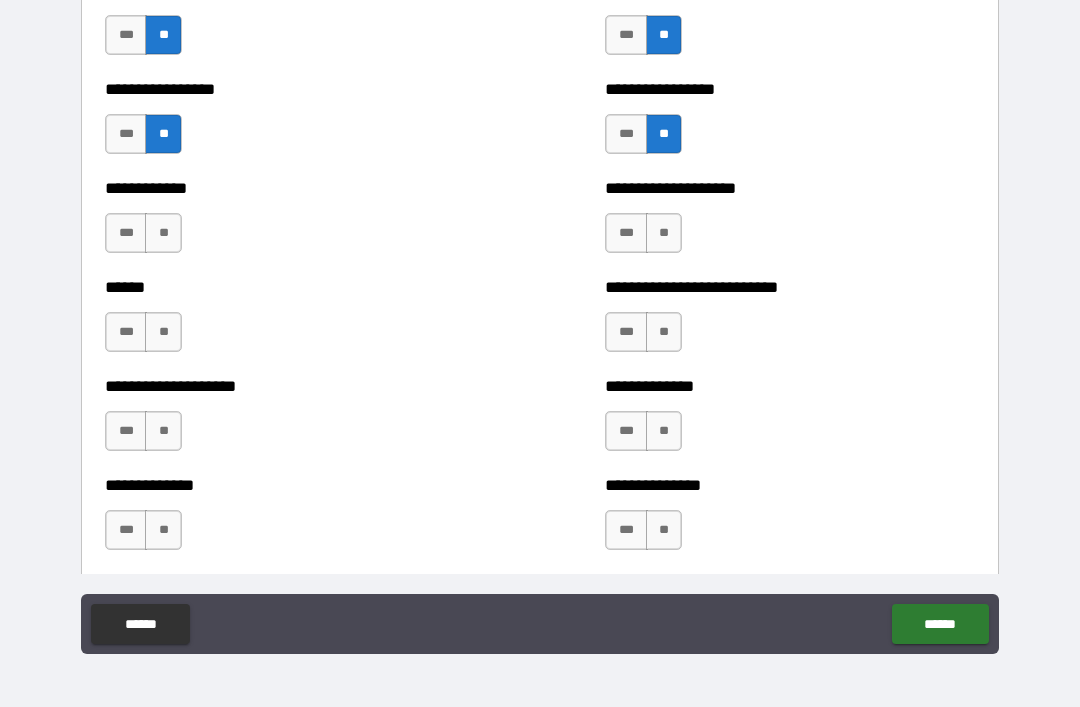 click on "**" at bounding box center (163, 233) 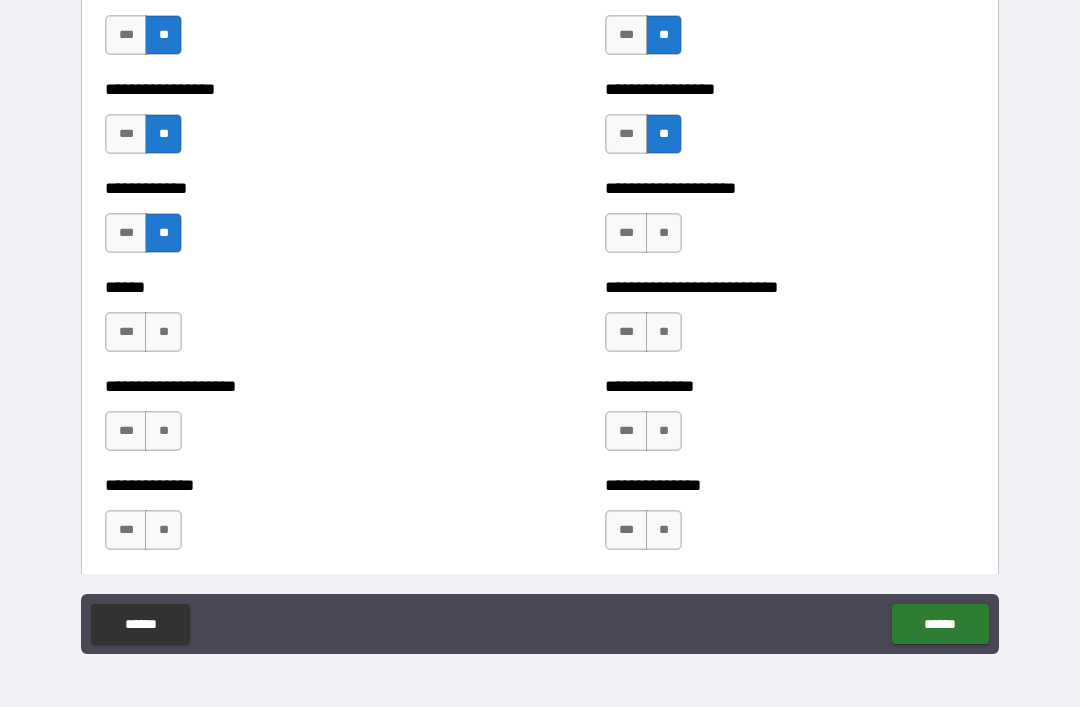 click on "**" at bounding box center (664, 233) 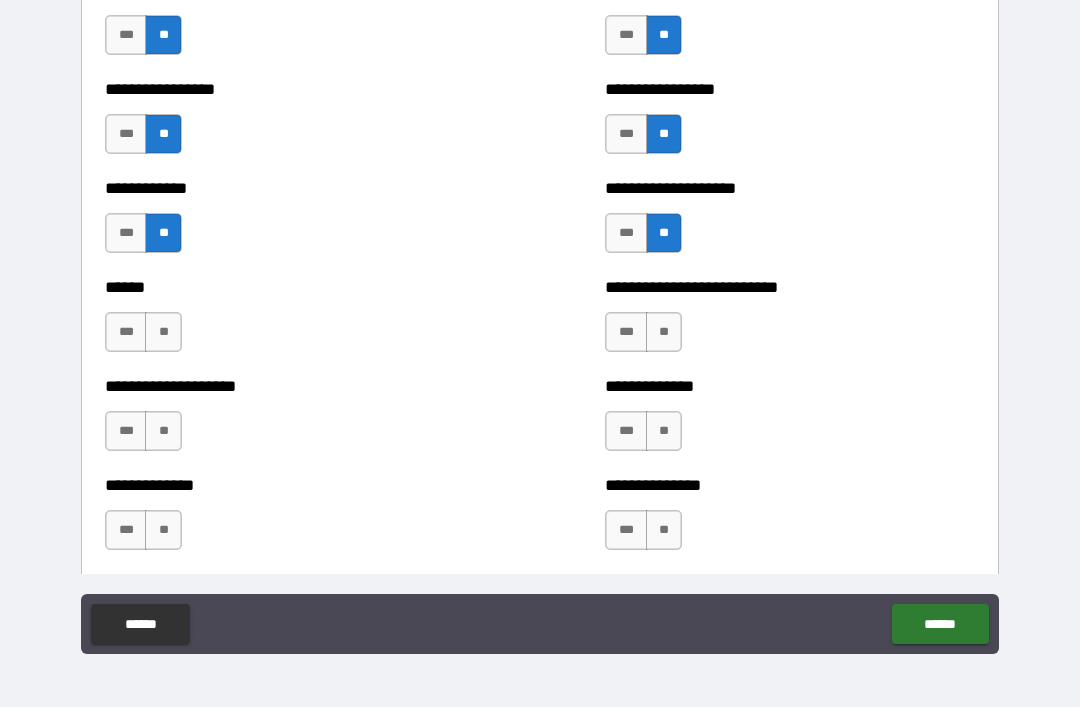 click on "**" at bounding box center [163, 332] 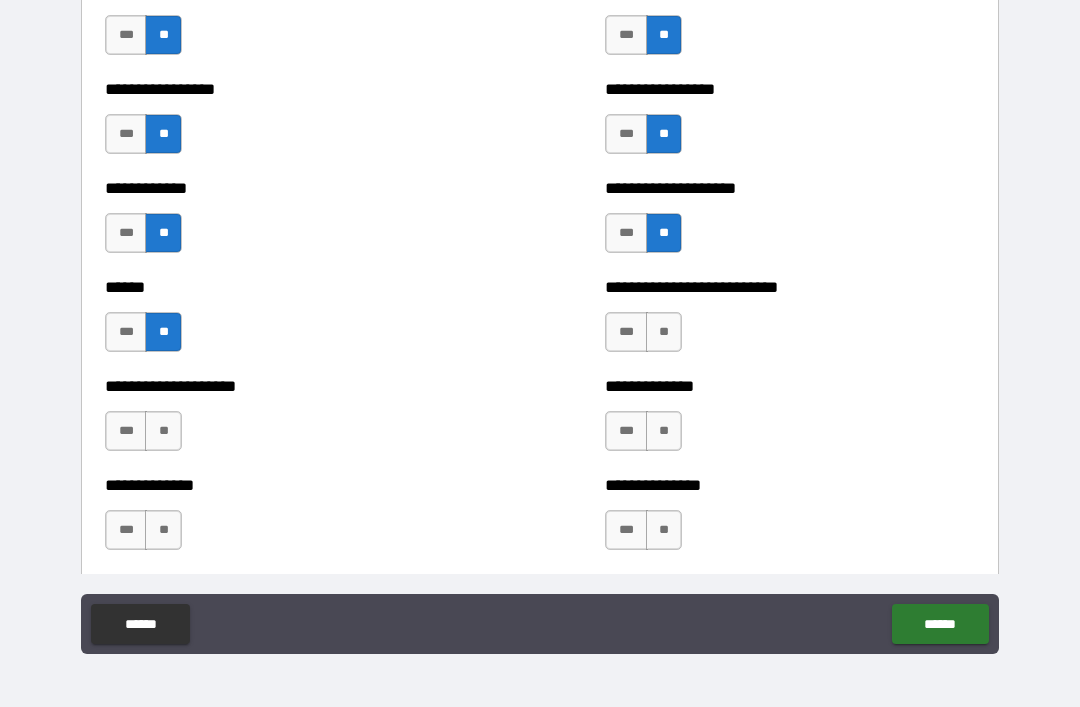 click on "**" at bounding box center (664, 332) 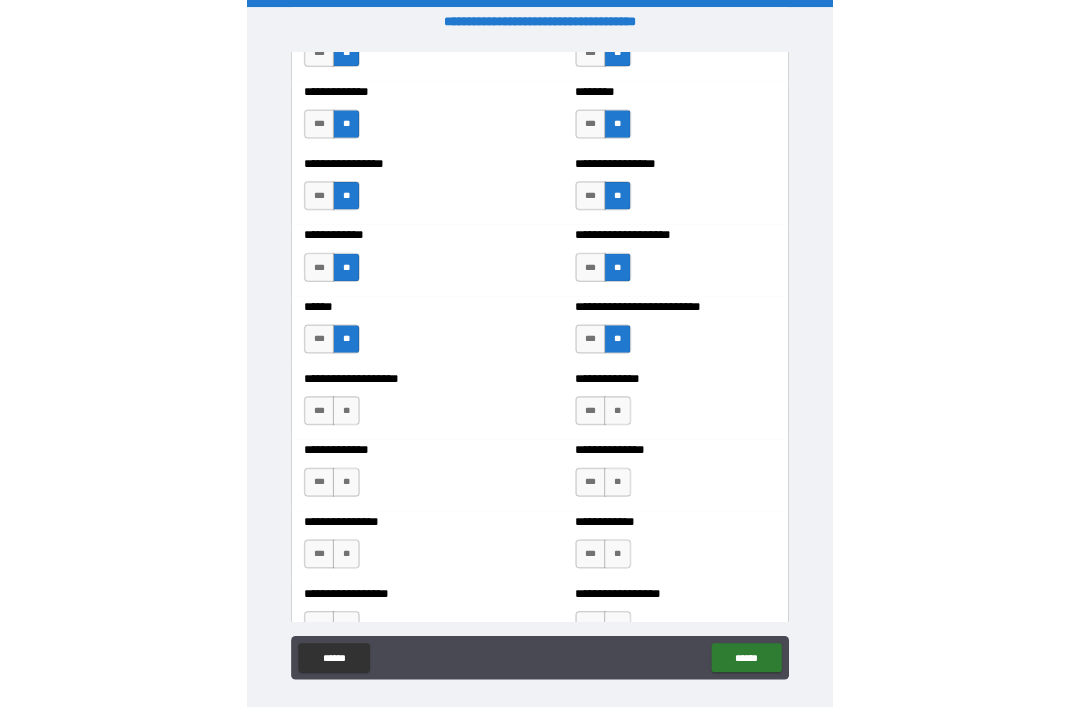 scroll, scrollTop: 64, scrollLeft: 0, axis: vertical 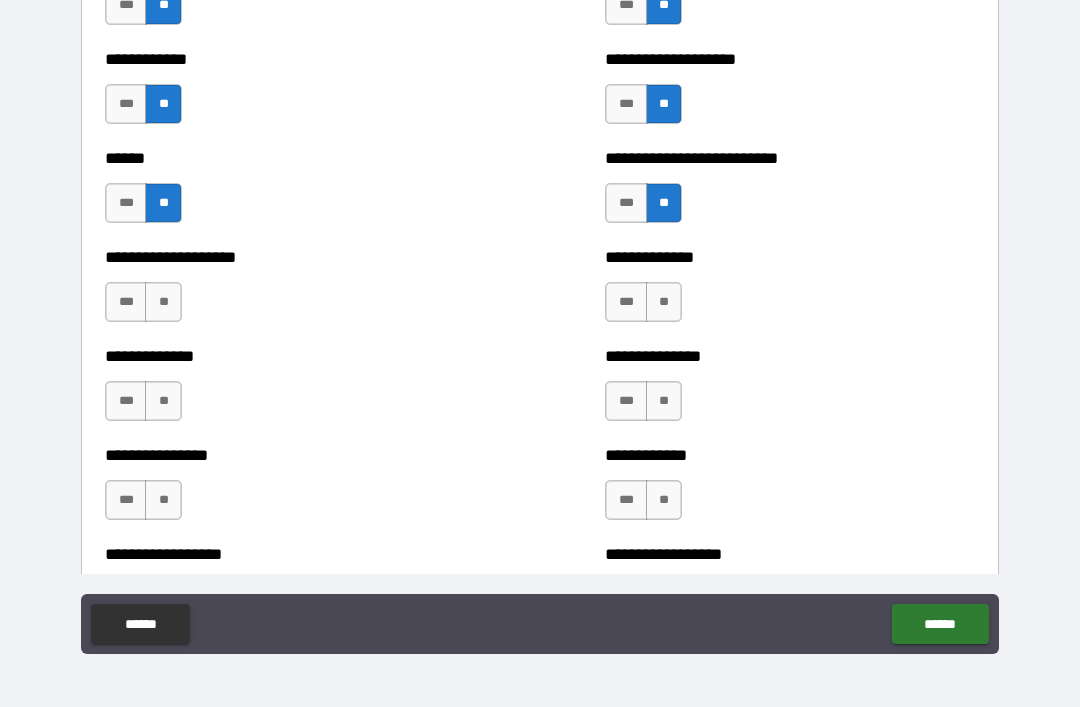 click on "**" at bounding box center [163, 302] 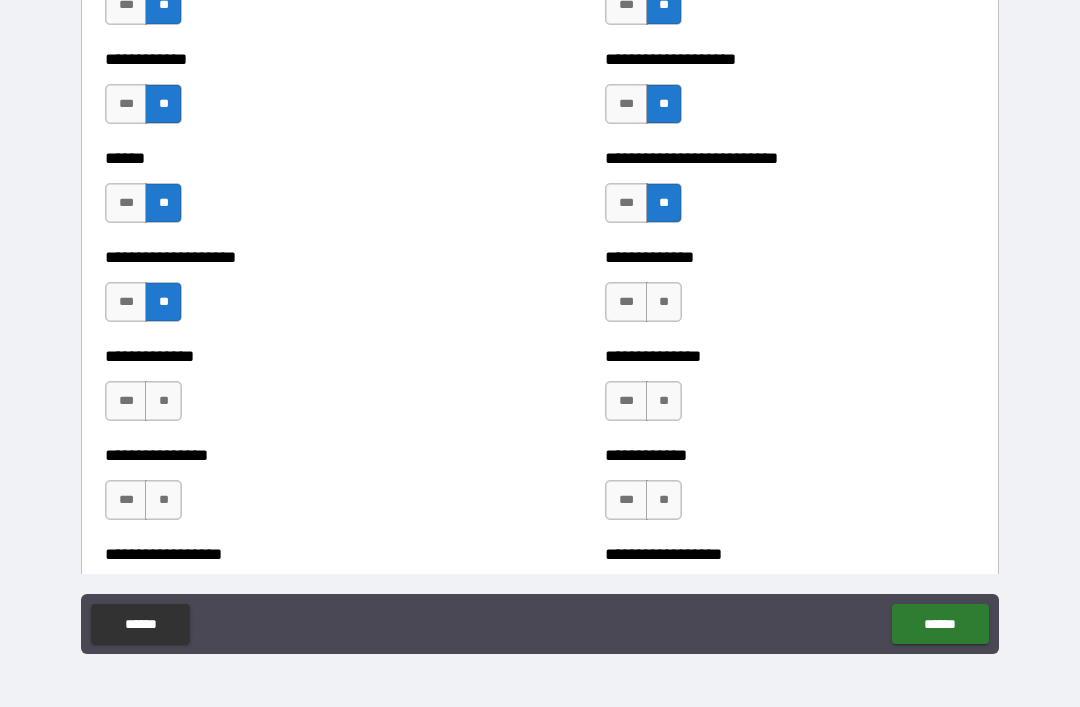 click on "**" at bounding box center [664, 302] 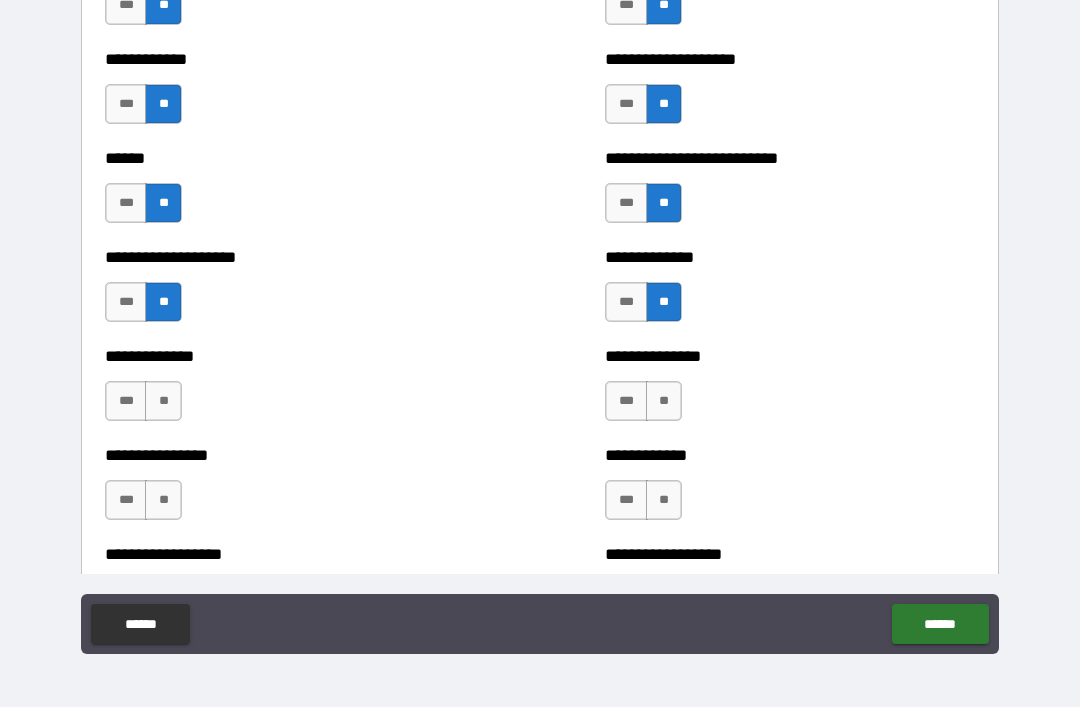 click on "**" at bounding box center [664, 401] 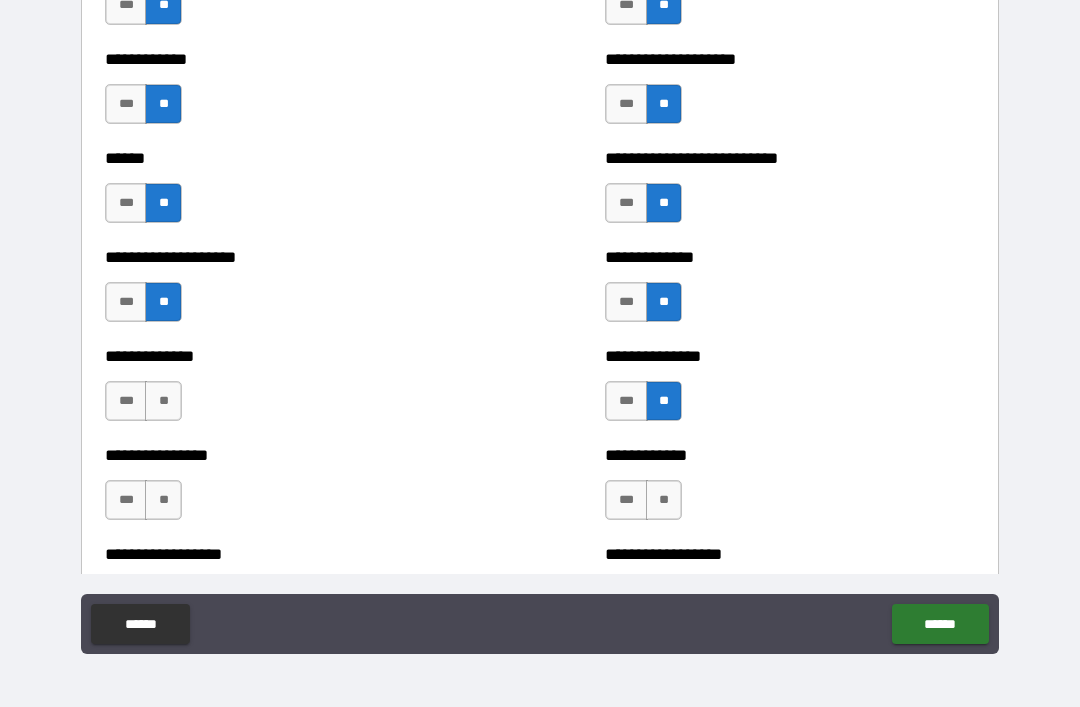 click on "**" at bounding box center (163, 401) 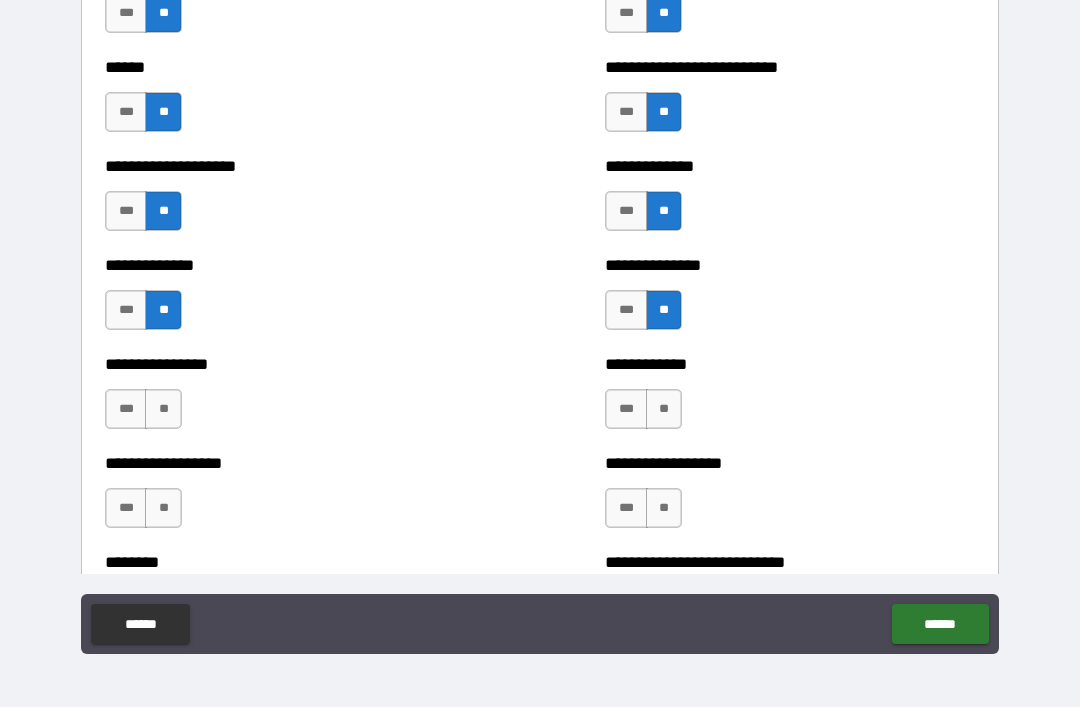 scroll, scrollTop: 4022, scrollLeft: 0, axis: vertical 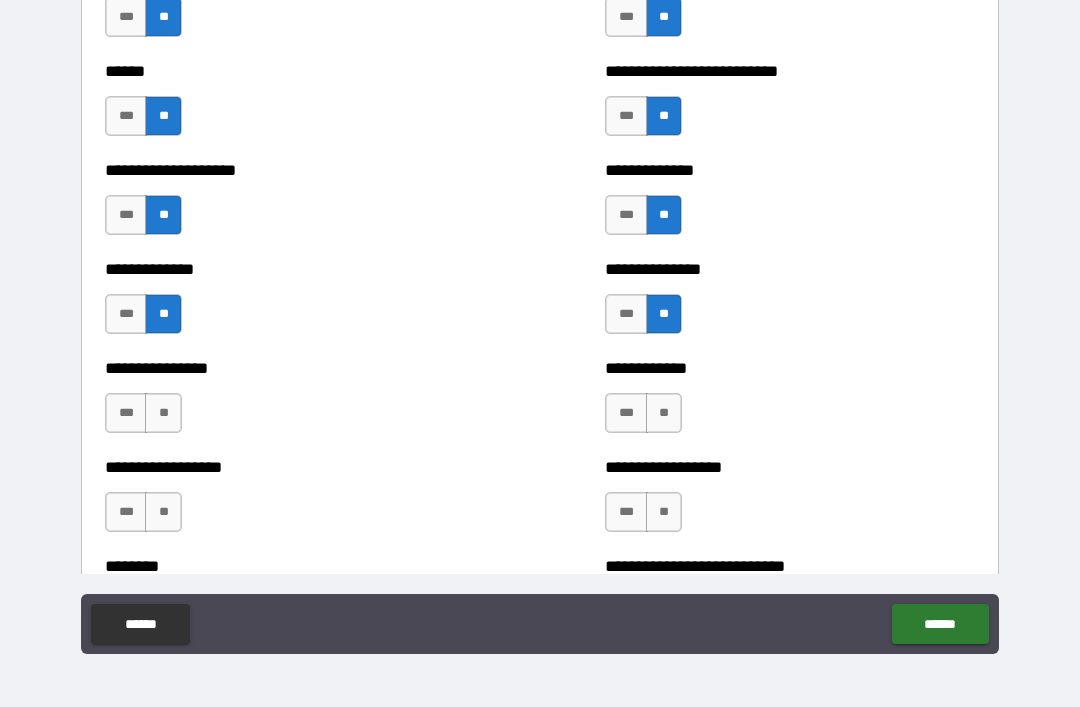 click on "**" at bounding box center [163, 413] 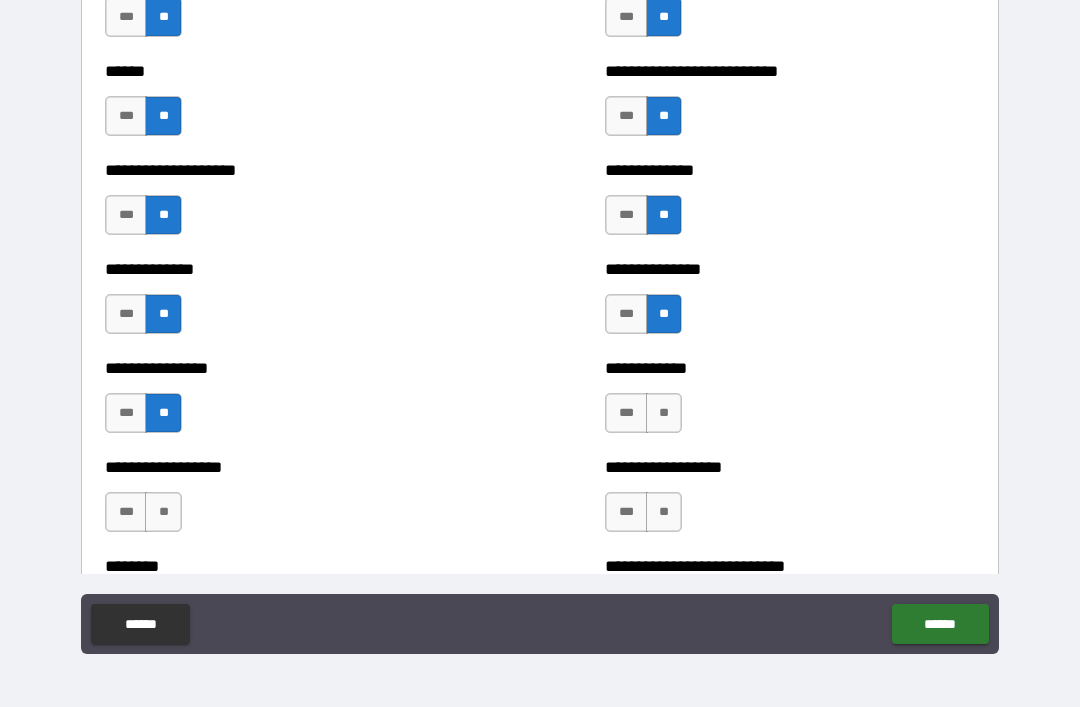 click on "**" at bounding box center [664, 413] 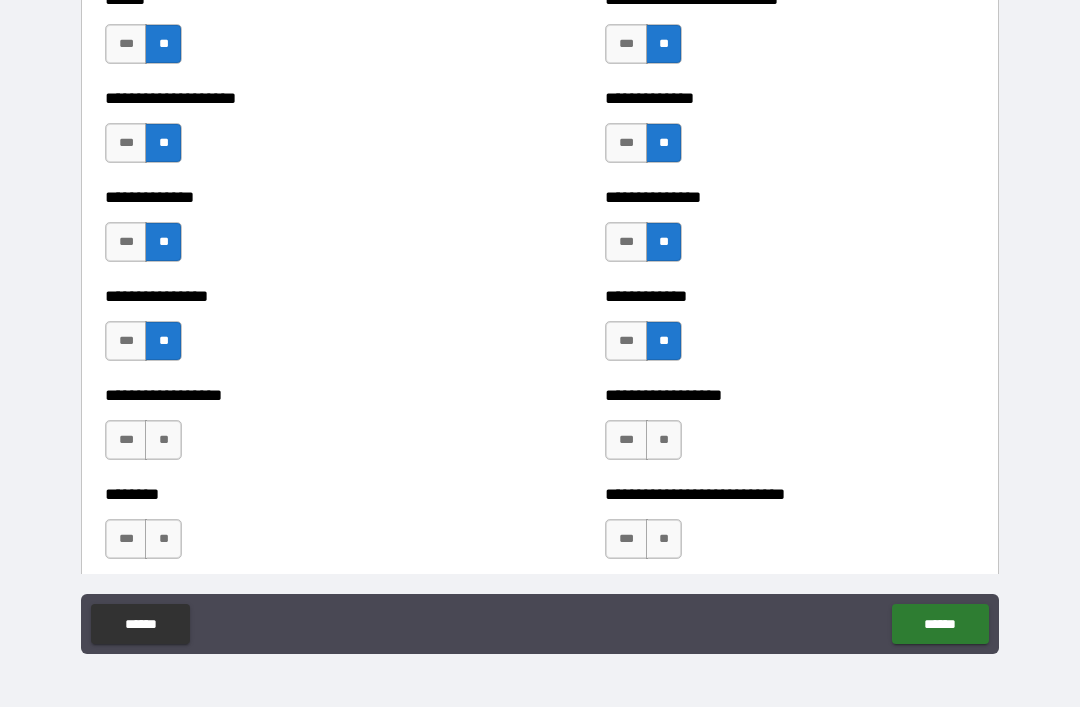 scroll, scrollTop: 4101, scrollLeft: 0, axis: vertical 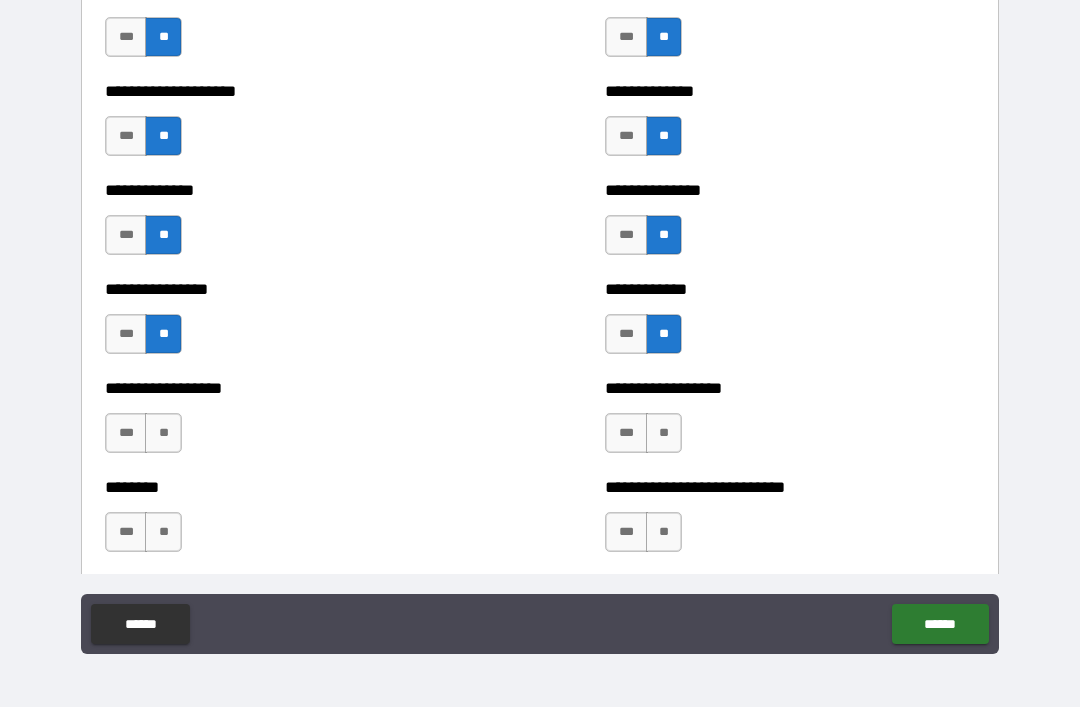 click on "**" at bounding box center [163, 433] 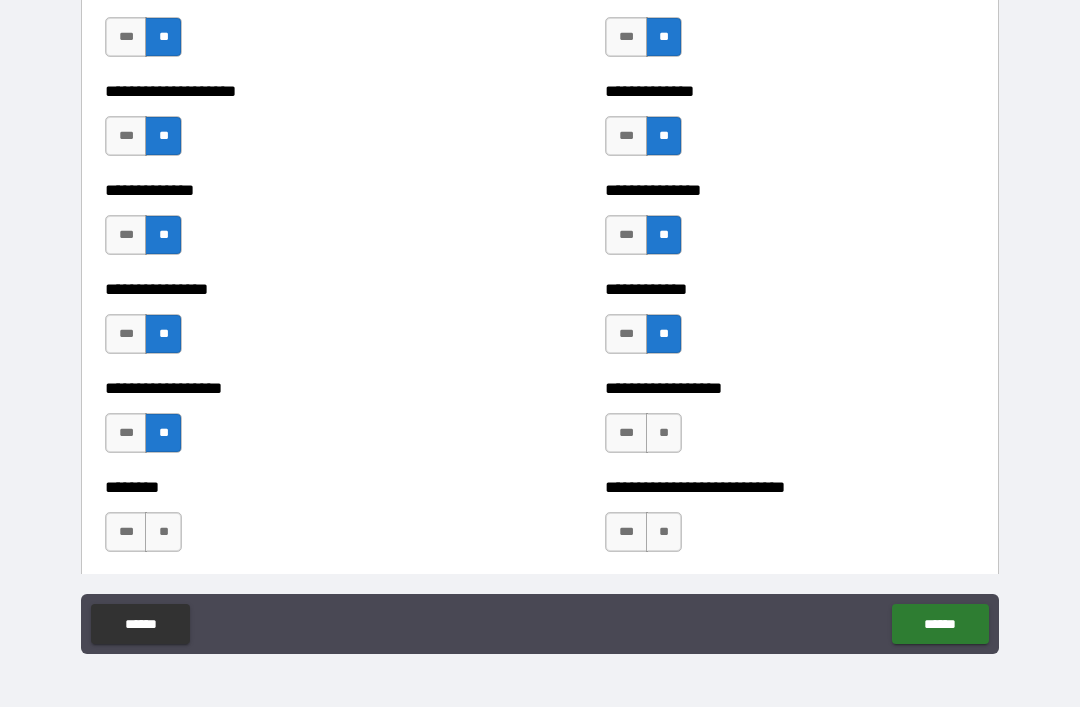 click on "**" at bounding box center [664, 433] 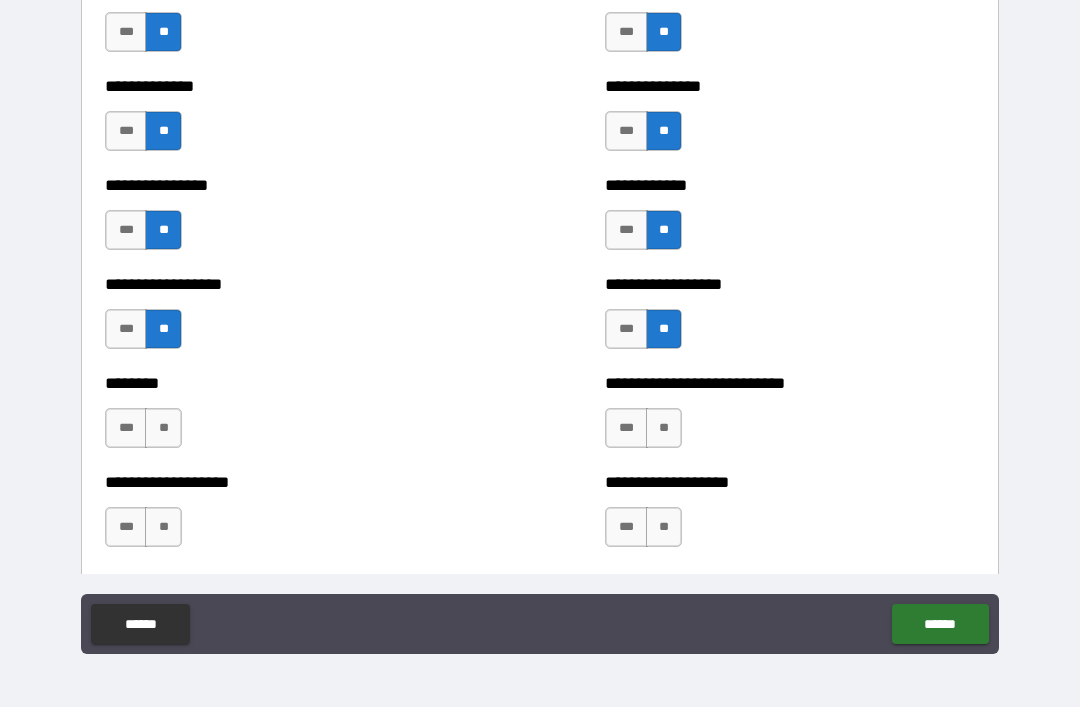 scroll, scrollTop: 4203, scrollLeft: 0, axis: vertical 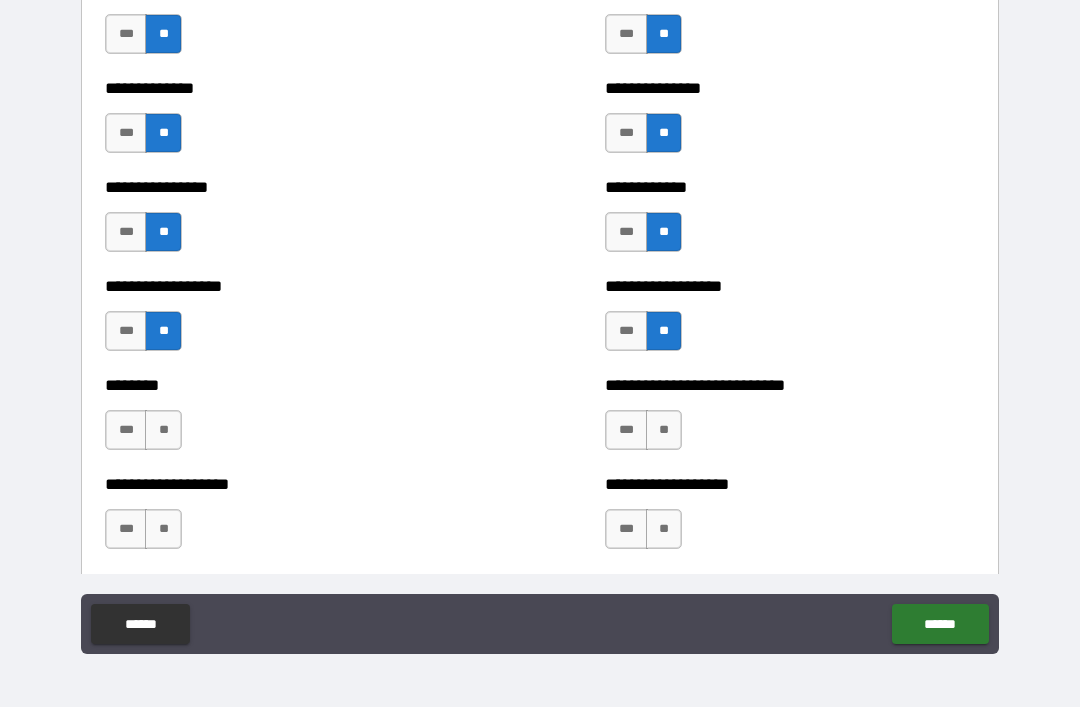 click on "**" at bounding box center [163, 430] 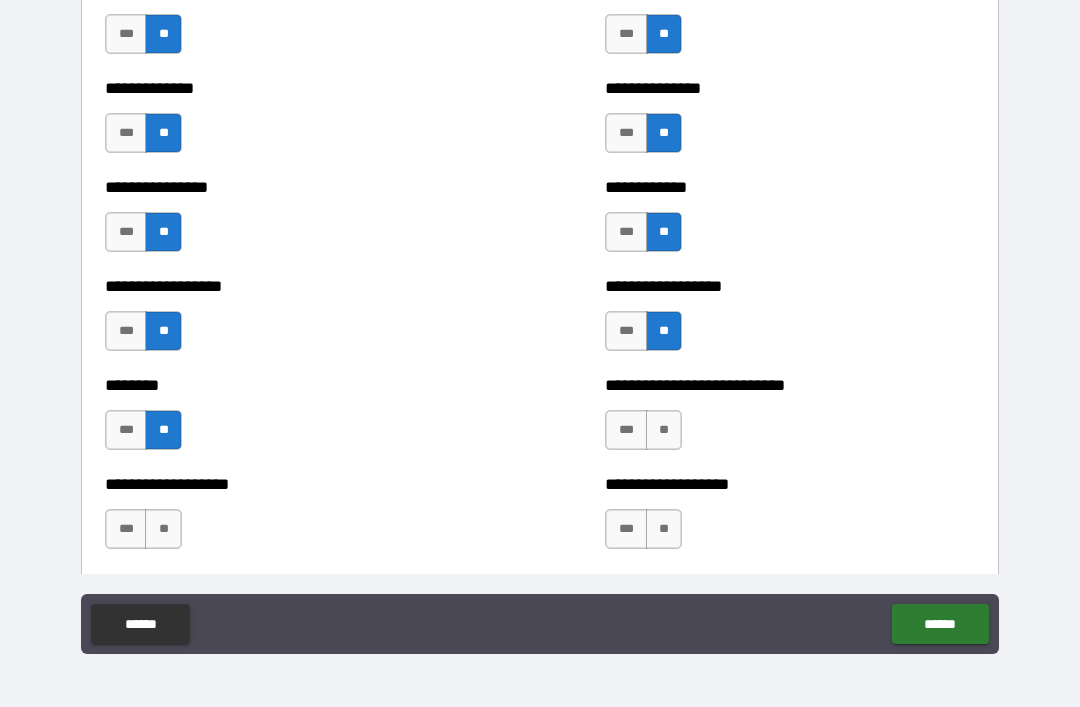 click on "**" at bounding box center [664, 430] 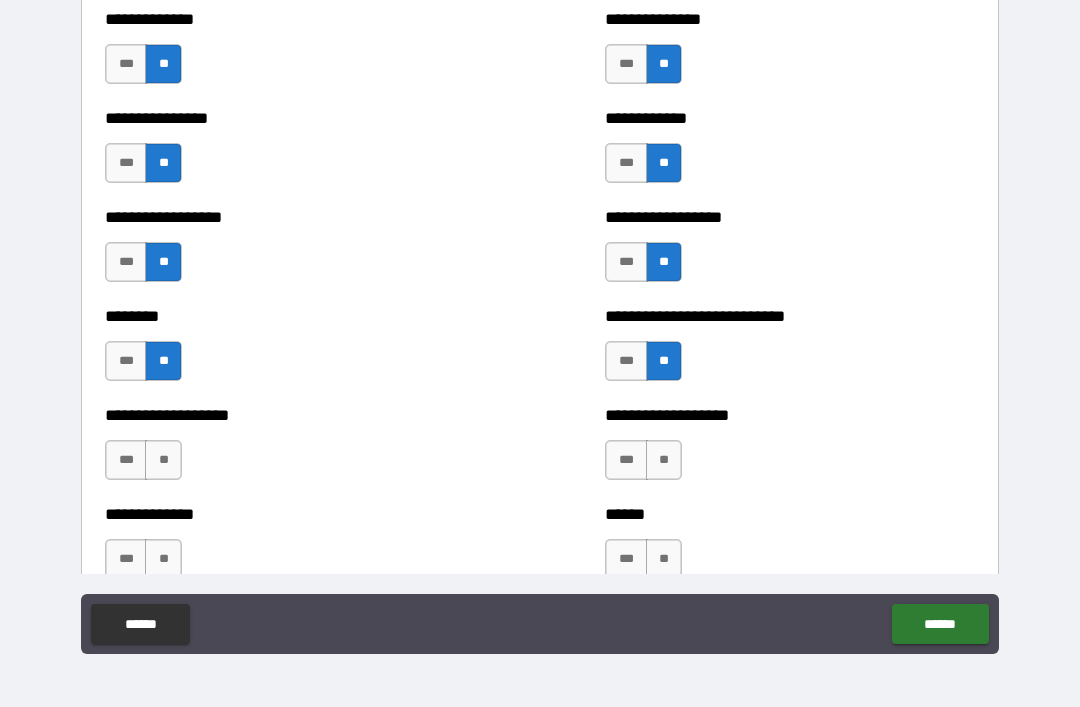 scroll, scrollTop: 4271, scrollLeft: 0, axis: vertical 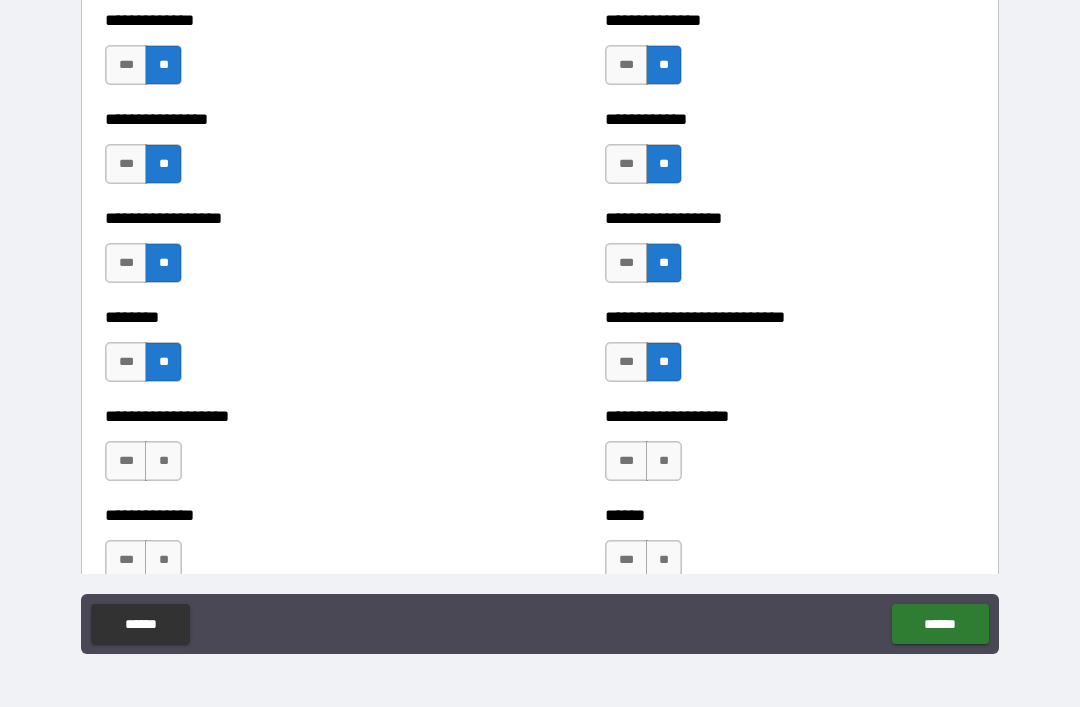 click on "**" at bounding box center (163, 461) 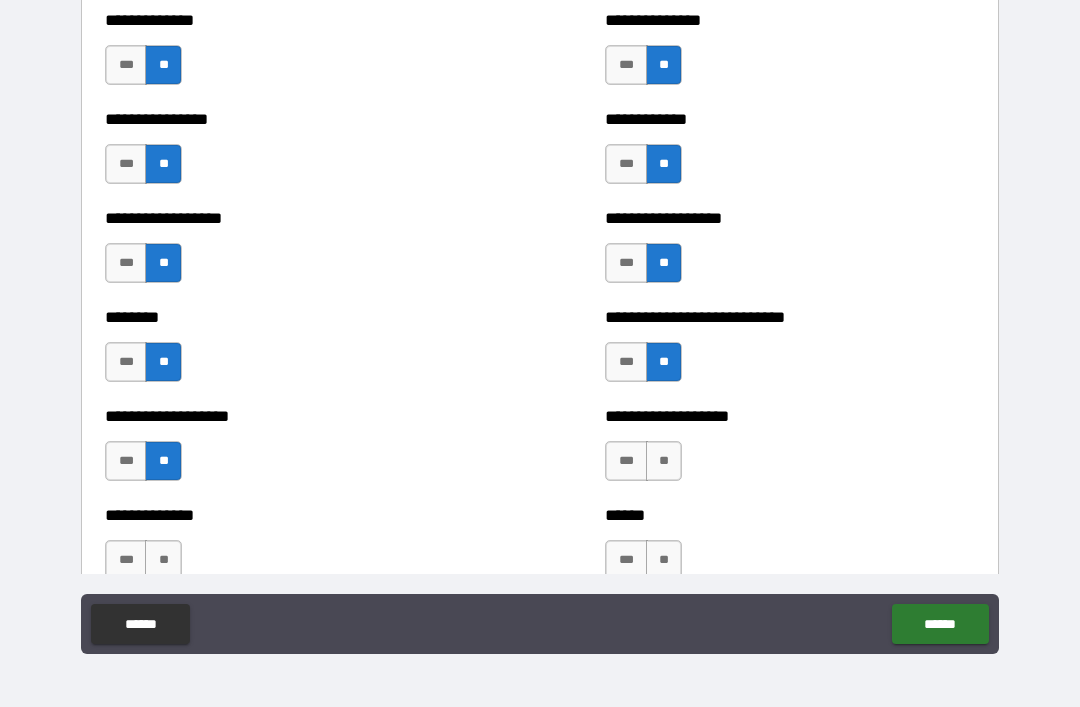 click on "**" at bounding box center [664, 461] 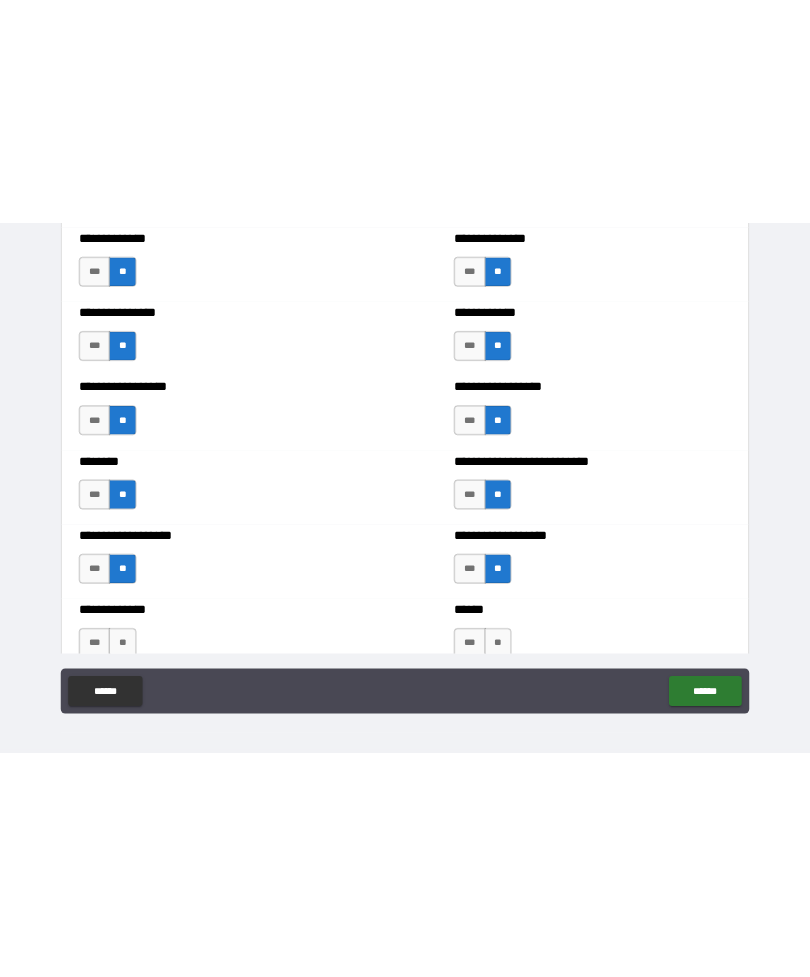 scroll, scrollTop: 0, scrollLeft: 0, axis: both 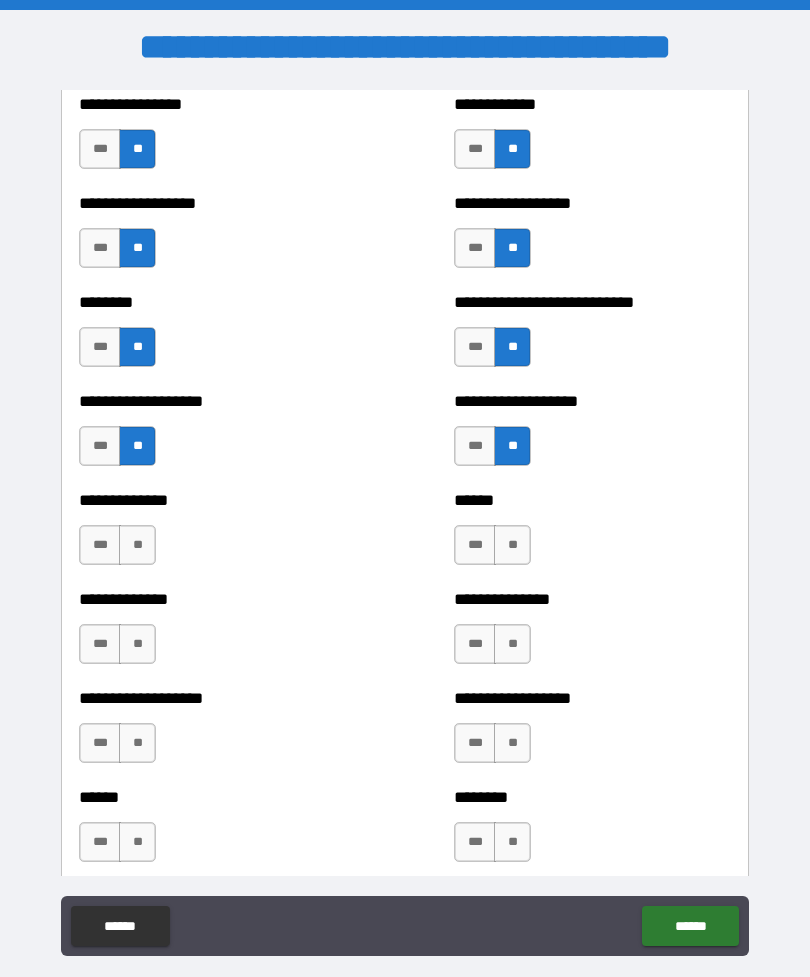 click on "**" at bounding box center (137, 545) 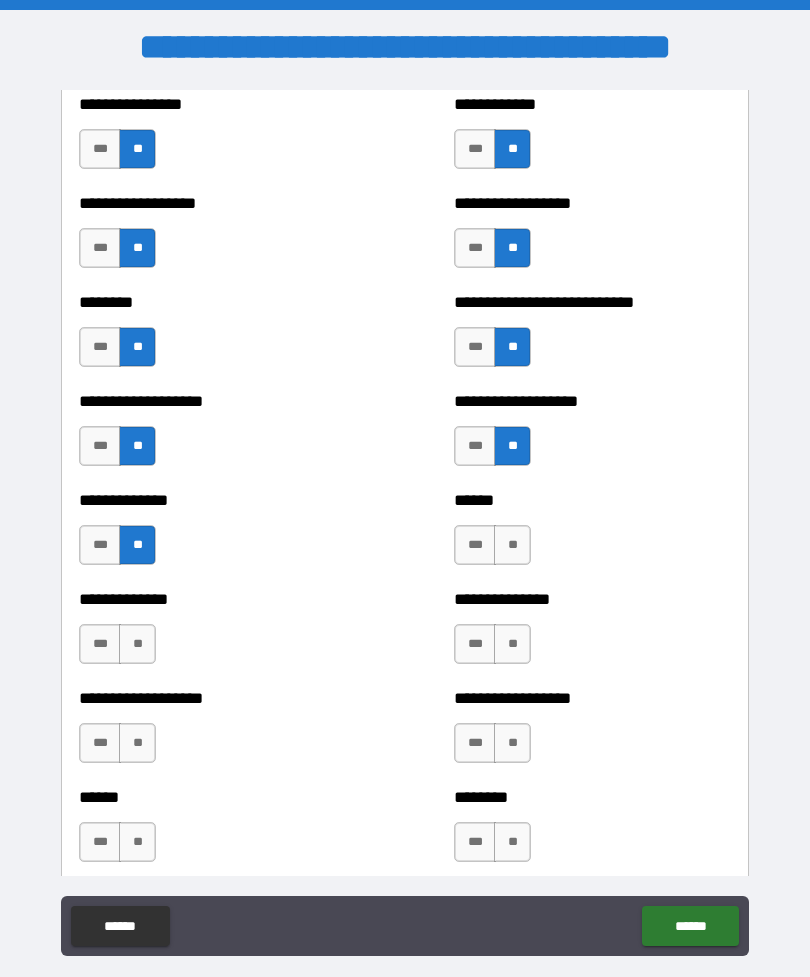 click on "**" at bounding box center [512, 545] 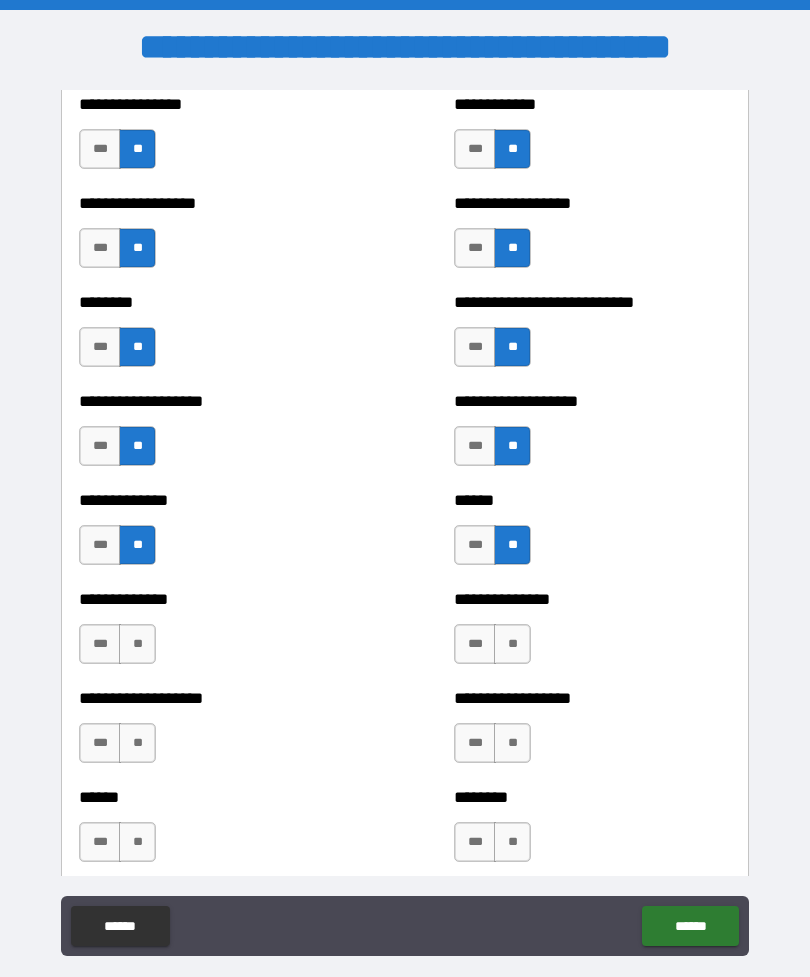 click on "**" at bounding box center (137, 644) 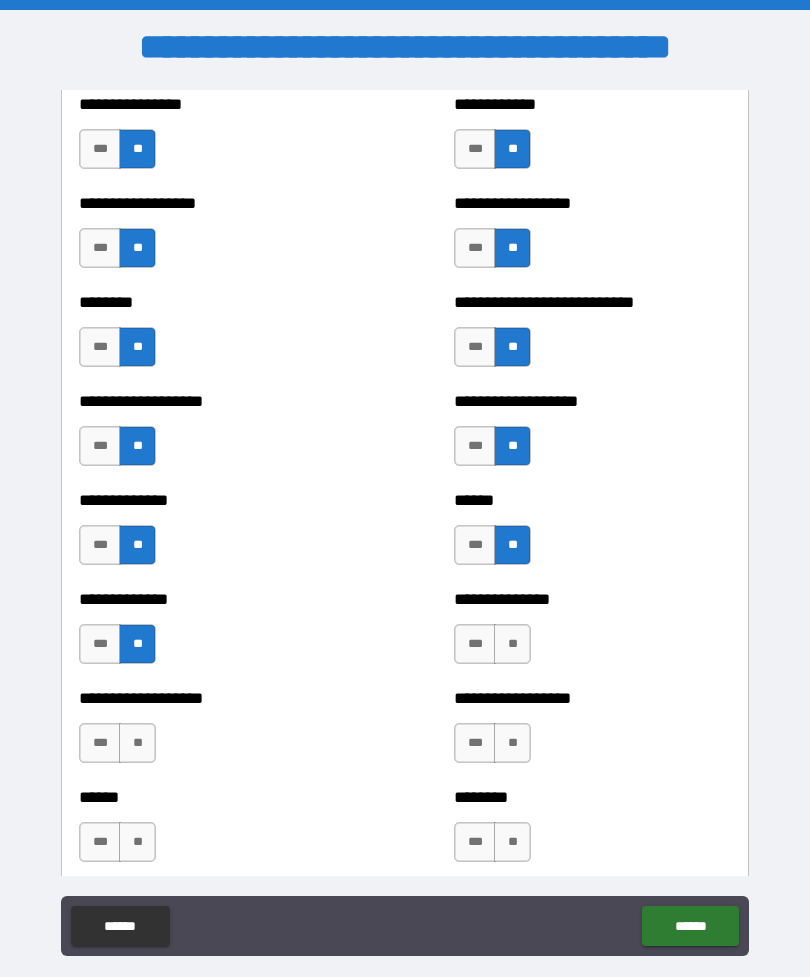 click on "**" at bounding box center [512, 644] 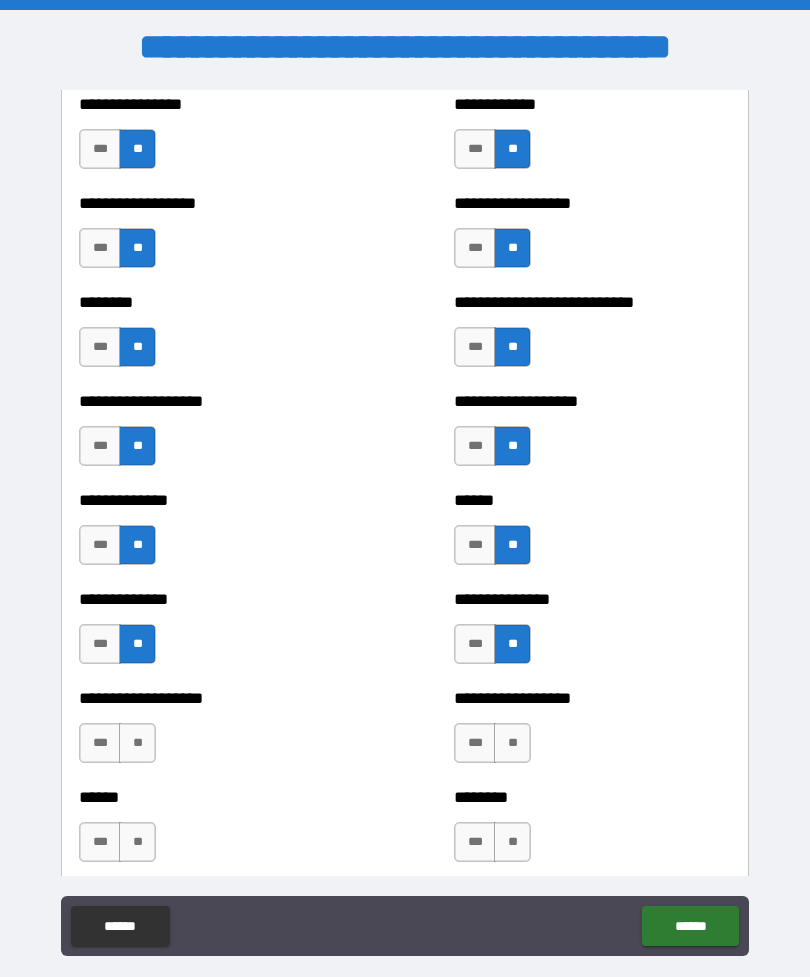 click on "***" at bounding box center (475, 644) 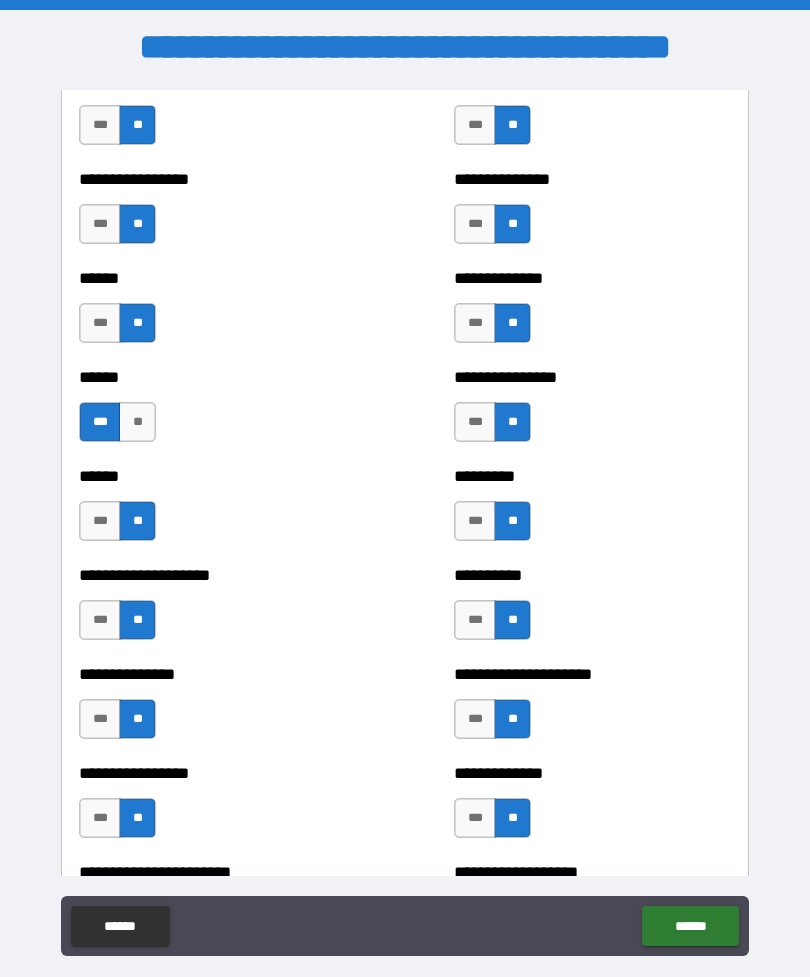 scroll, scrollTop: 2974, scrollLeft: 0, axis: vertical 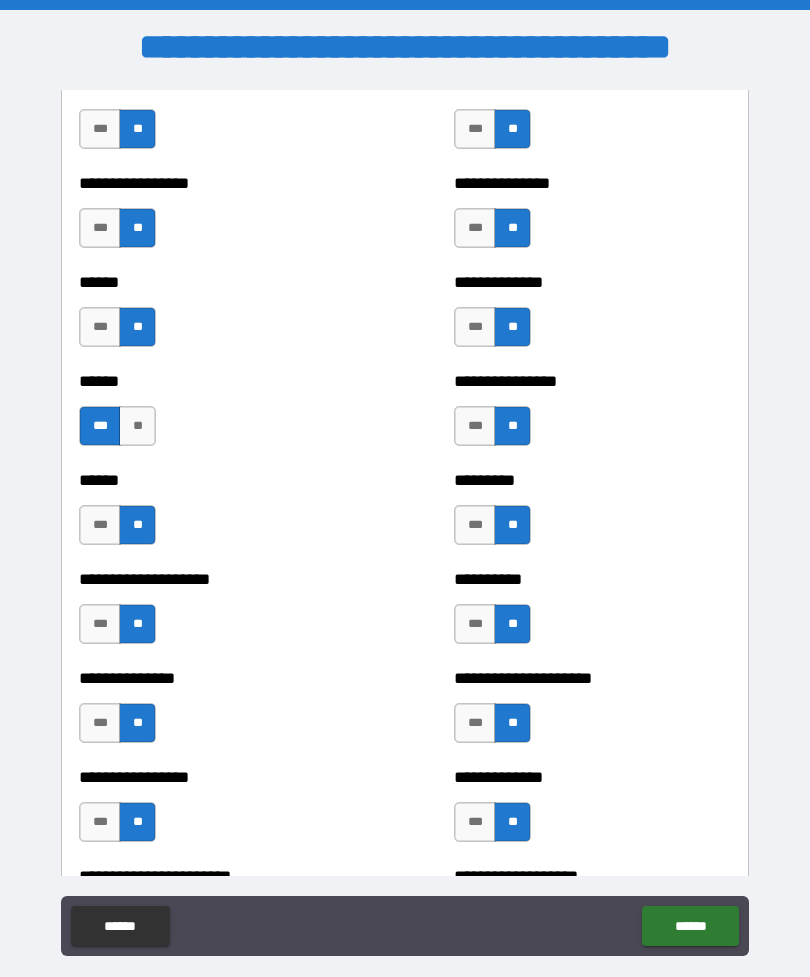 click on "**" at bounding box center [137, 426] 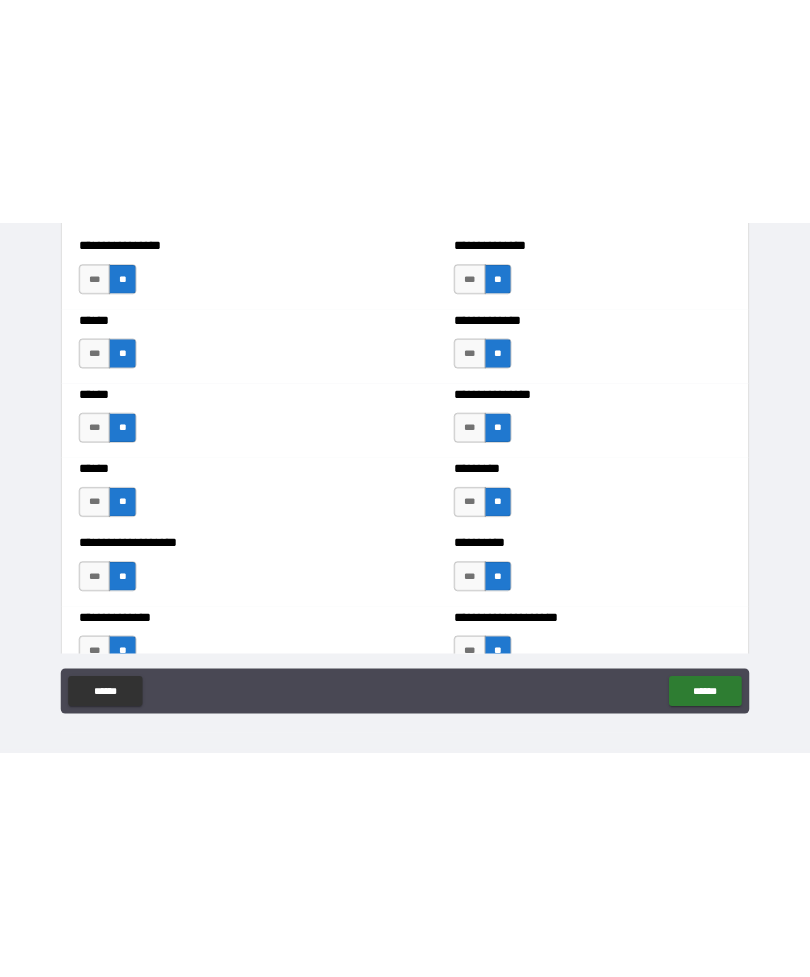 scroll, scrollTop: 0, scrollLeft: 0, axis: both 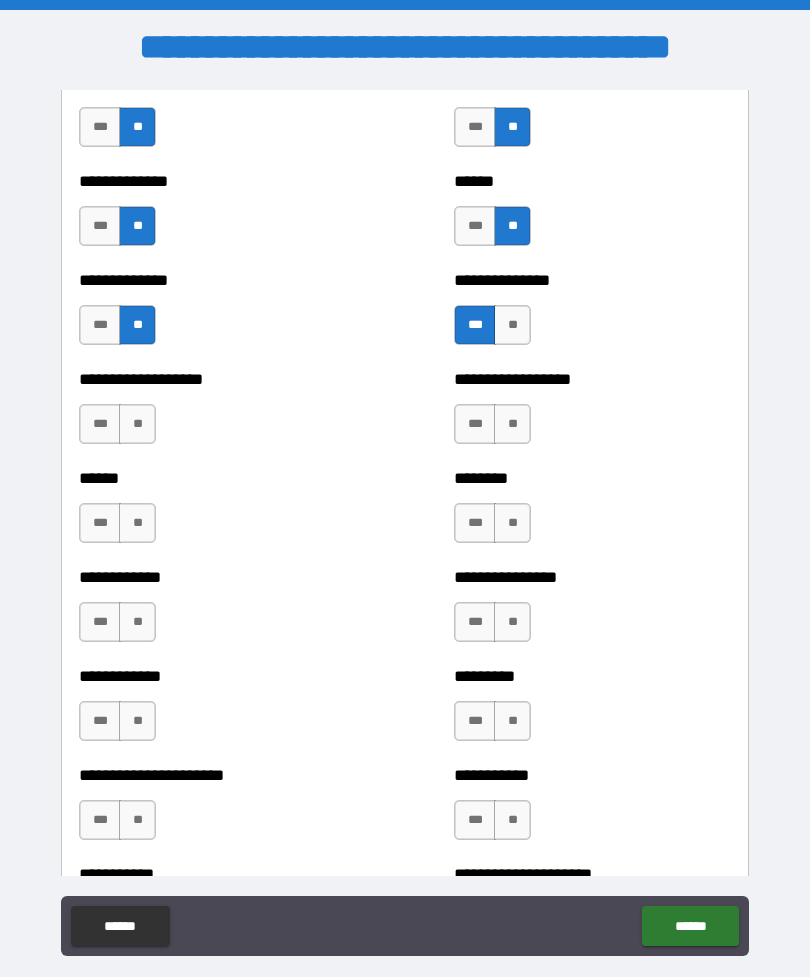 click on "***" at bounding box center [100, 424] 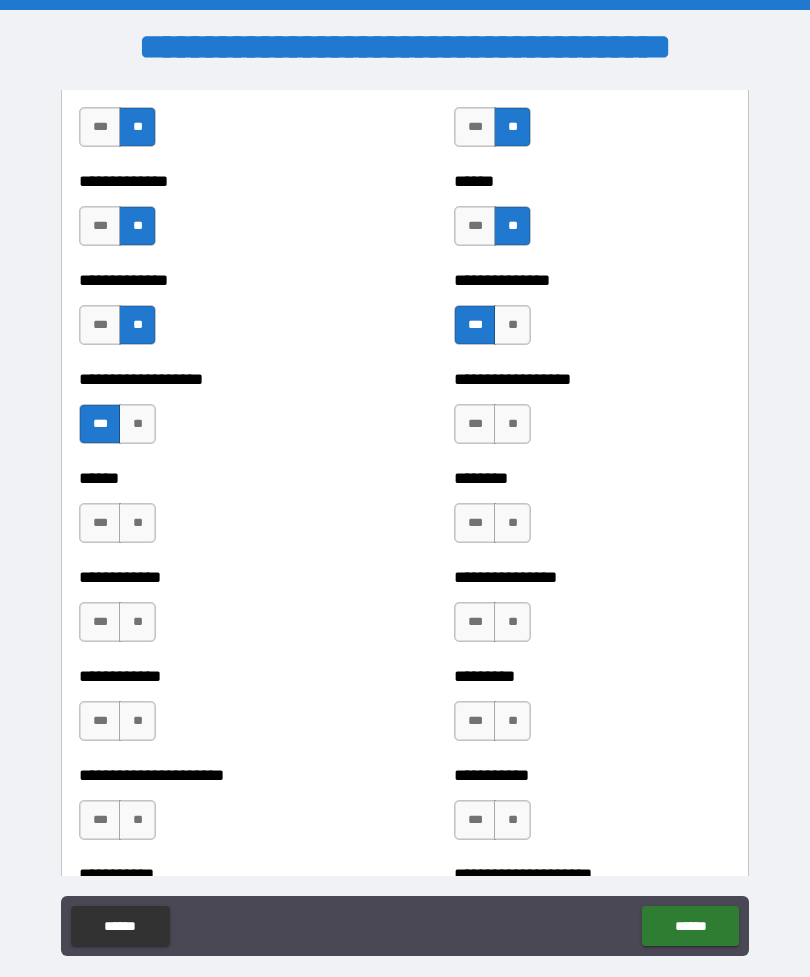 click on "**" at bounding box center (137, 424) 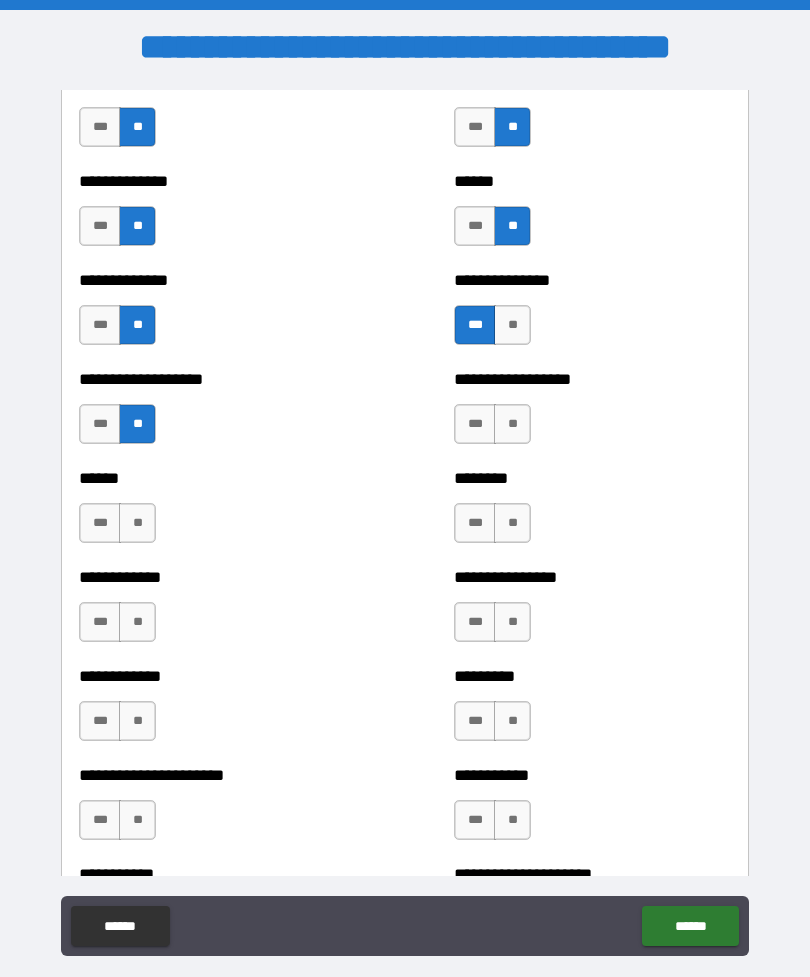 click on "**********" at bounding box center (592, 414) 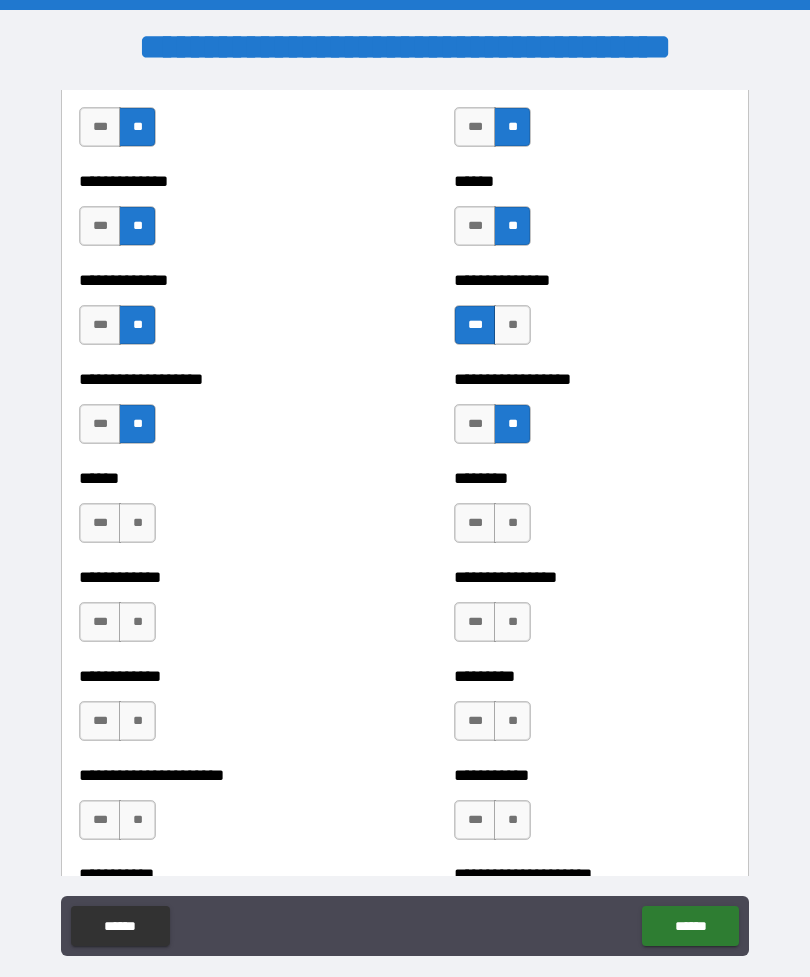 click on "**" at bounding box center [137, 523] 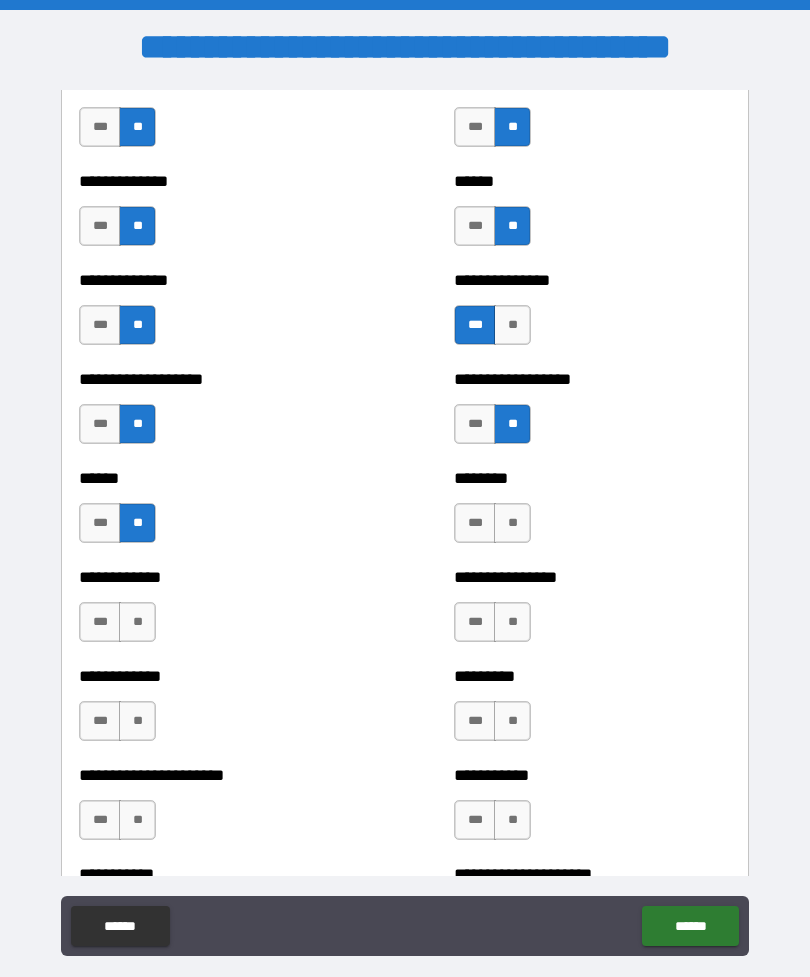 click on "**" at bounding box center [512, 523] 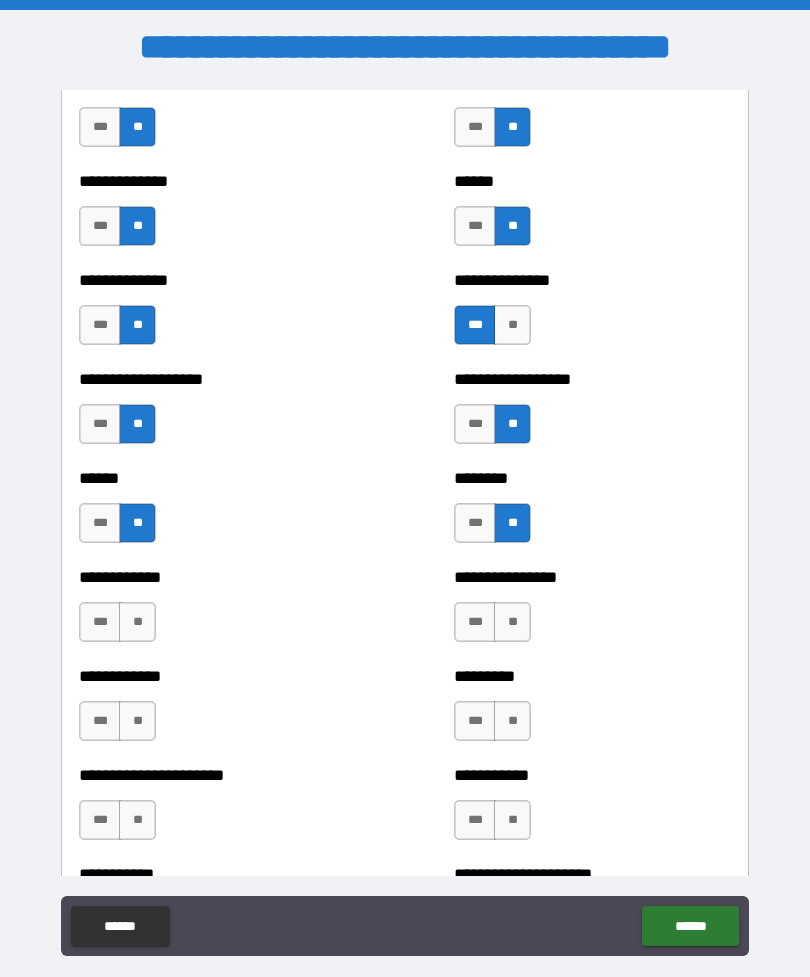 click on "**" at bounding box center (137, 622) 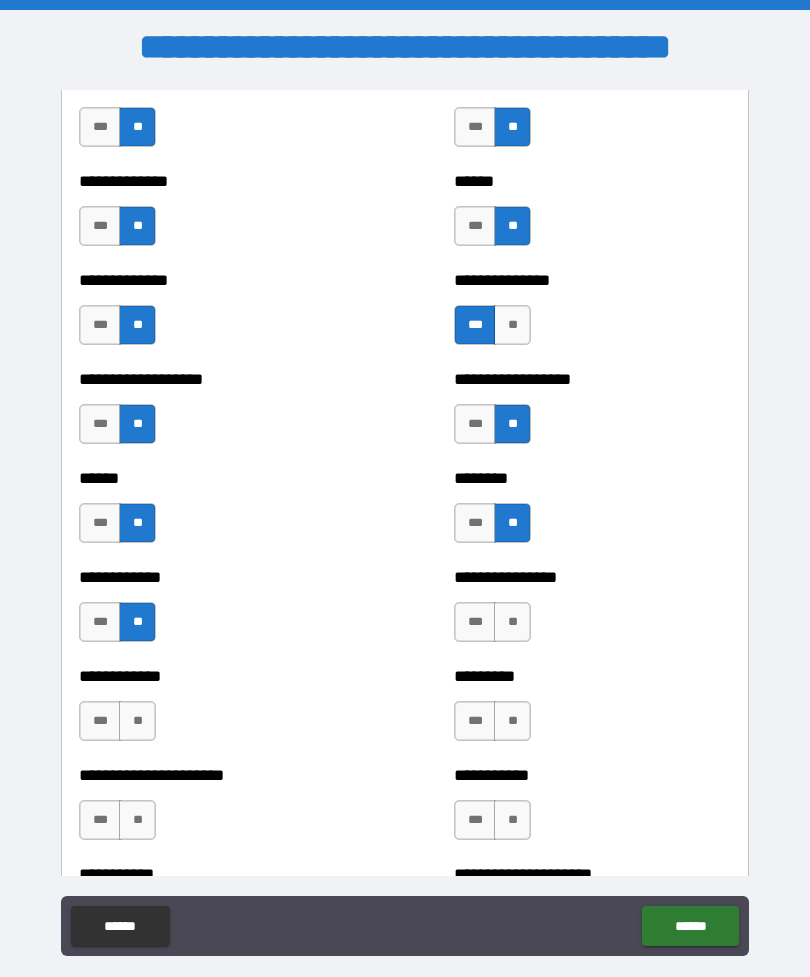 click on "**********" at bounding box center [592, 612] 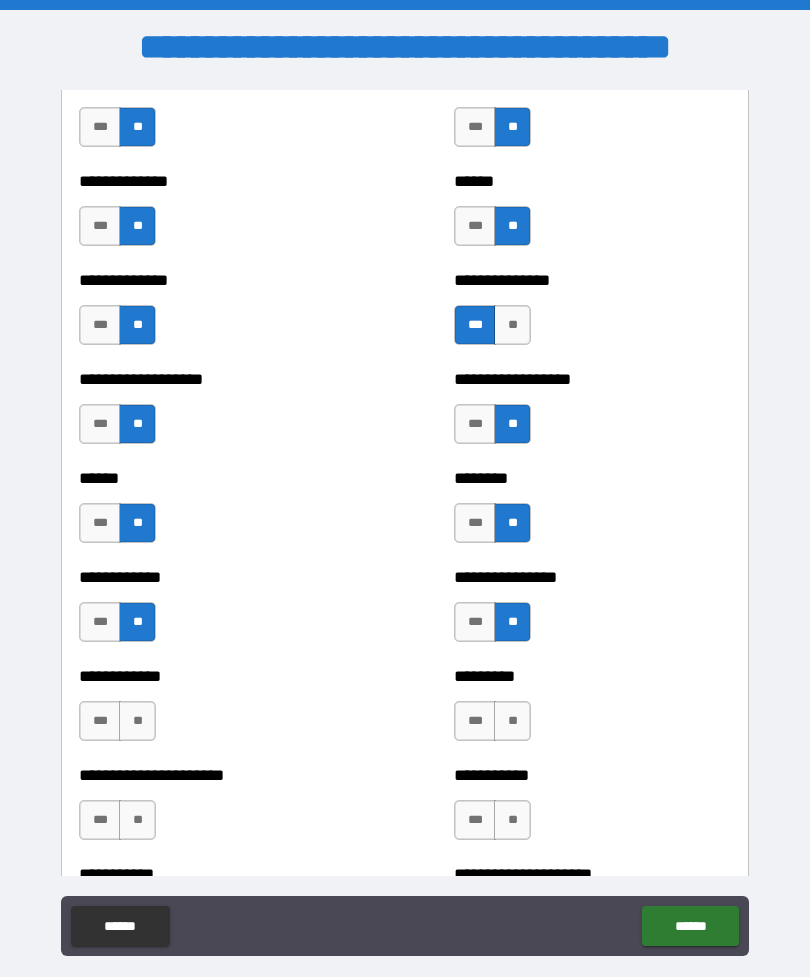 click on "**" at bounding box center [137, 721] 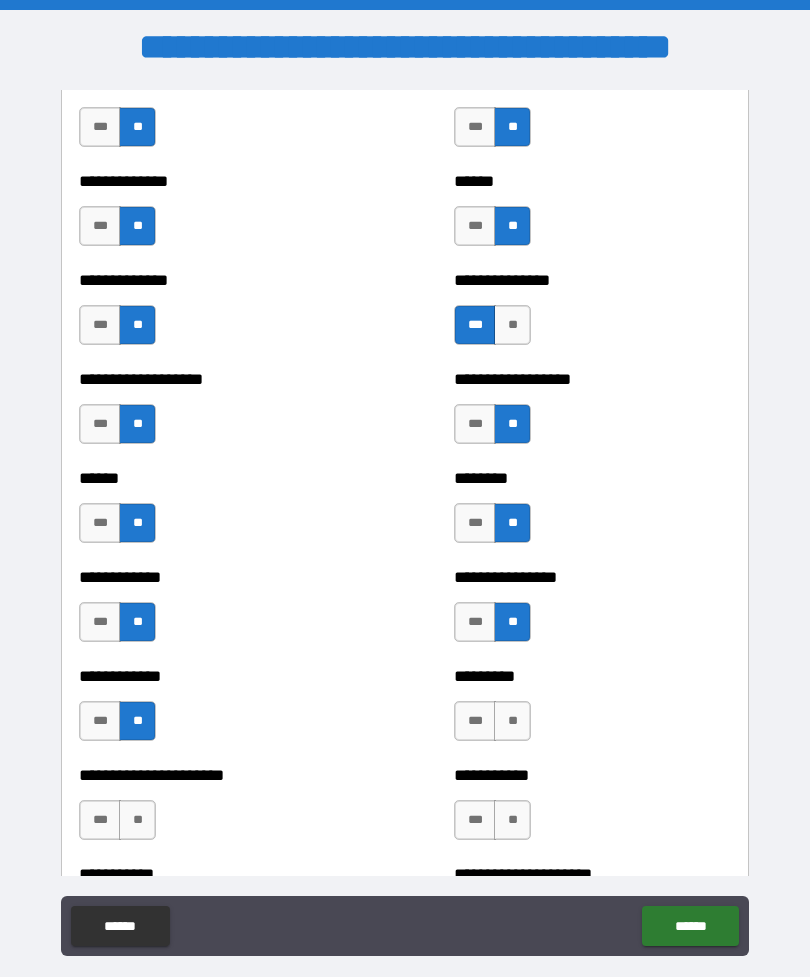 click on "********* *** **" at bounding box center [592, 711] 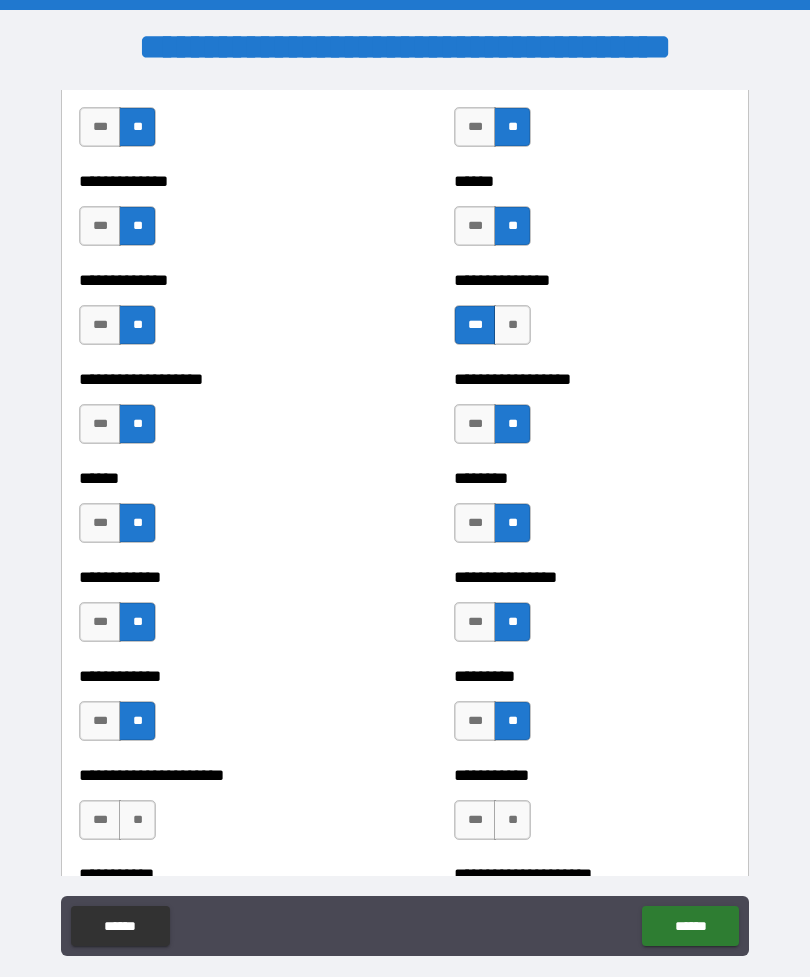 click on "**" at bounding box center (137, 820) 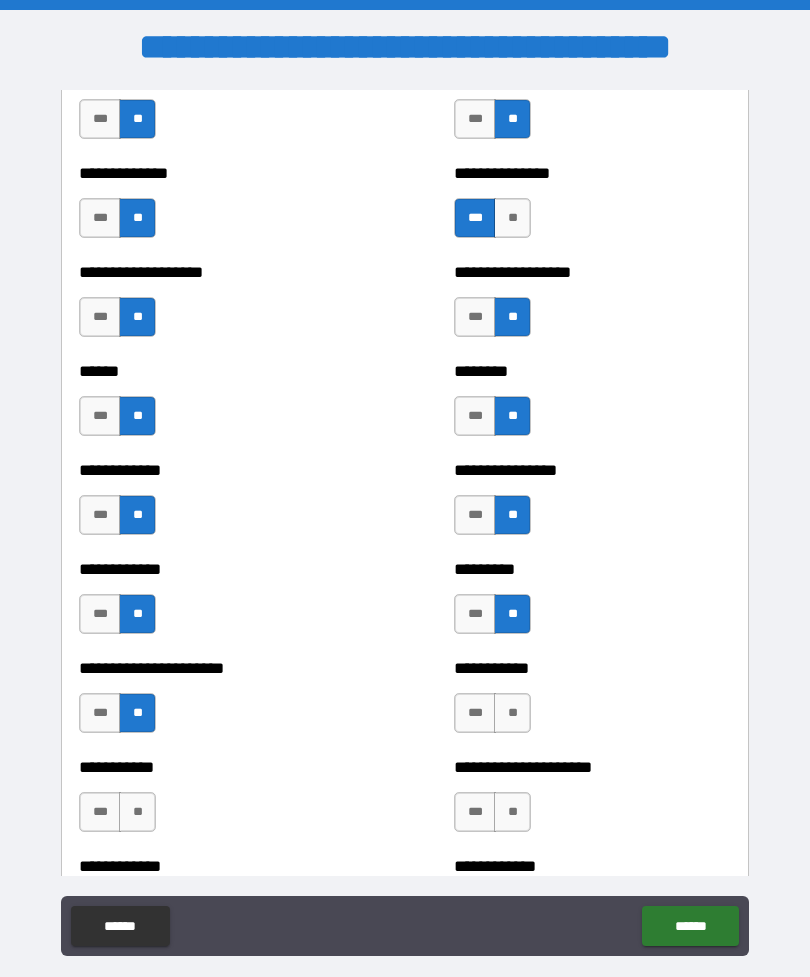 scroll, scrollTop: 4864, scrollLeft: 0, axis: vertical 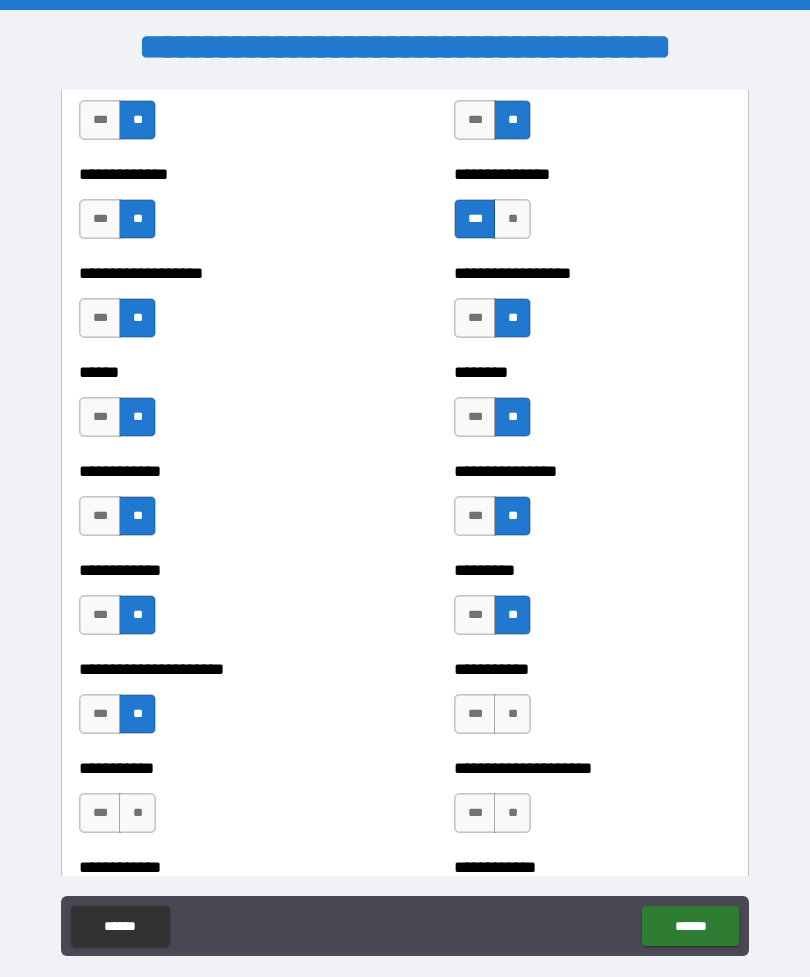 click on "**" at bounding box center (512, 714) 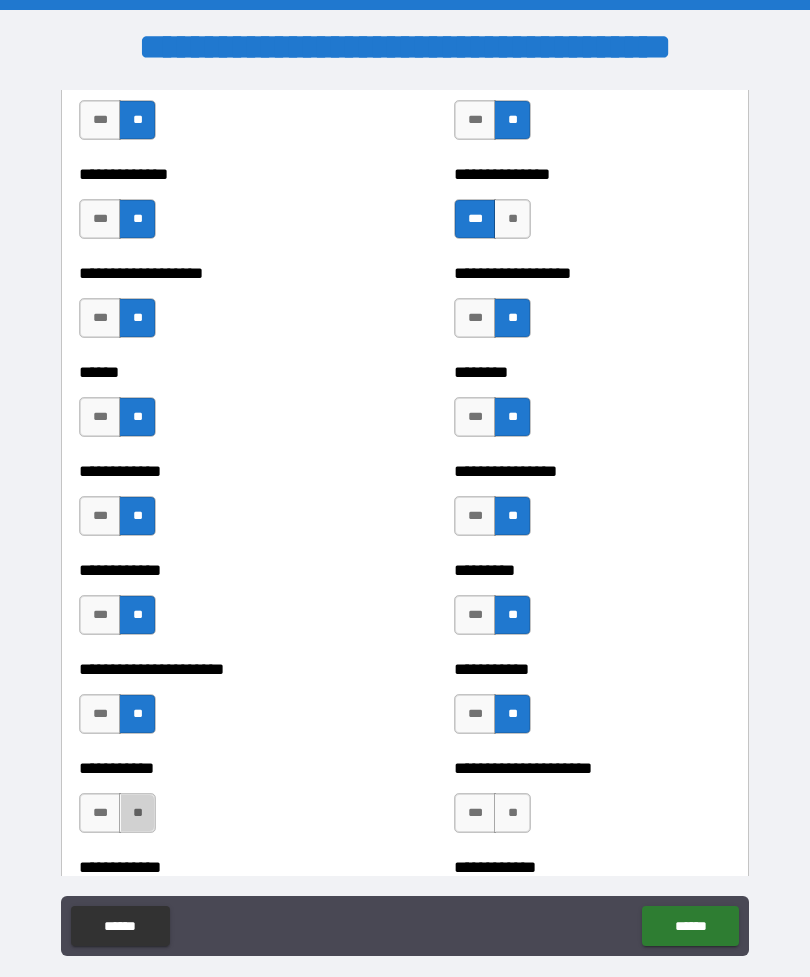 click on "**" at bounding box center (137, 813) 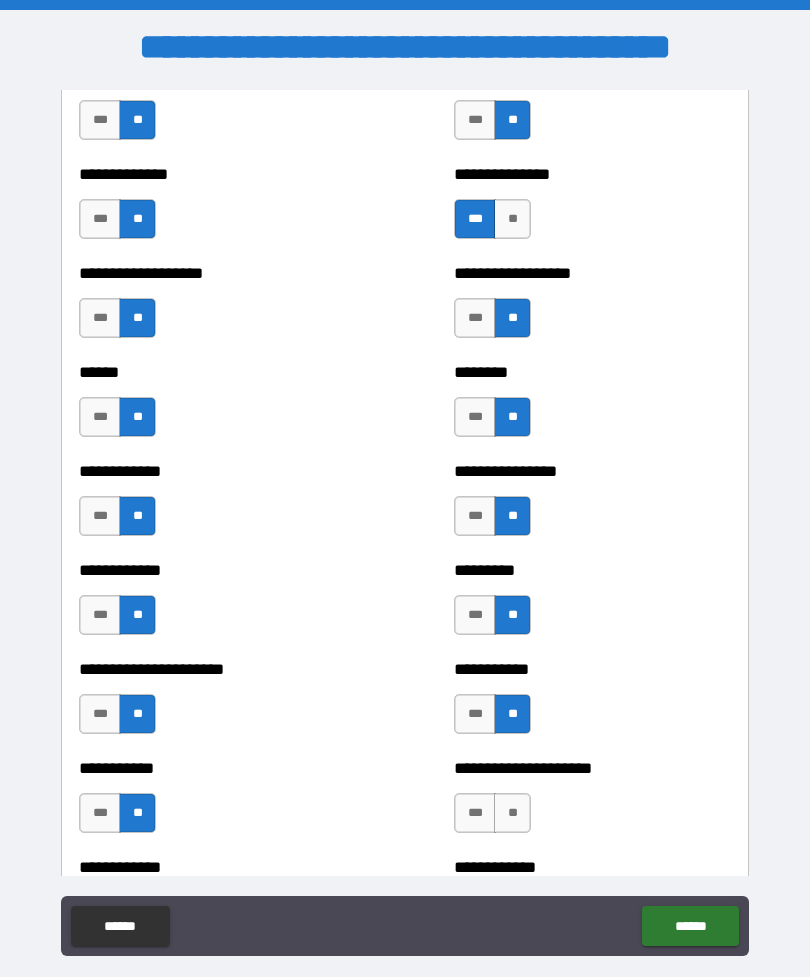 click on "***" at bounding box center (475, 813) 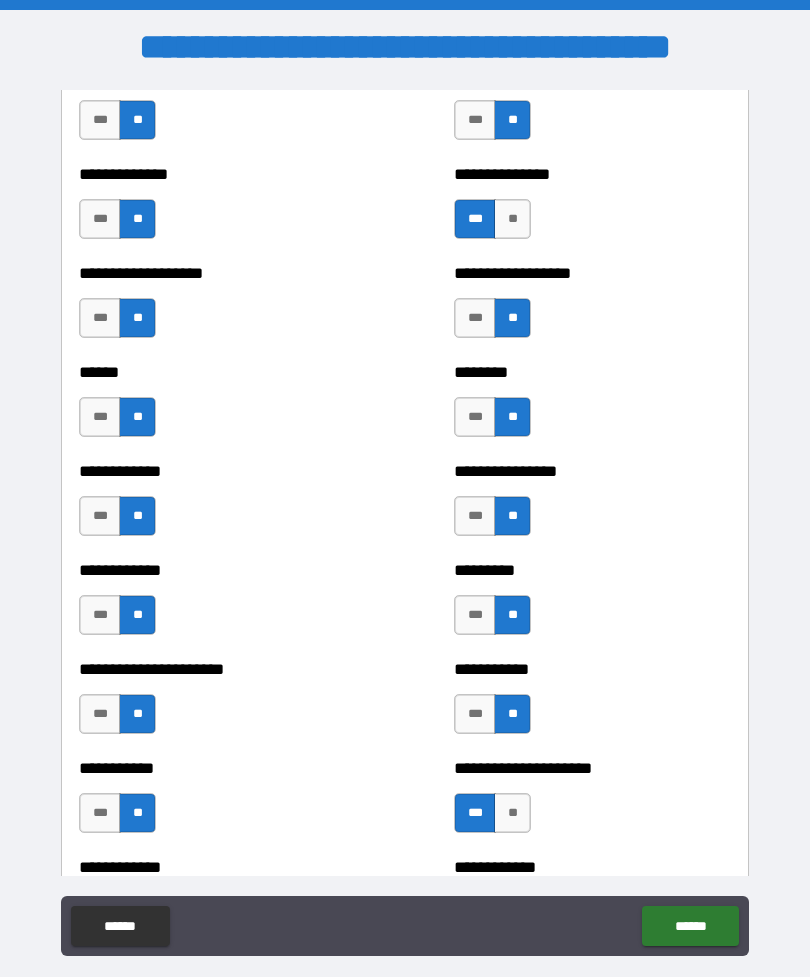 click on "**" at bounding box center [512, 813] 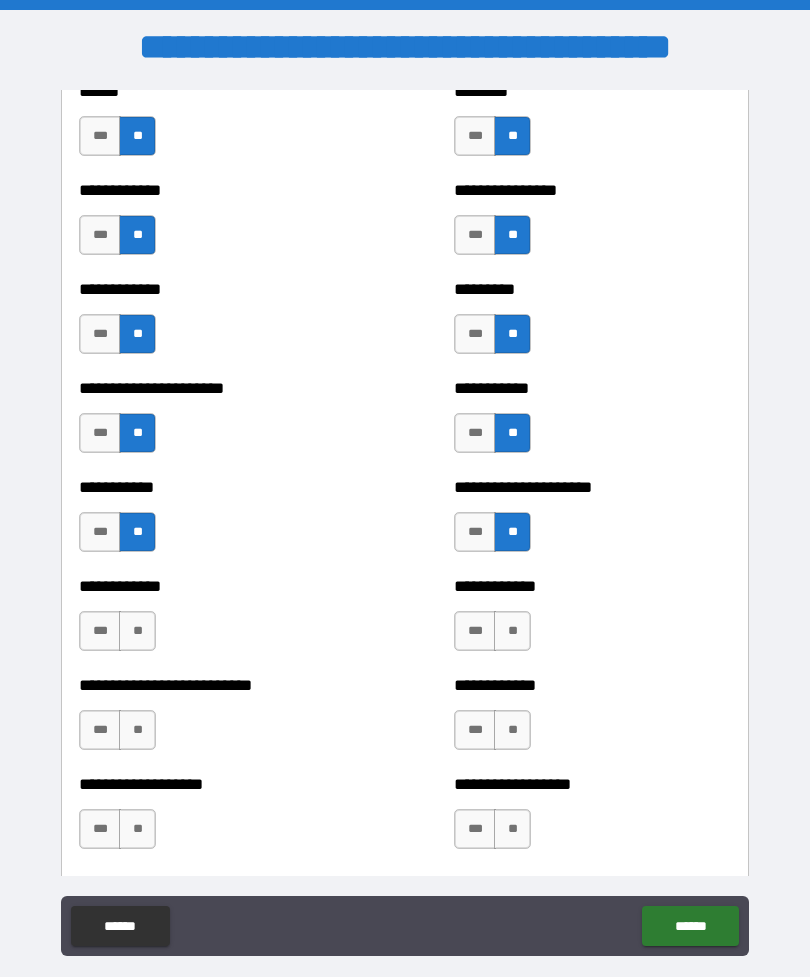 scroll, scrollTop: 5137, scrollLeft: 0, axis: vertical 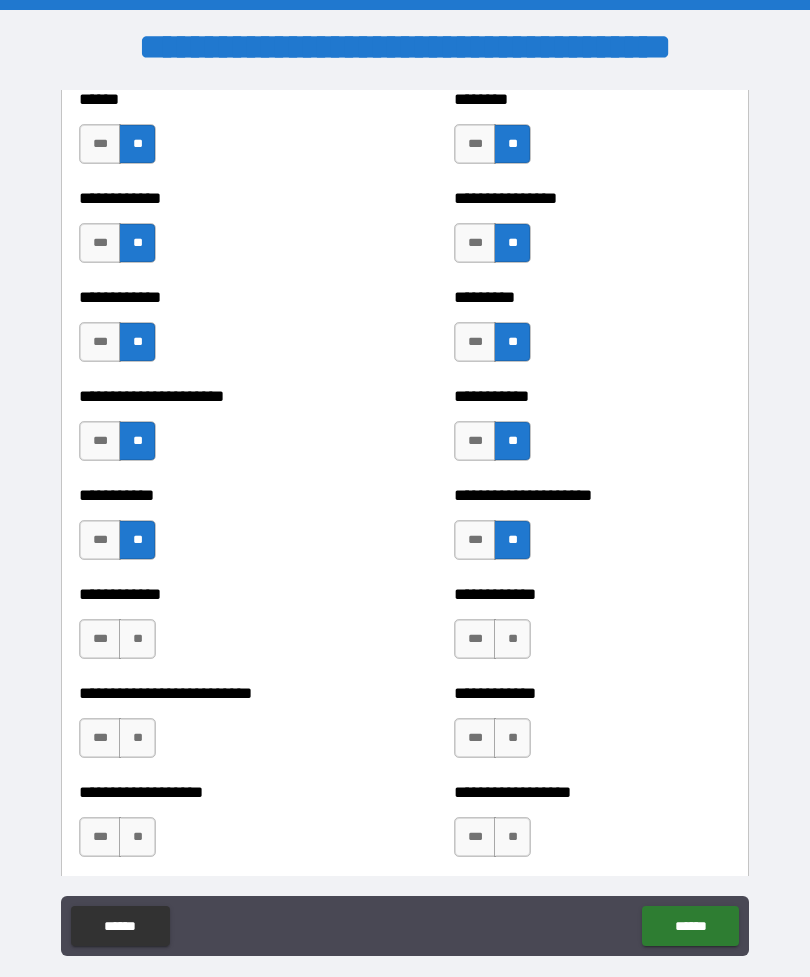 click on "**********" at bounding box center (217, 629) 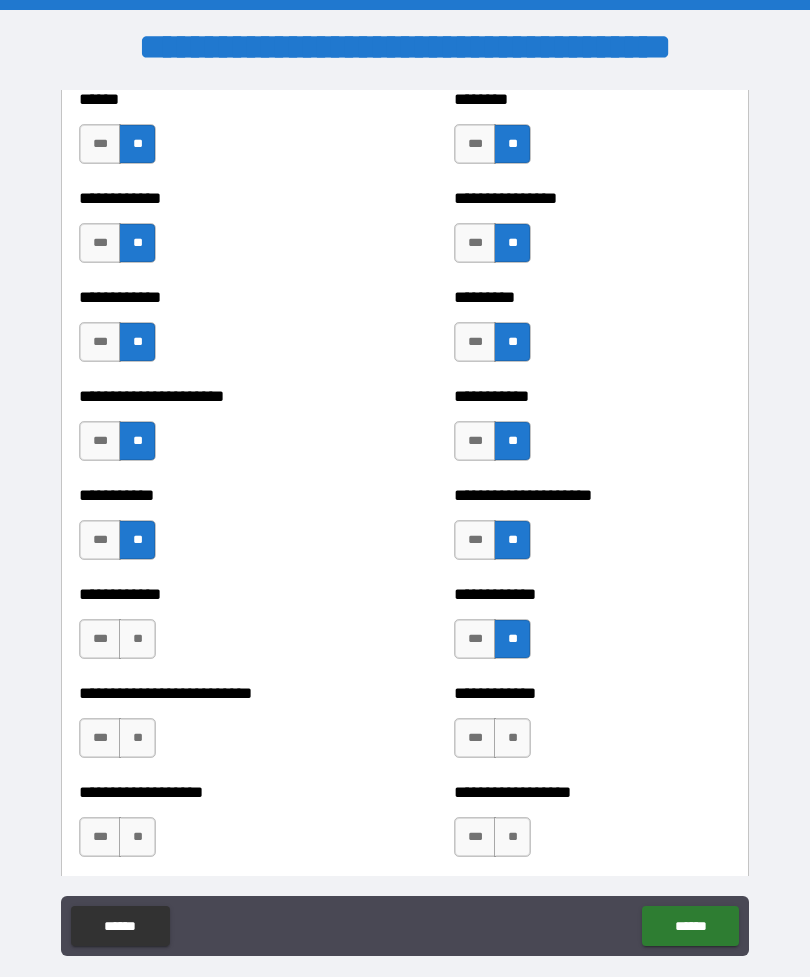 click on "**********" at bounding box center [217, 629] 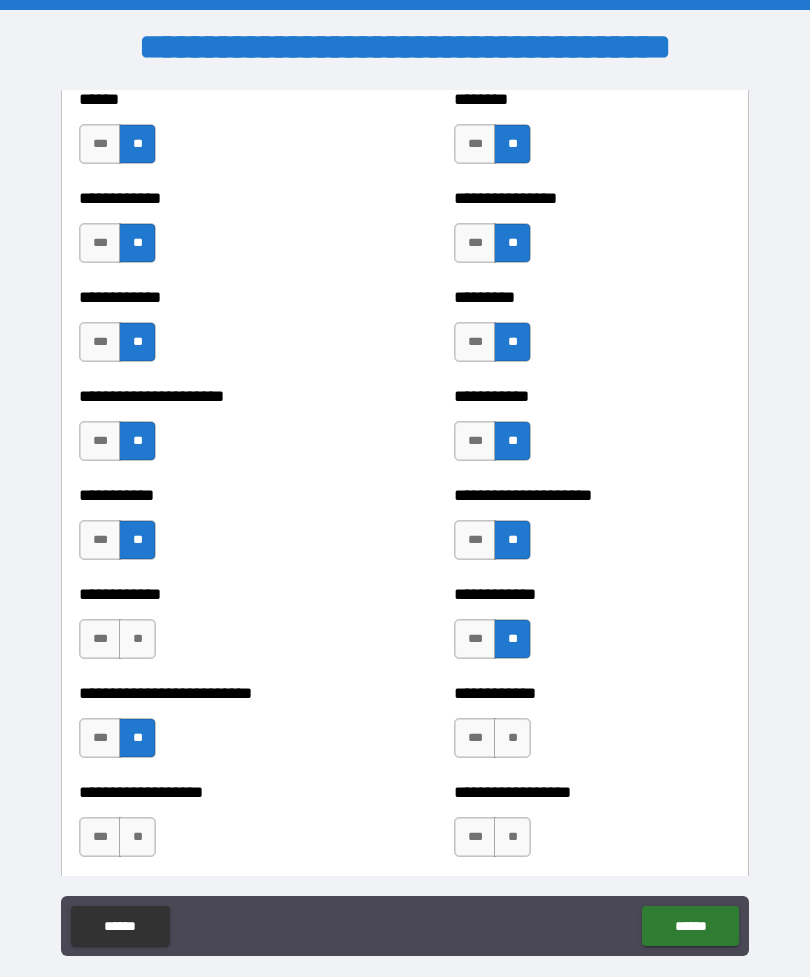 click on "**" at bounding box center [512, 738] 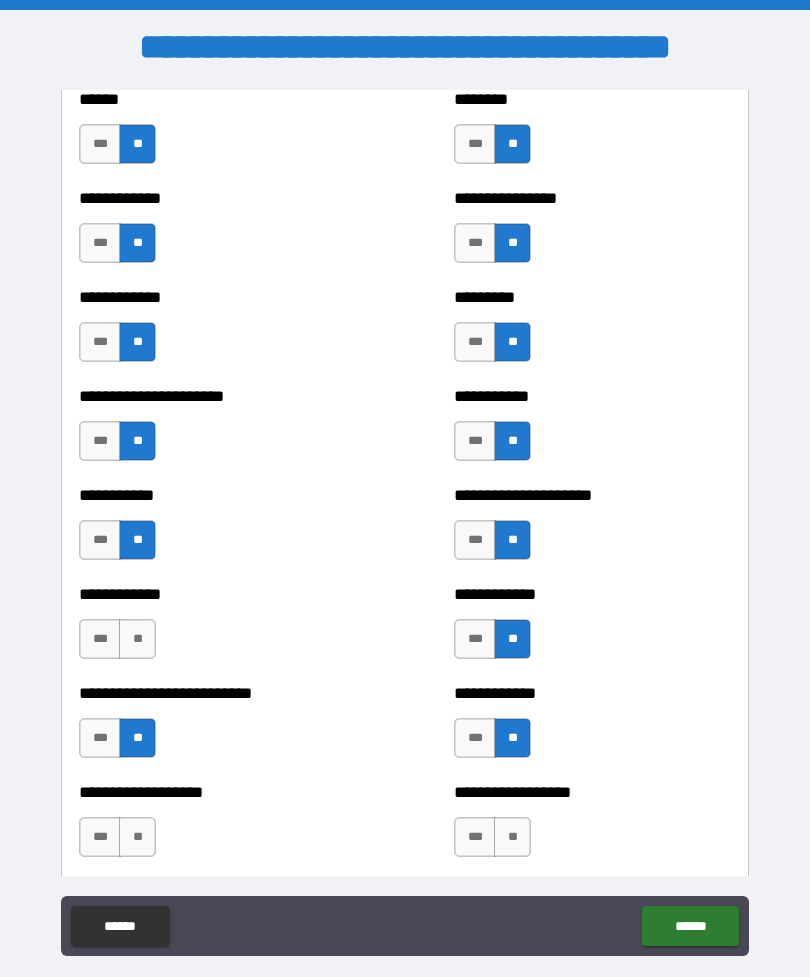 scroll, scrollTop: 5135, scrollLeft: 0, axis: vertical 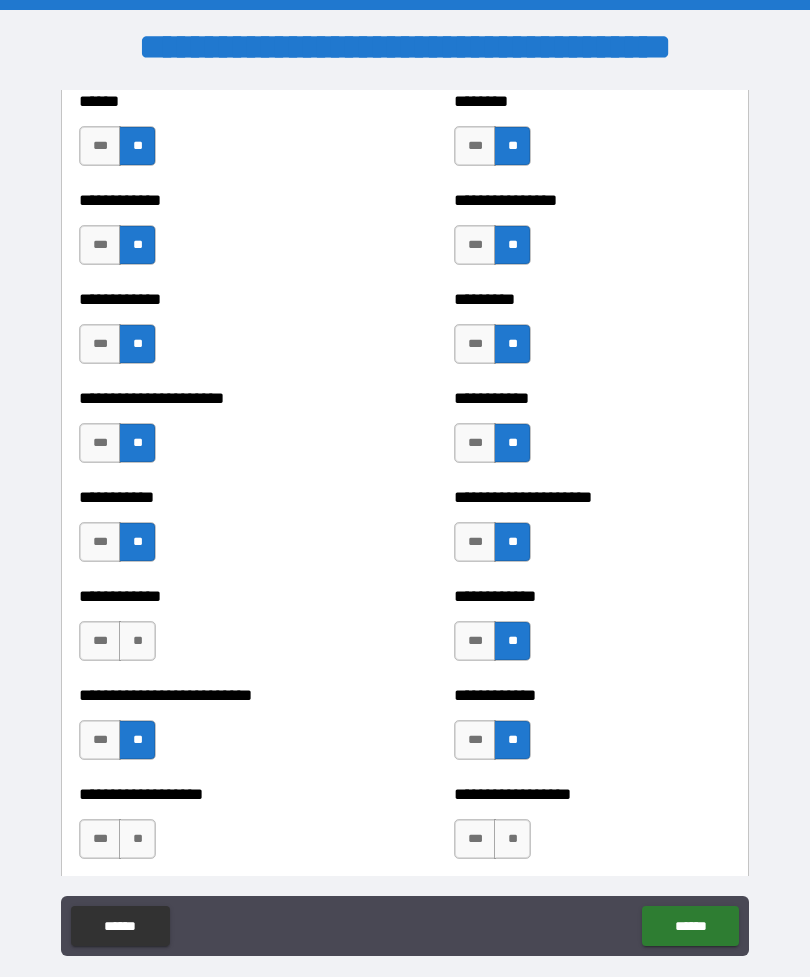click on "**" at bounding box center [137, 641] 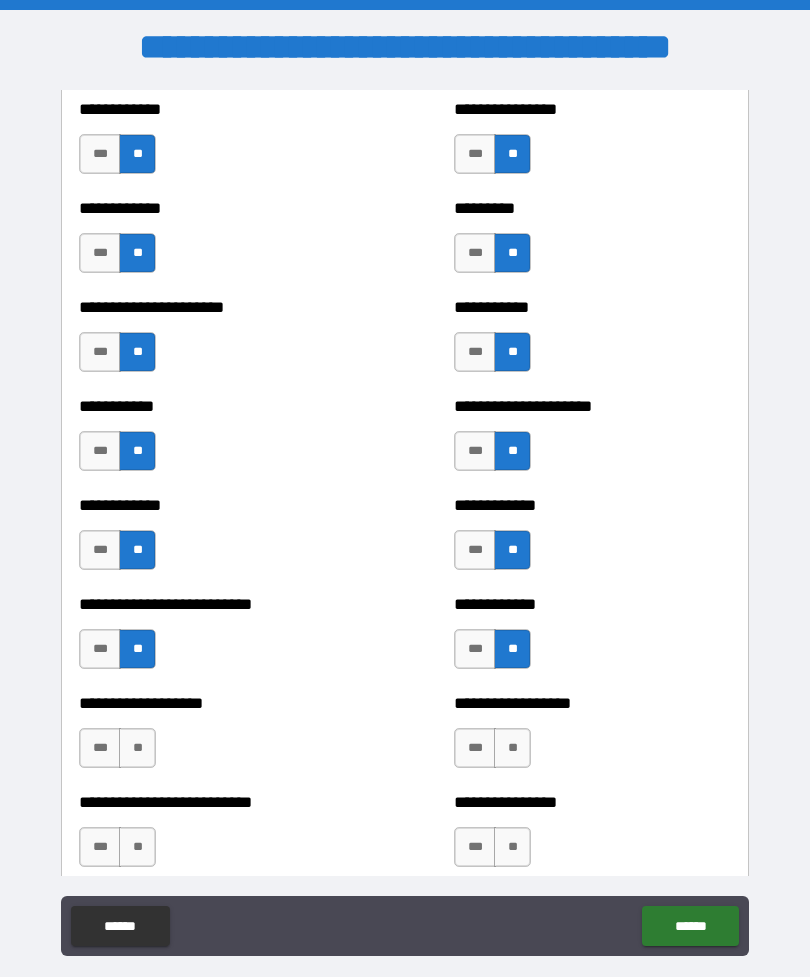 scroll, scrollTop: 5290, scrollLeft: 0, axis: vertical 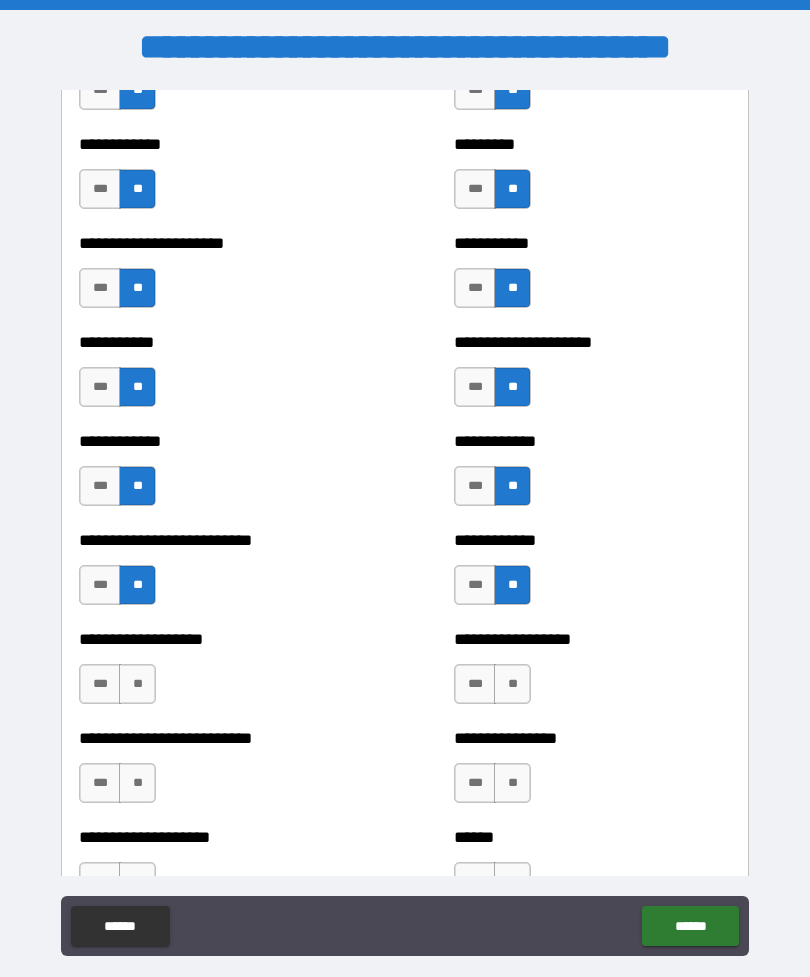 click on "**" at bounding box center [512, 684] 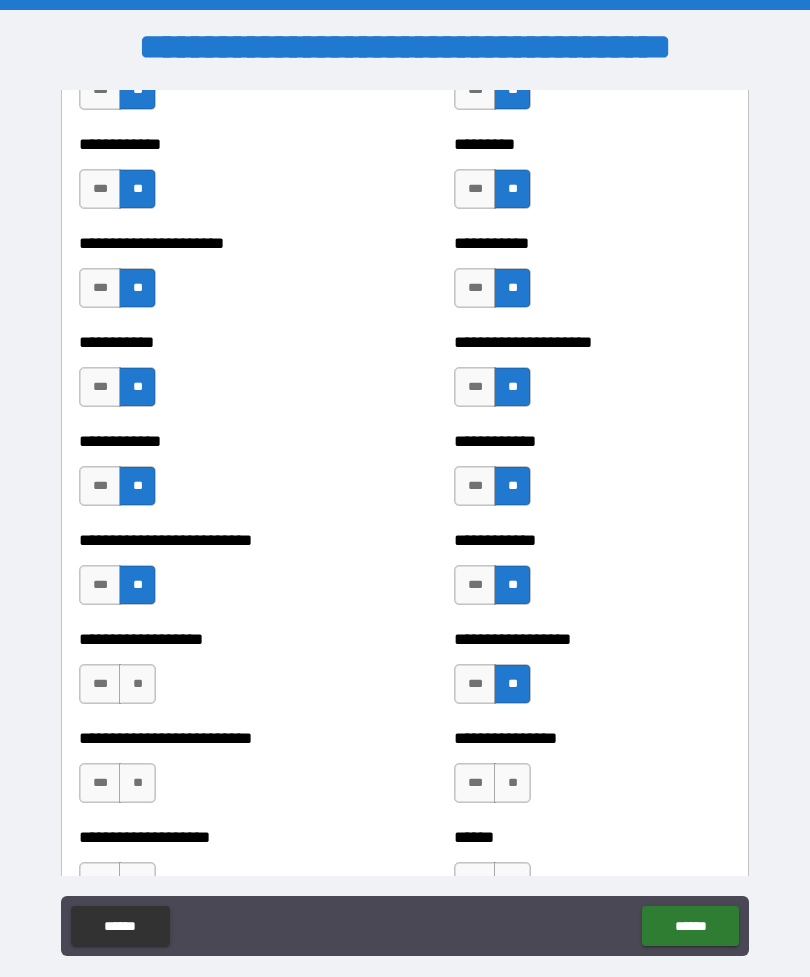 click on "**" at bounding box center [137, 684] 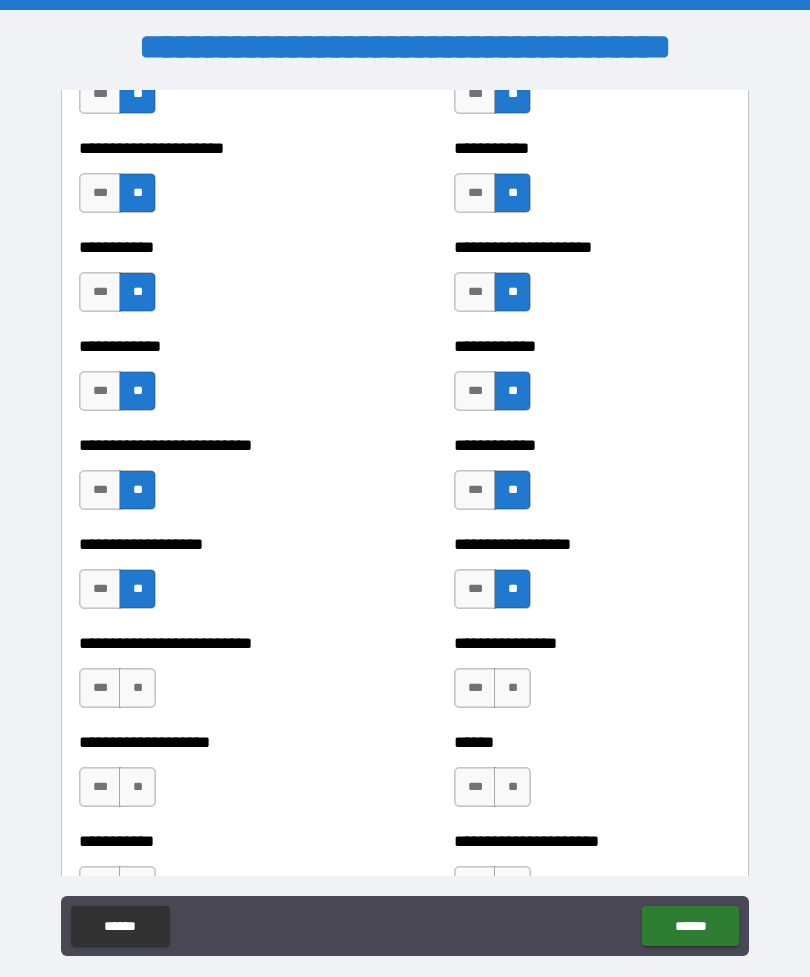scroll, scrollTop: 5383, scrollLeft: 0, axis: vertical 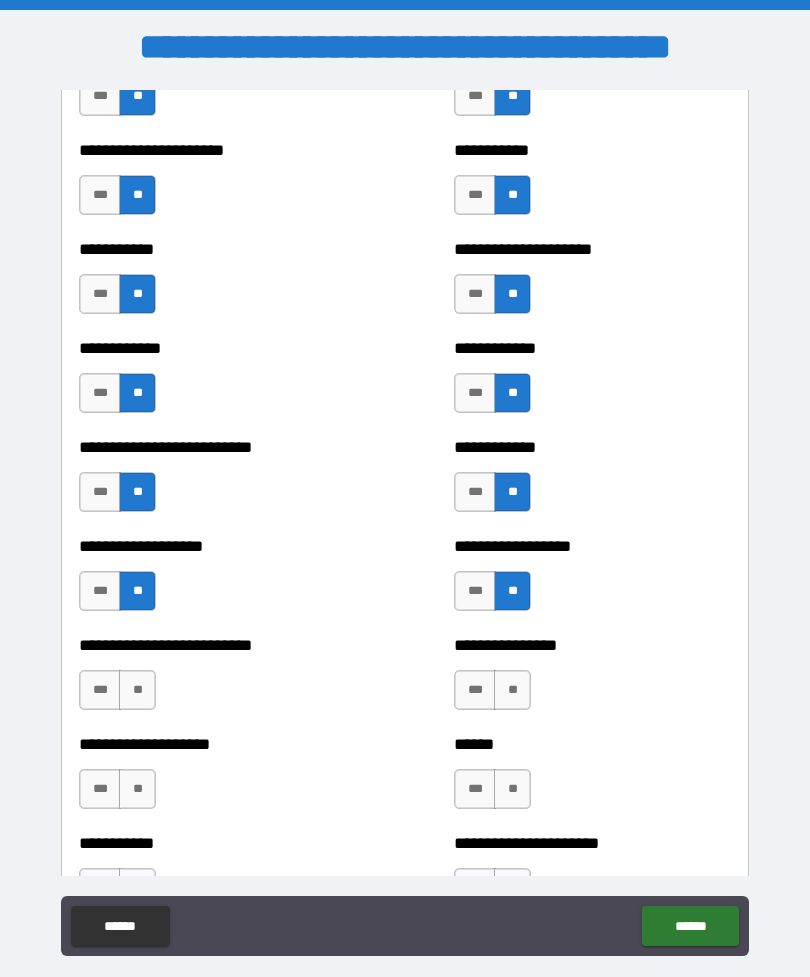 click on "**" at bounding box center (512, 690) 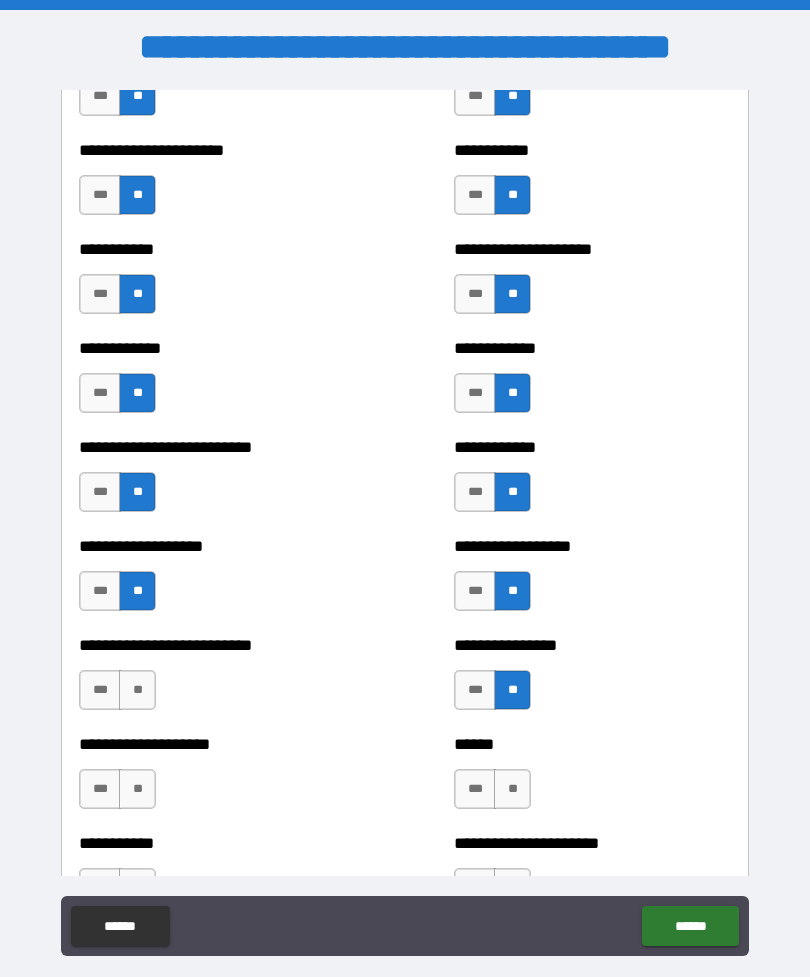 click on "**" at bounding box center [137, 690] 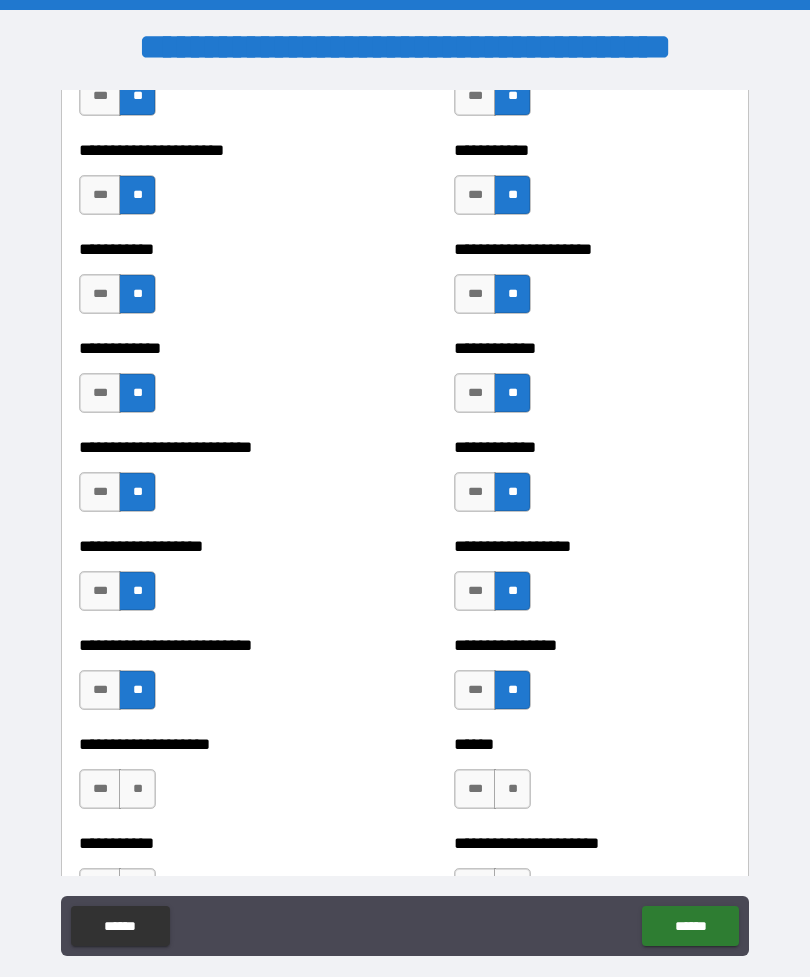 click on "**" at bounding box center (512, 789) 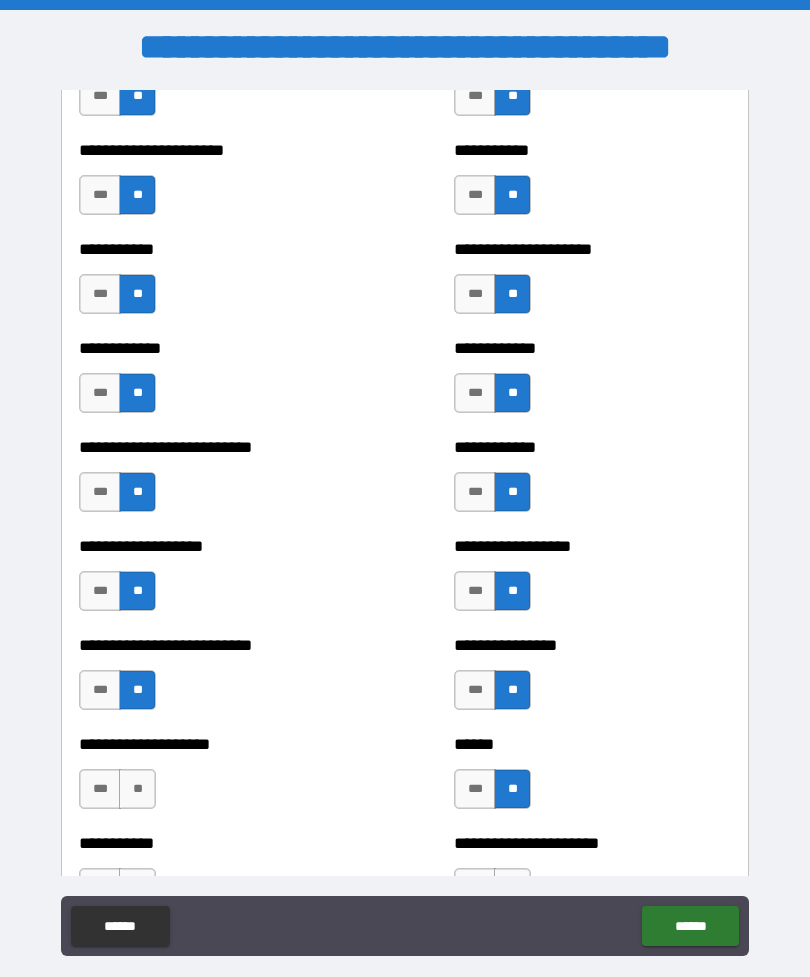click on "**" at bounding box center [137, 789] 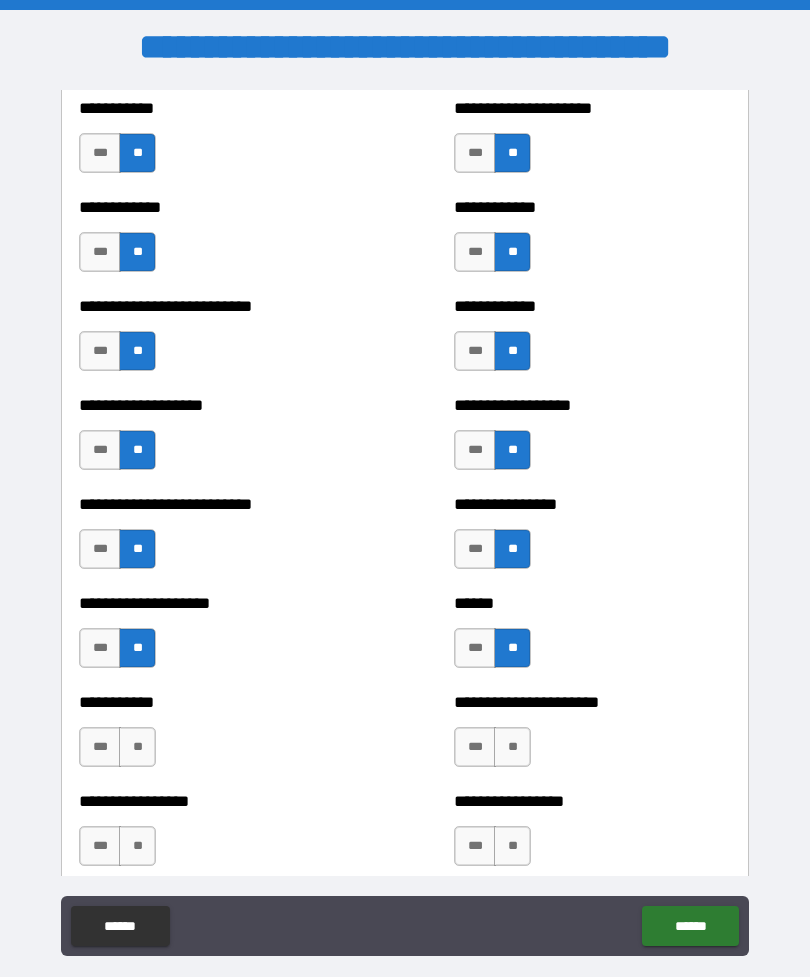 scroll, scrollTop: 5575, scrollLeft: 0, axis: vertical 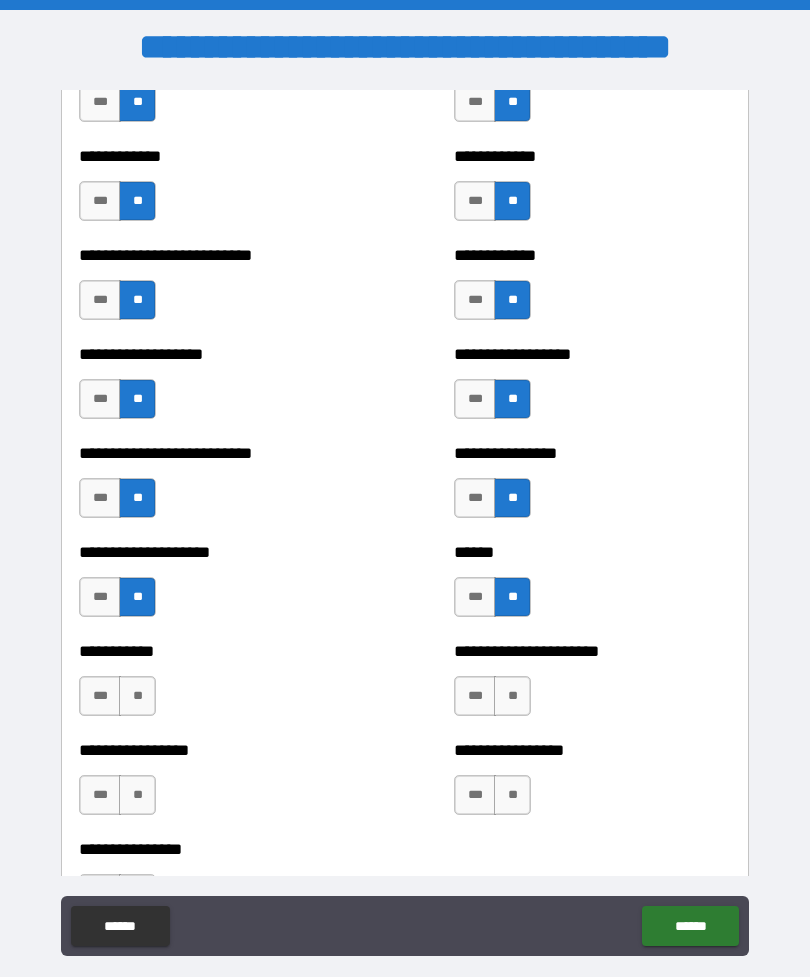 click on "**" at bounding box center [137, 696] 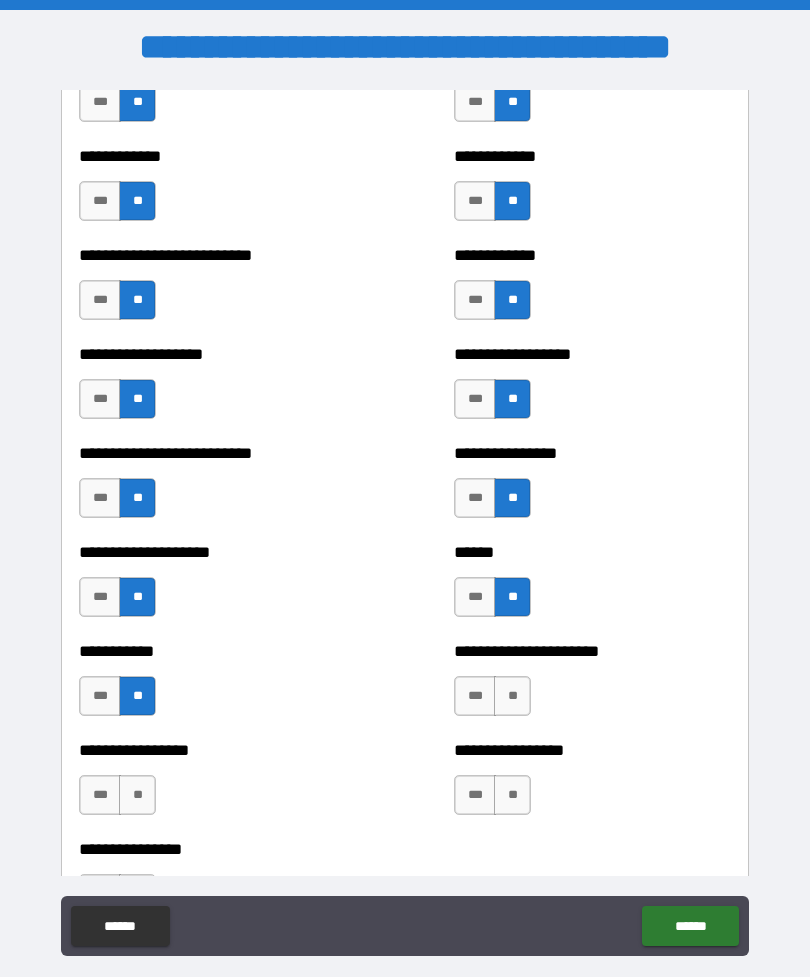 click on "**" at bounding box center [512, 696] 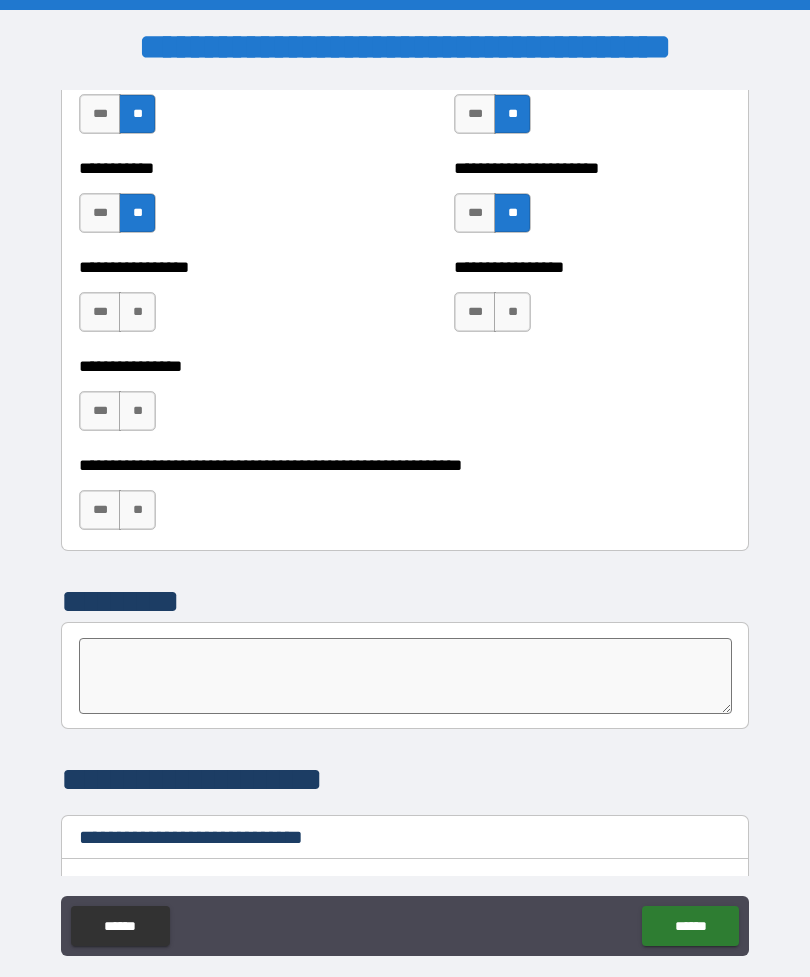 scroll, scrollTop: 6060, scrollLeft: 0, axis: vertical 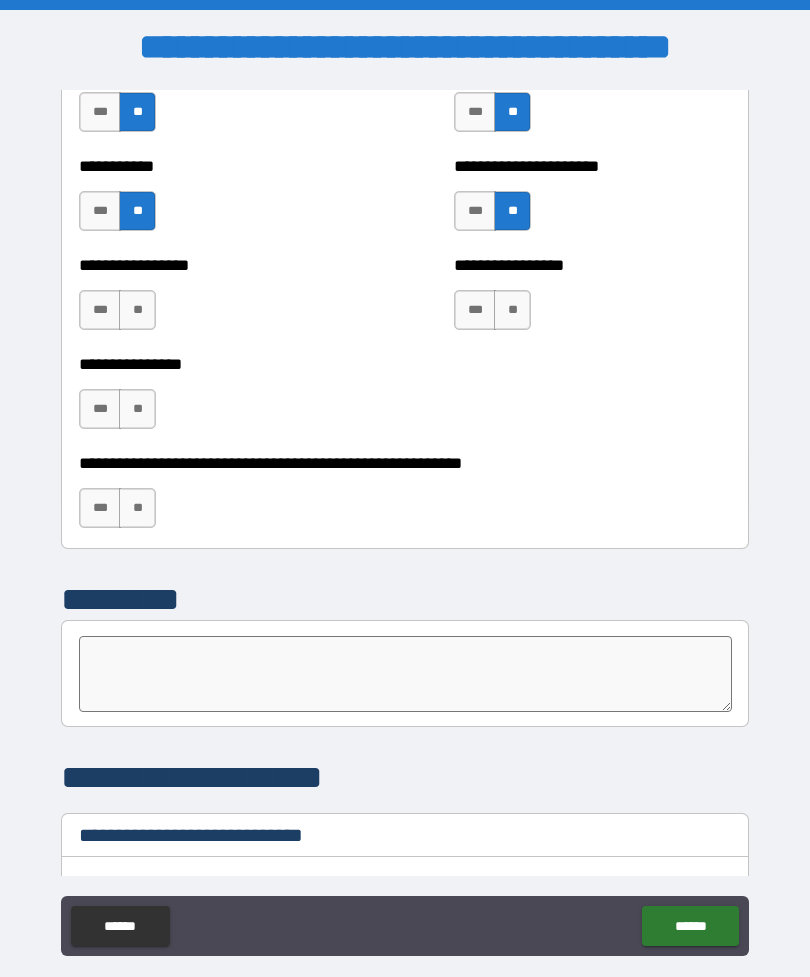 click on "**" at bounding box center [137, 310] 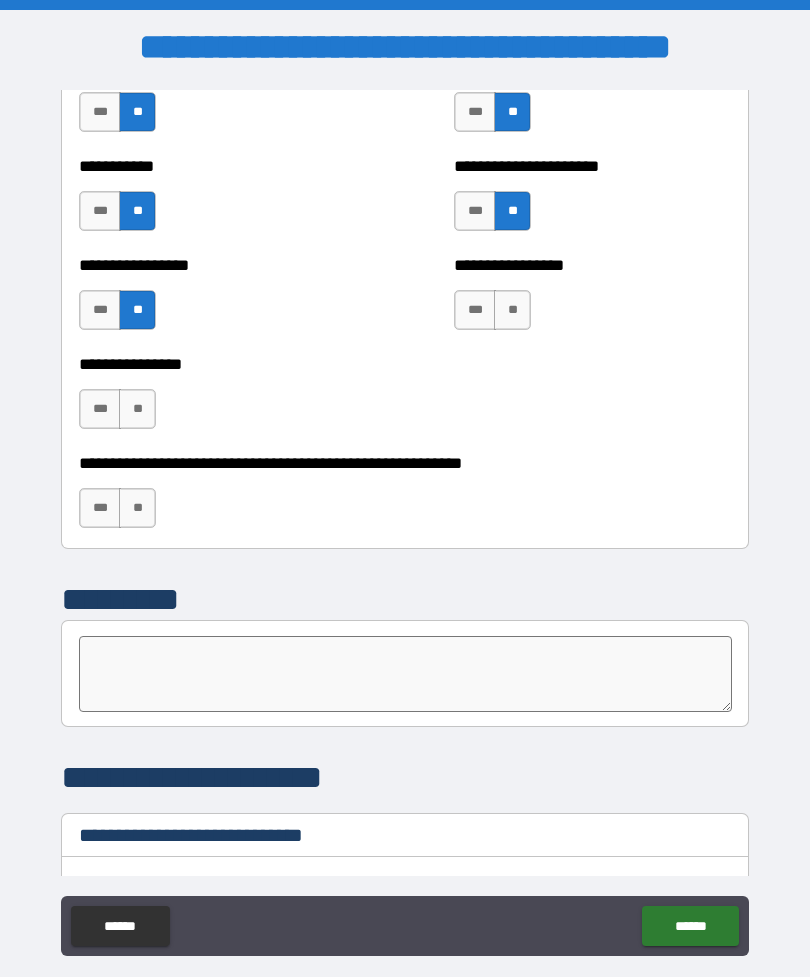click on "**" at bounding box center (512, 310) 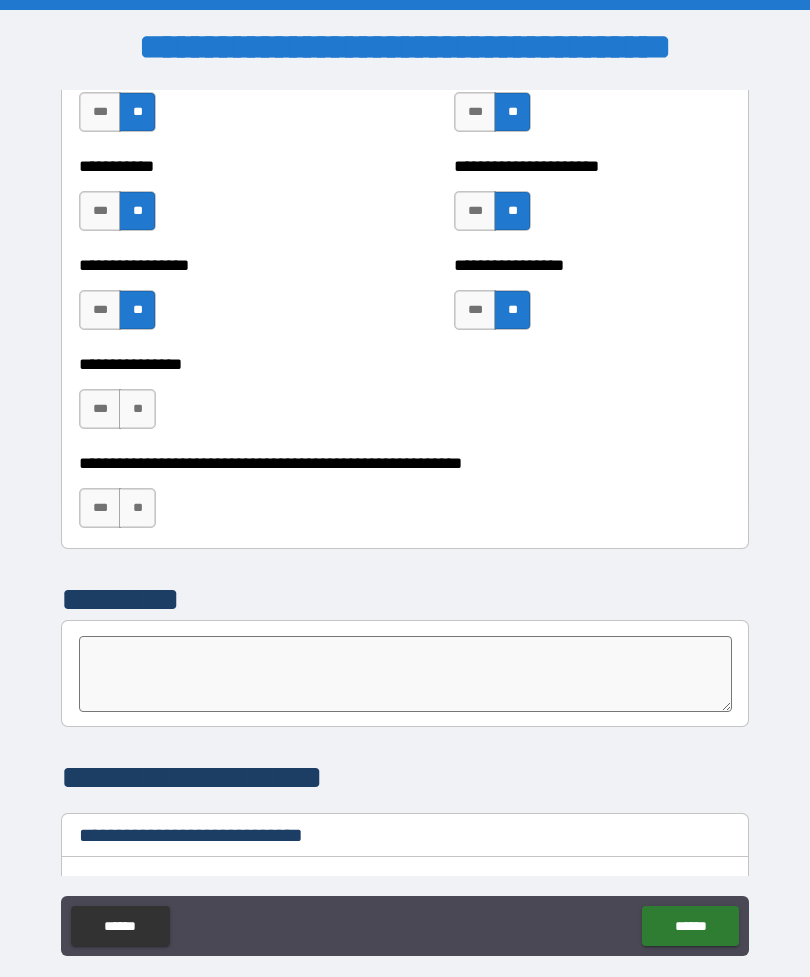 click on "**" at bounding box center (137, 409) 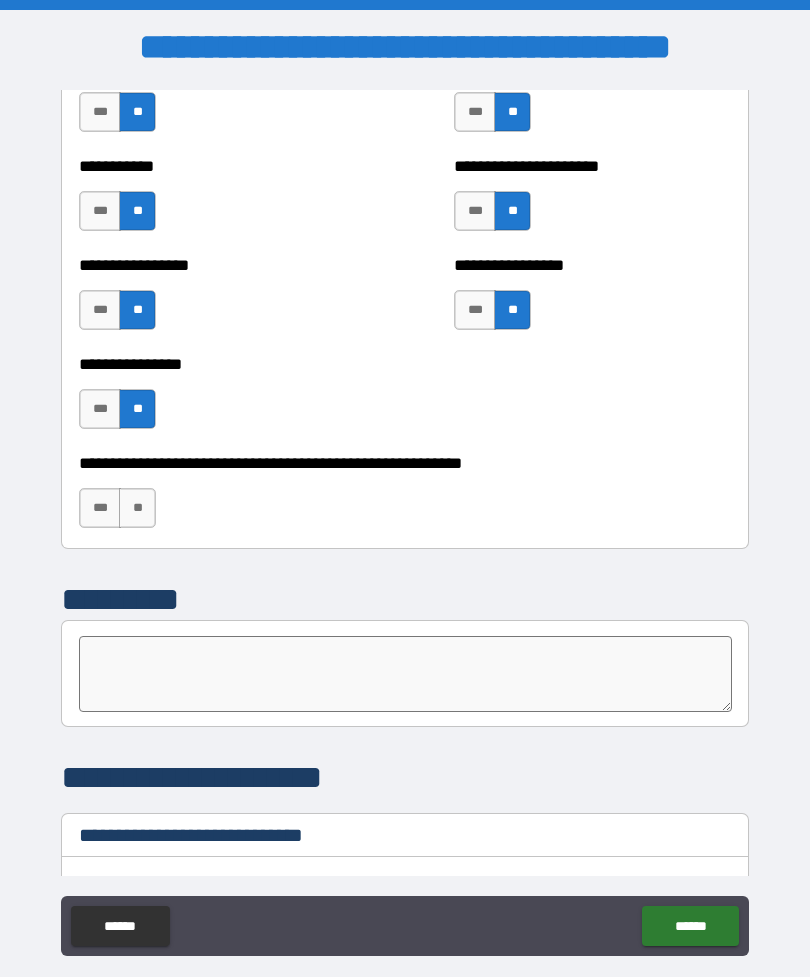 click on "**" at bounding box center [137, 508] 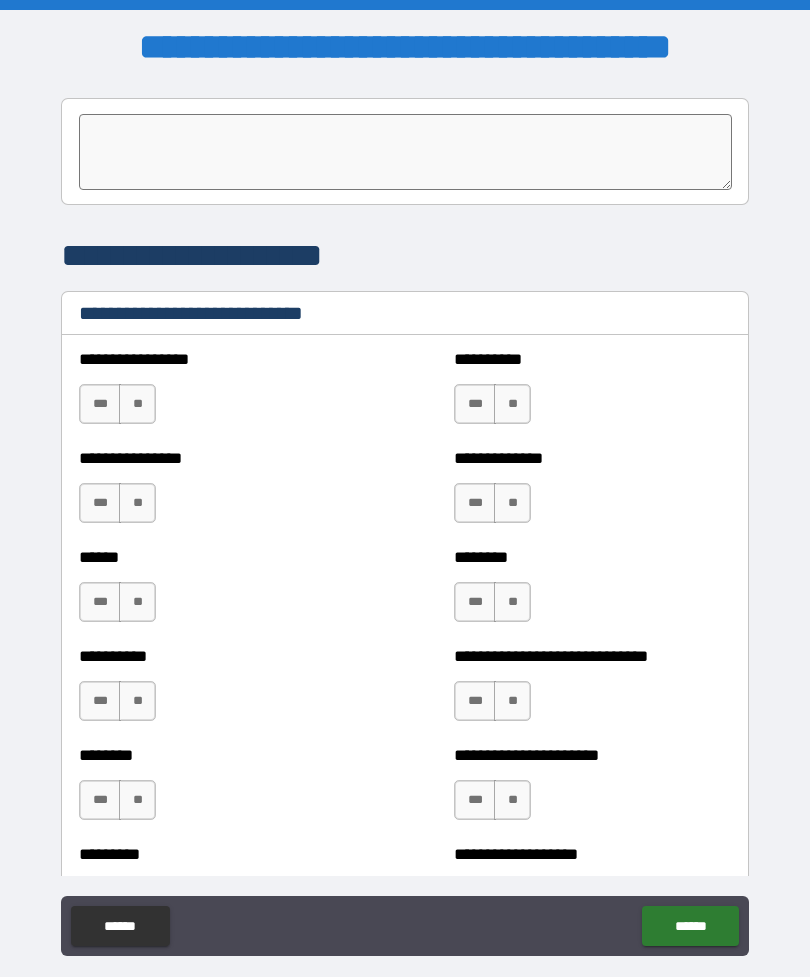 scroll, scrollTop: 6583, scrollLeft: 0, axis: vertical 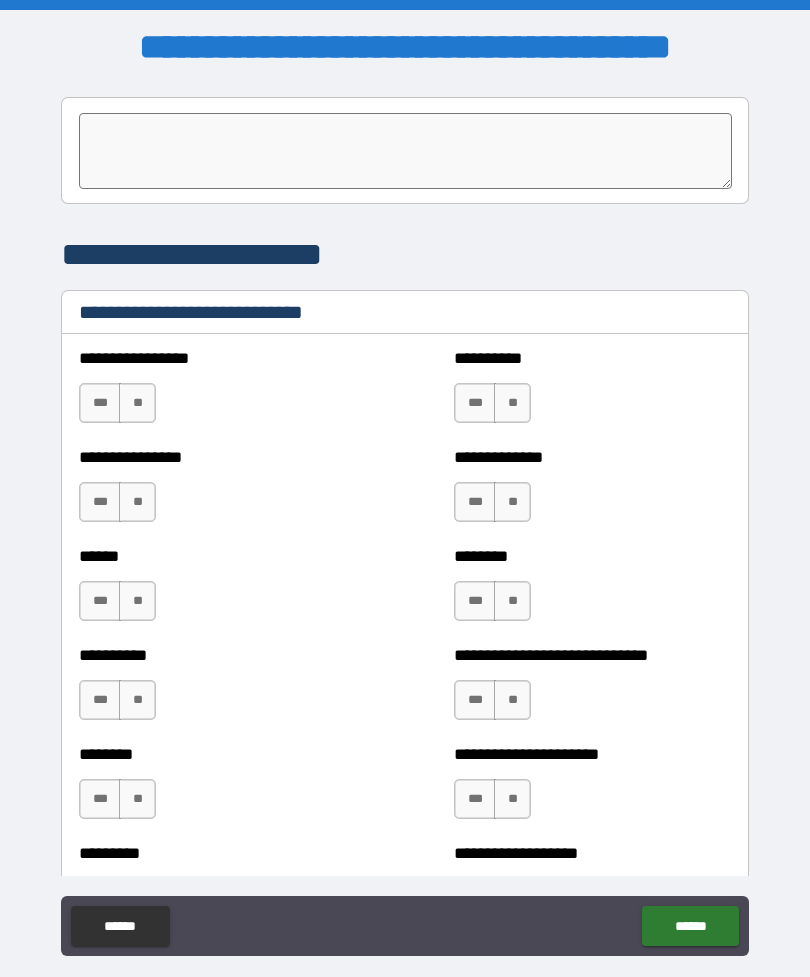 click on "***" at bounding box center [100, 403] 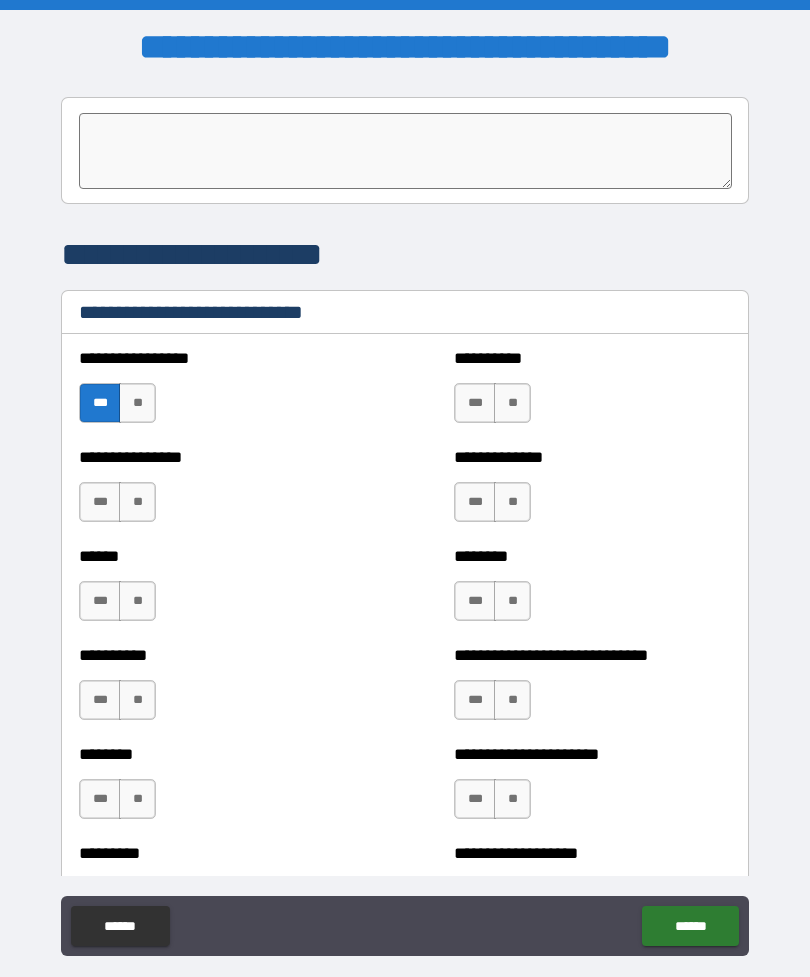 click on "***" at bounding box center (475, 502) 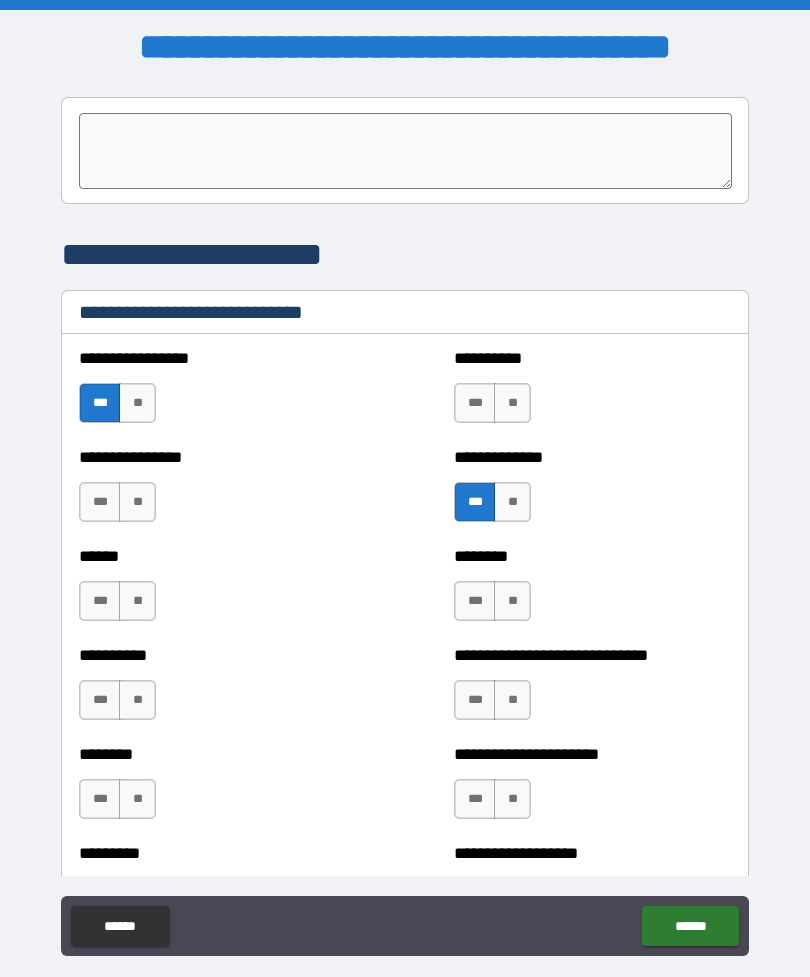 click on "***" at bounding box center [100, 502] 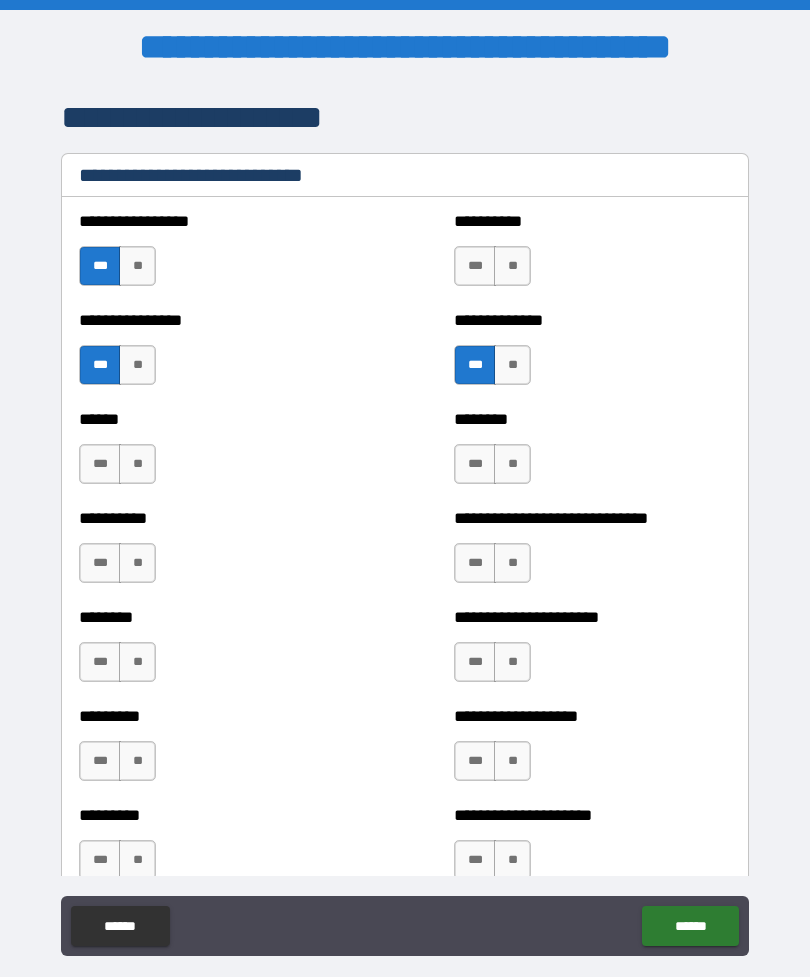 scroll, scrollTop: 6720, scrollLeft: 0, axis: vertical 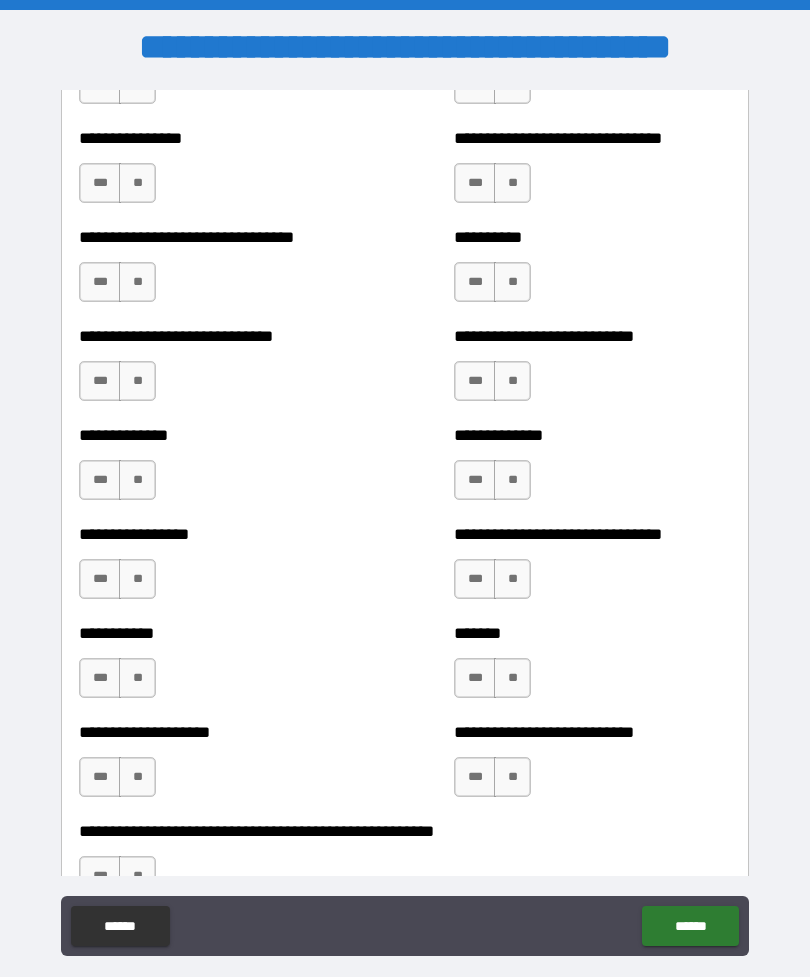 click on "***" at bounding box center (475, 480) 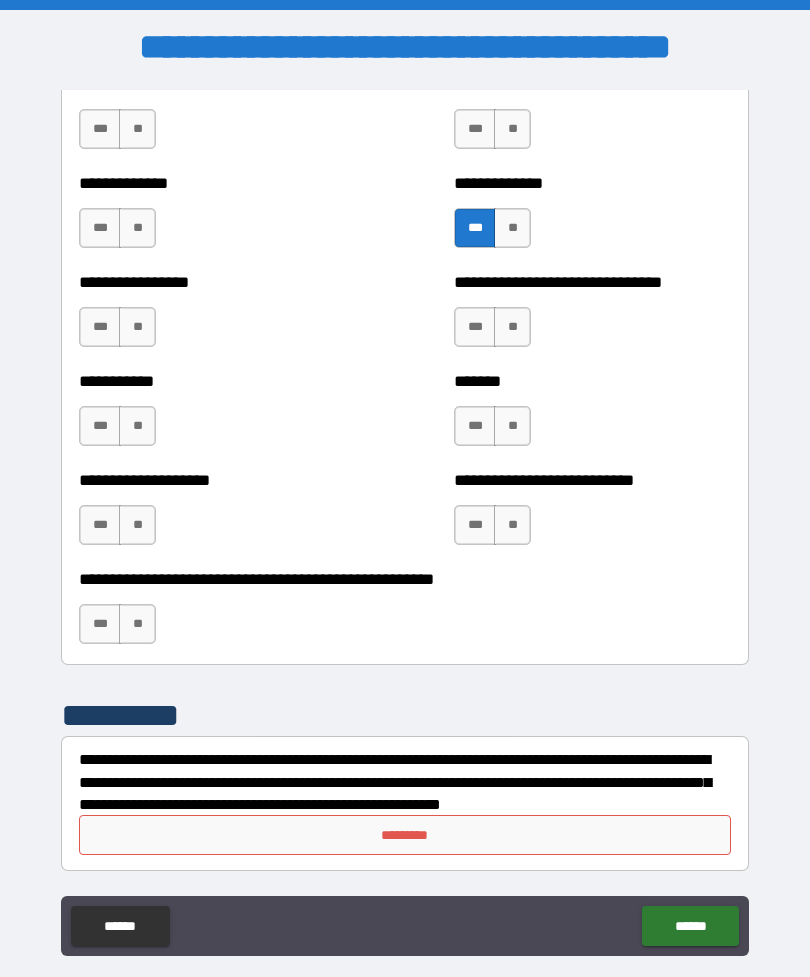 scroll, scrollTop: 7847, scrollLeft: 0, axis: vertical 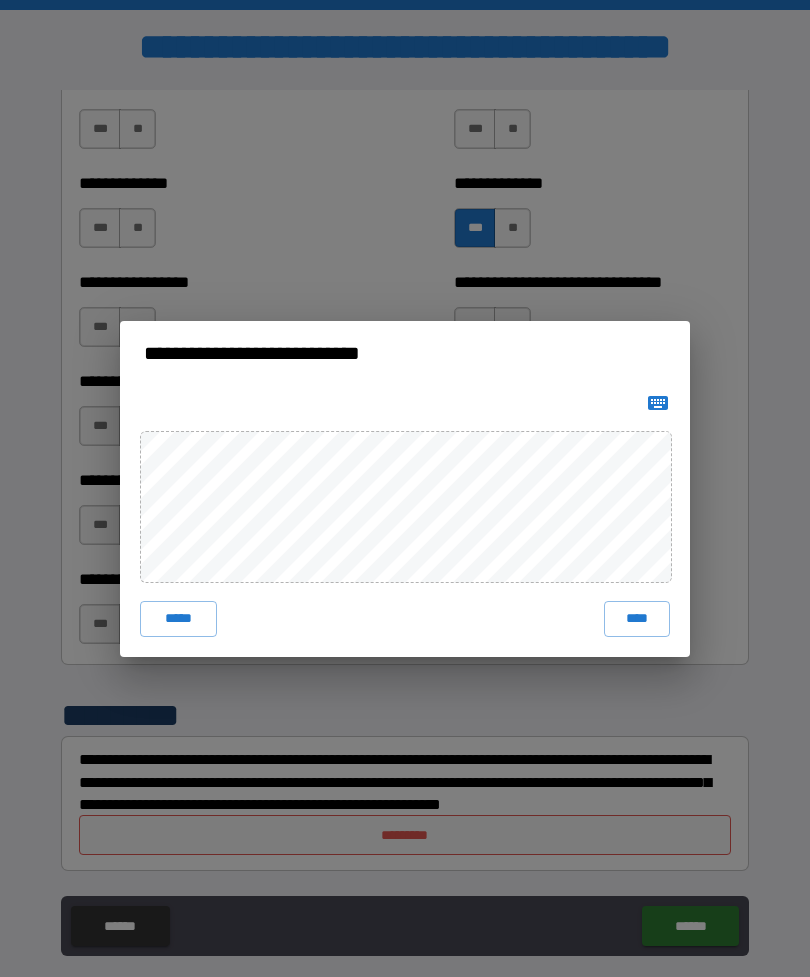 click on "****" at bounding box center [637, 619] 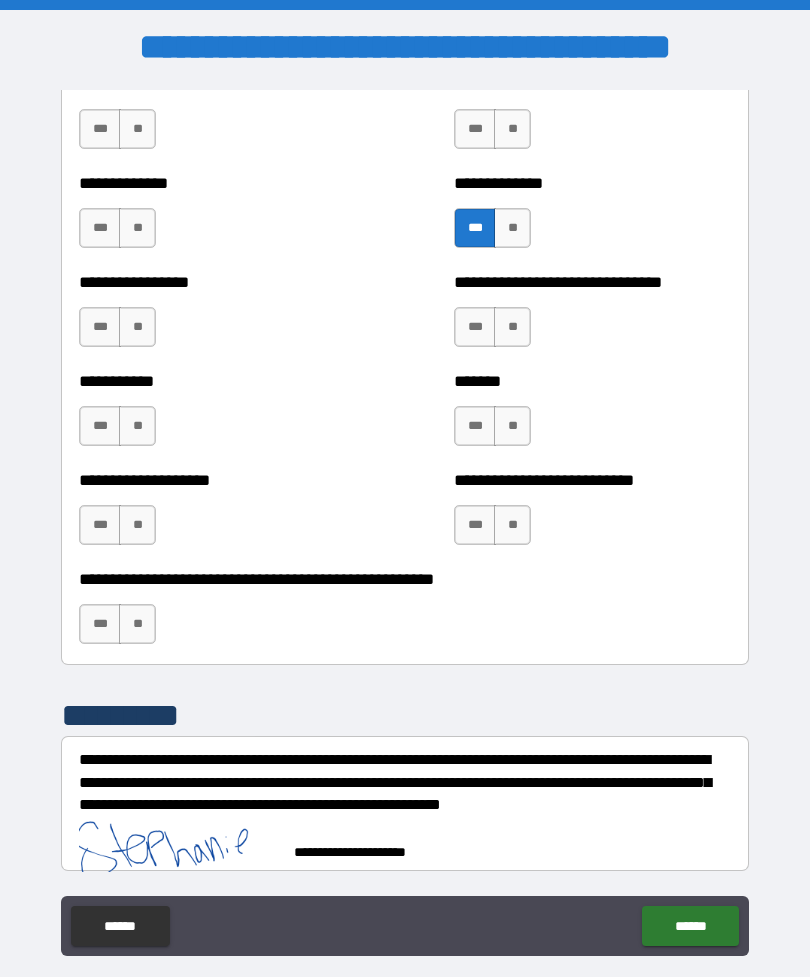 scroll, scrollTop: 7837, scrollLeft: 0, axis: vertical 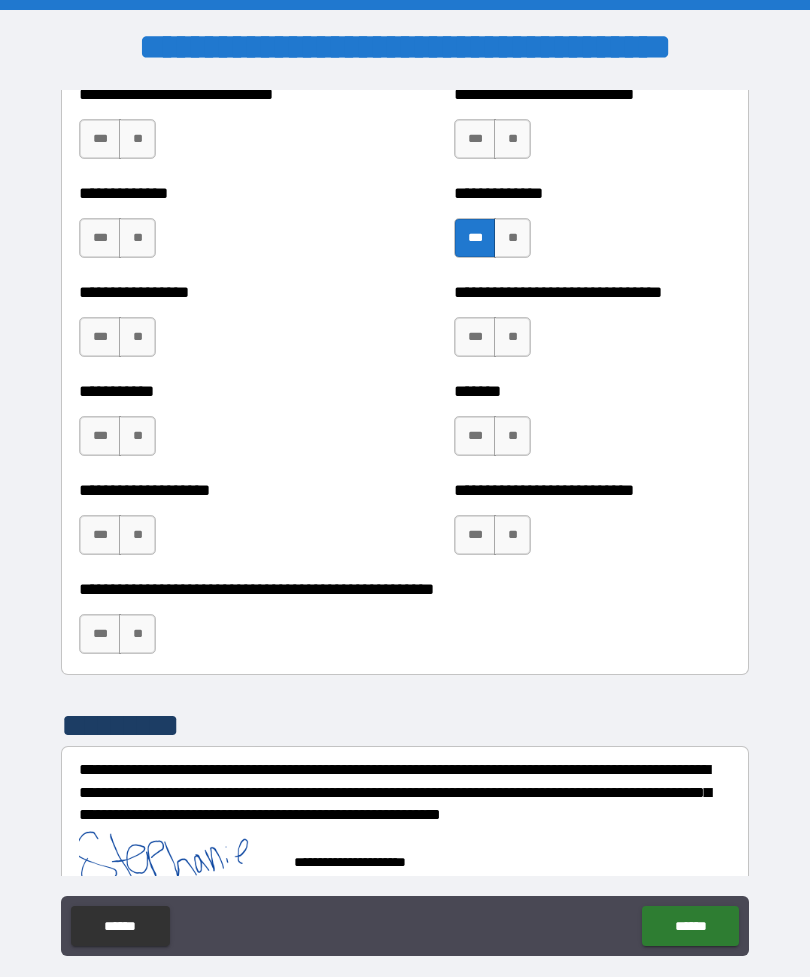 click on "******" at bounding box center (690, 926) 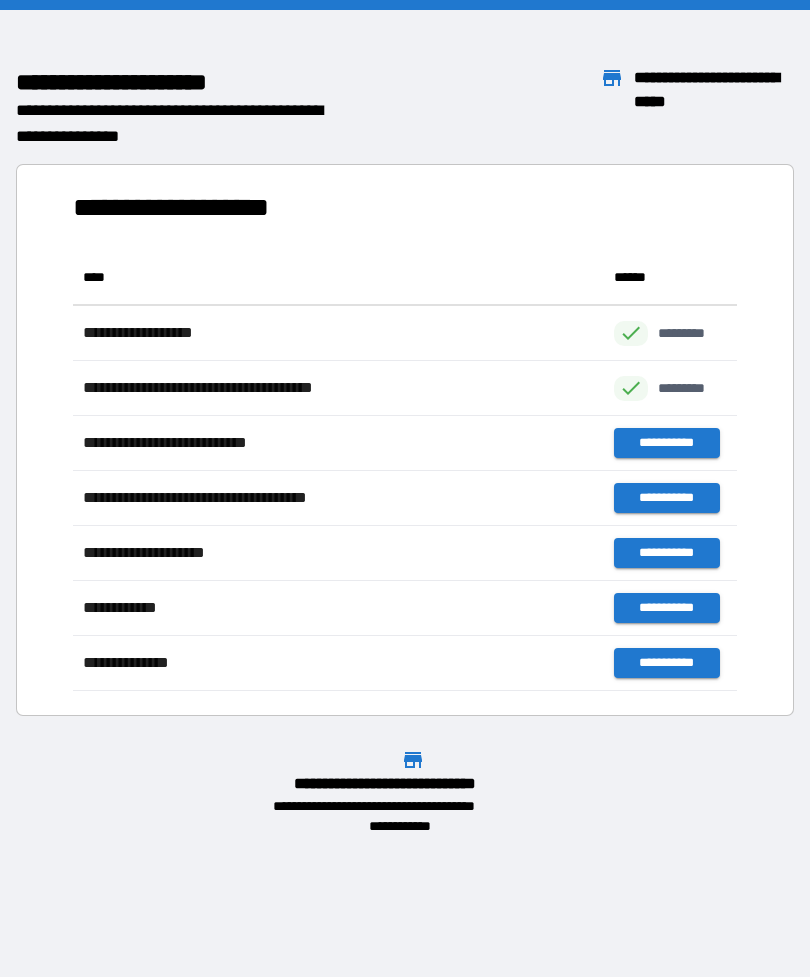 scroll, scrollTop: 441, scrollLeft: 664, axis: both 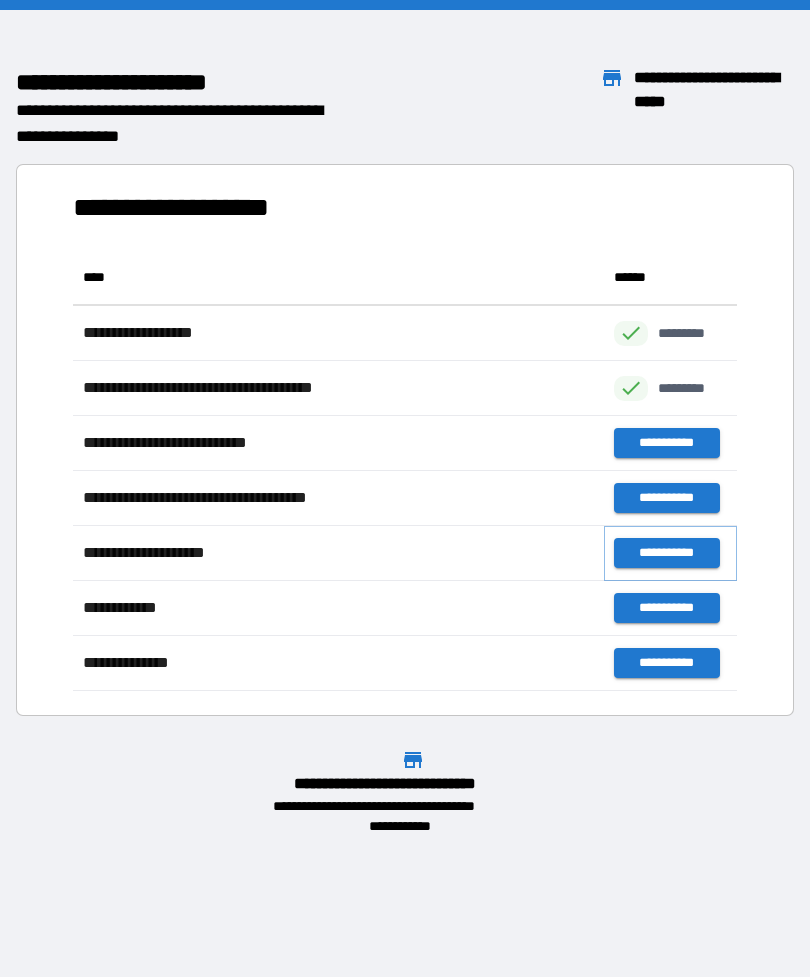 click on "**********" at bounding box center (666, 553) 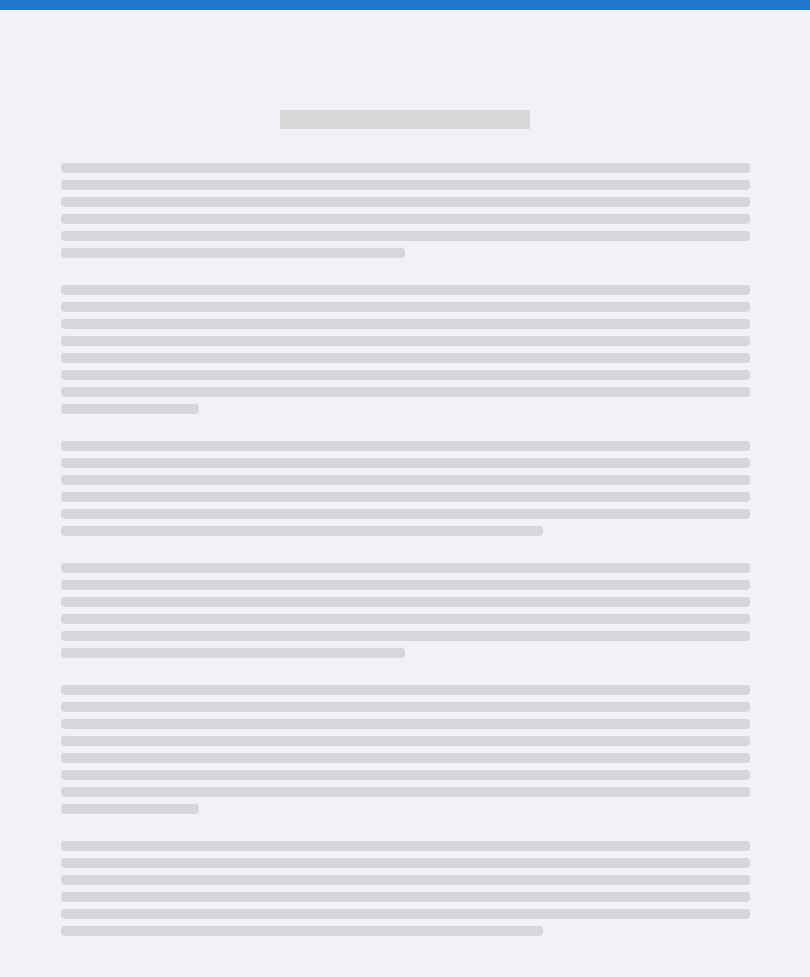 click at bounding box center (405, 549) 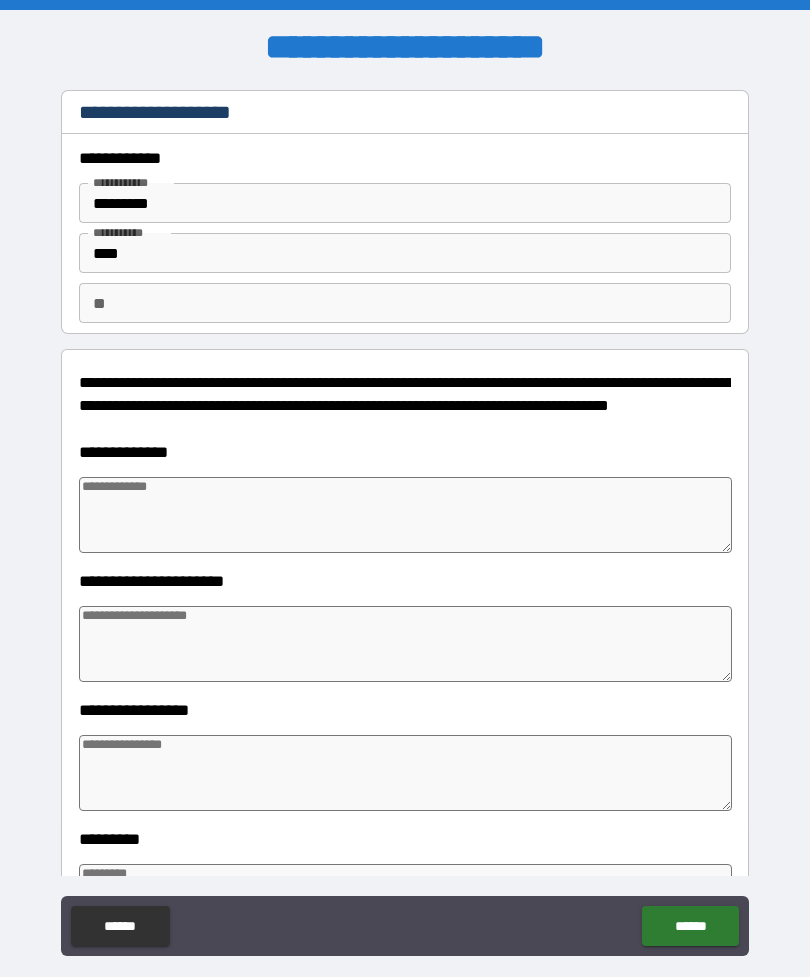 type on "*" 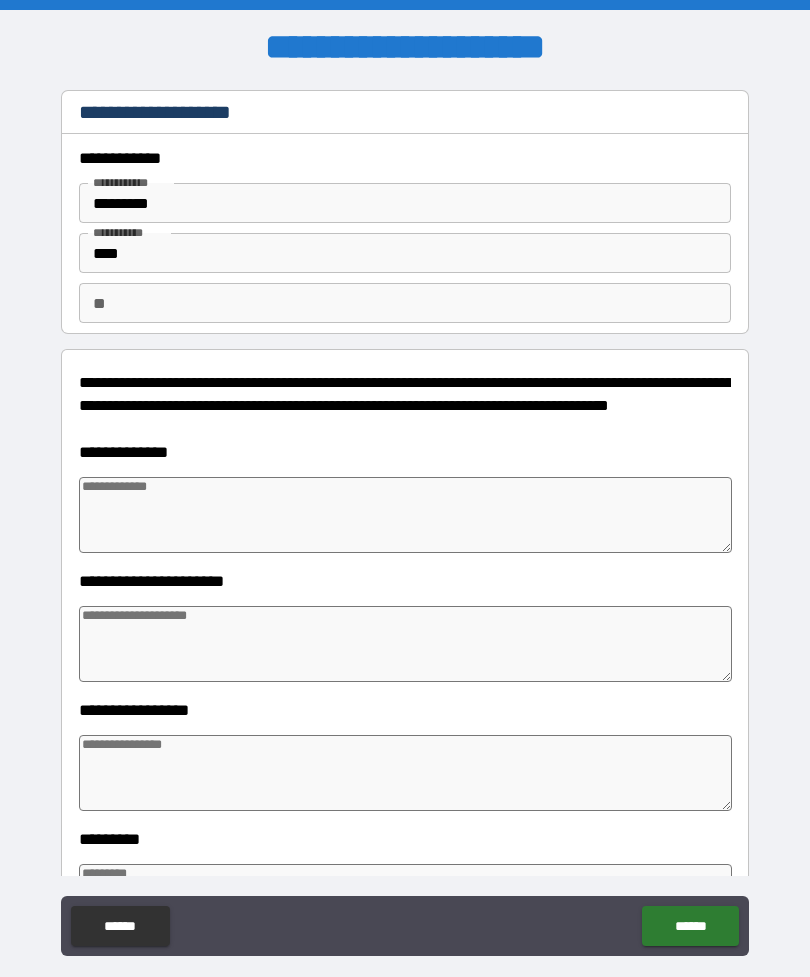 type on "*" 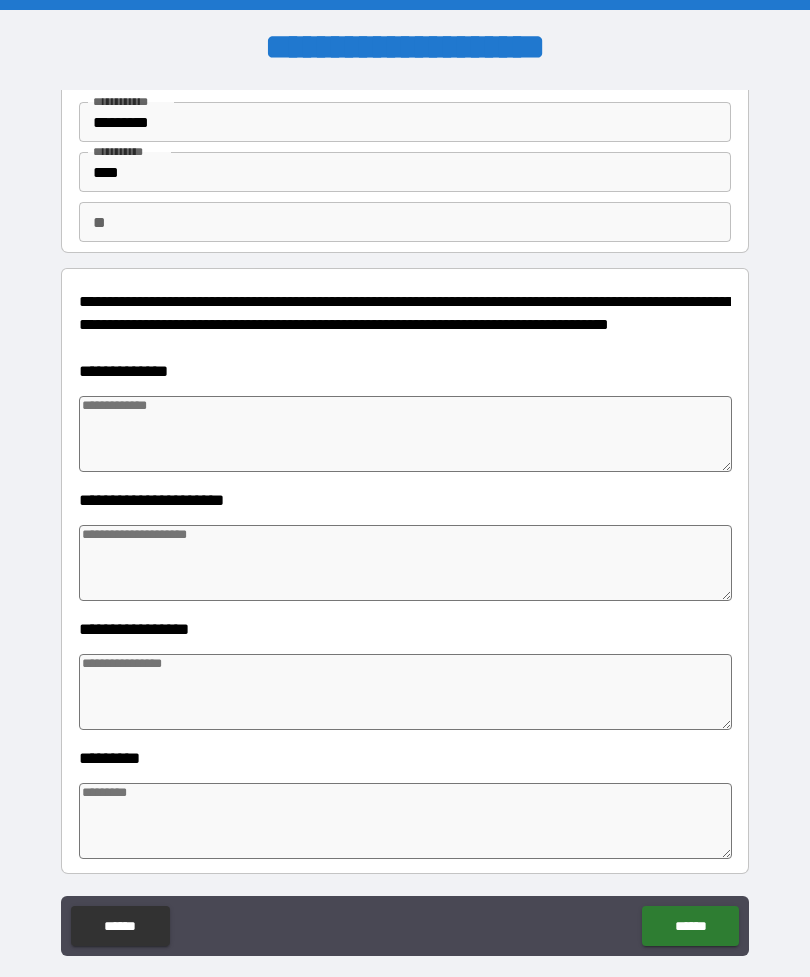 scroll, scrollTop: 76, scrollLeft: 0, axis: vertical 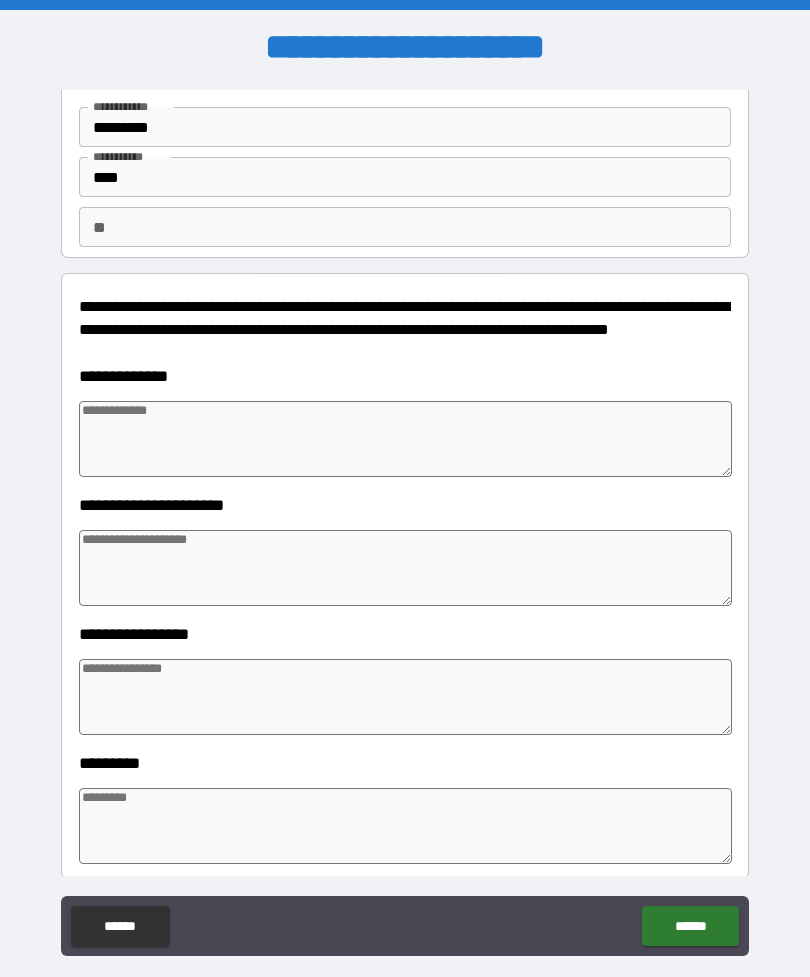 click at bounding box center (405, 439) 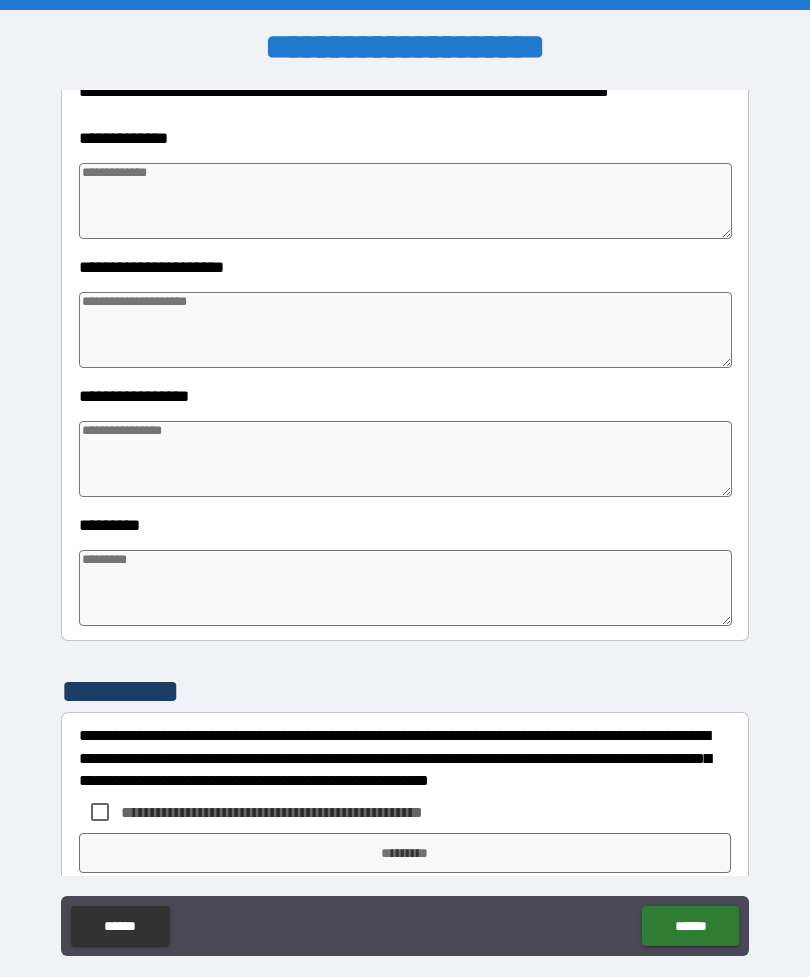 scroll, scrollTop: 298, scrollLeft: 0, axis: vertical 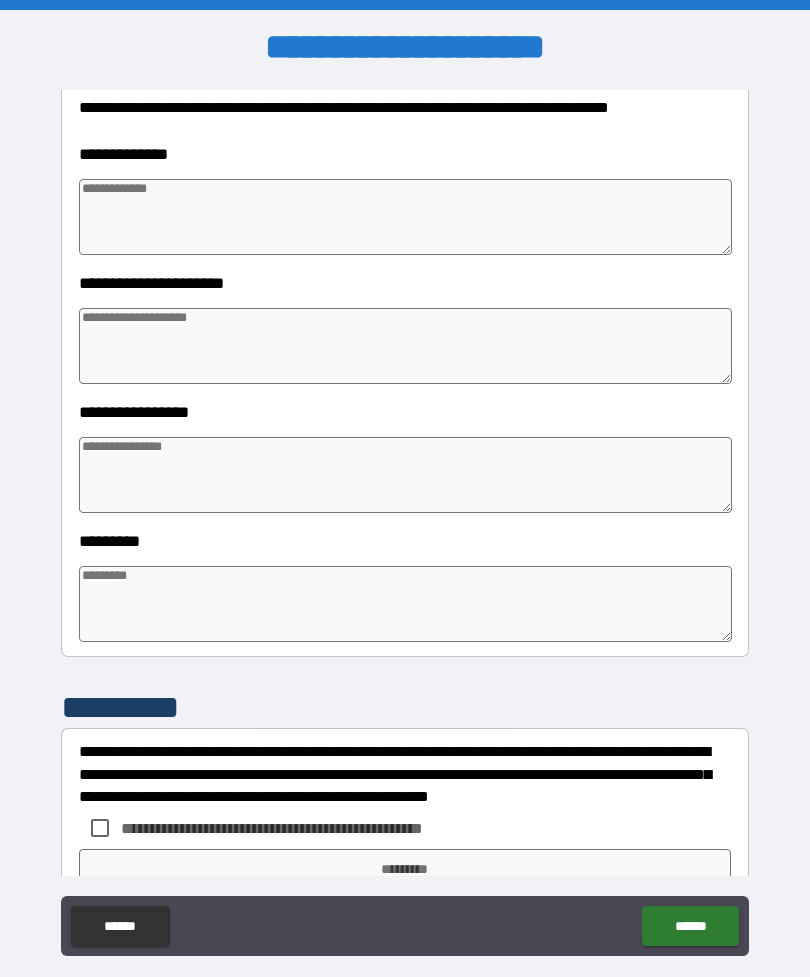 click at bounding box center (405, 217) 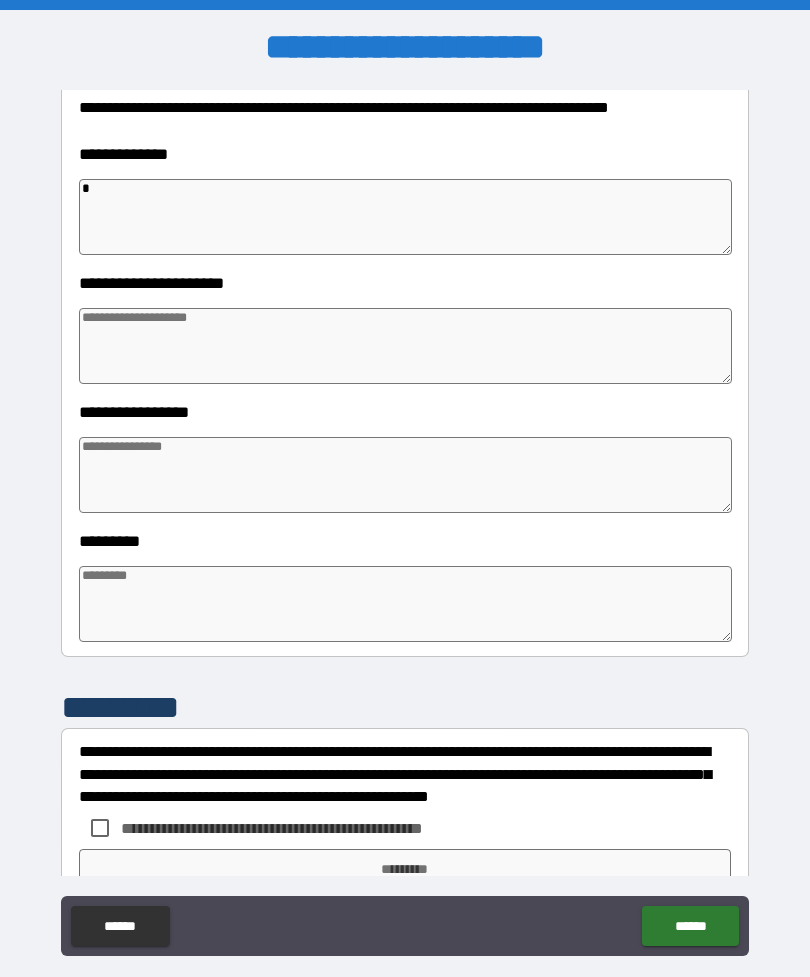 type on "*" 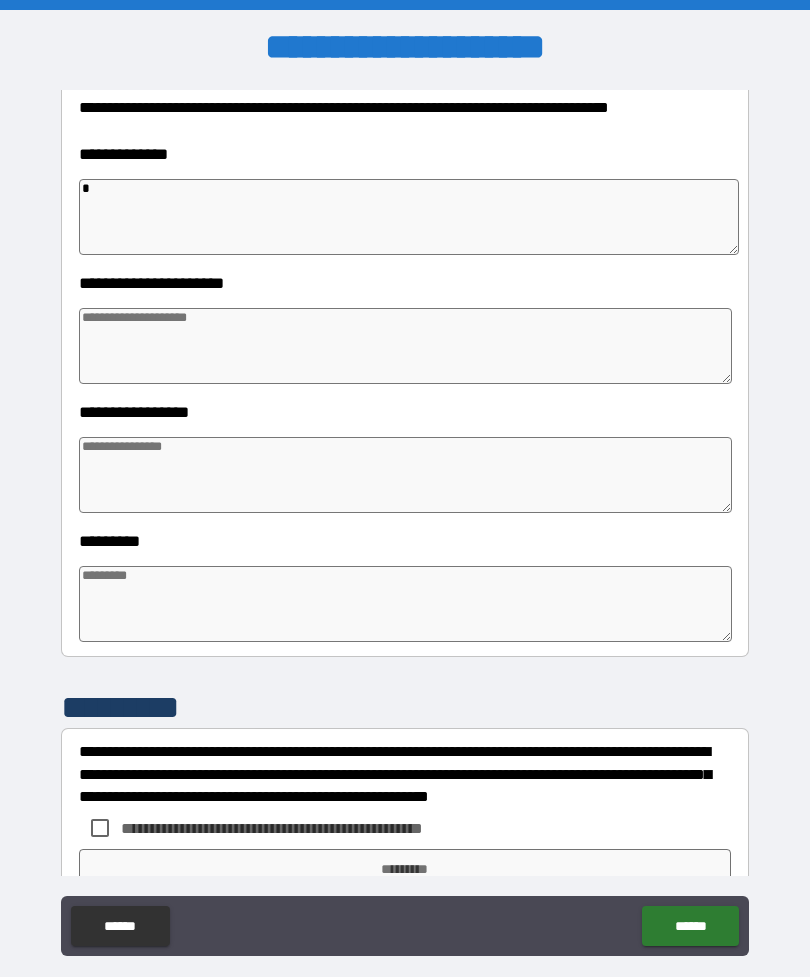 type 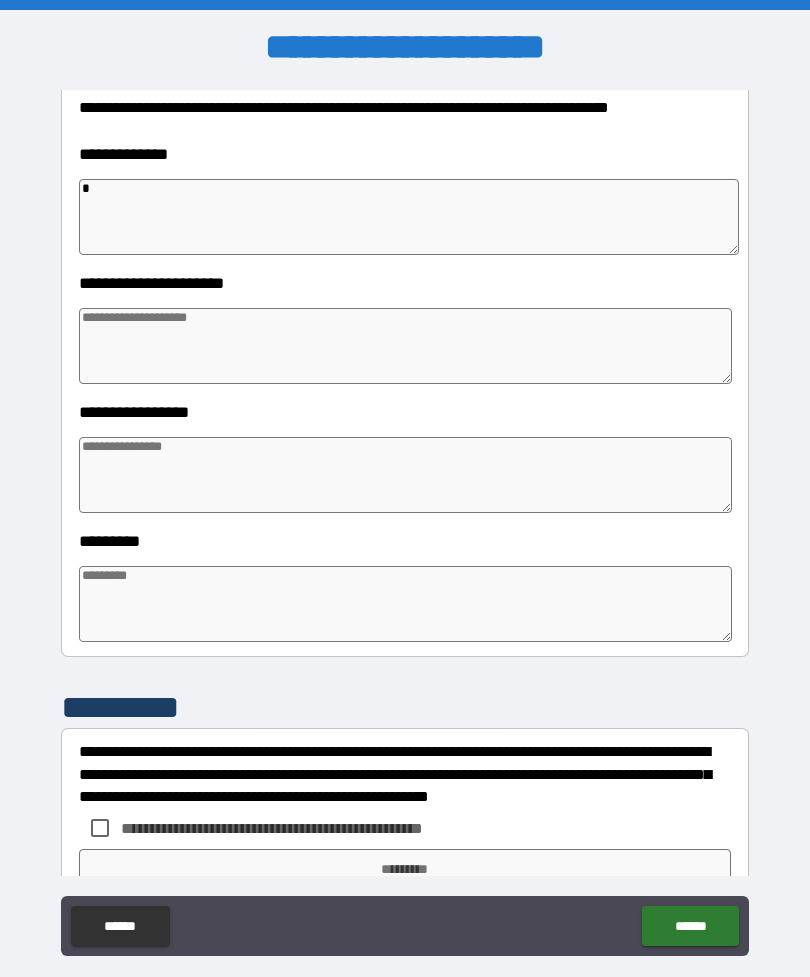 type on "*" 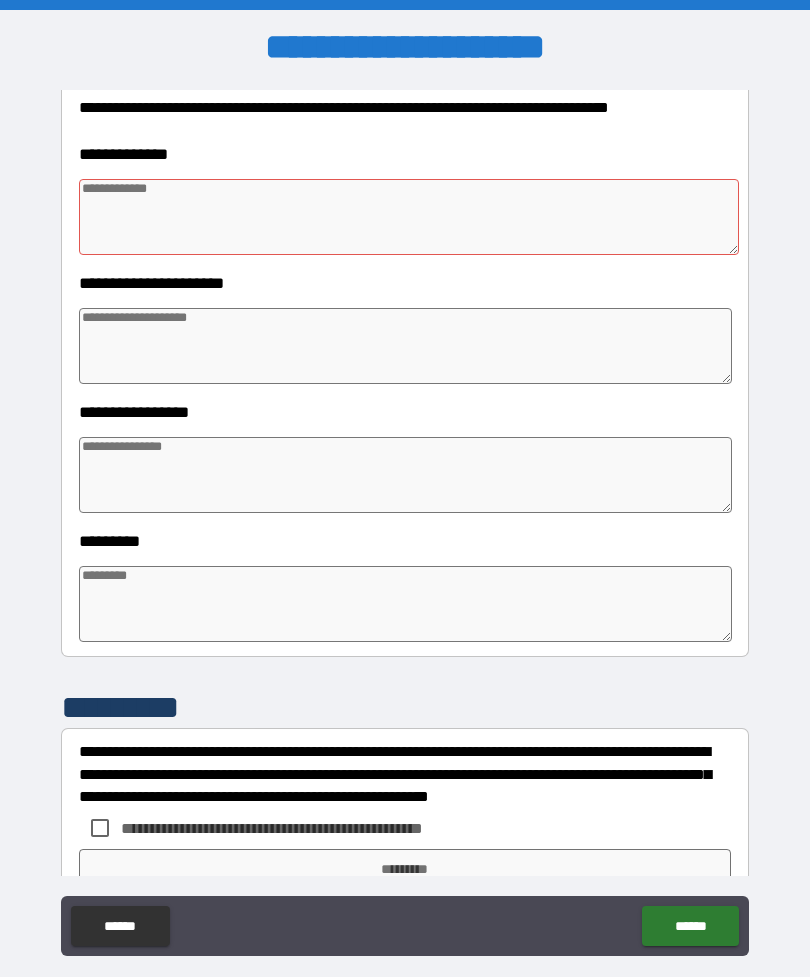 type on "*" 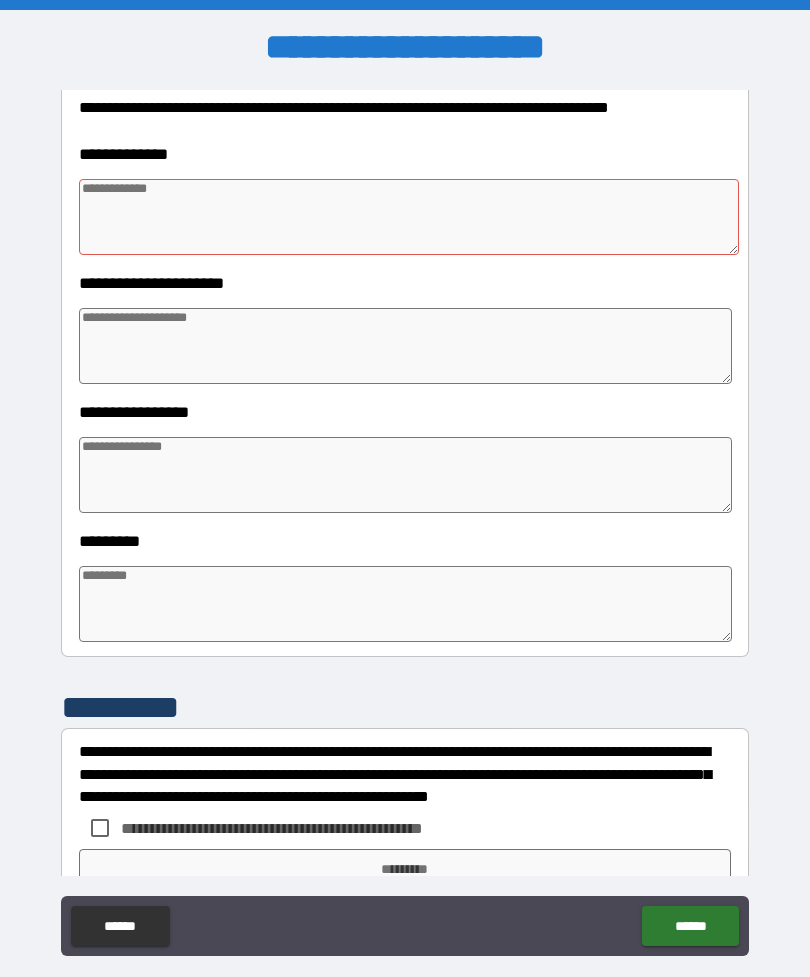 type on "*" 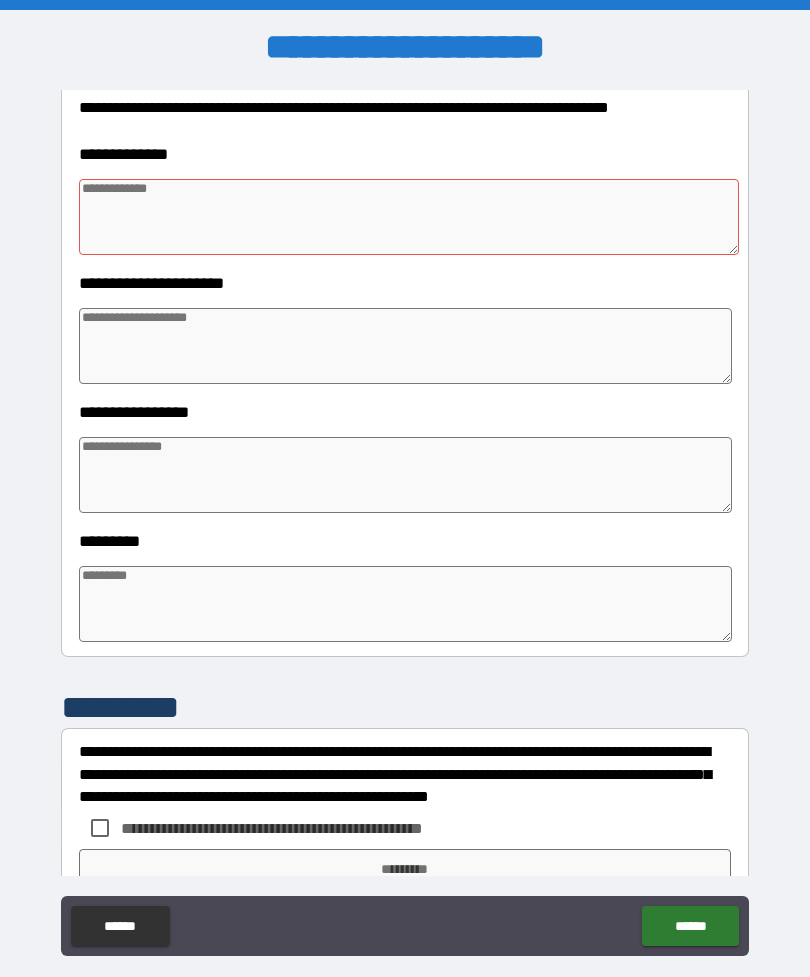 type on "*" 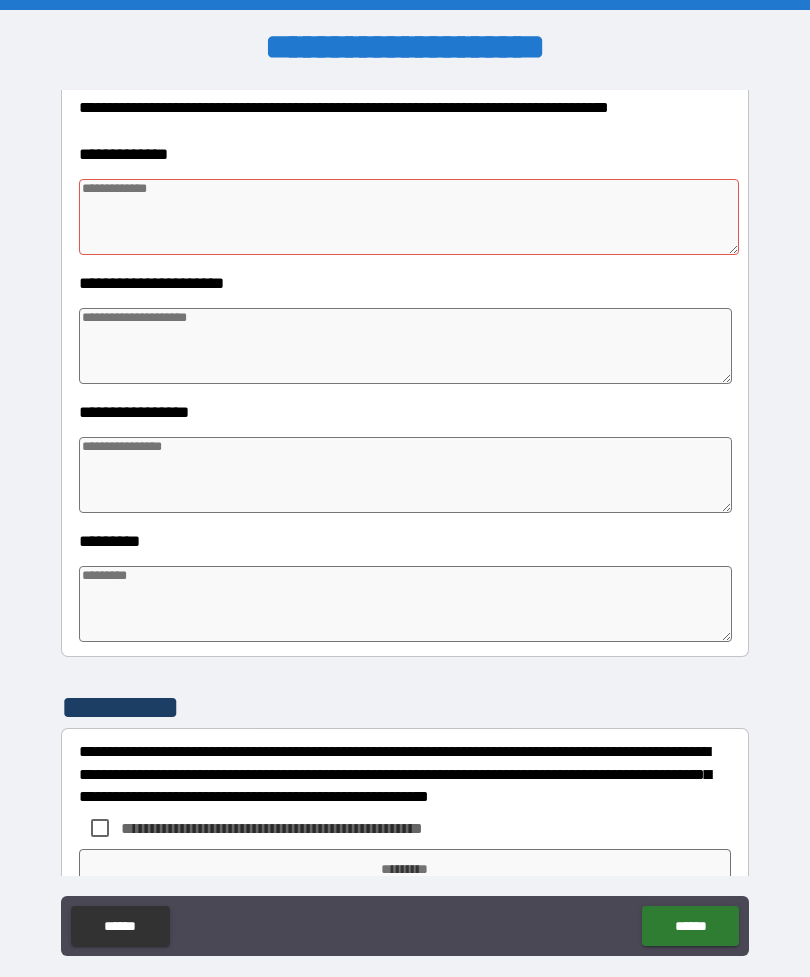 type on "*" 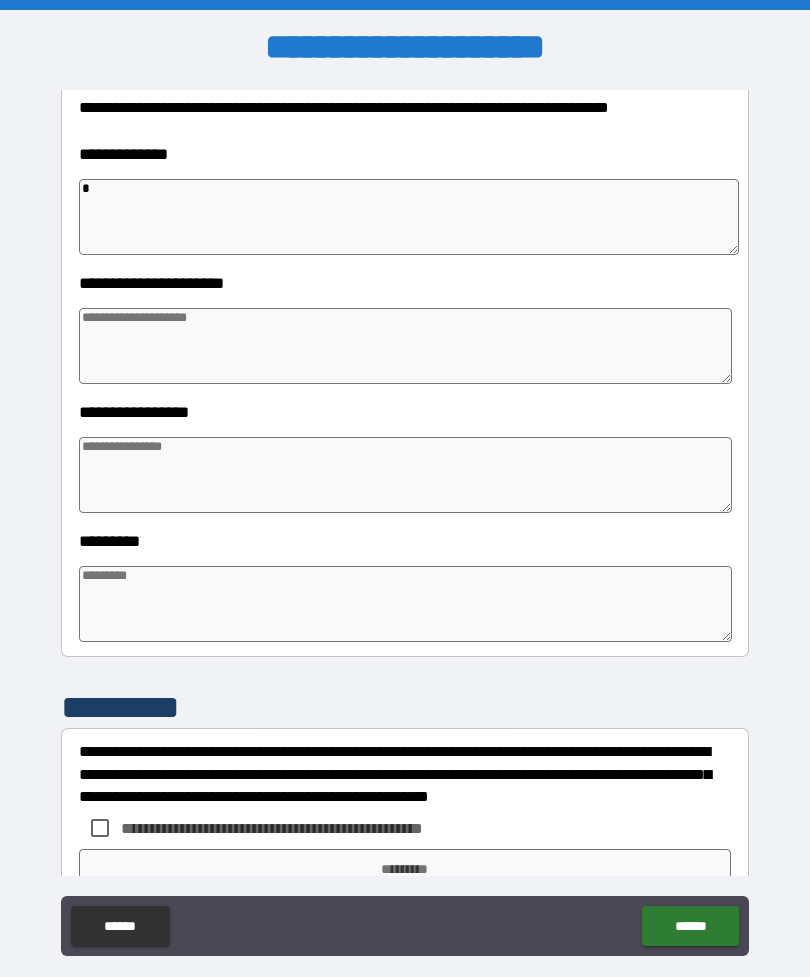 type on "*" 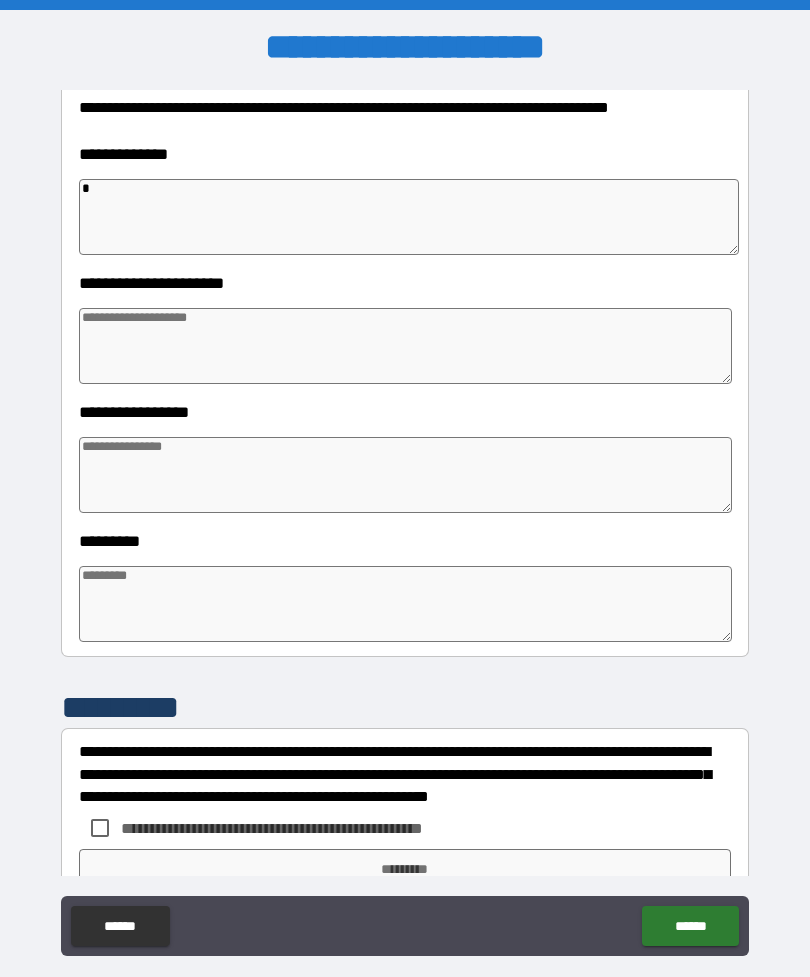 type on "*" 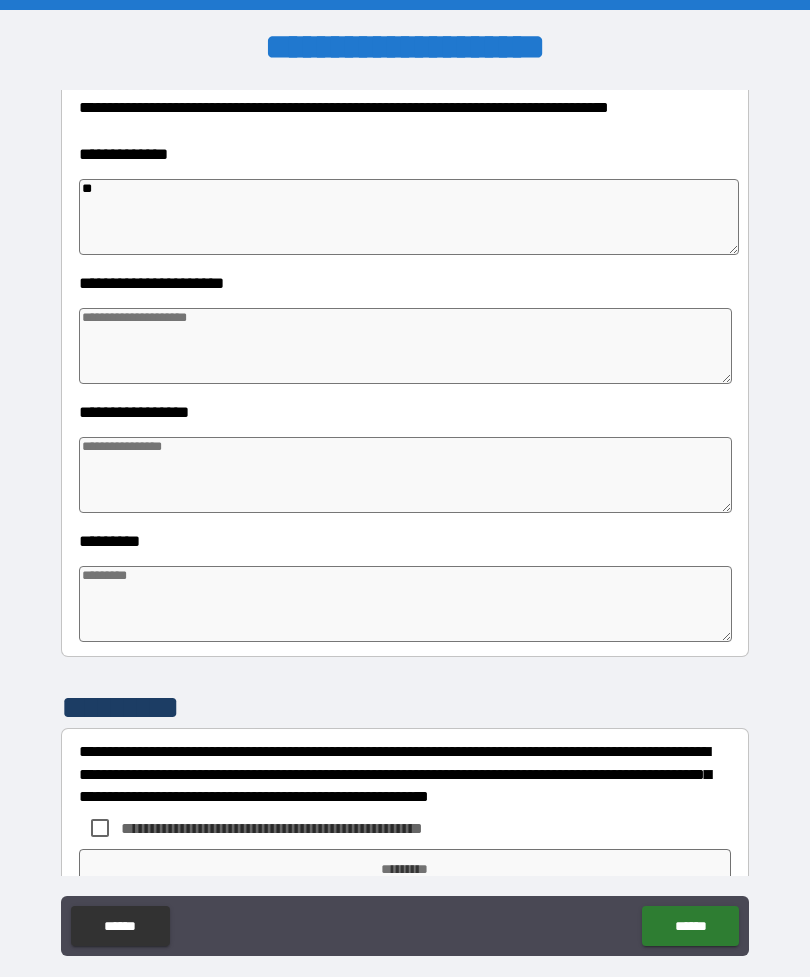 type on "*" 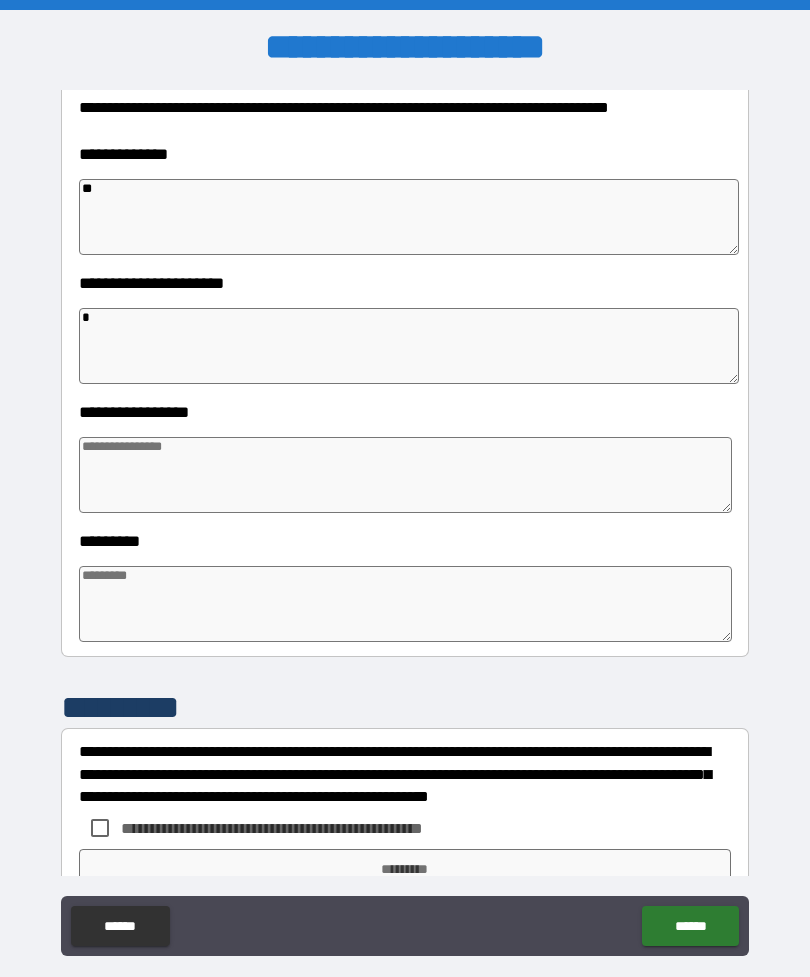 type on "*" 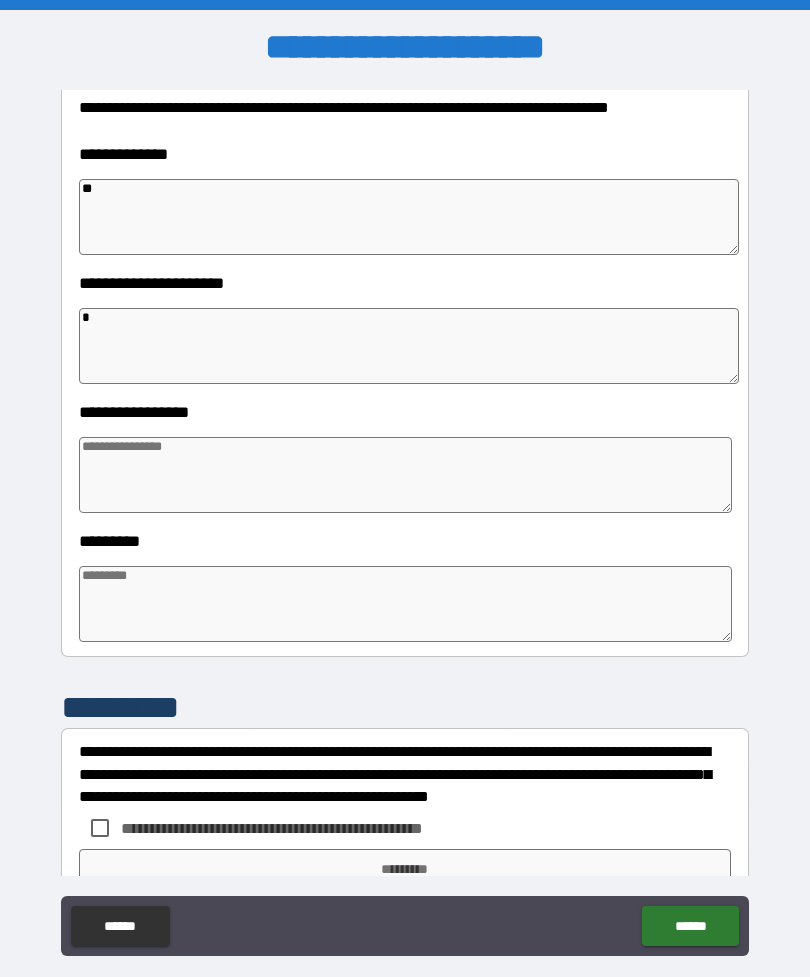 type on "*" 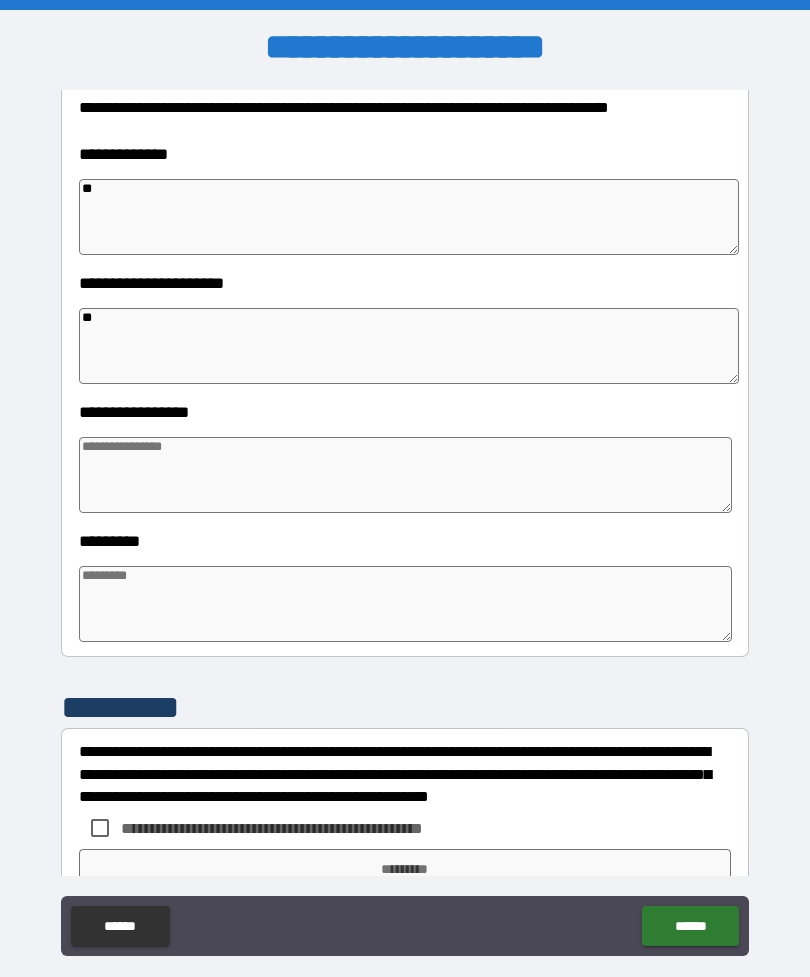 type on "*" 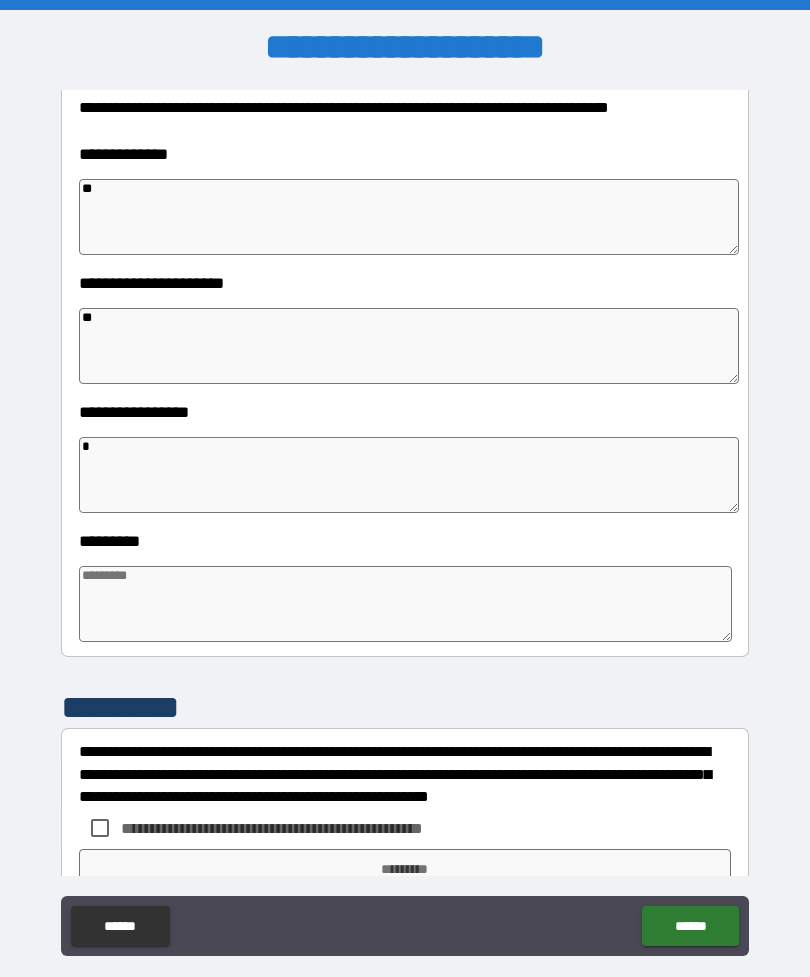 type on "*" 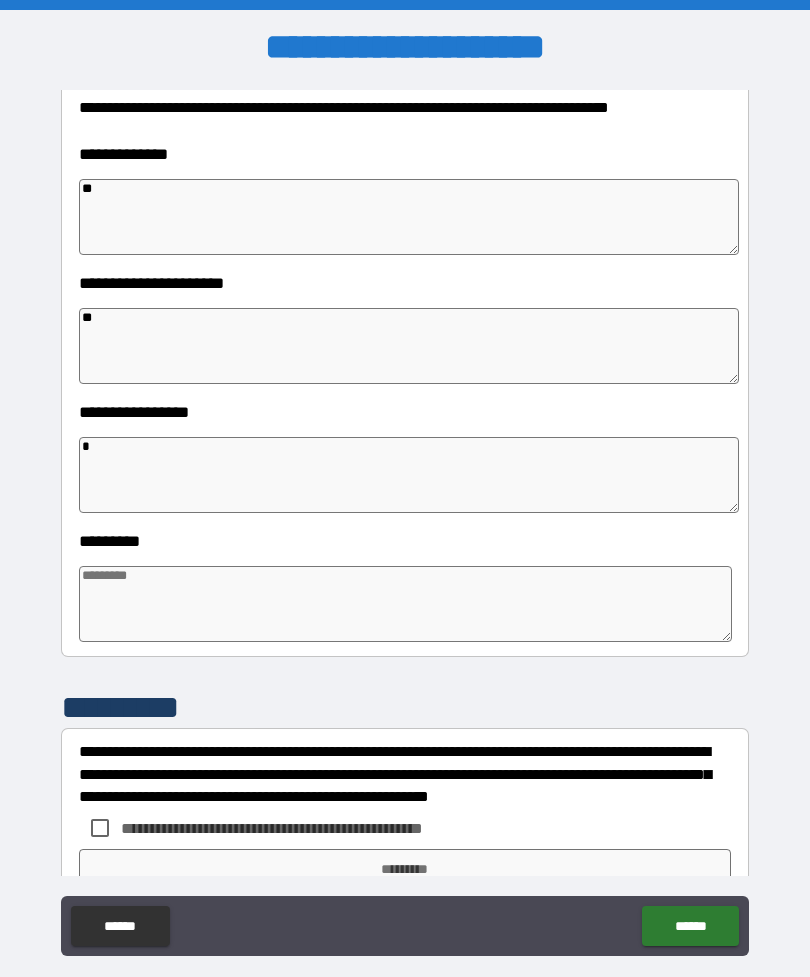 type on "*" 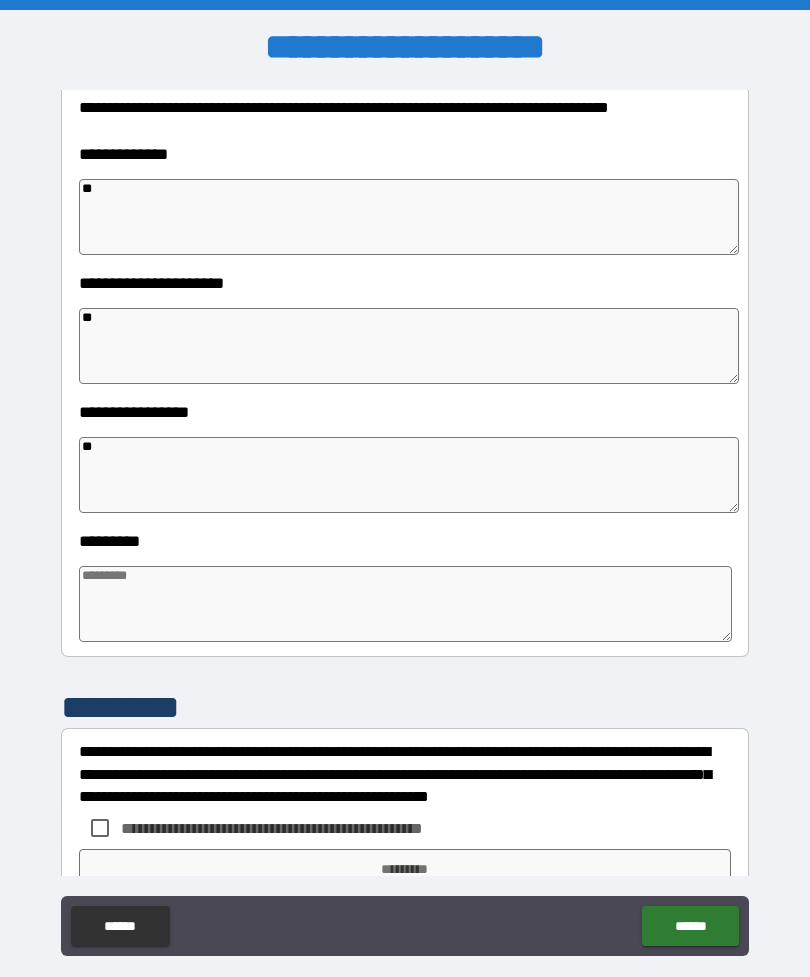 type on "*" 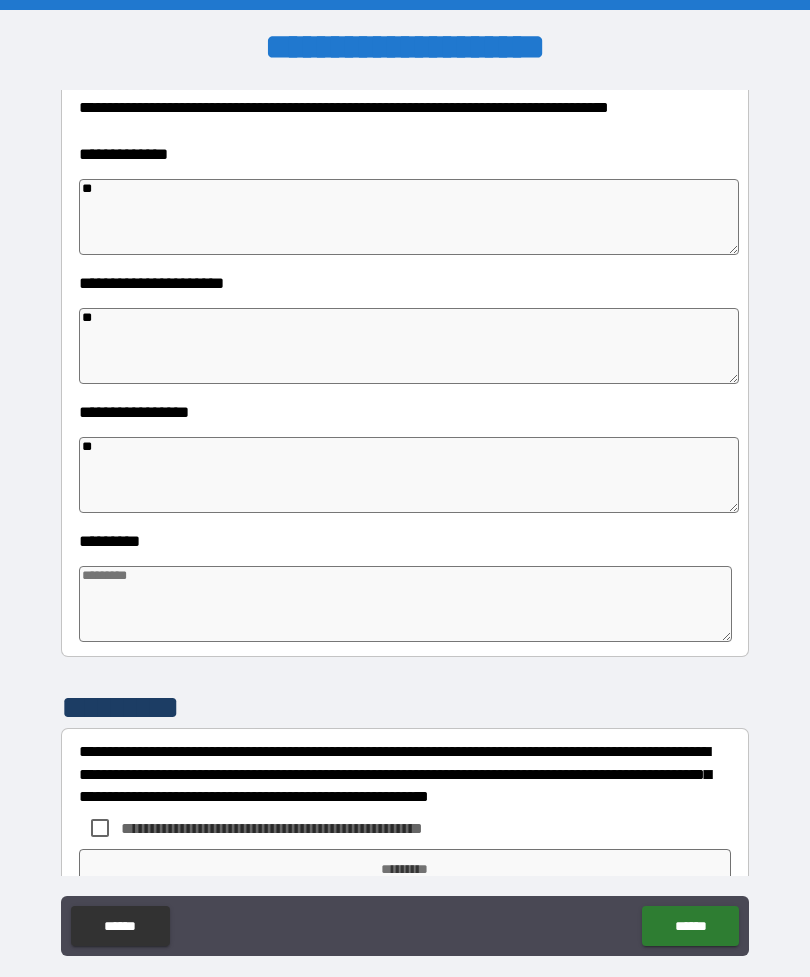 type on "*" 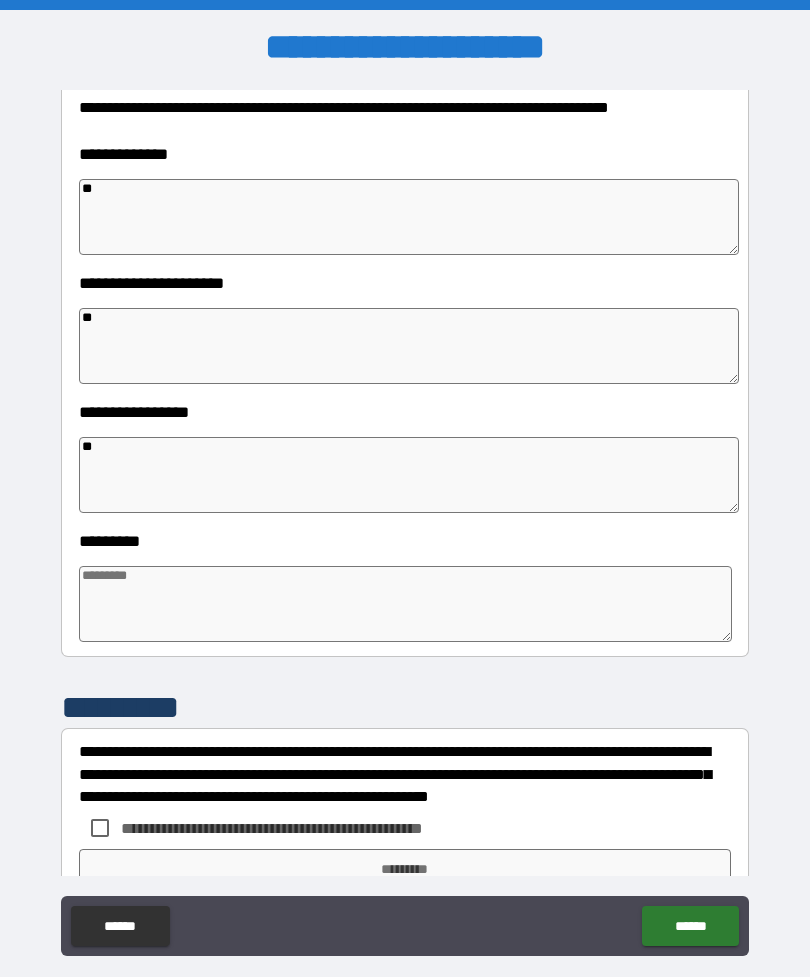 type on "*" 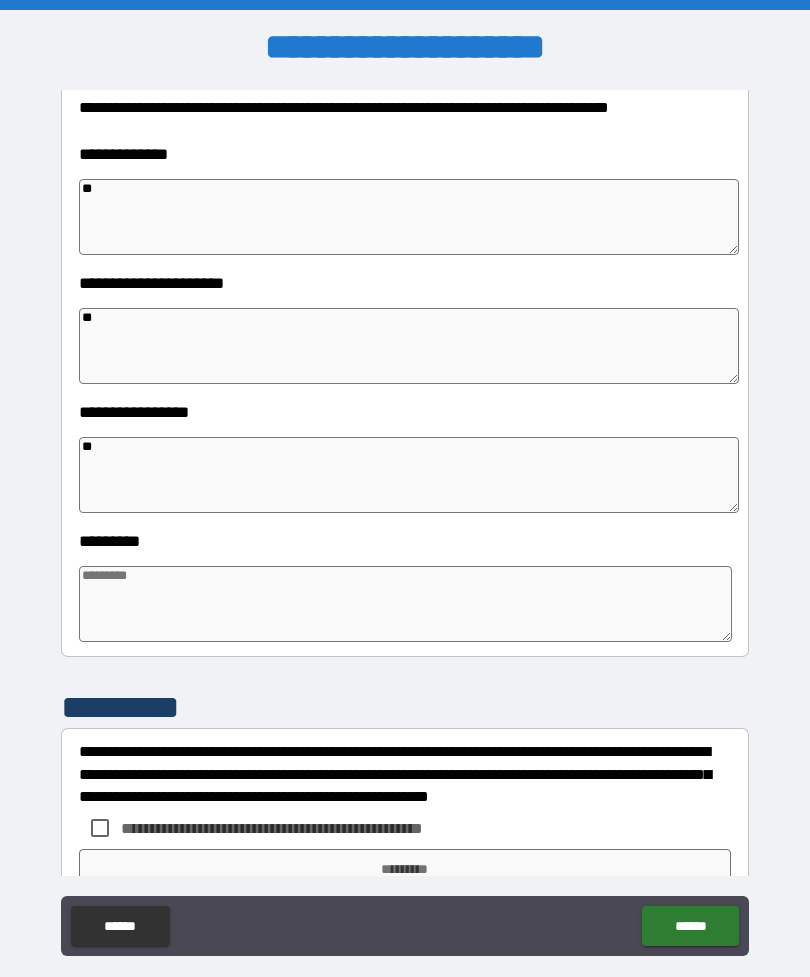 type on "*" 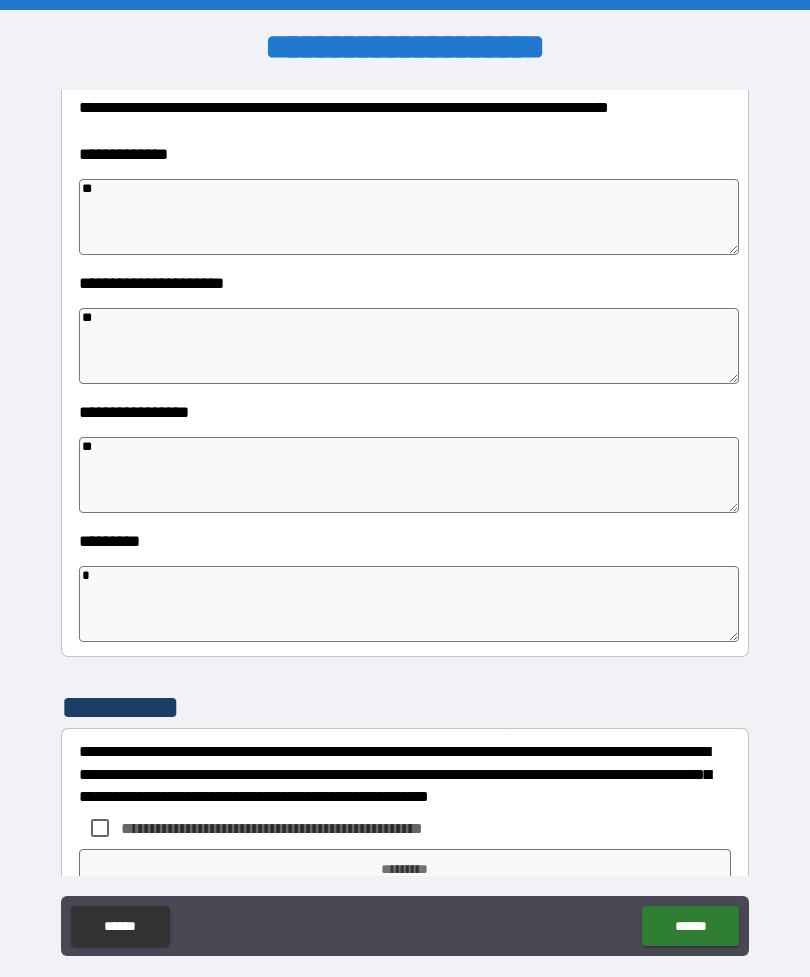 type on "*" 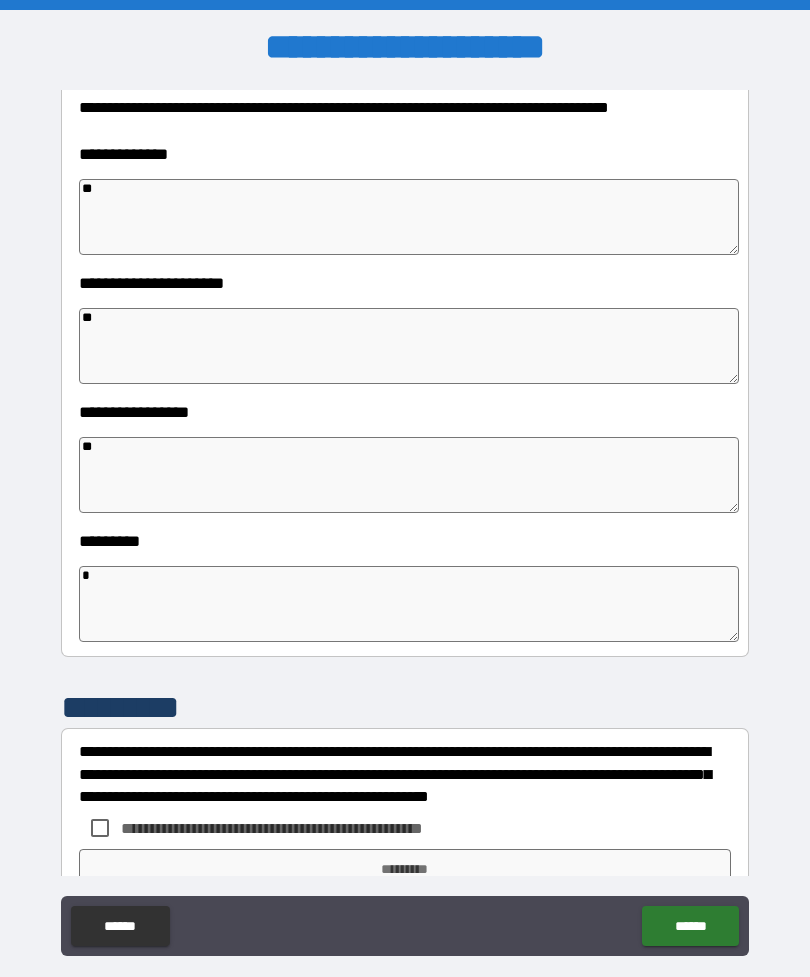 type on "*" 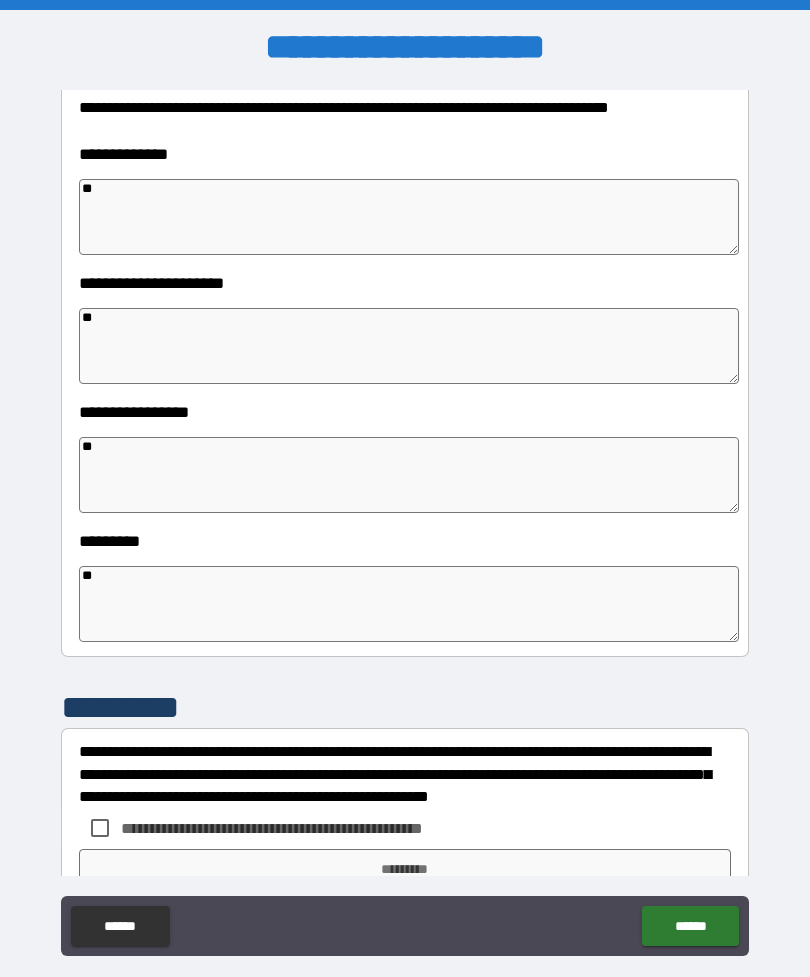 type on "*" 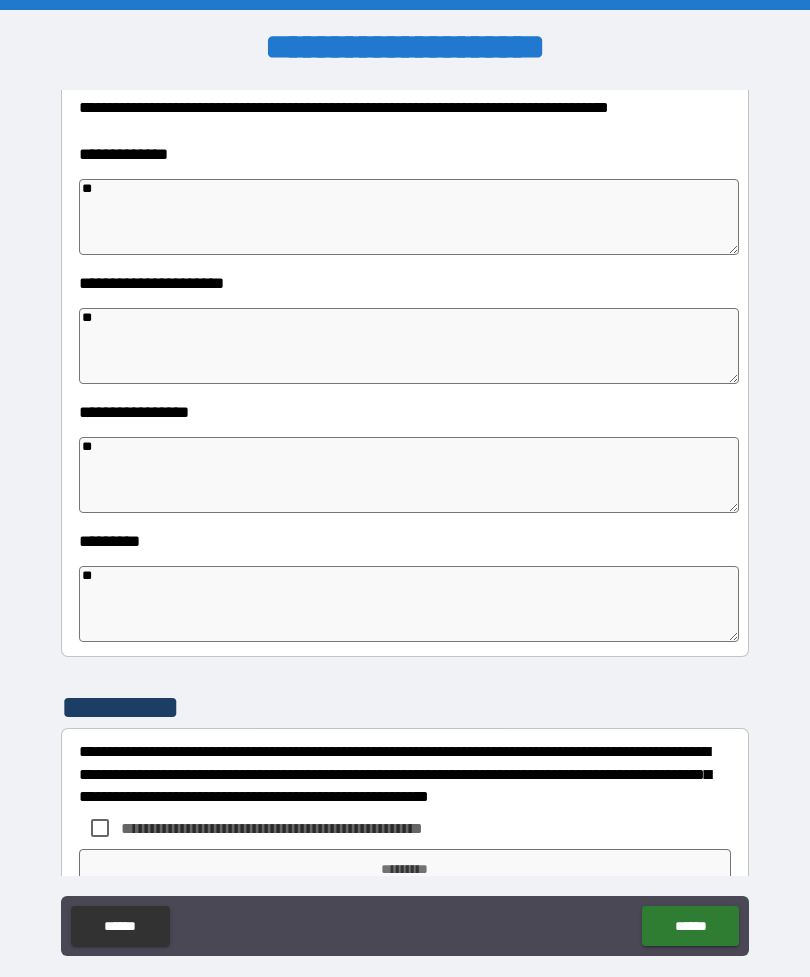 type on "*" 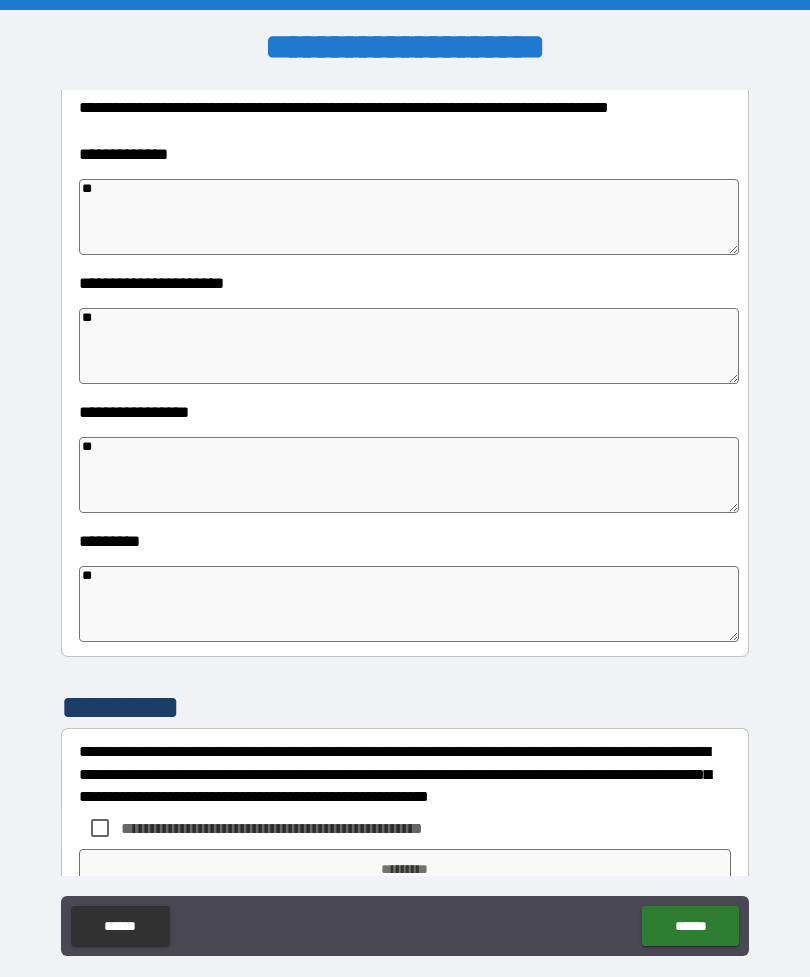 type on "*" 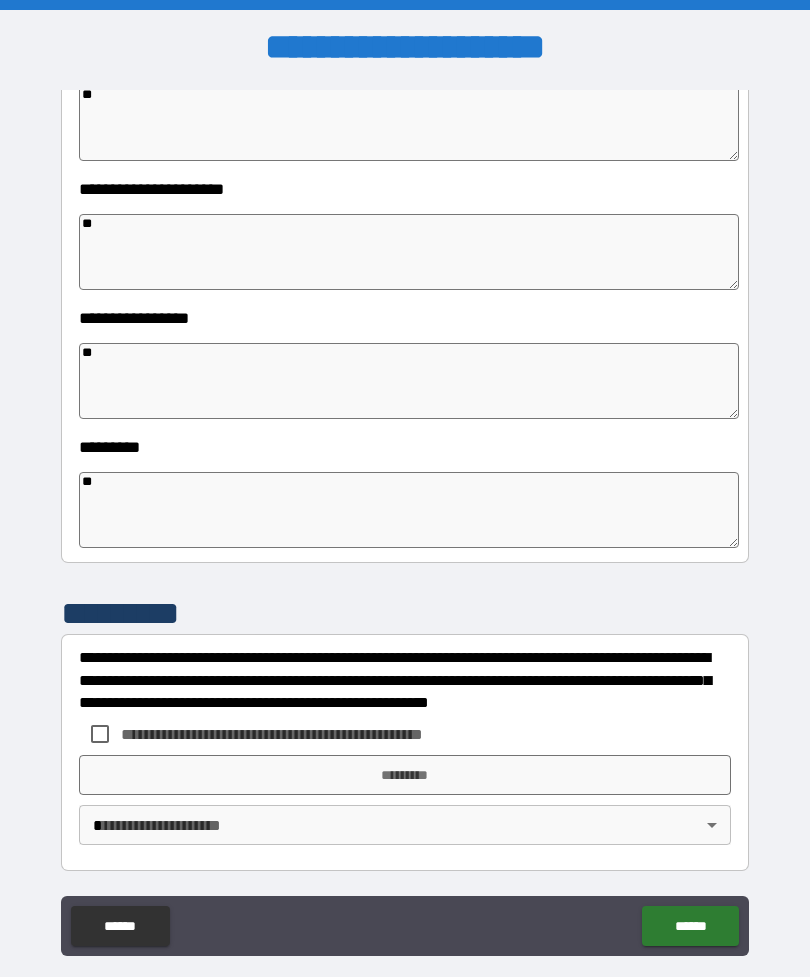 scroll, scrollTop: 392, scrollLeft: 0, axis: vertical 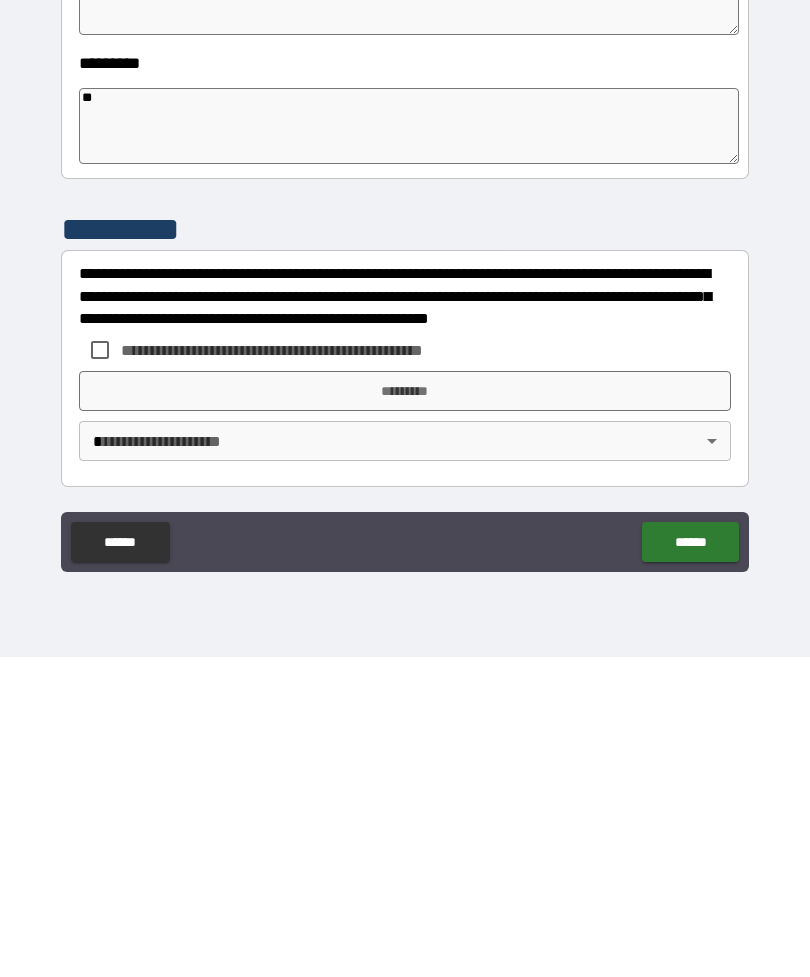 type on "**" 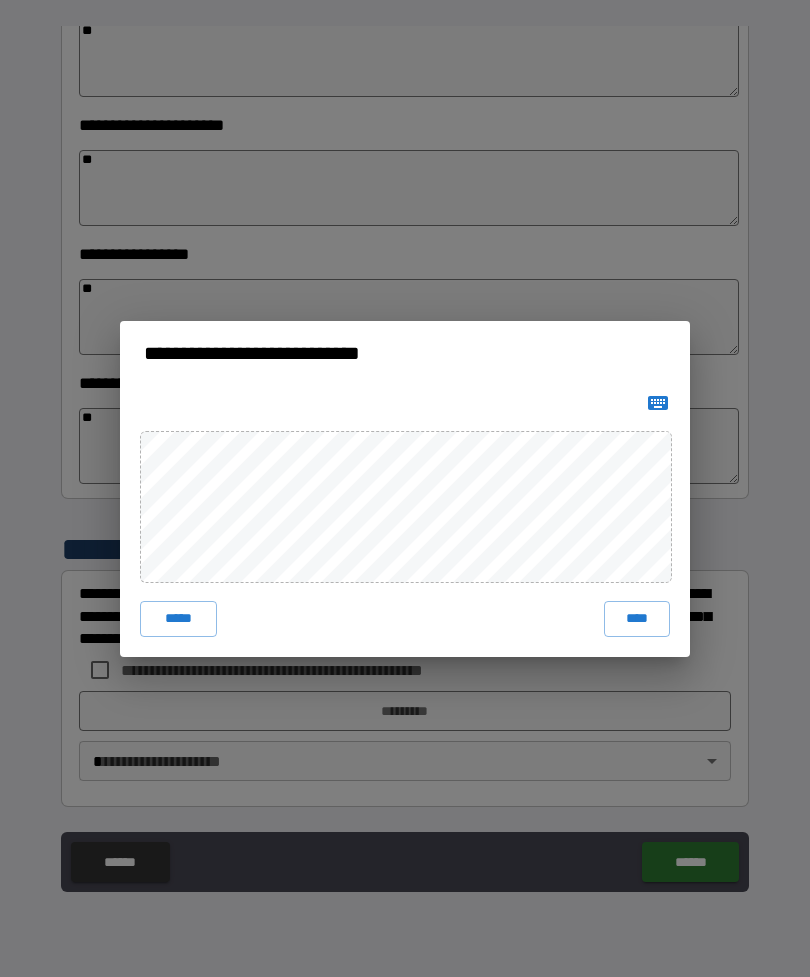 click on "****" at bounding box center (637, 619) 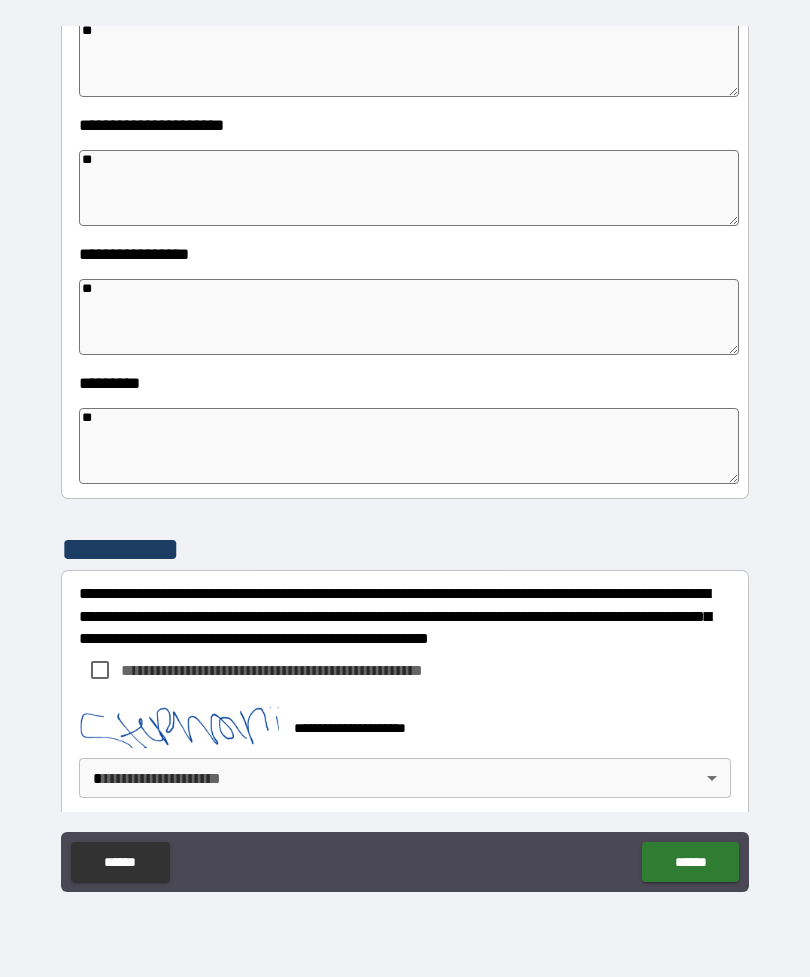 scroll, scrollTop: 382, scrollLeft: 0, axis: vertical 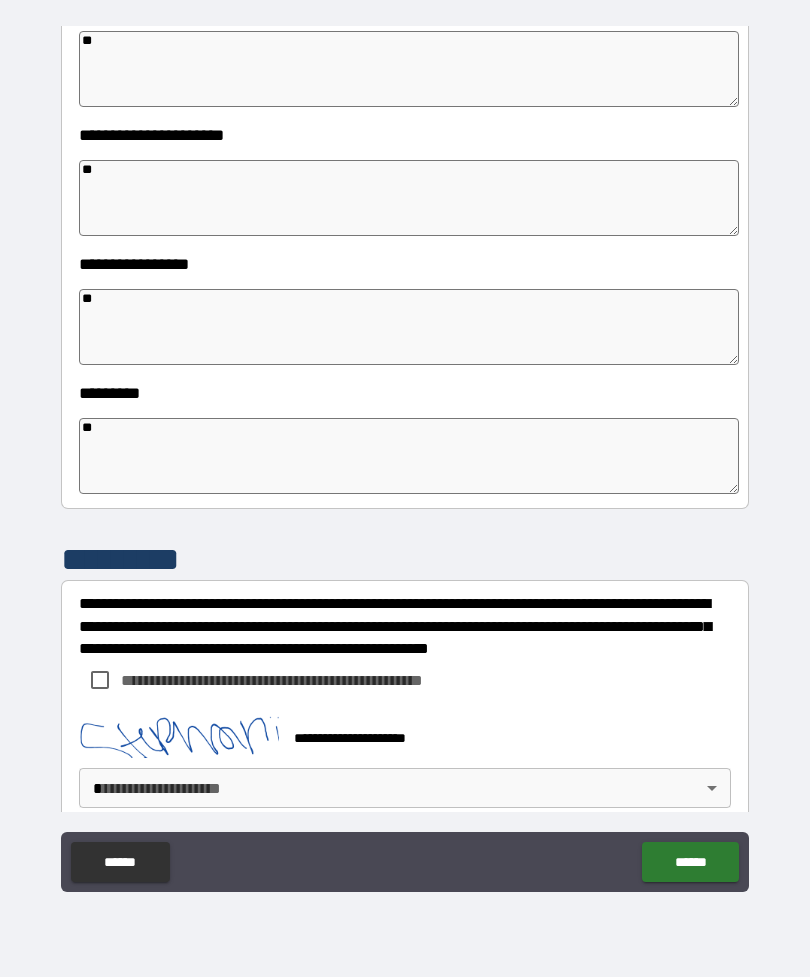 type on "*" 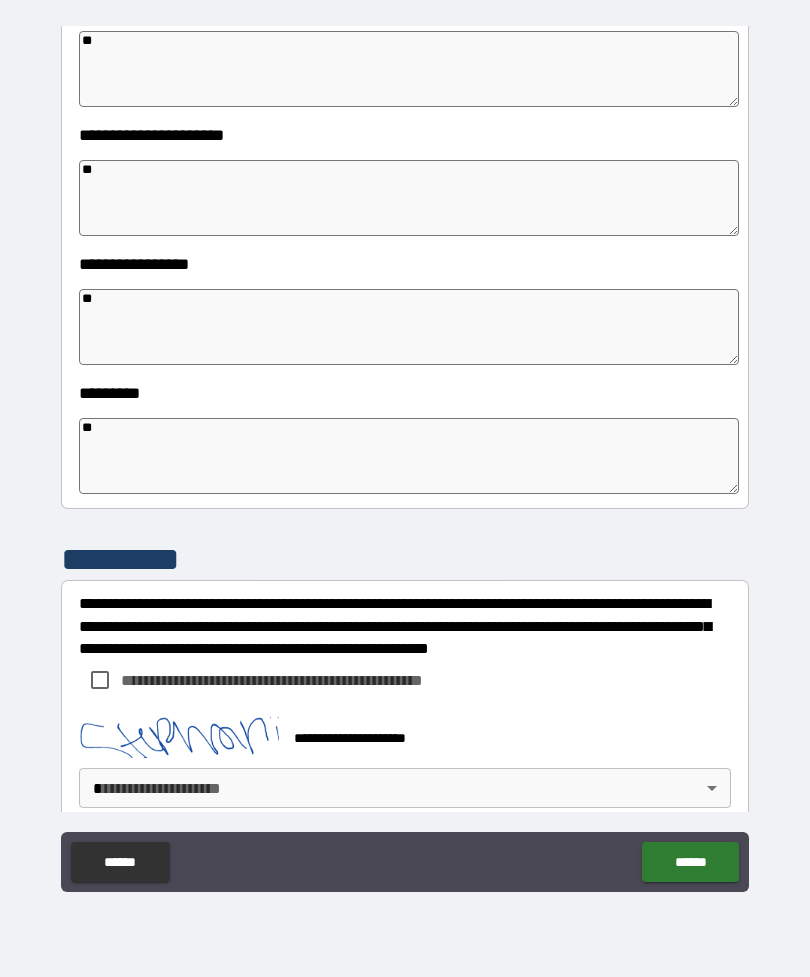 type on "*" 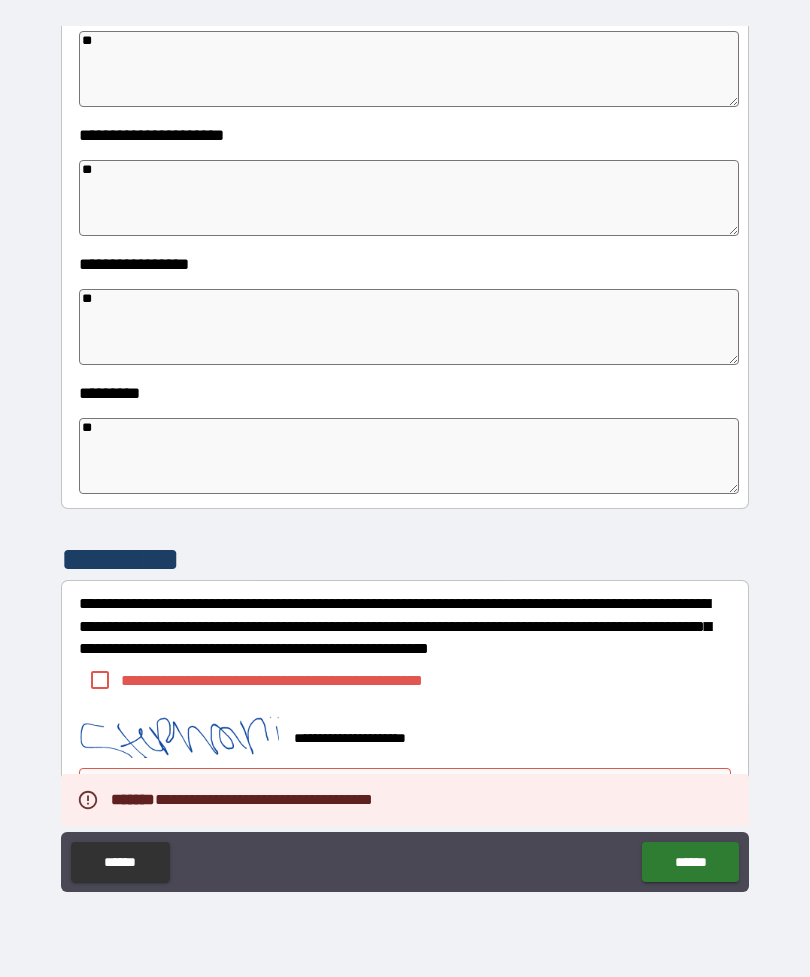 type on "*" 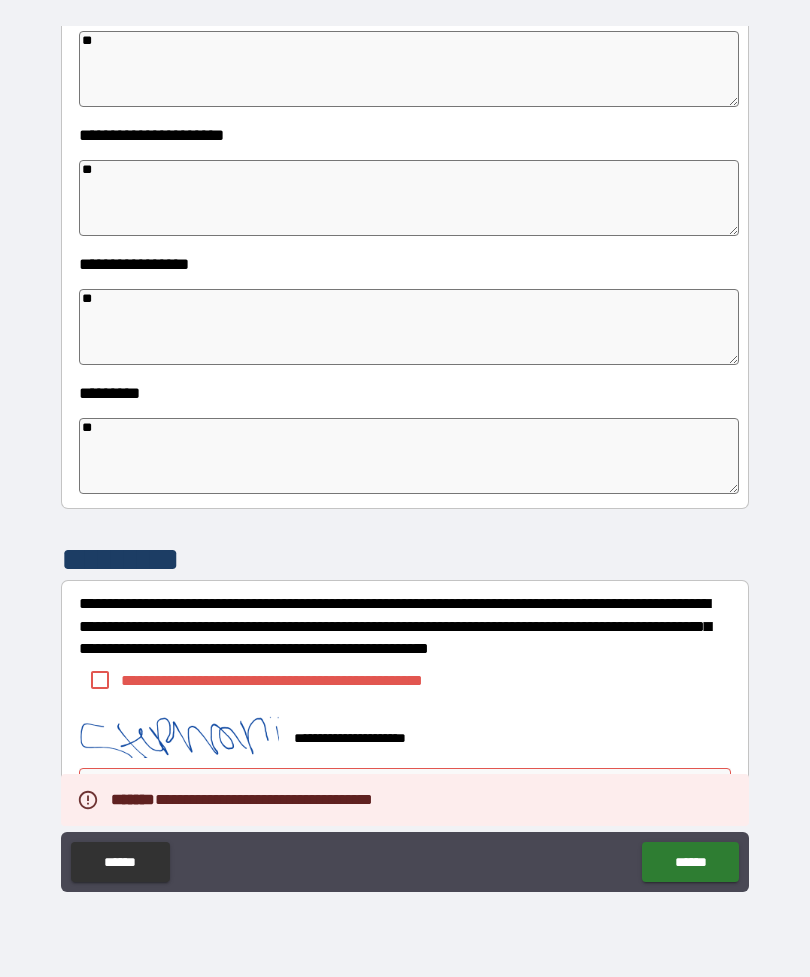 type on "*" 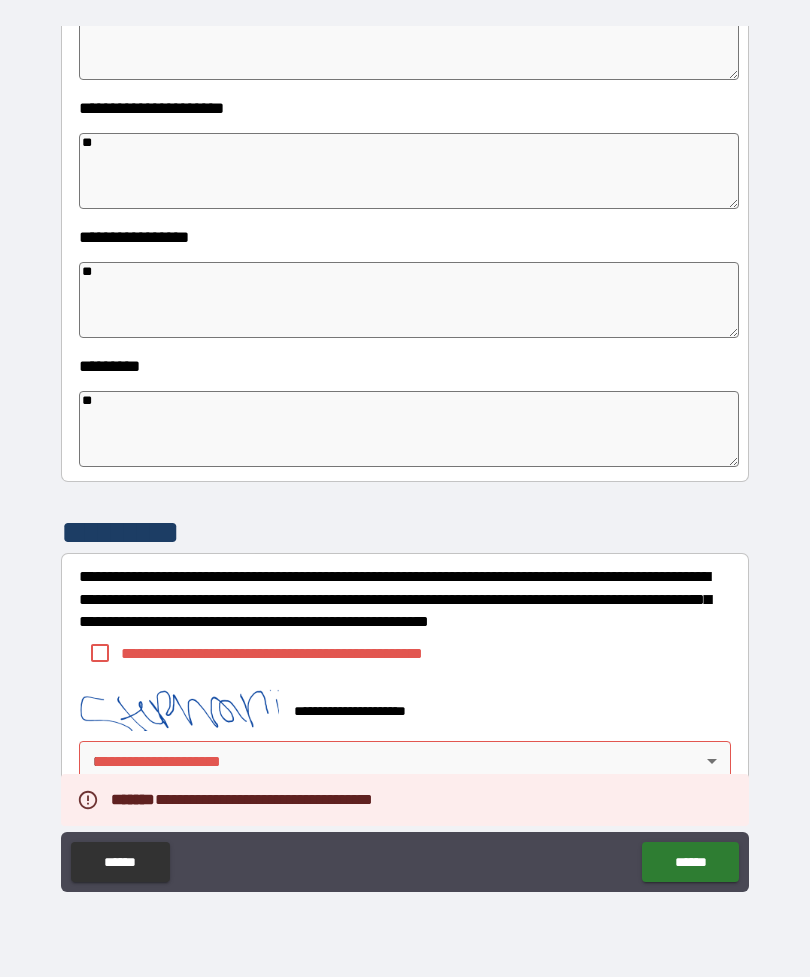scroll, scrollTop: 409, scrollLeft: 0, axis: vertical 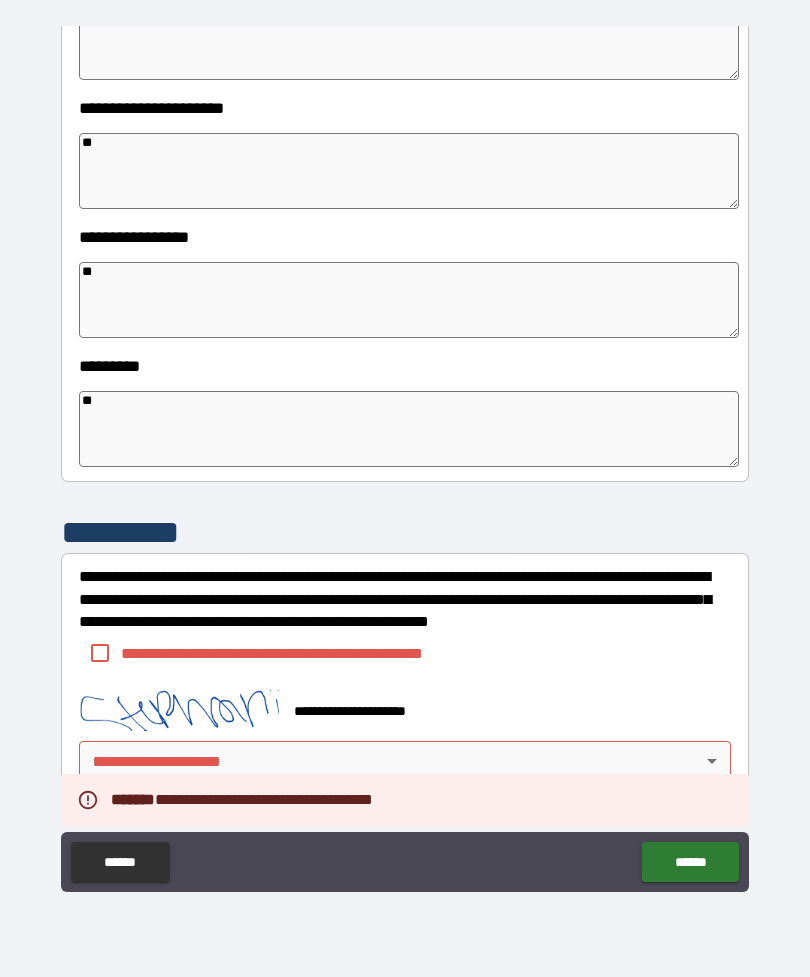 click on "**********" at bounding box center (405, 456) 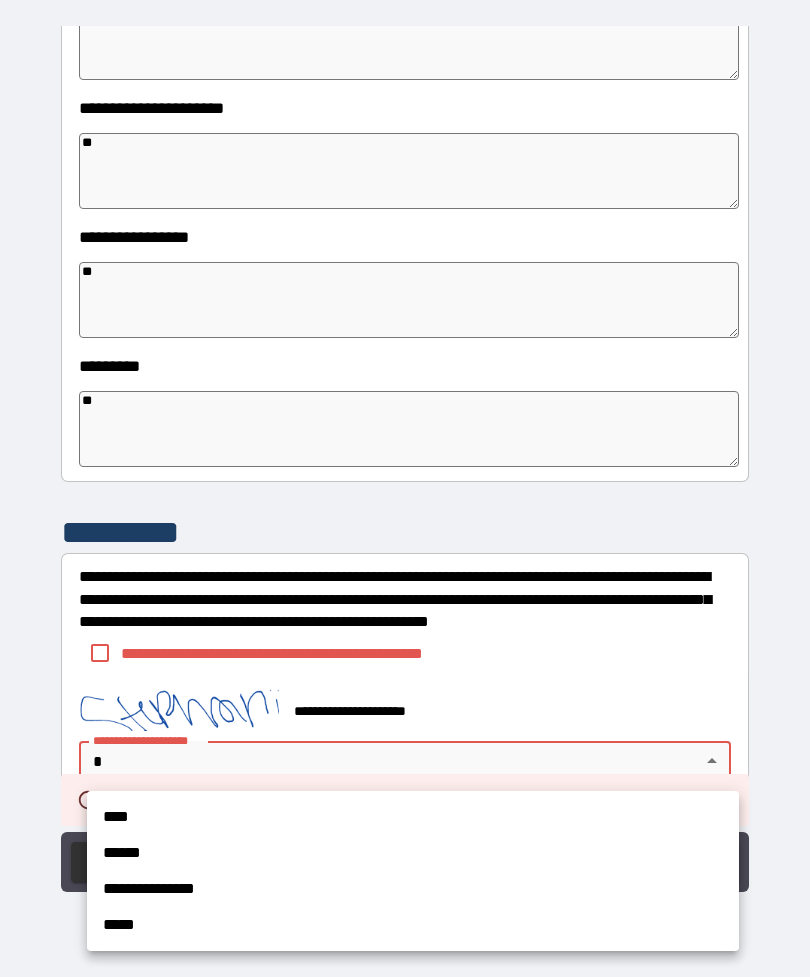 click on "****" at bounding box center (413, 817) 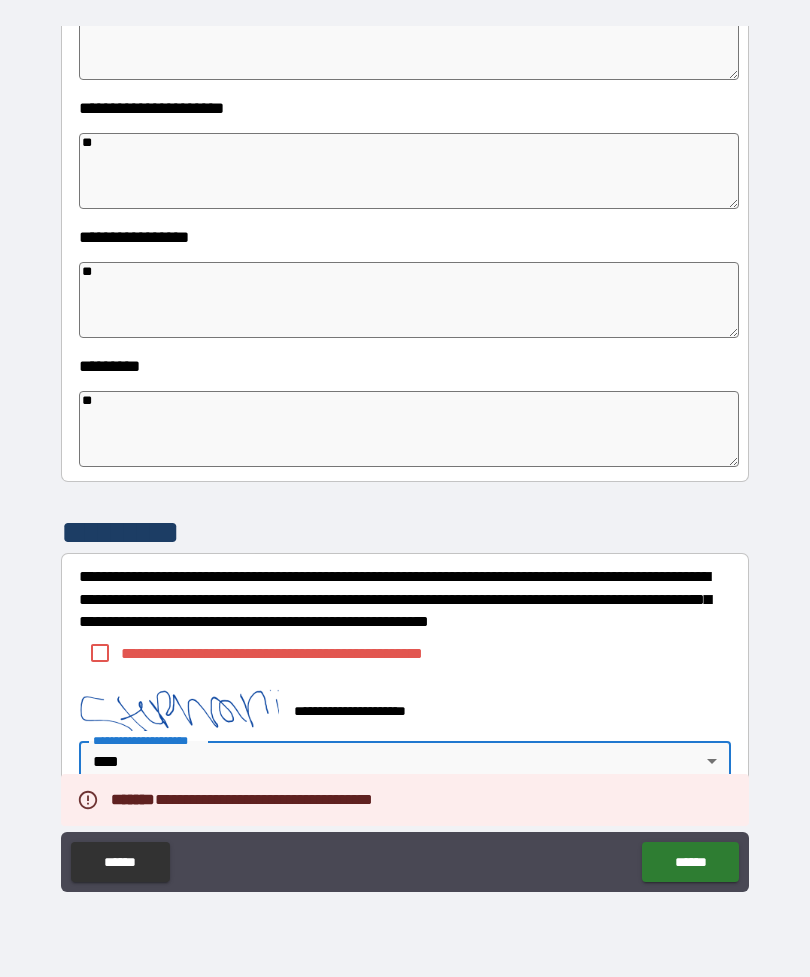 type on "*" 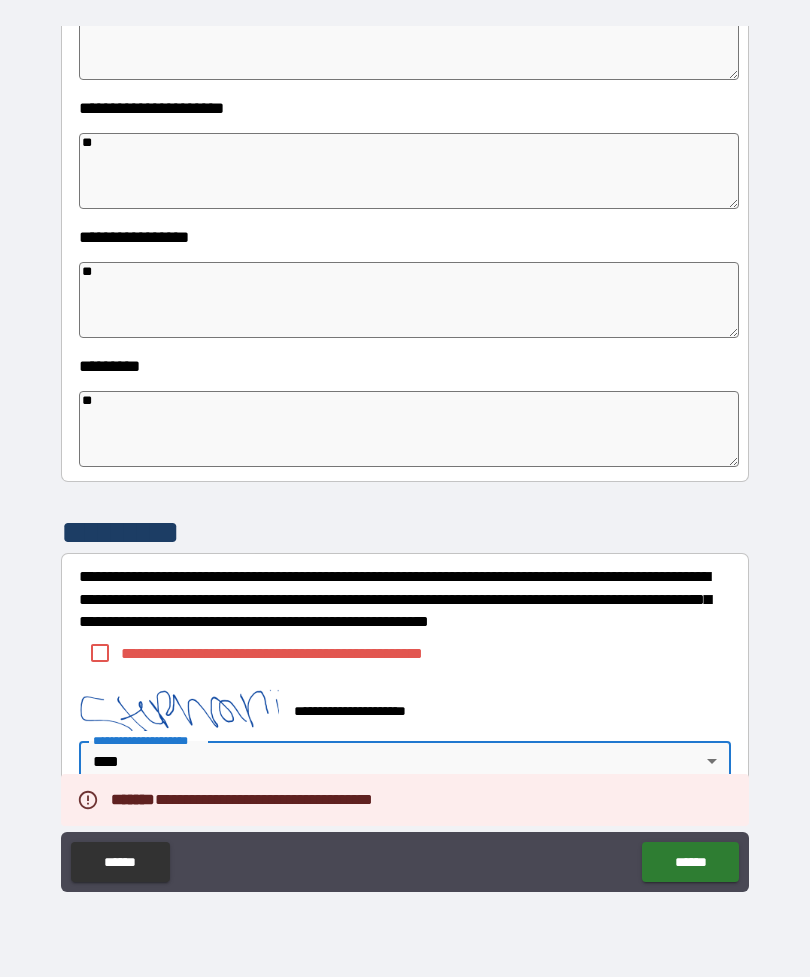 type on "*" 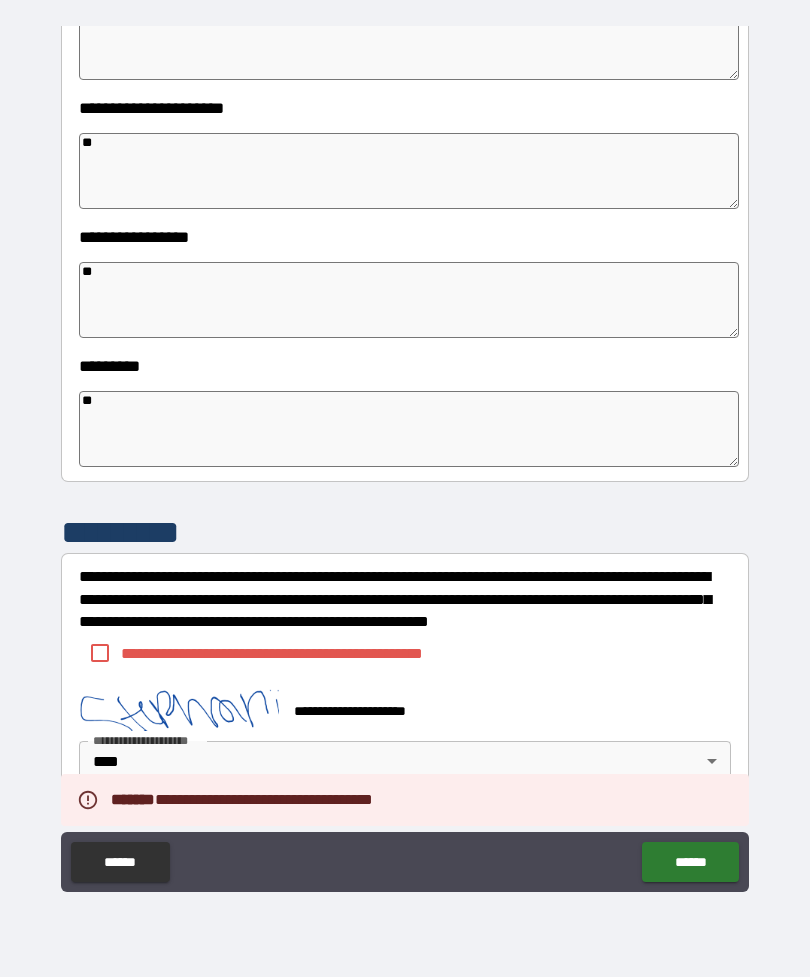 type on "*" 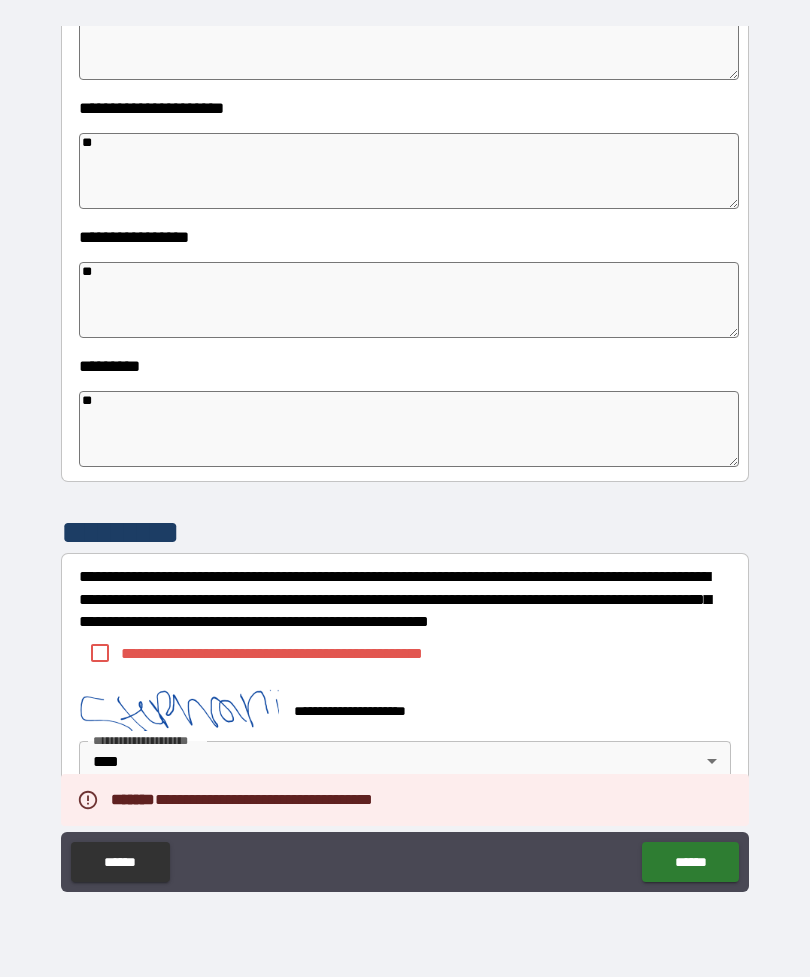 type on "*" 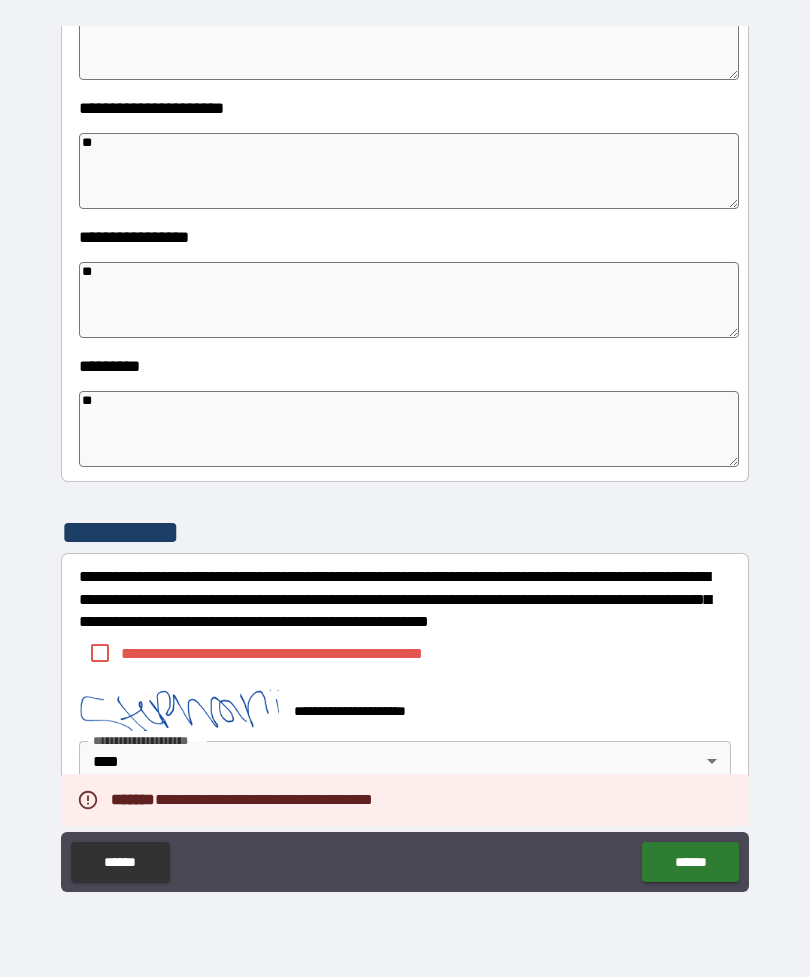 type on "*" 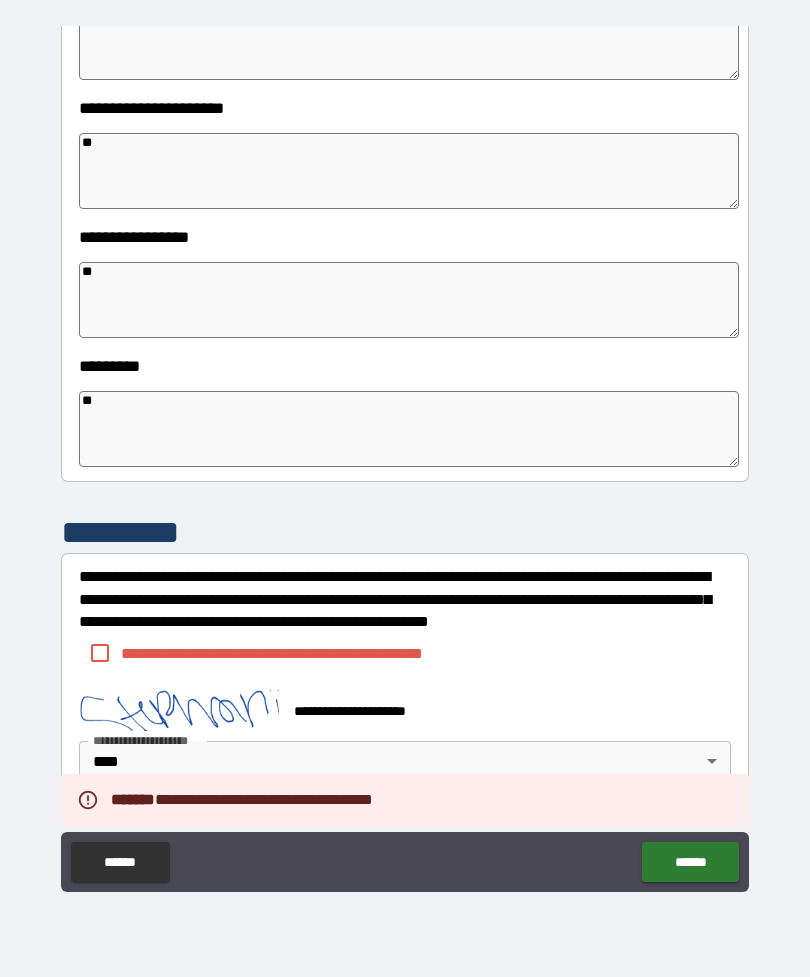 type on "*" 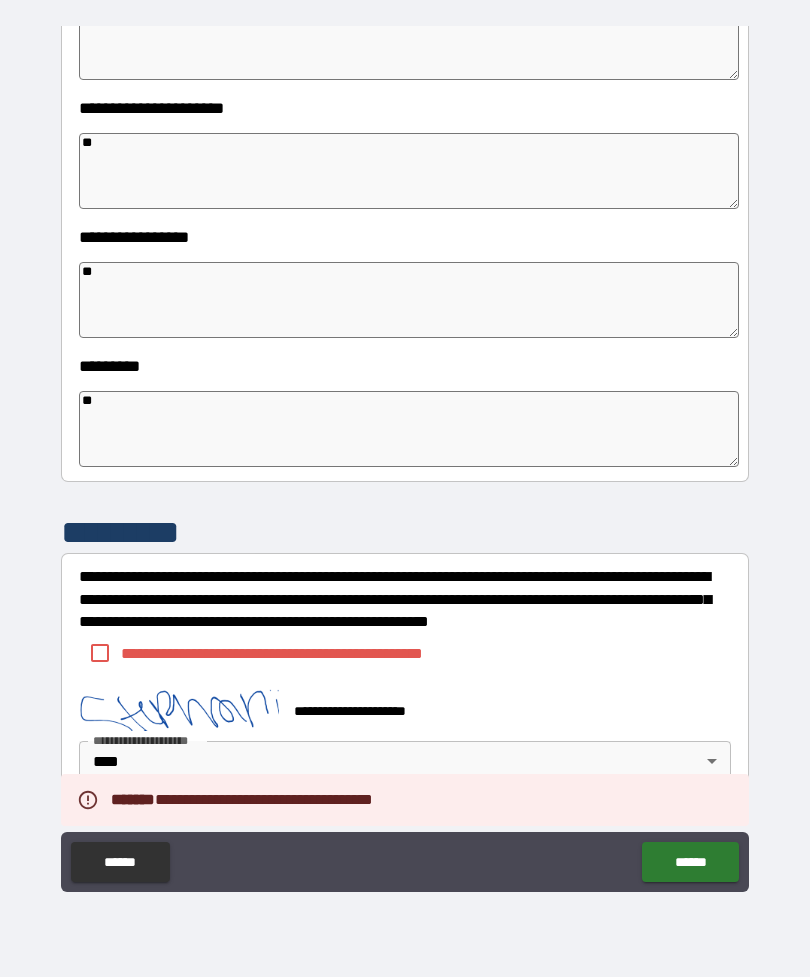 type on "*" 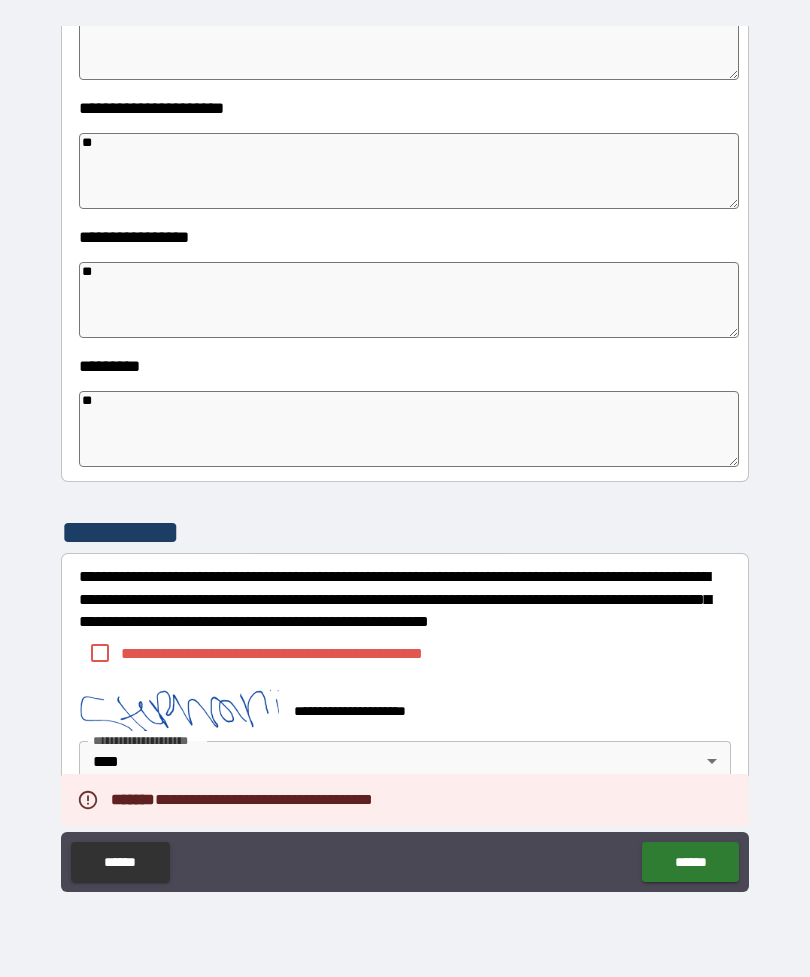 type on "*" 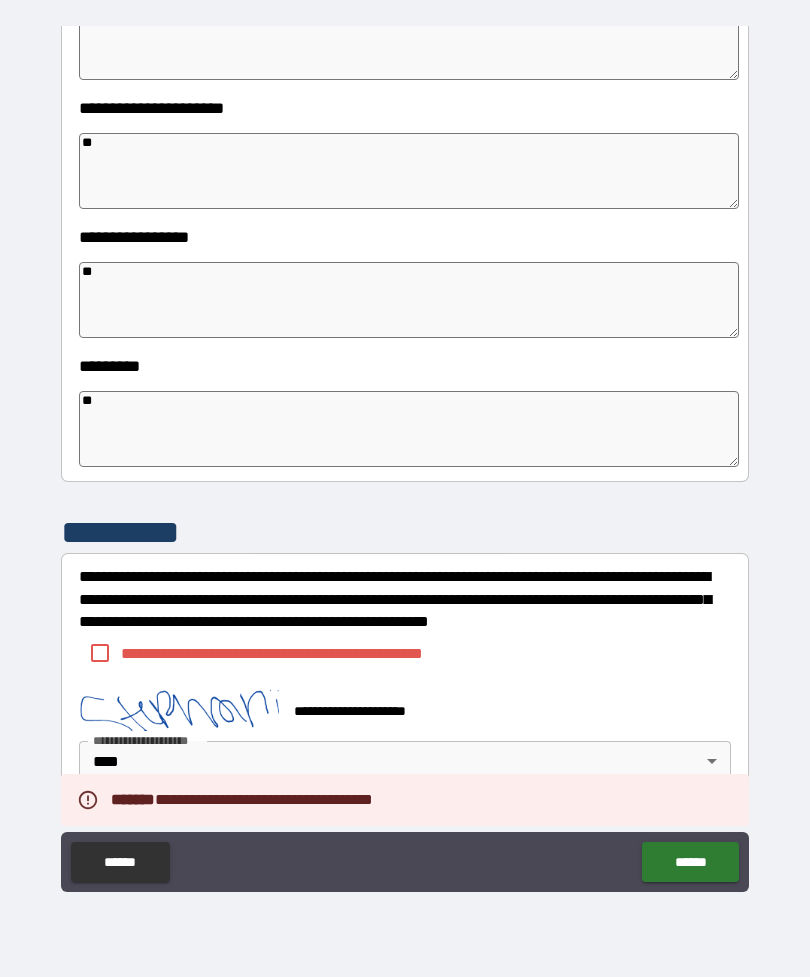 type on "*" 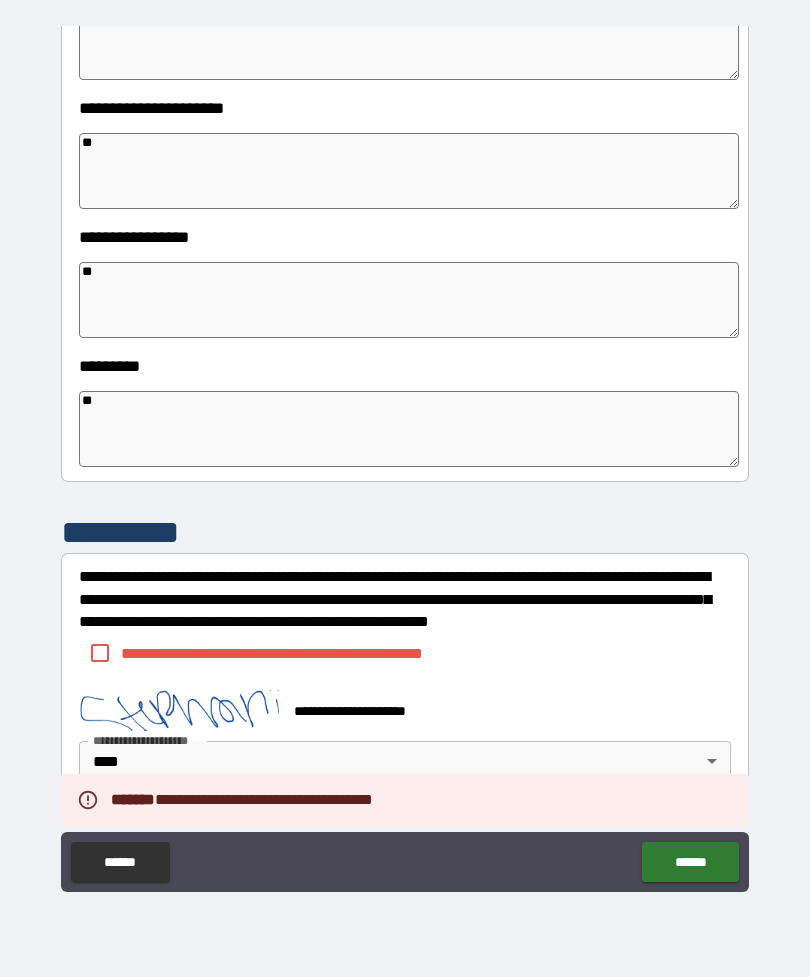 type on "*" 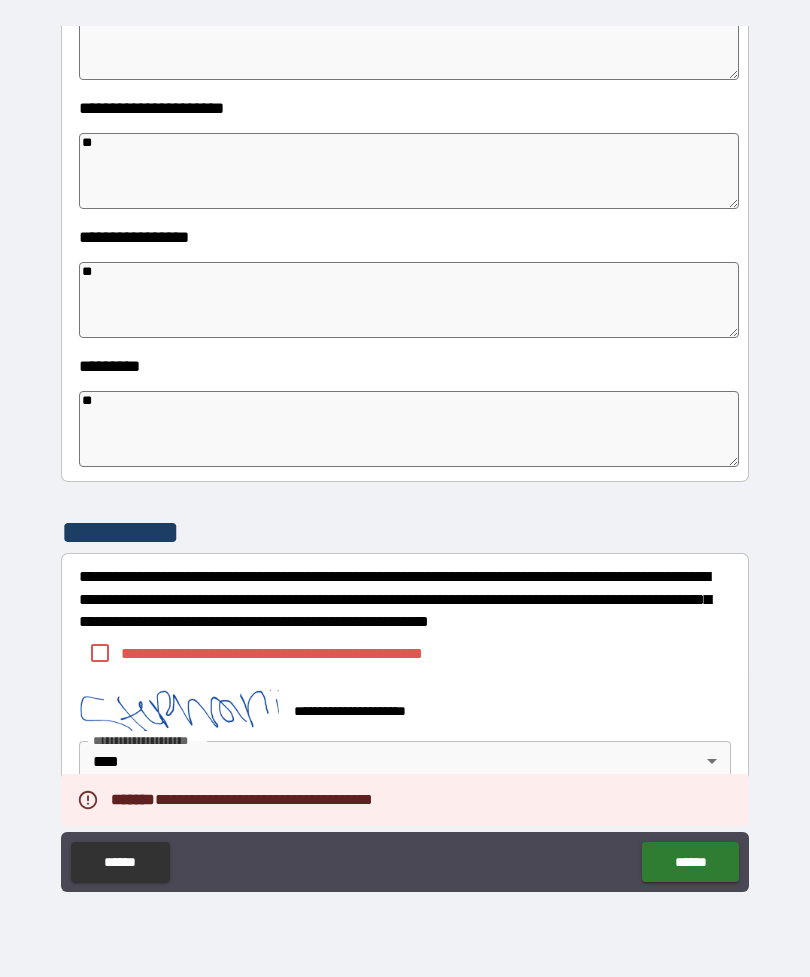 scroll, scrollTop: 409, scrollLeft: 0, axis: vertical 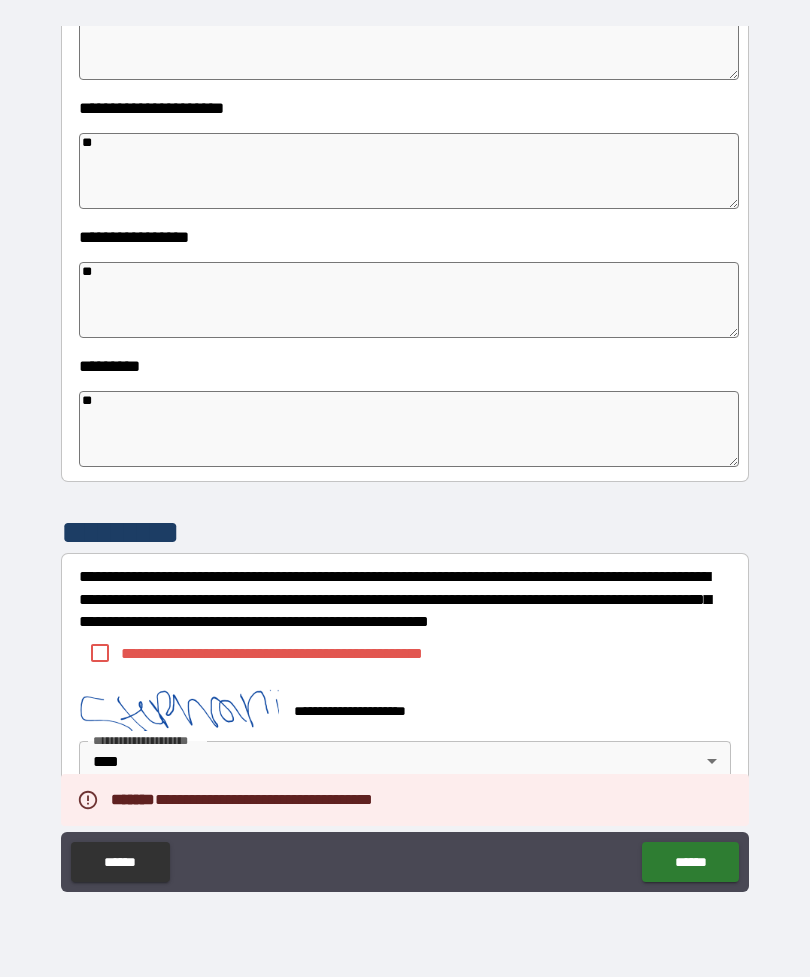 type on "*" 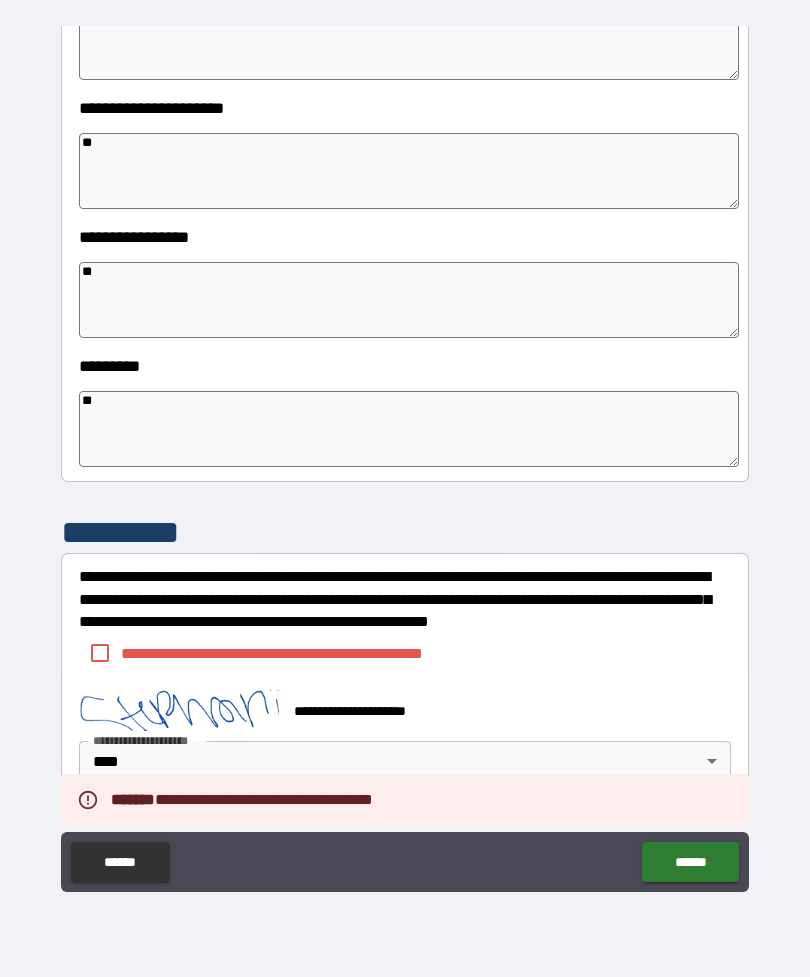 type on "*" 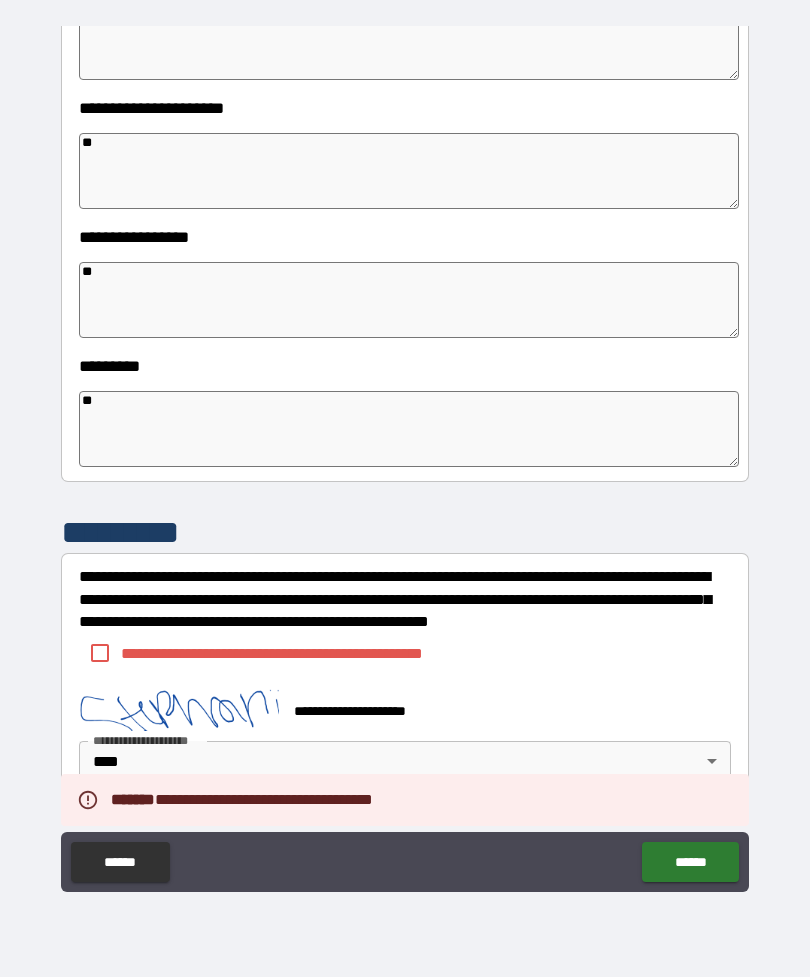 type on "*" 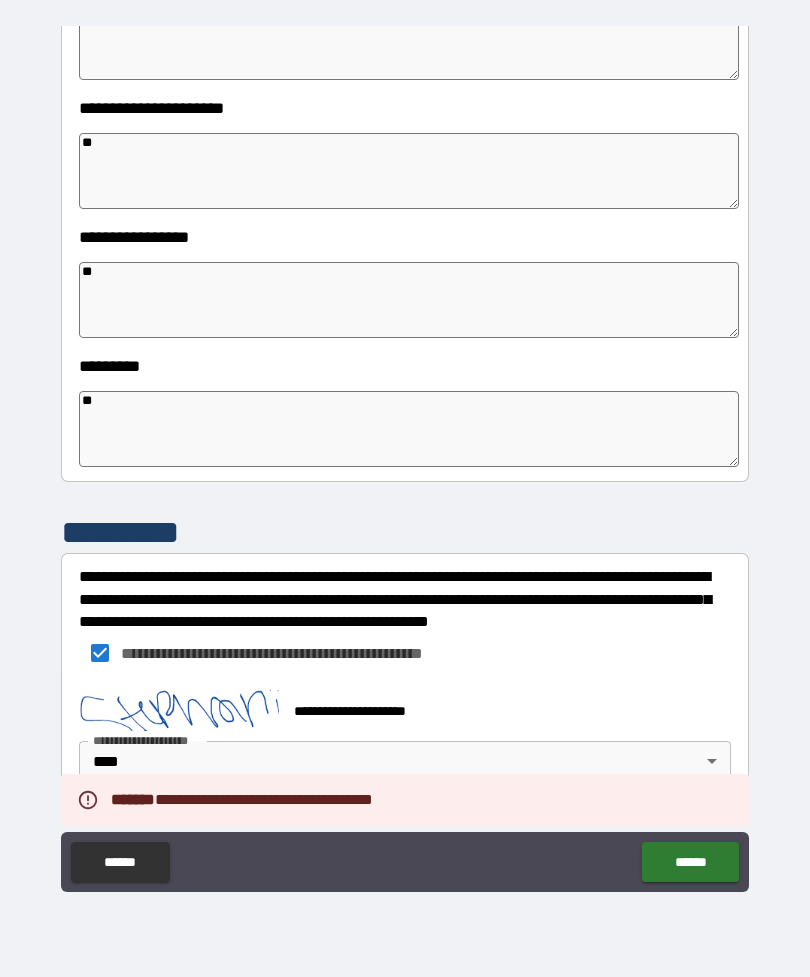 type on "*" 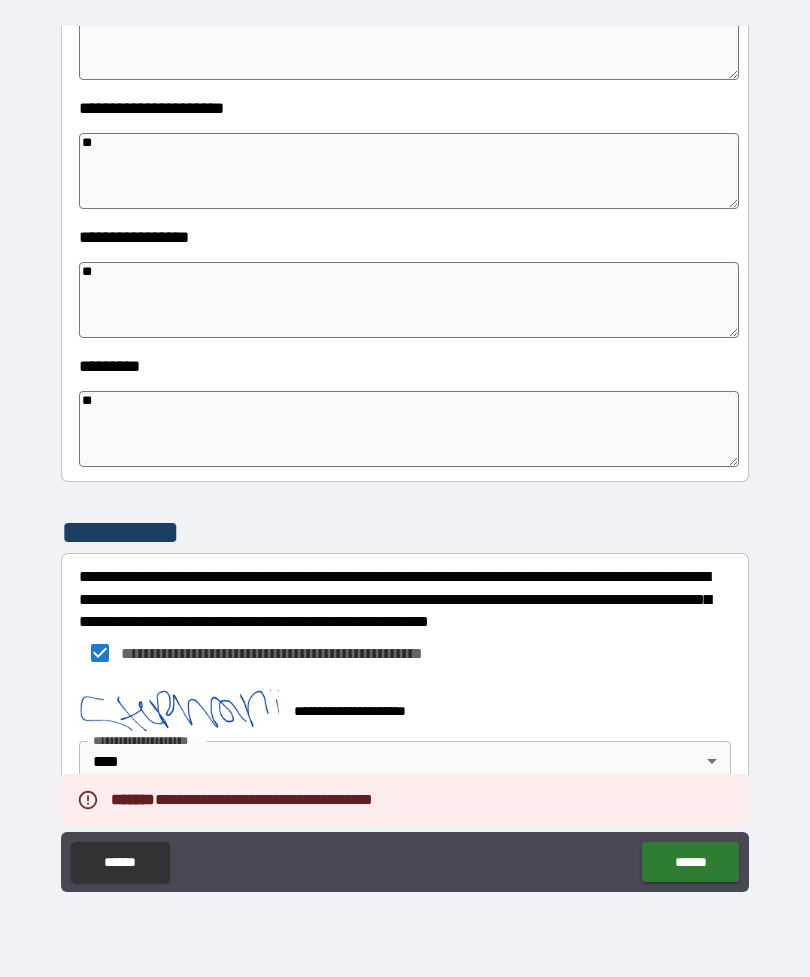 type on "*" 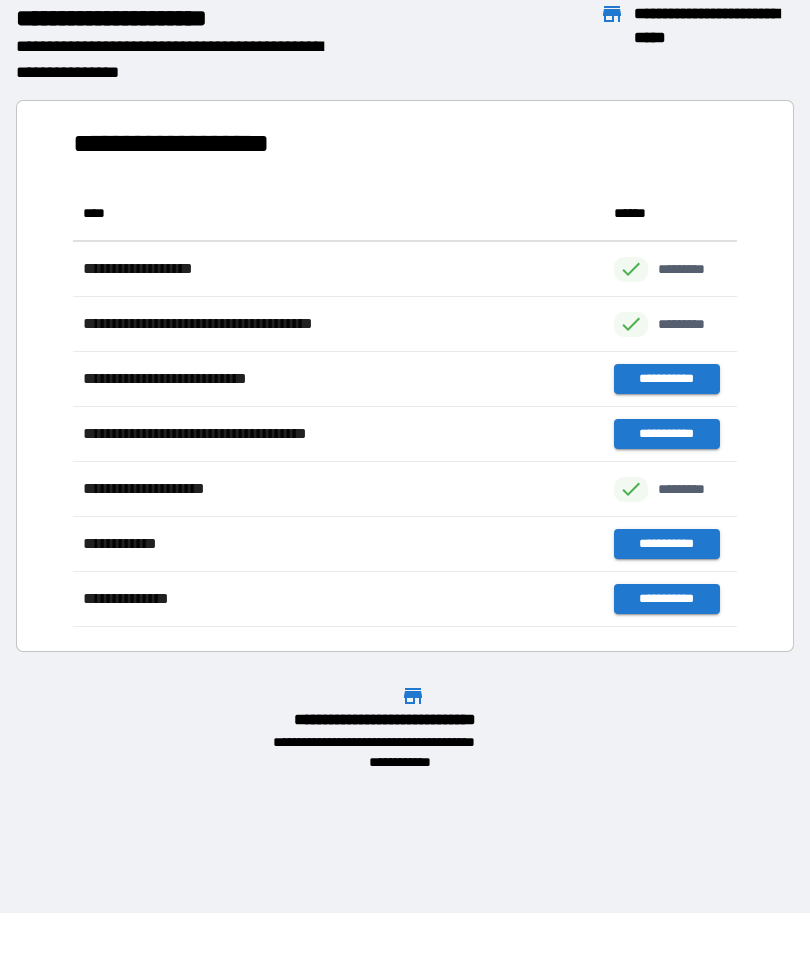 scroll, scrollTop: 1, scrollLeft: 1, axis: both 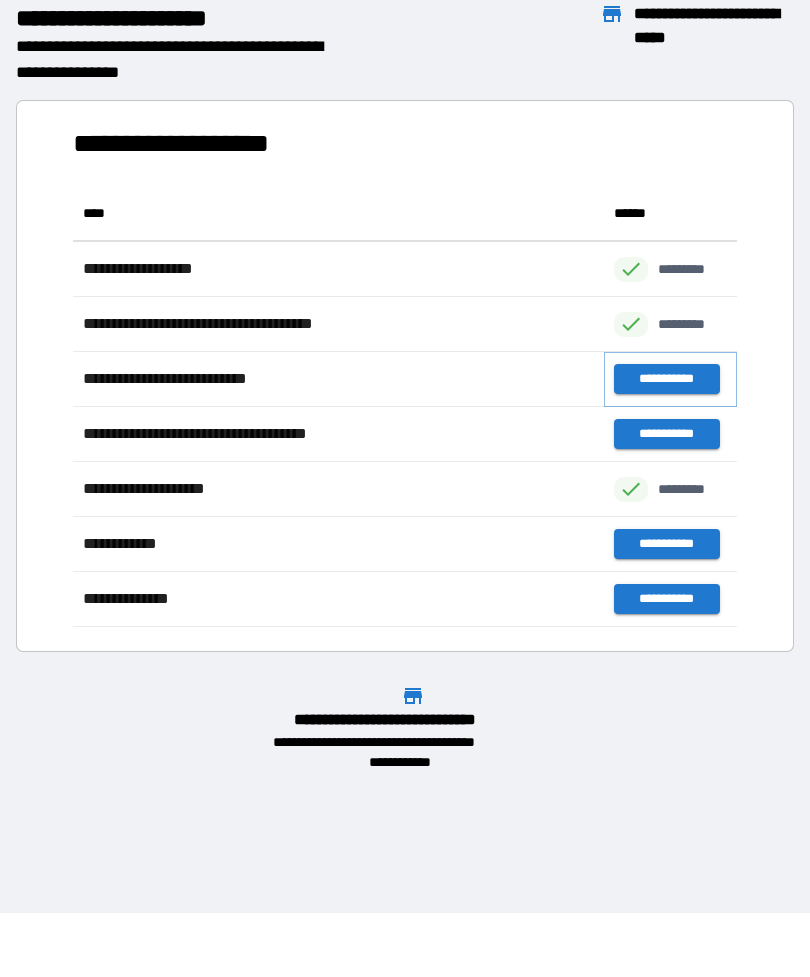click on "**********" at bounding box center [666, 379] 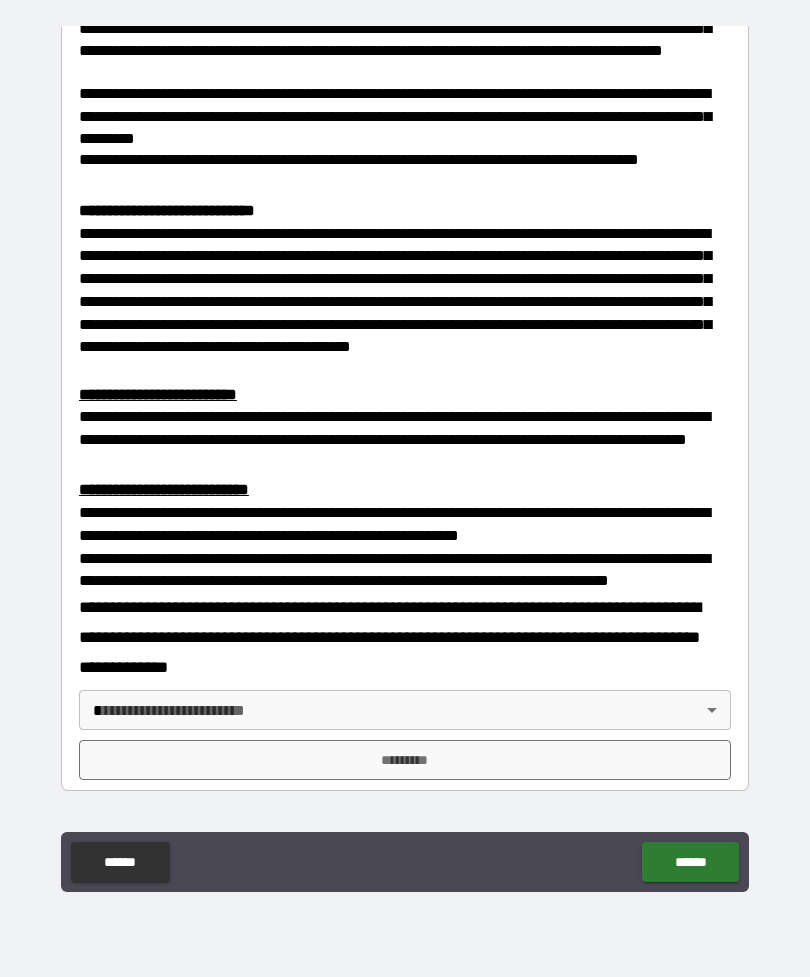 click on "******" at bounding box center [690, 862] 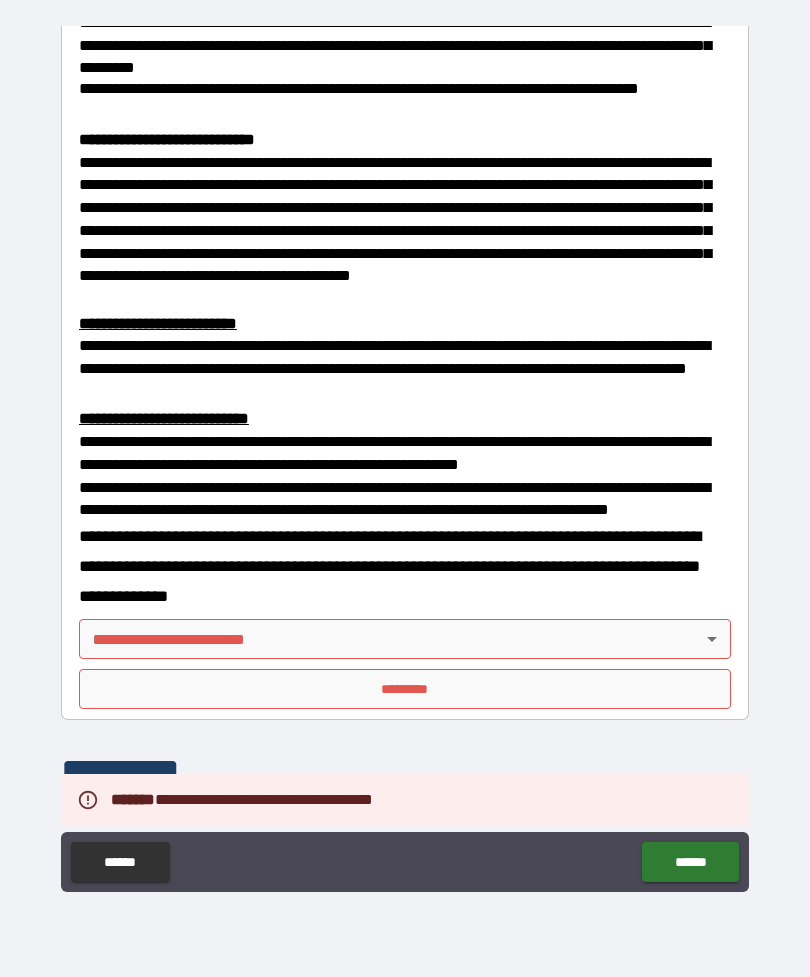scroll, scrollTop: 423, scrollLeft: 0, axis: vertical 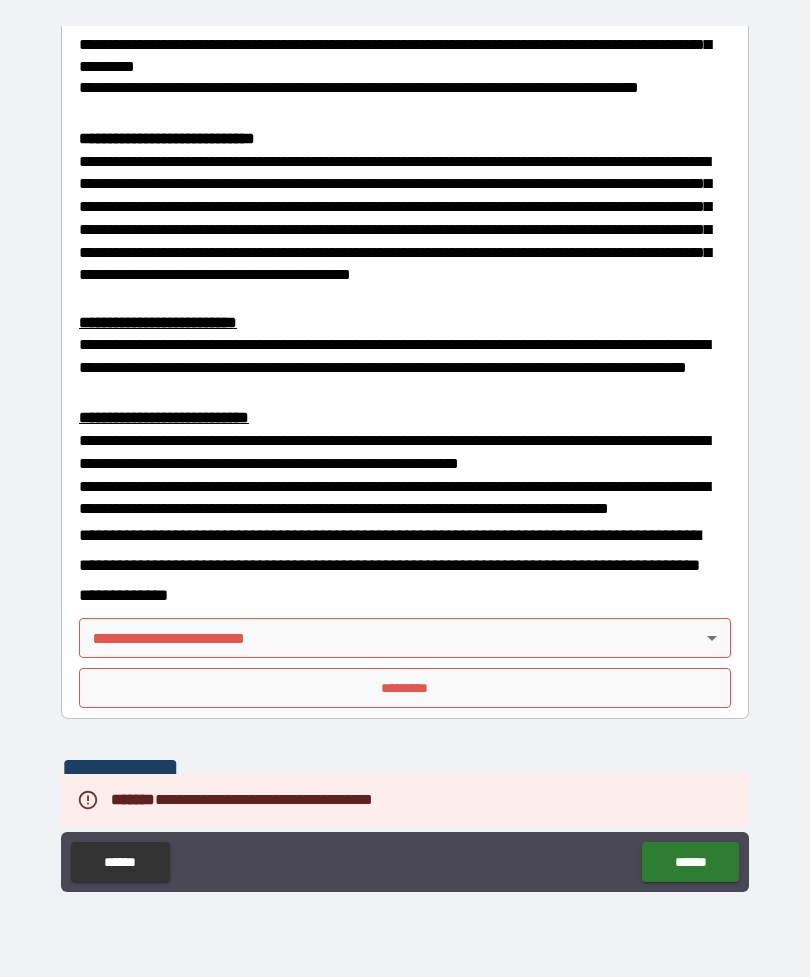 click on "**********" at bounding box center (405, 456) 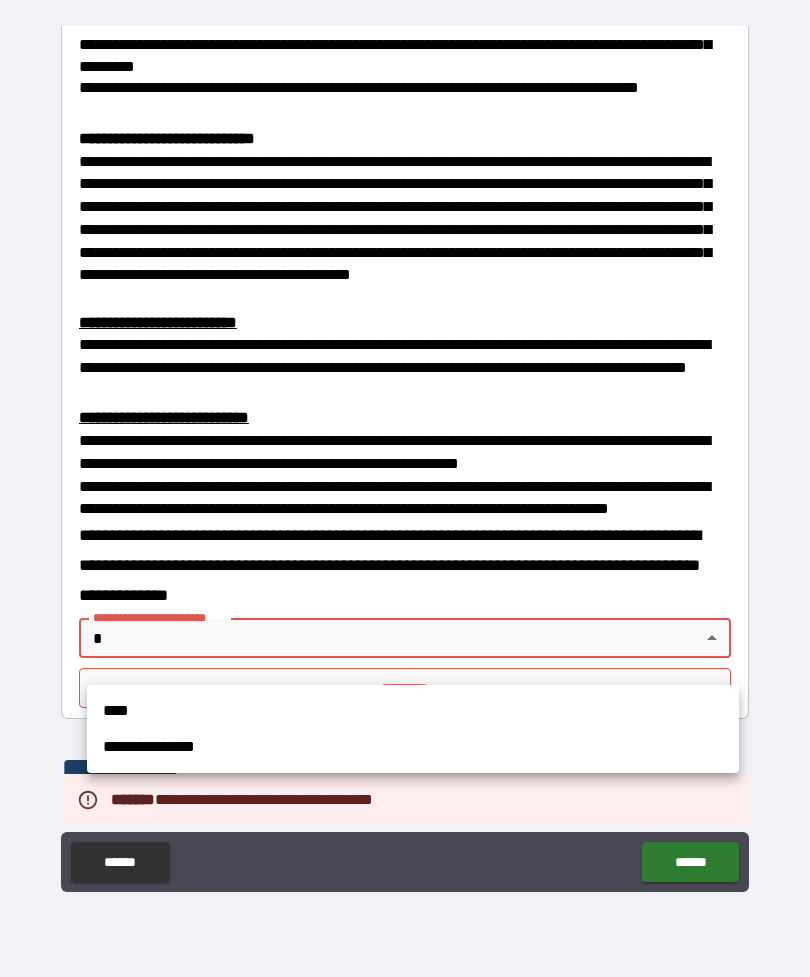 click on "****" at bounding box center (413, 711) 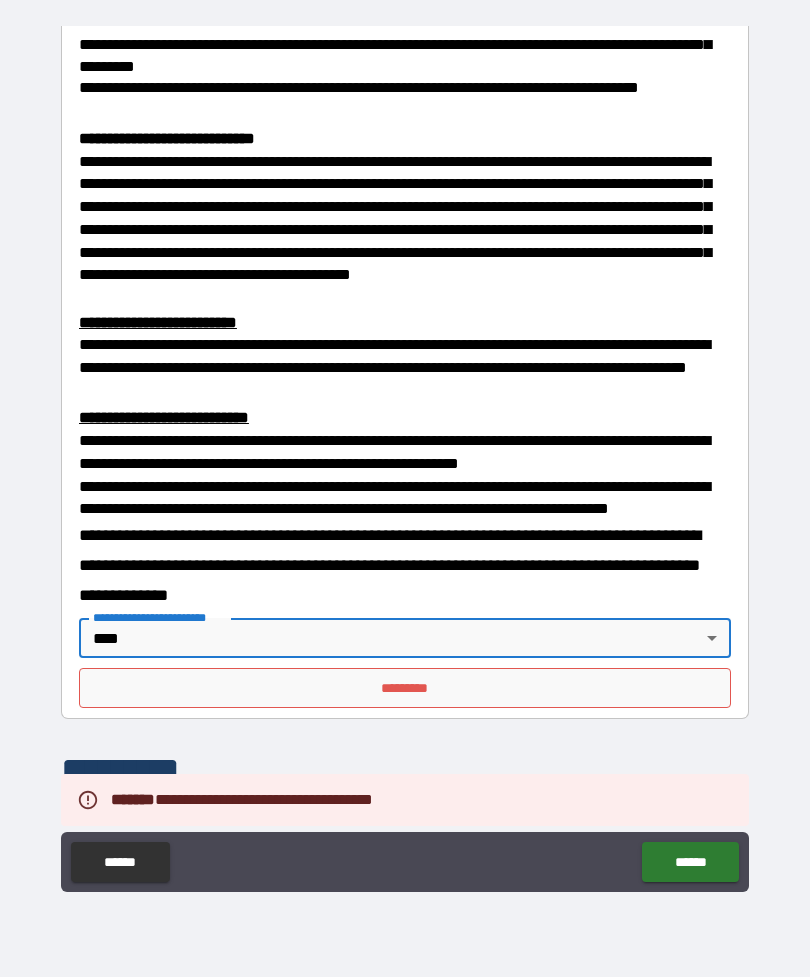 type on "****" 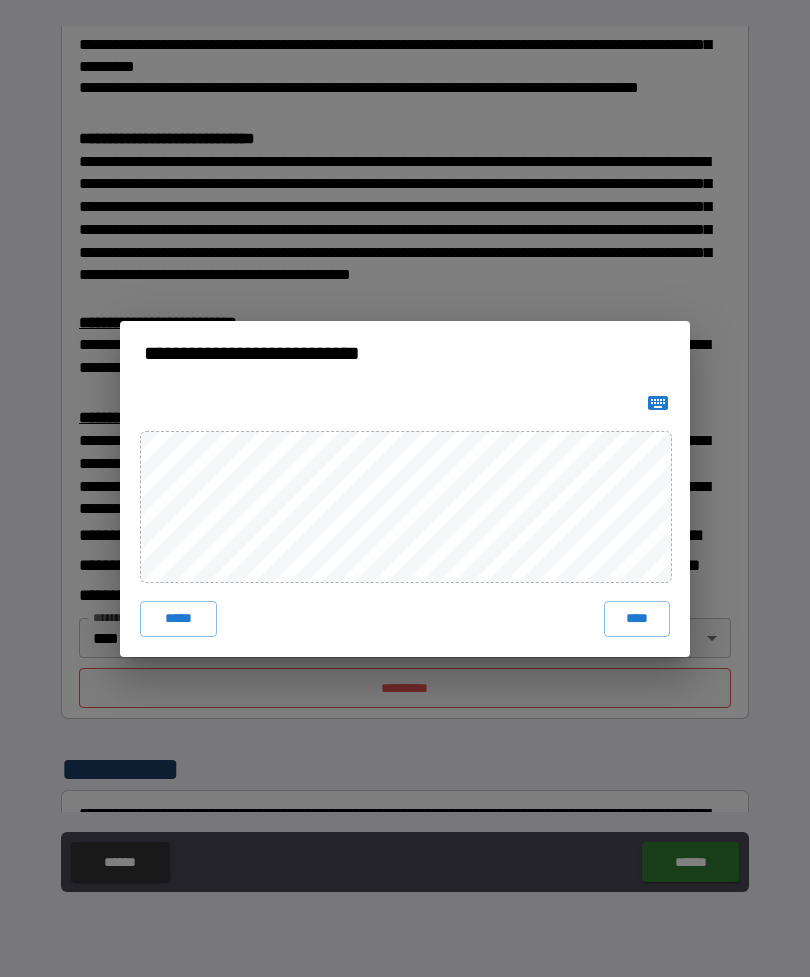 click on "****" at bounding box center [637, 619] 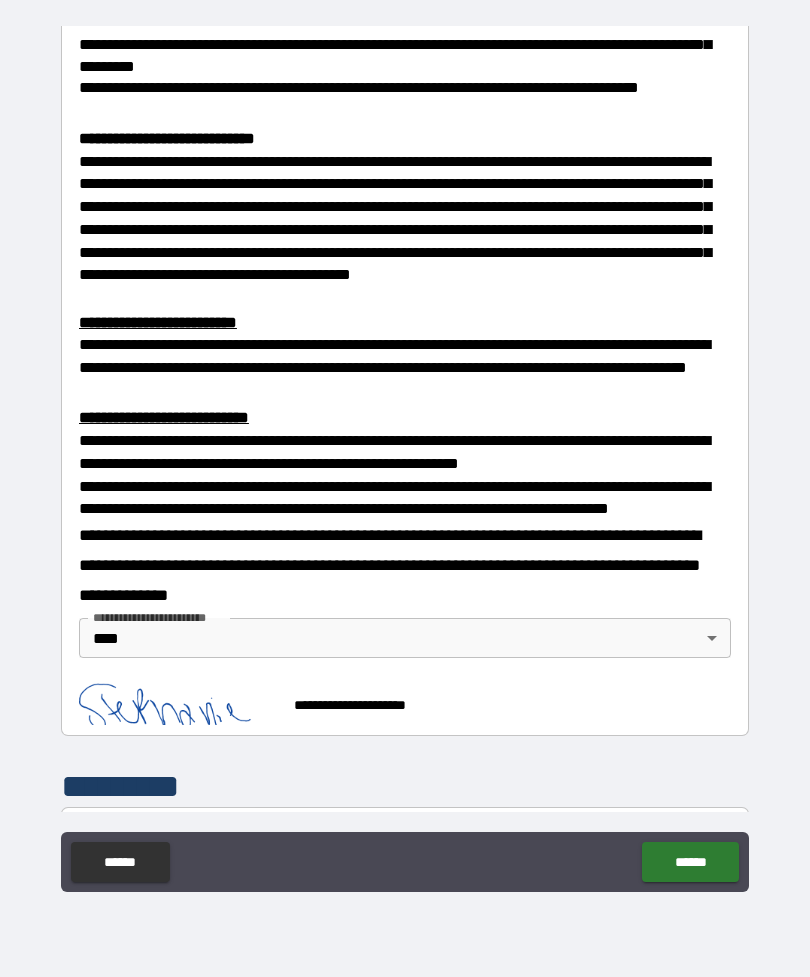 click on "******" at bounding box center (690, 862) 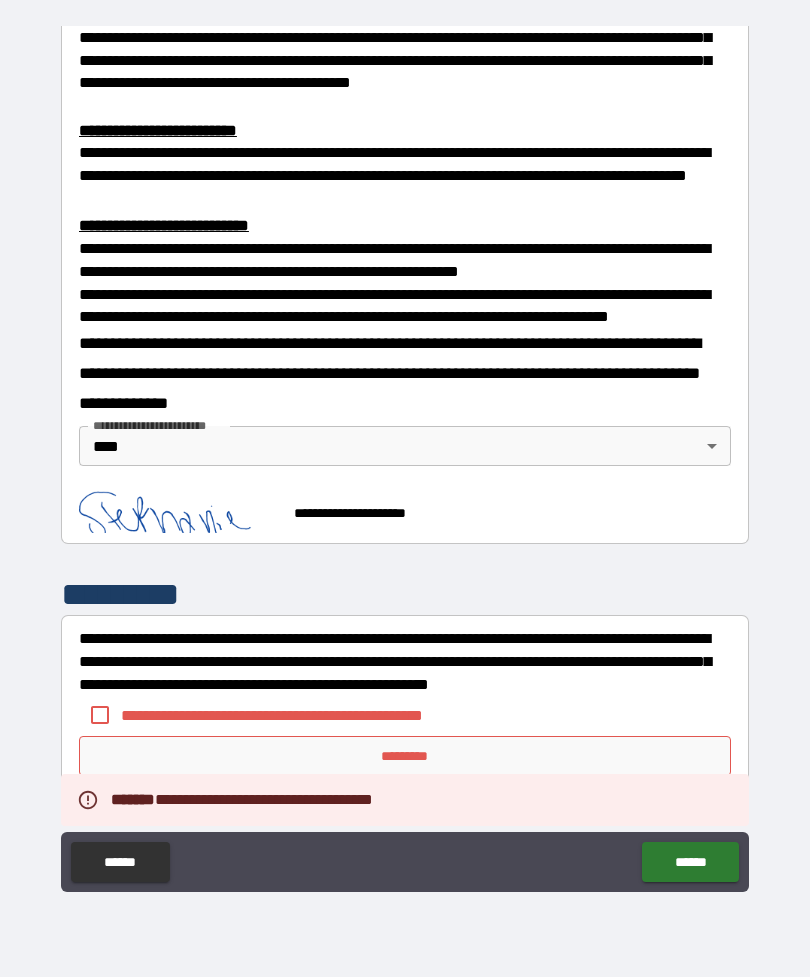 scroll, scrollTop: 648, scrollLeft: 0, axis: vertical 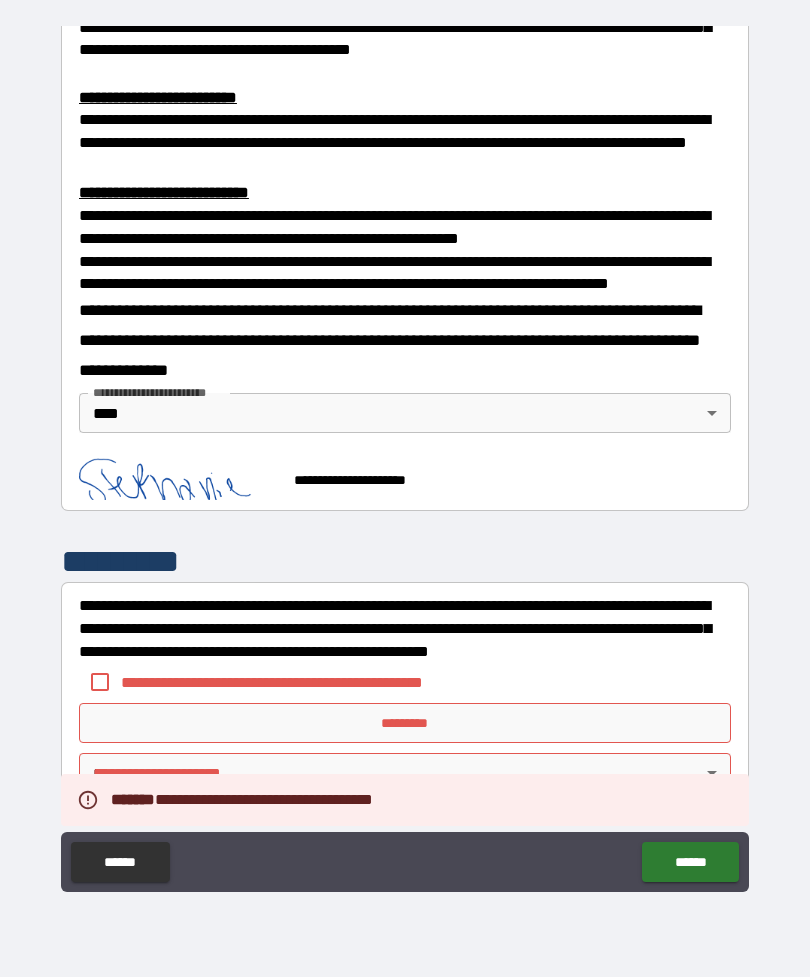 click on "**********" at bounding box center (405, 628) 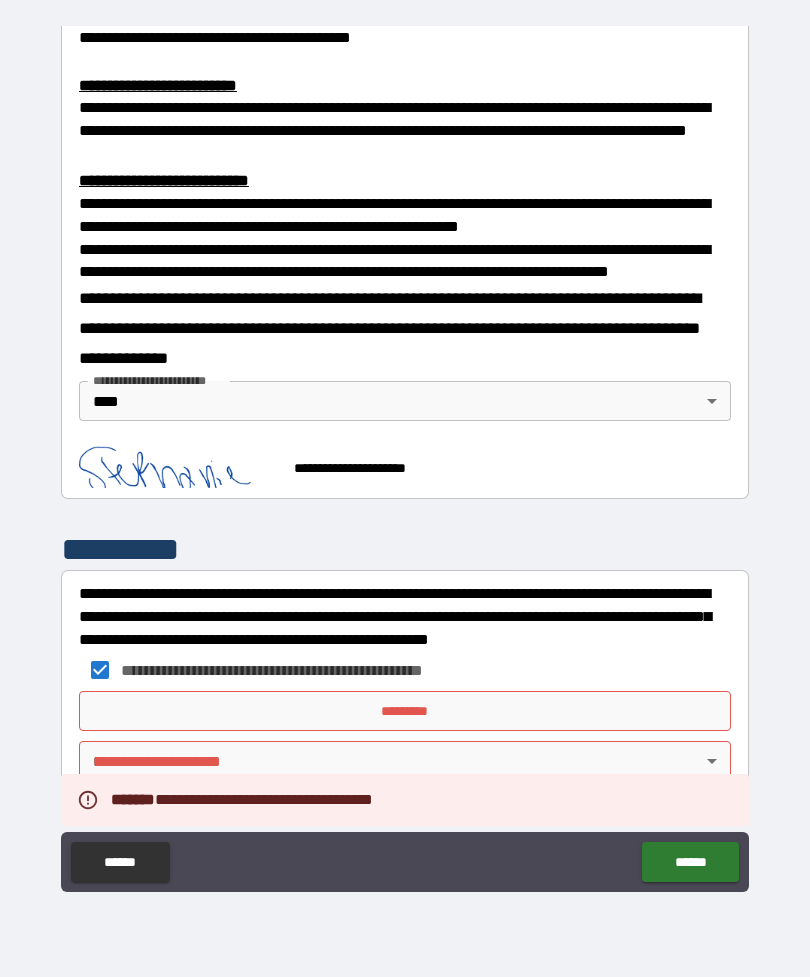 scroll, scrollTop: 677, scrollLeft: 0, axis: vertical 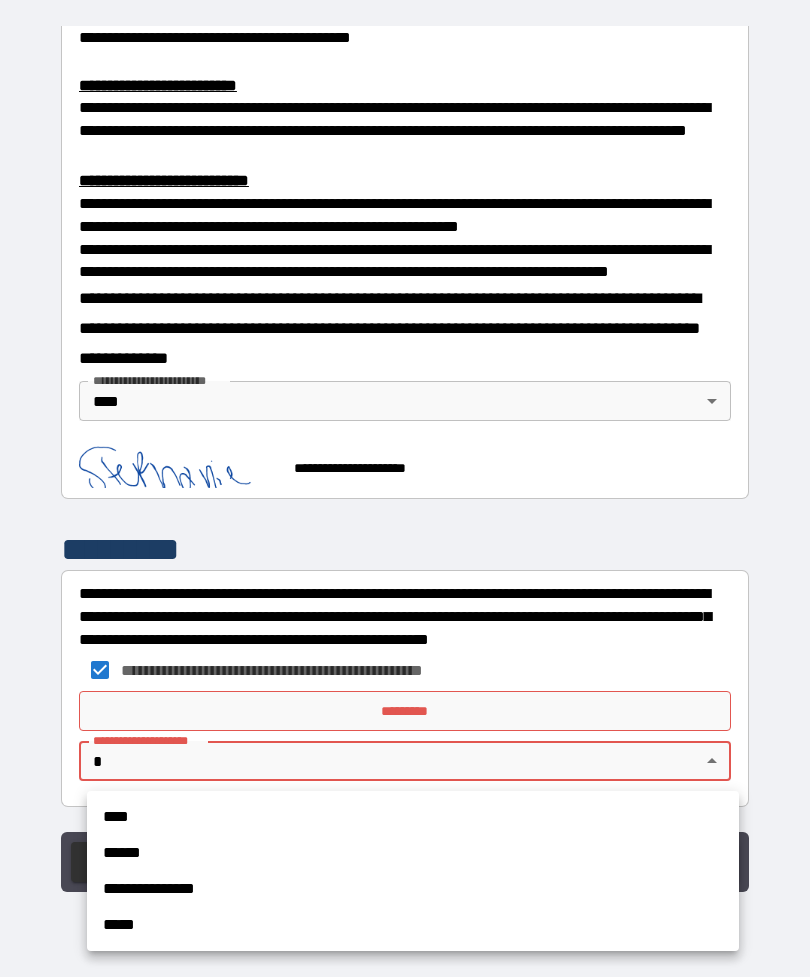 click on "****" at bounding box center (413, 817) 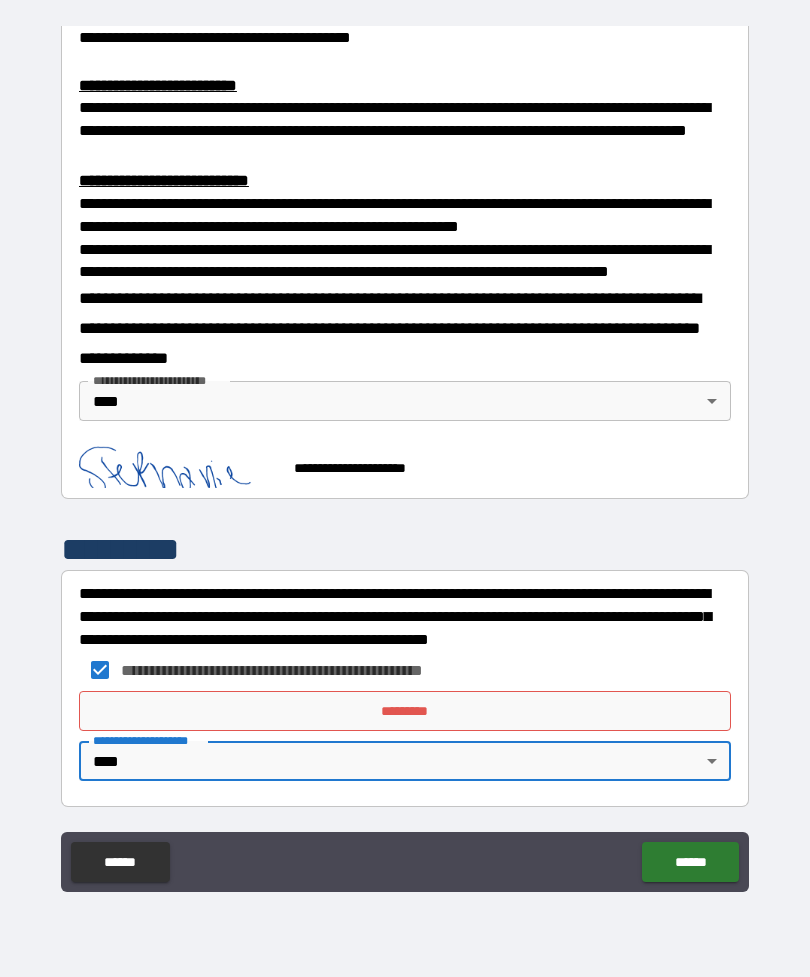 click on "******" at bounding box center [690, 862] 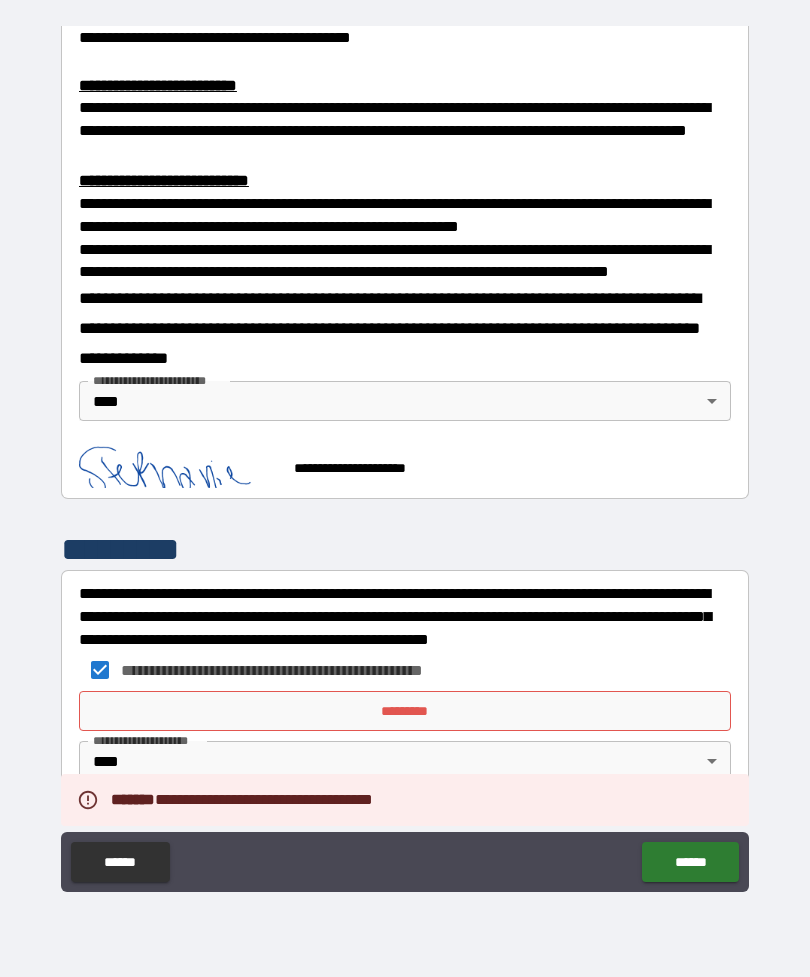 scroll, scrollTop: 677, scrollLeft: 0, axis: vertical 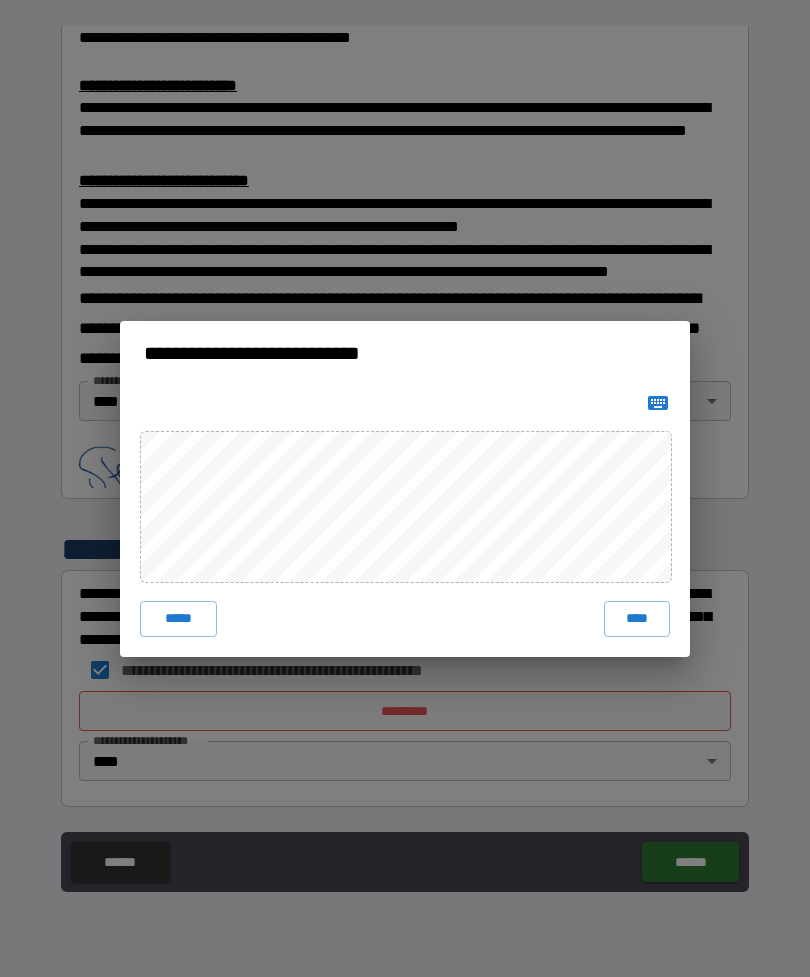click on "****" at bounding box center (637, 619) 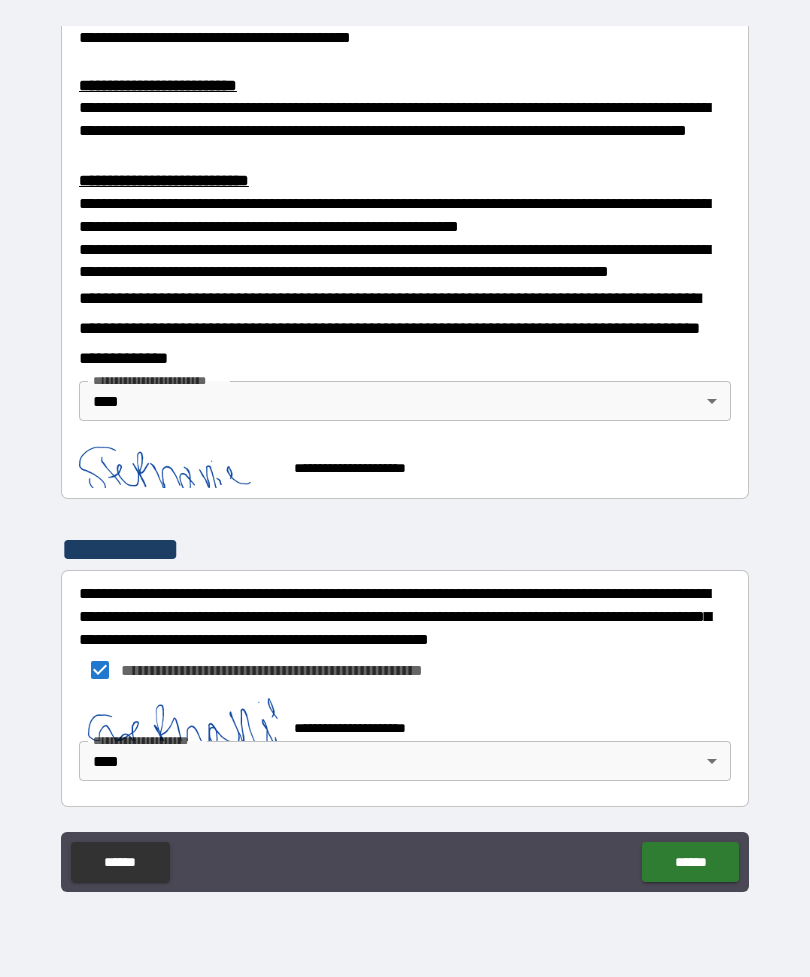 scroll, scrollTop: 667, scrollLeft: 0, axis: vertical 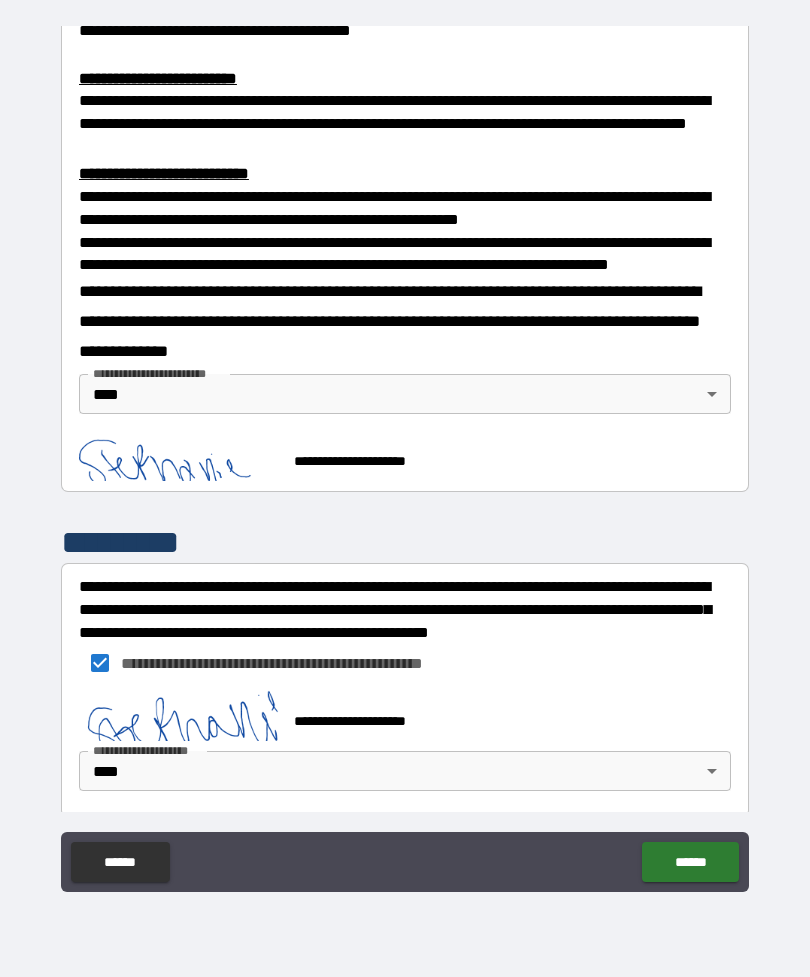 click on "******" at bounding box center [690, 862] 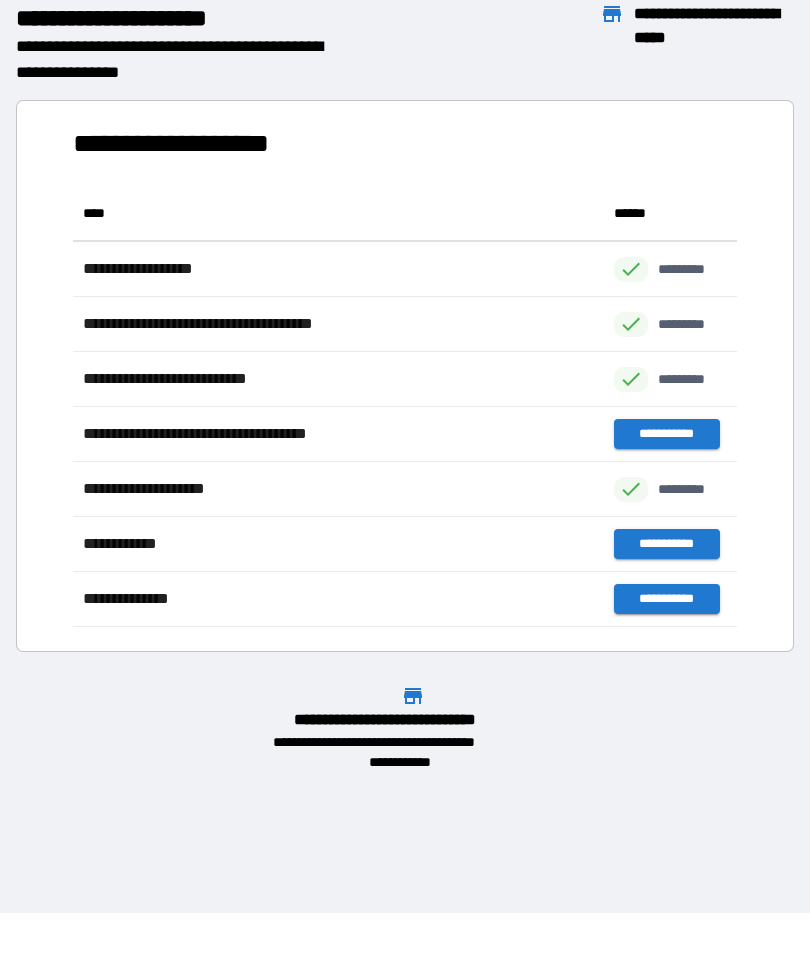 scroll, scrollTop: 441, scrollLeft: 664, axis: both 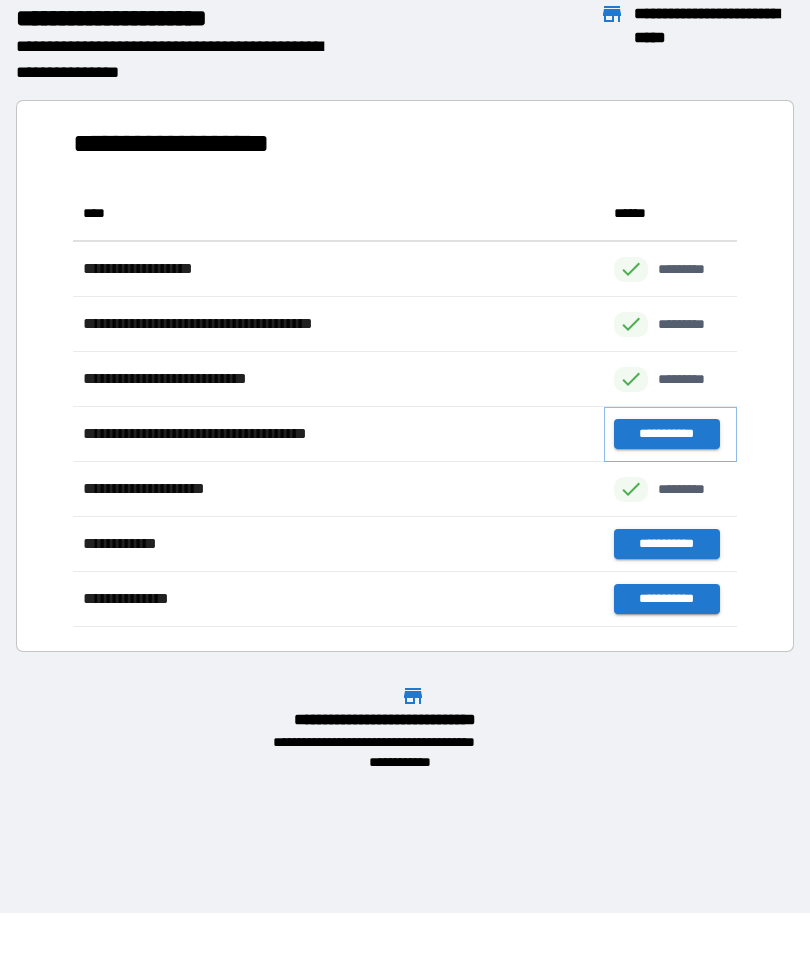 click on "**********" at bounding box center (666, 434) 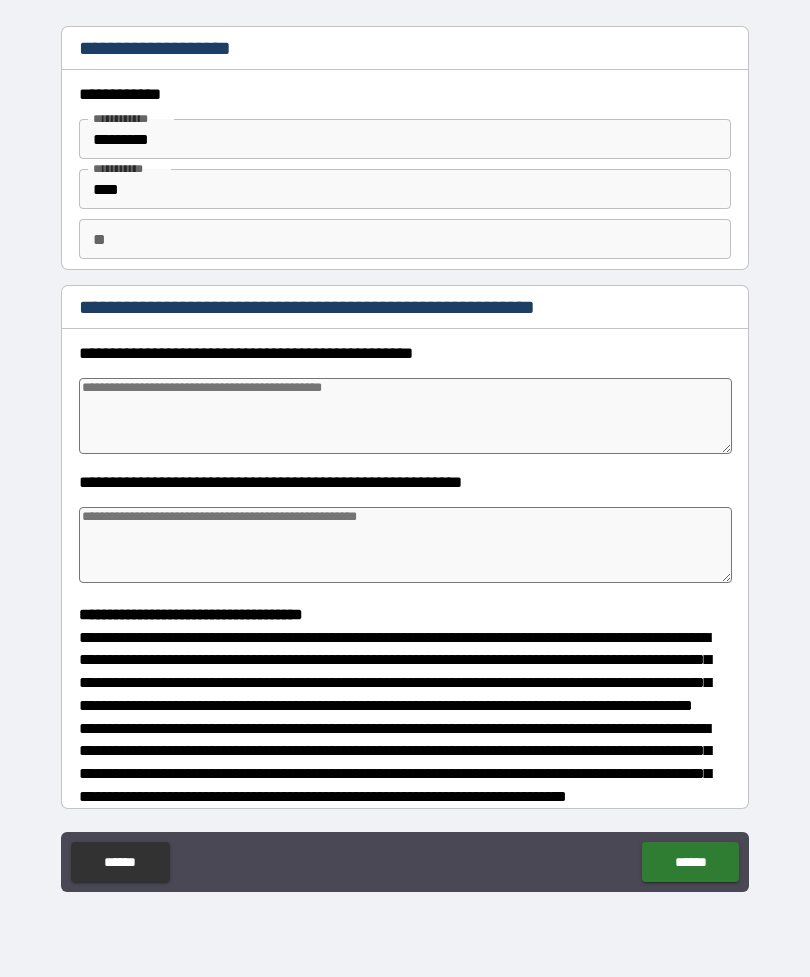 type on "*" 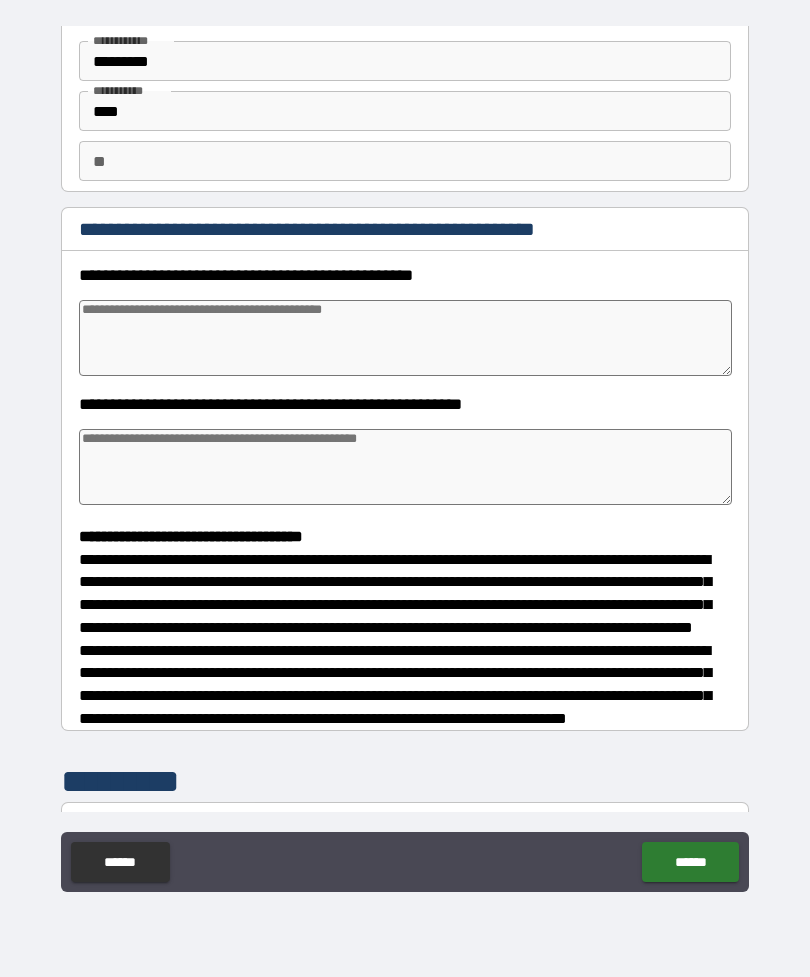 scroll, scrollTop: 90, scrollLeft: 0, axis: vertical 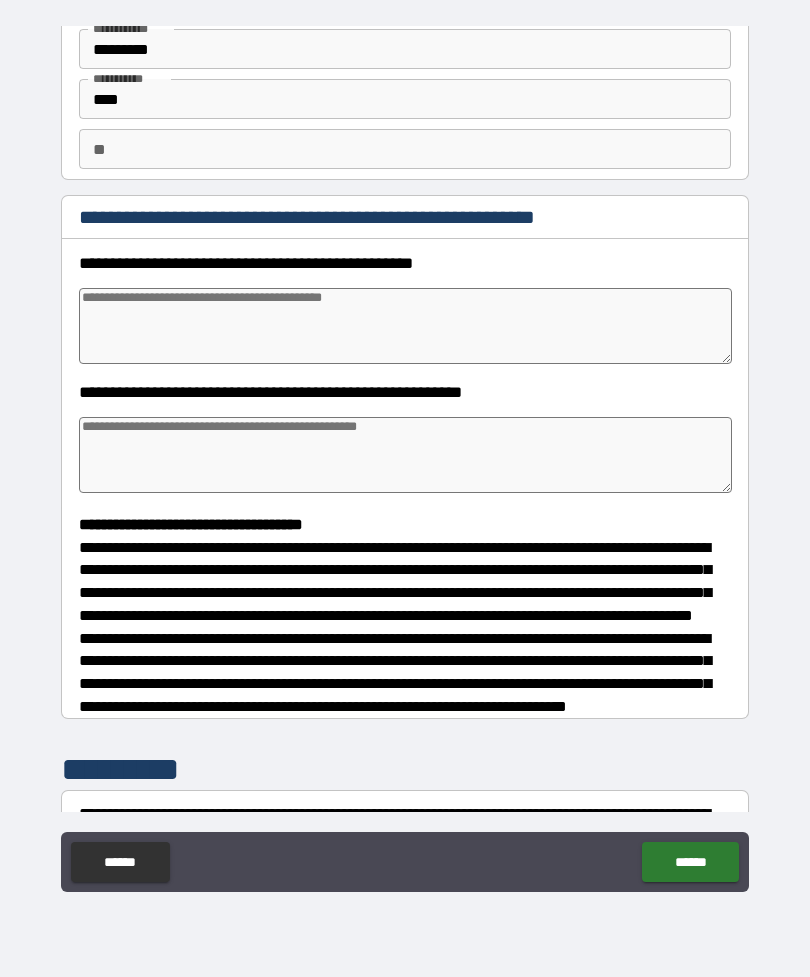 click at bounding box center (405, 326) 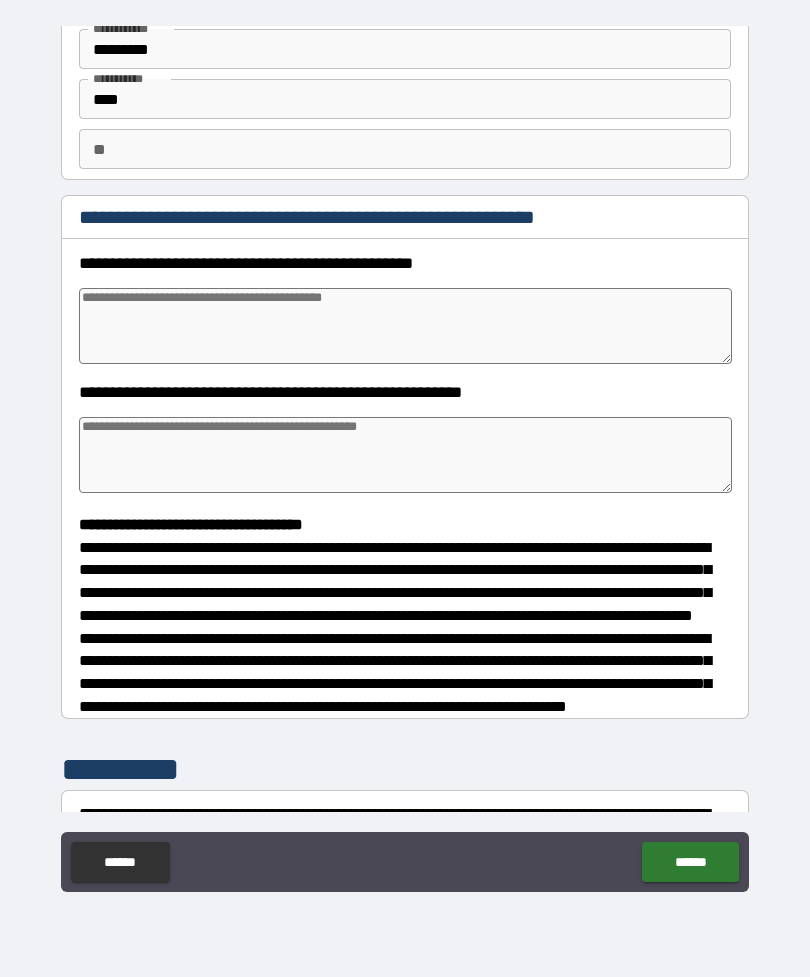 type on "*" 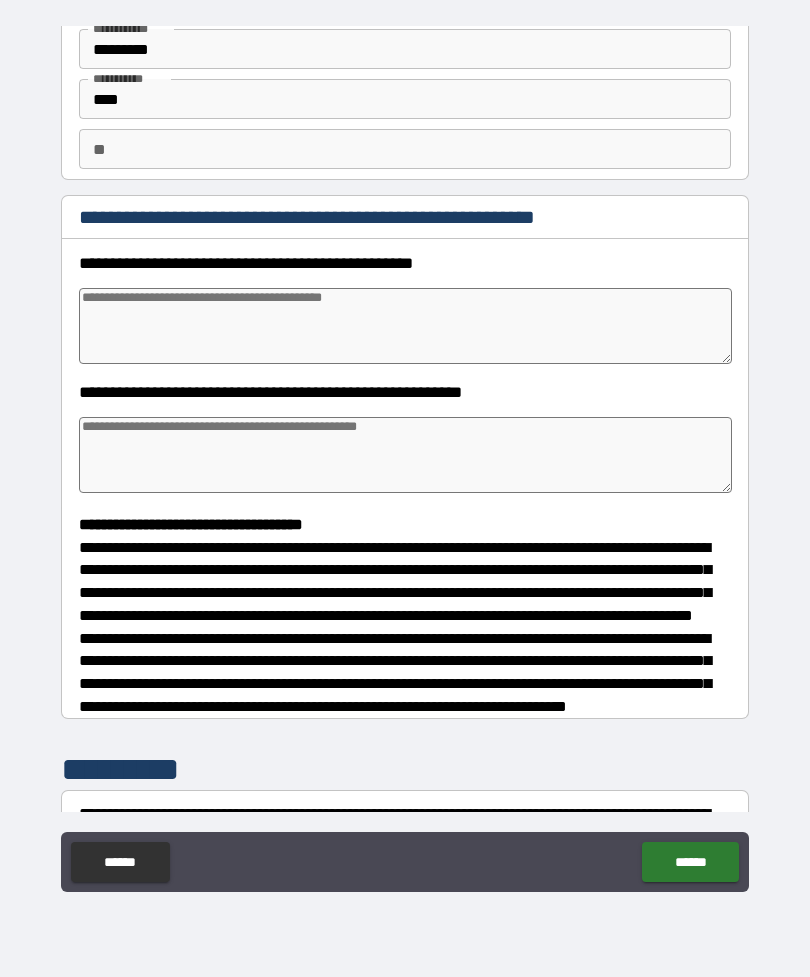 type on "*" 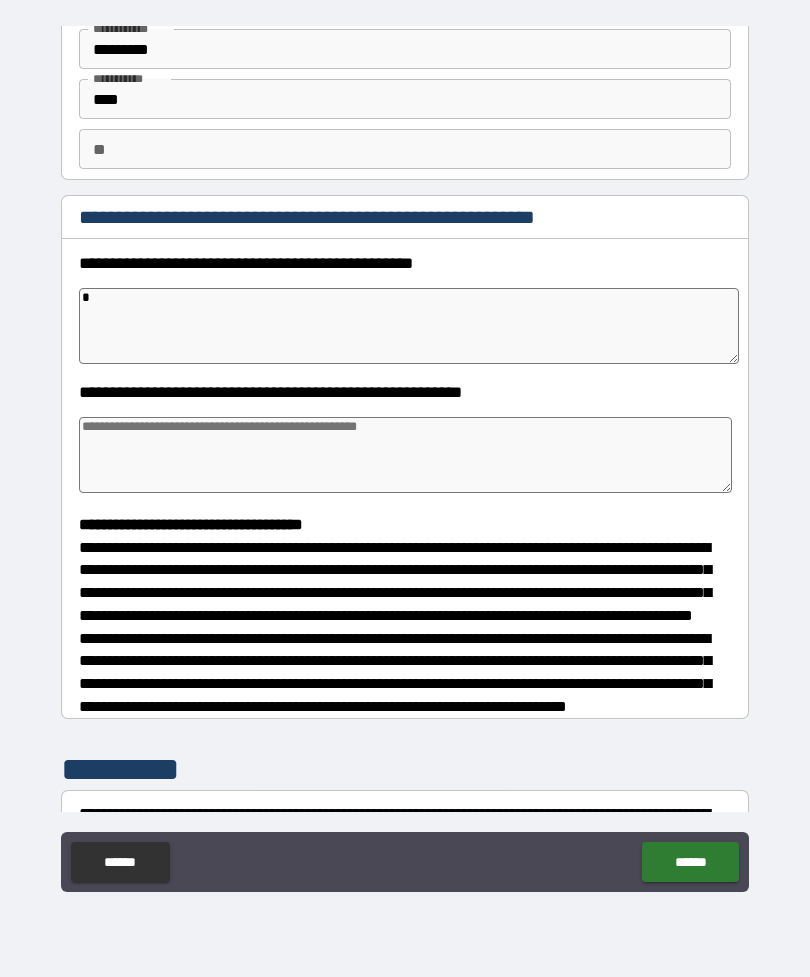 type on "*" 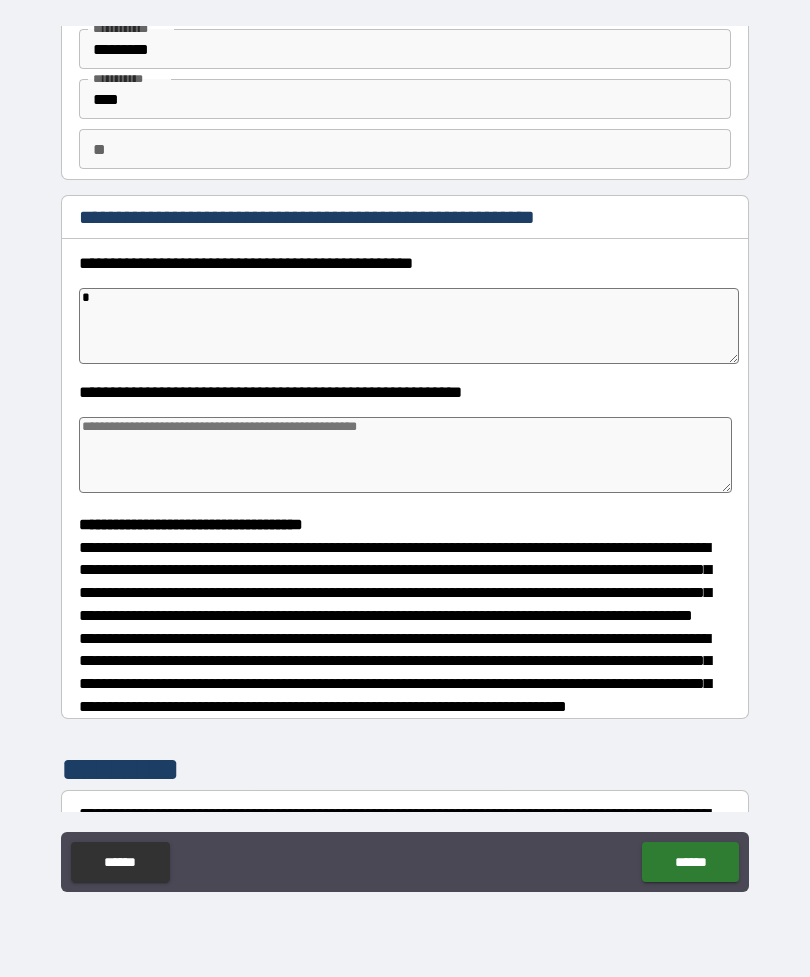 type on "*" 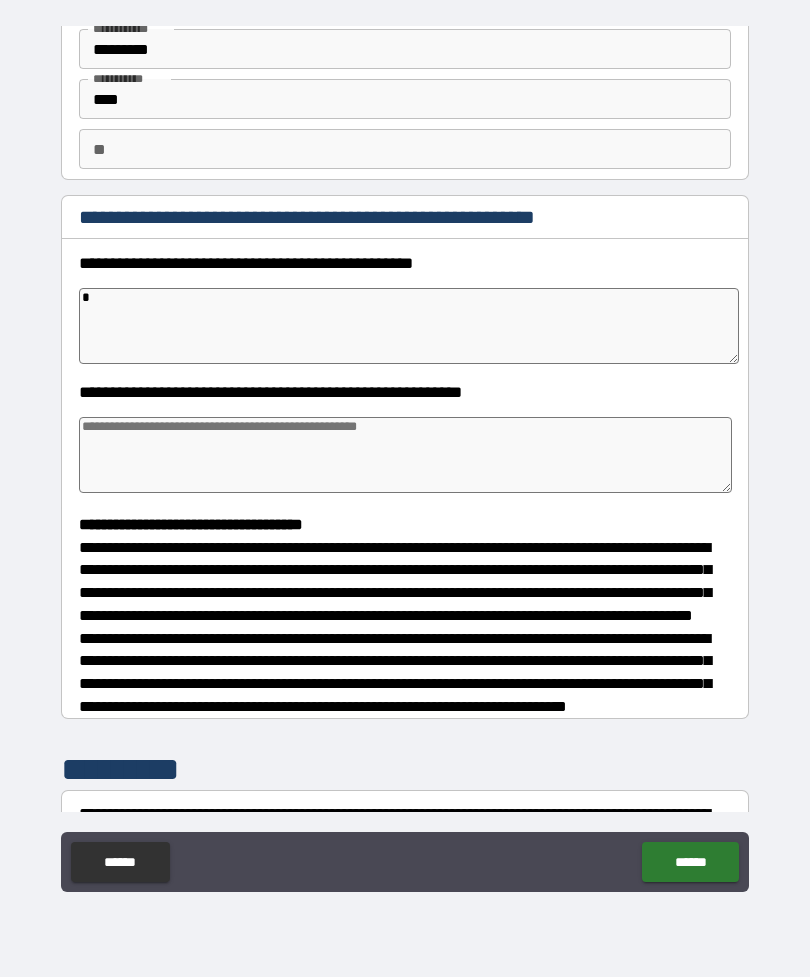 type on "**" 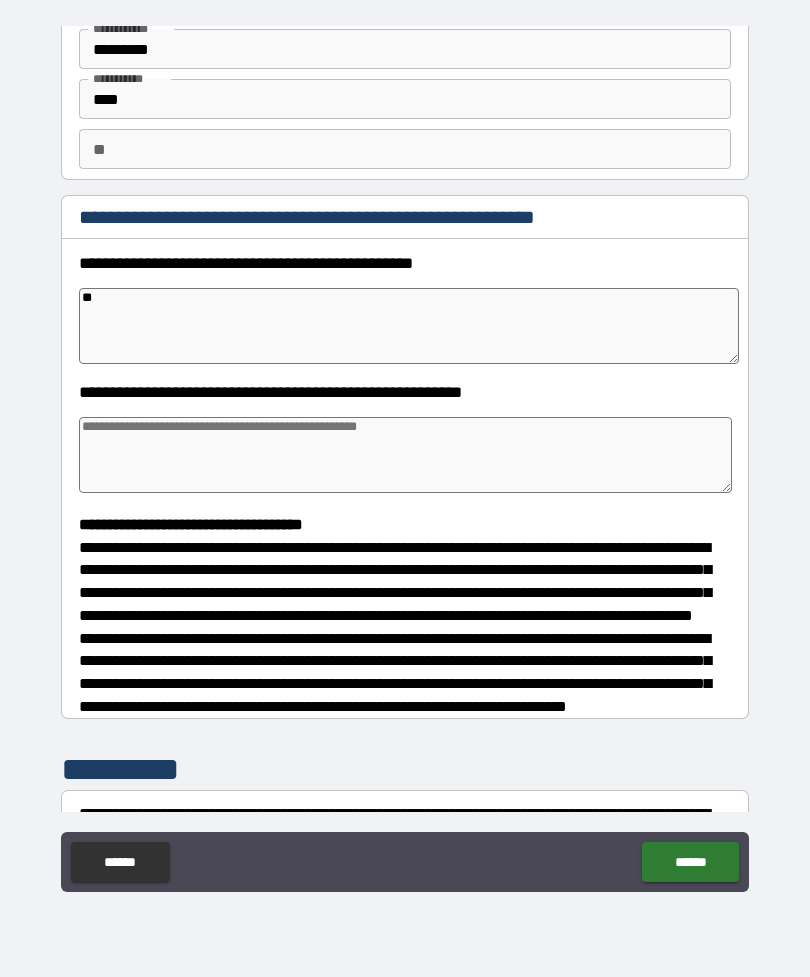 type on "*" 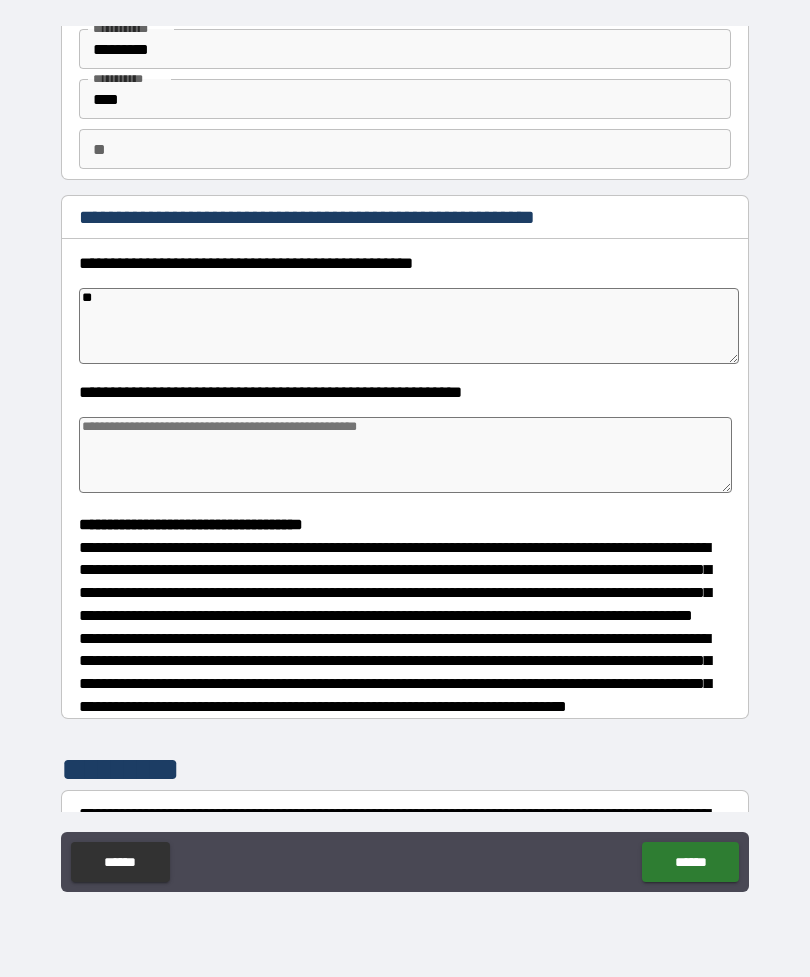 type on "*" 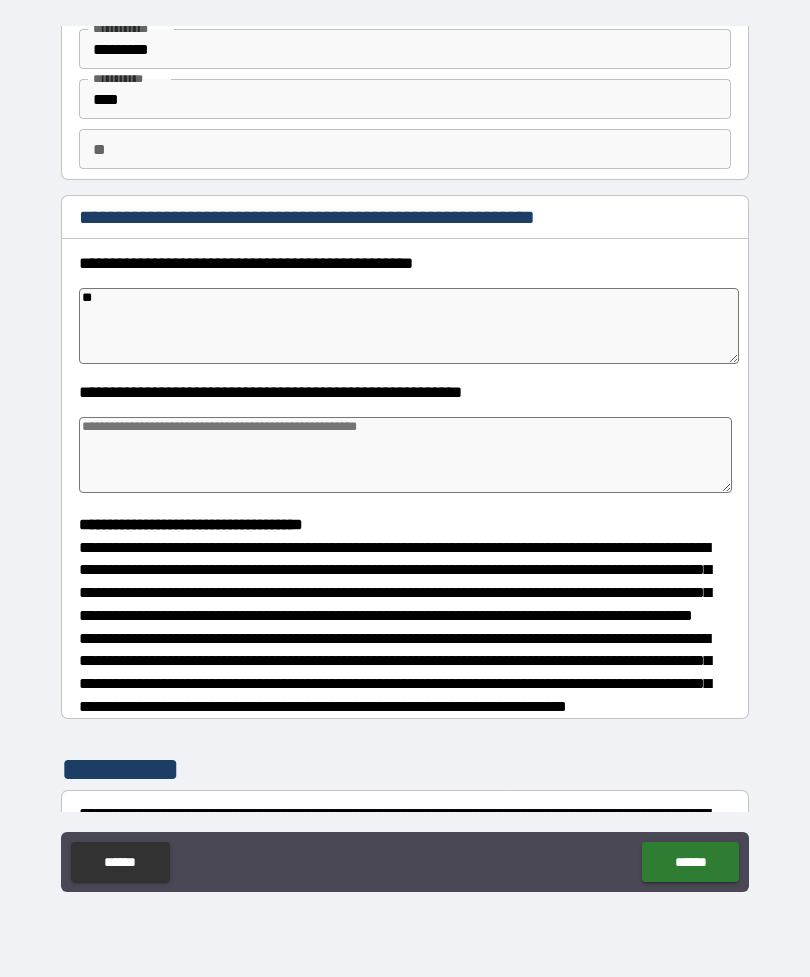type on "*" 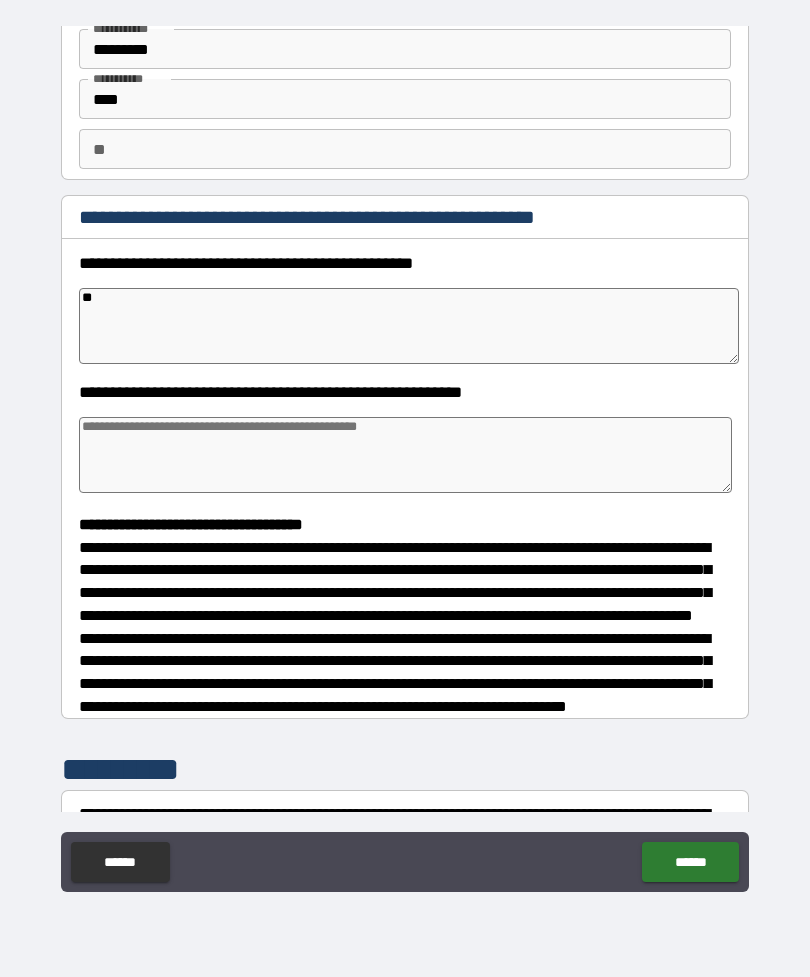 type on "***" 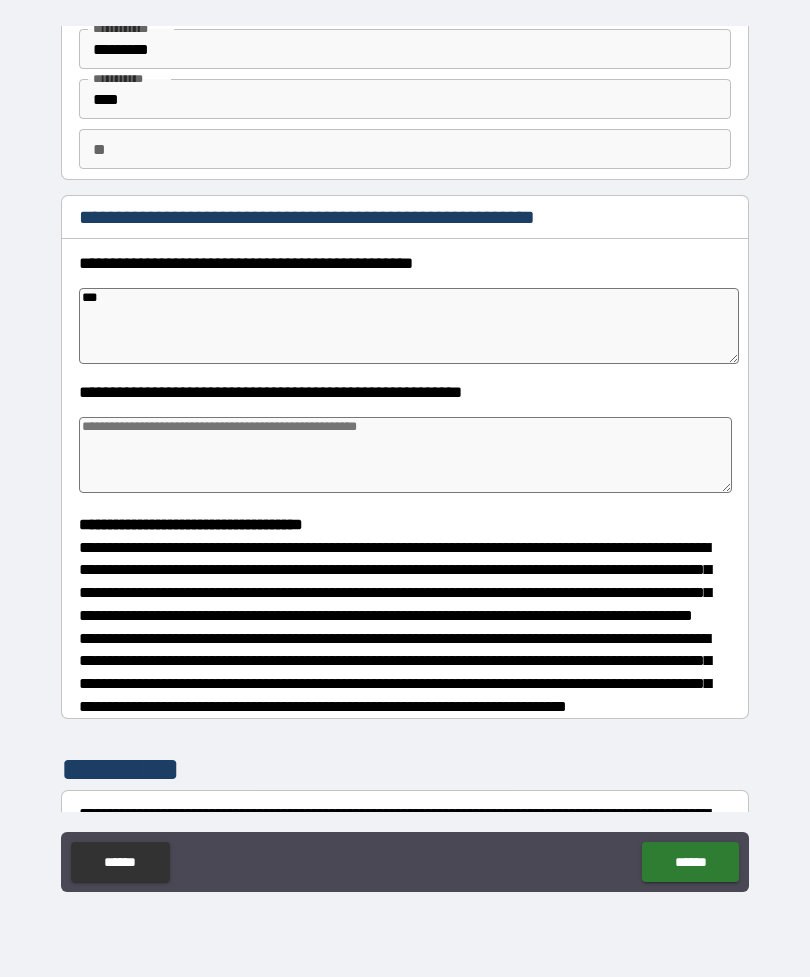 type on "*" 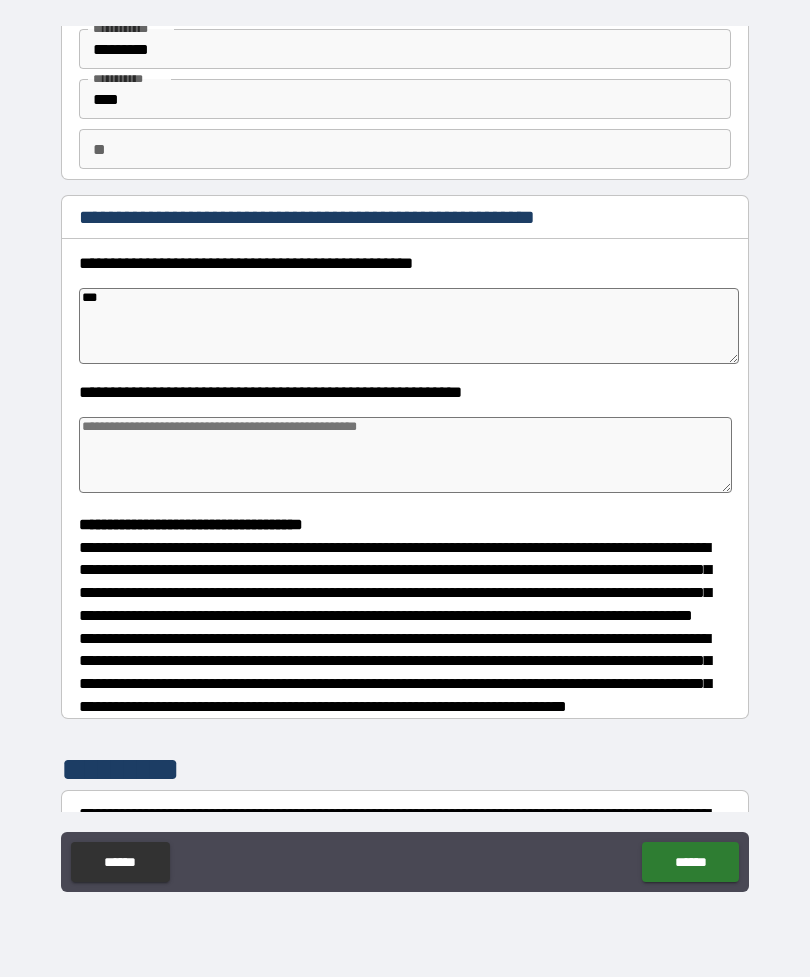 type on "*" 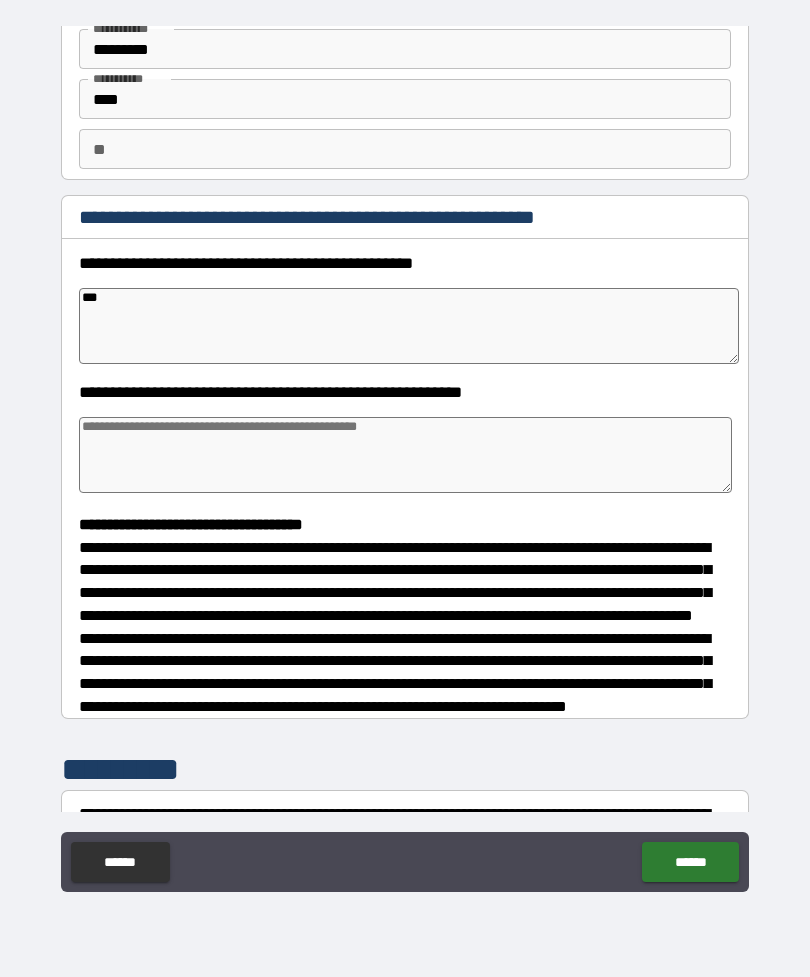 type on "*" 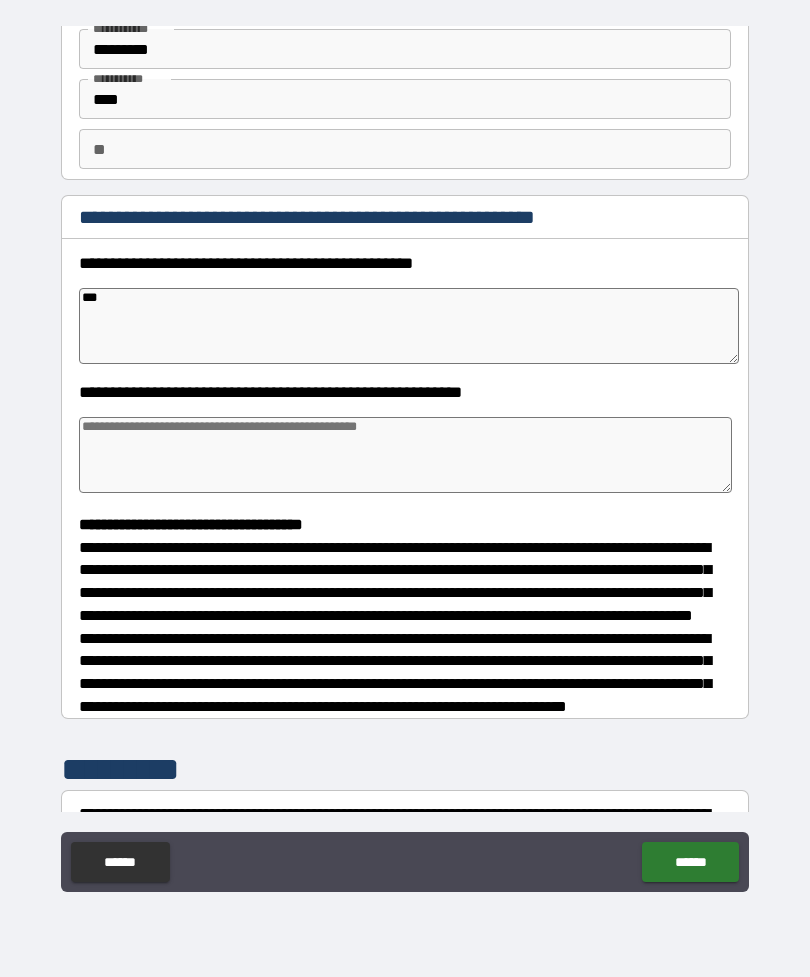 type on "**" 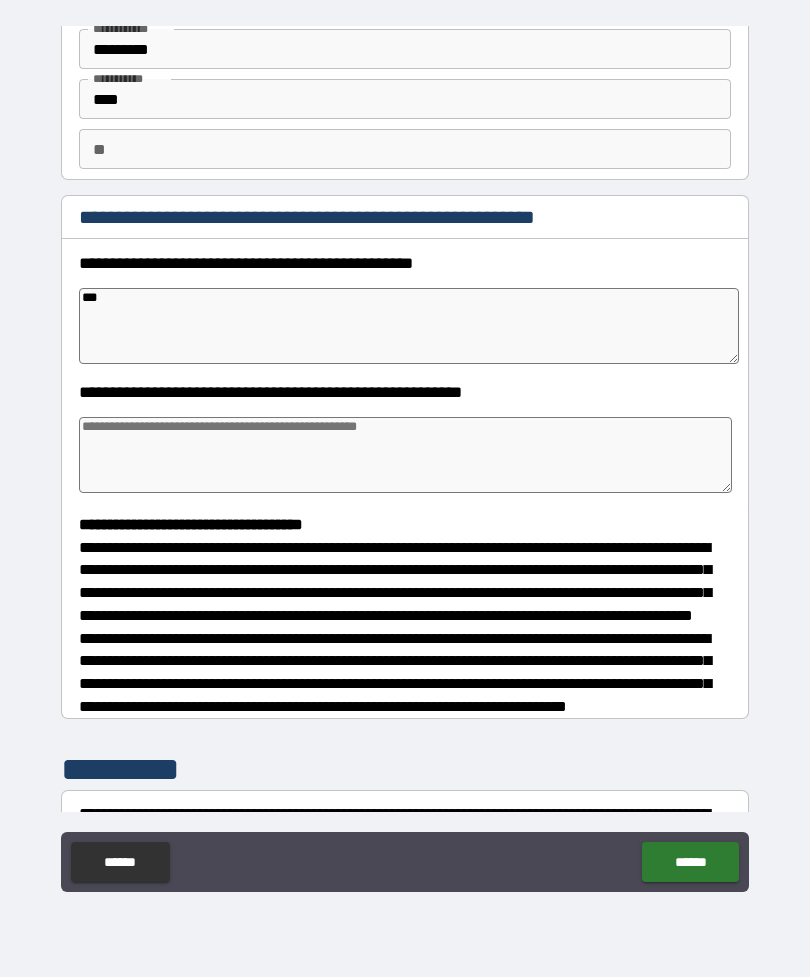 type on "*" 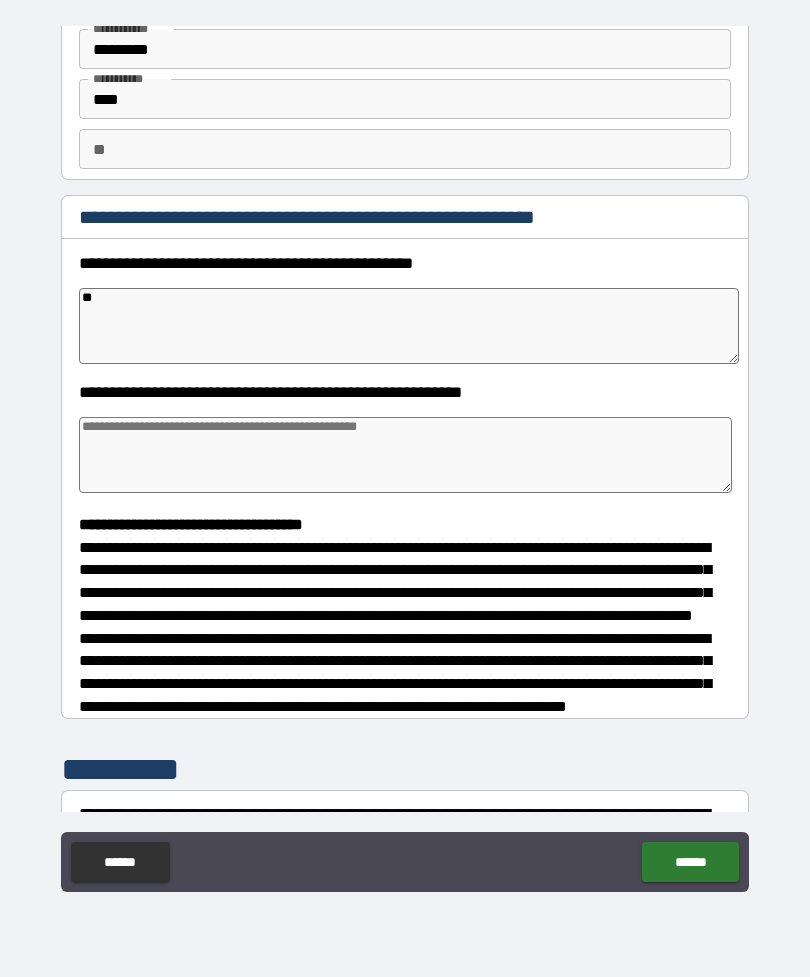 type on "*" 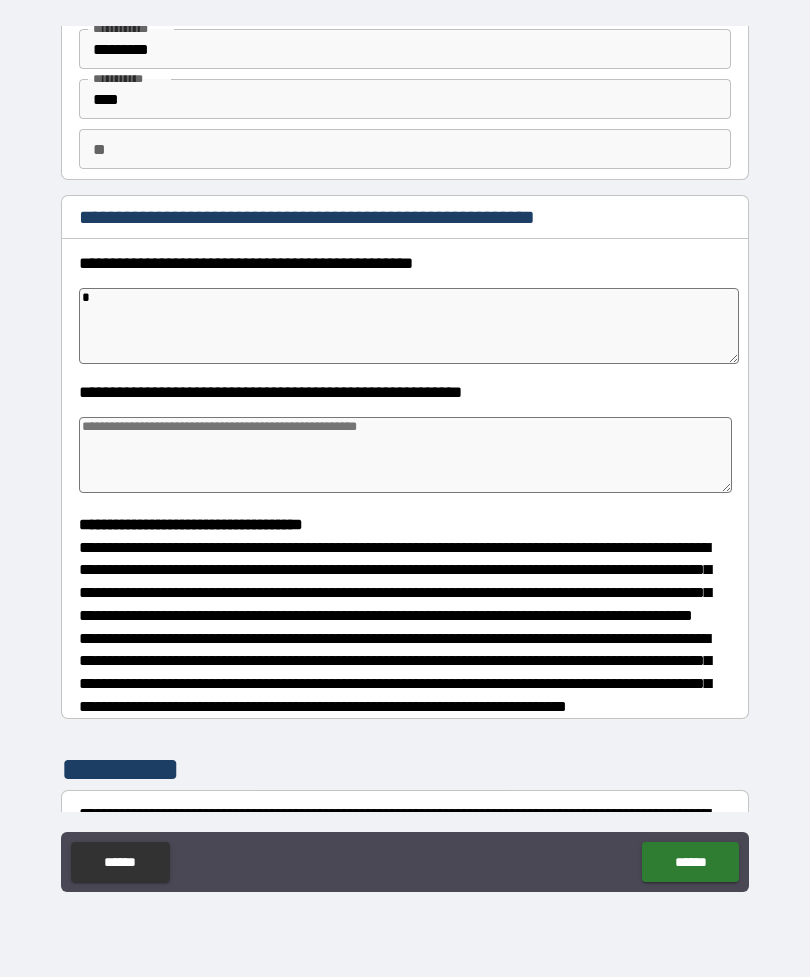 type on "*" 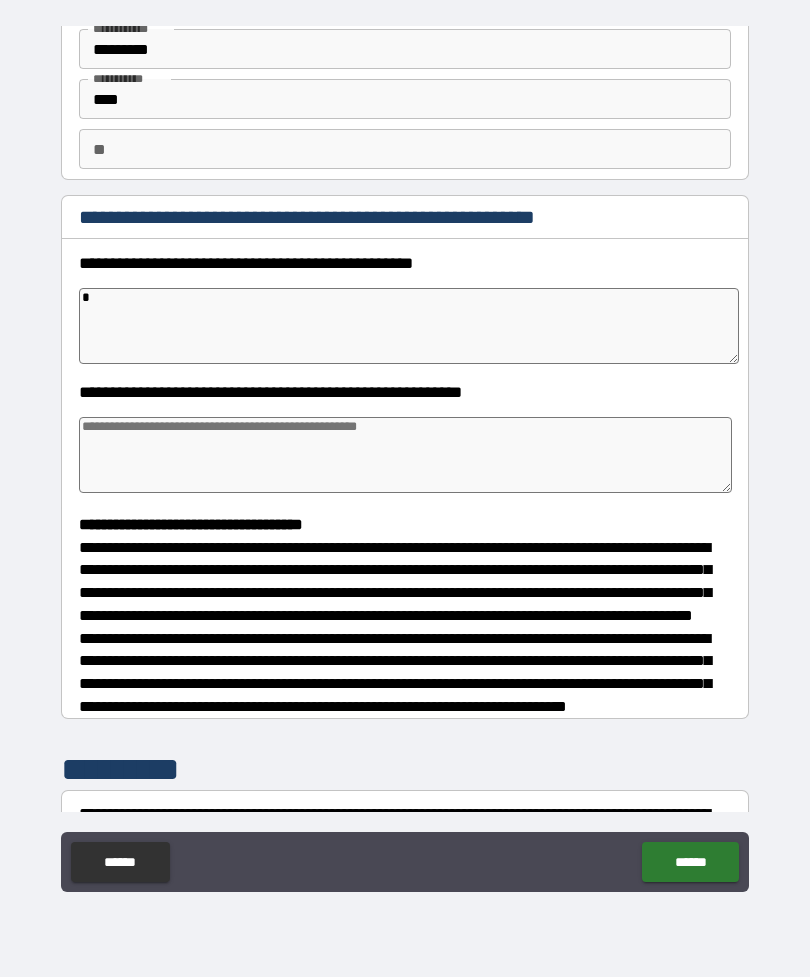 type 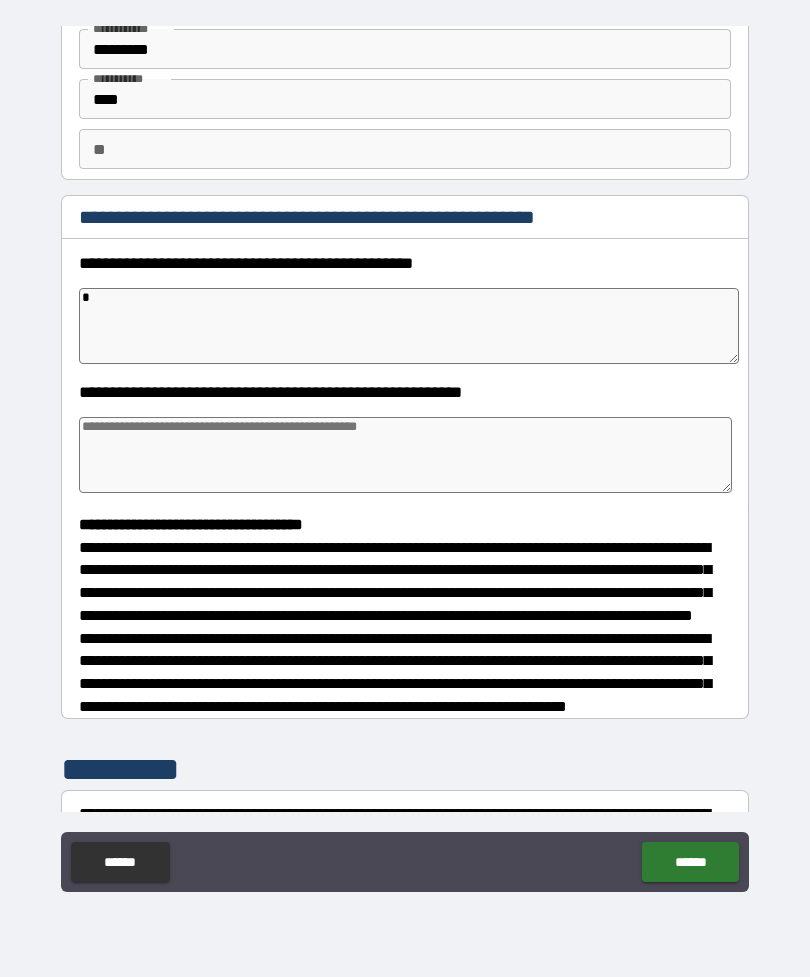 type 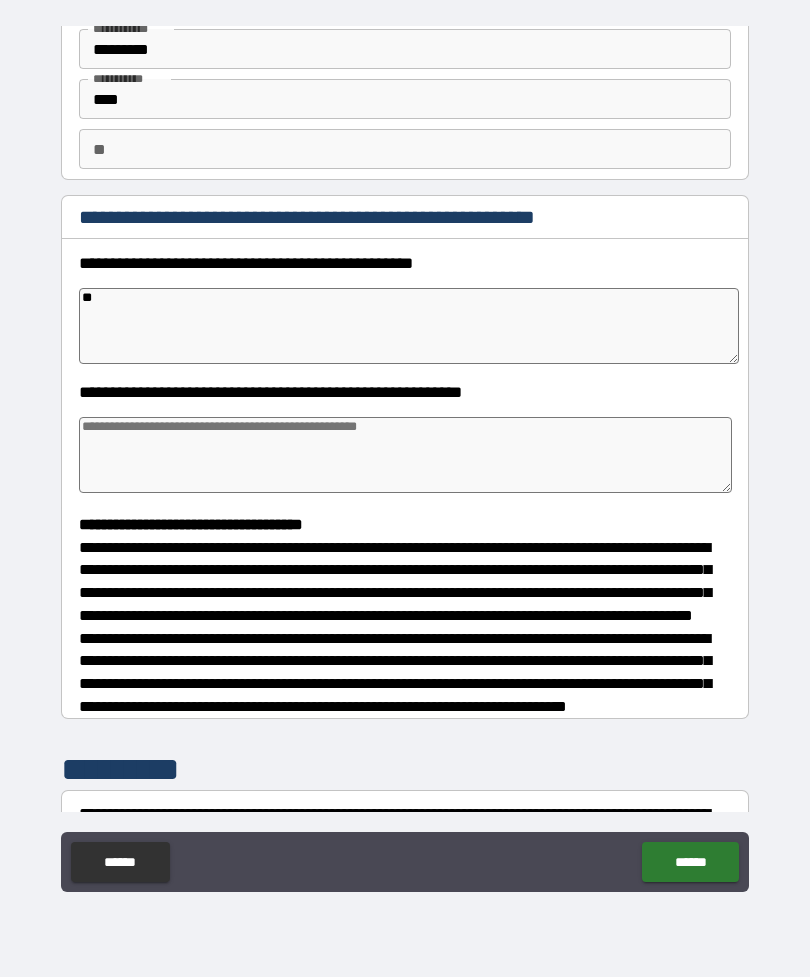 click at bounding box center (405, 455) 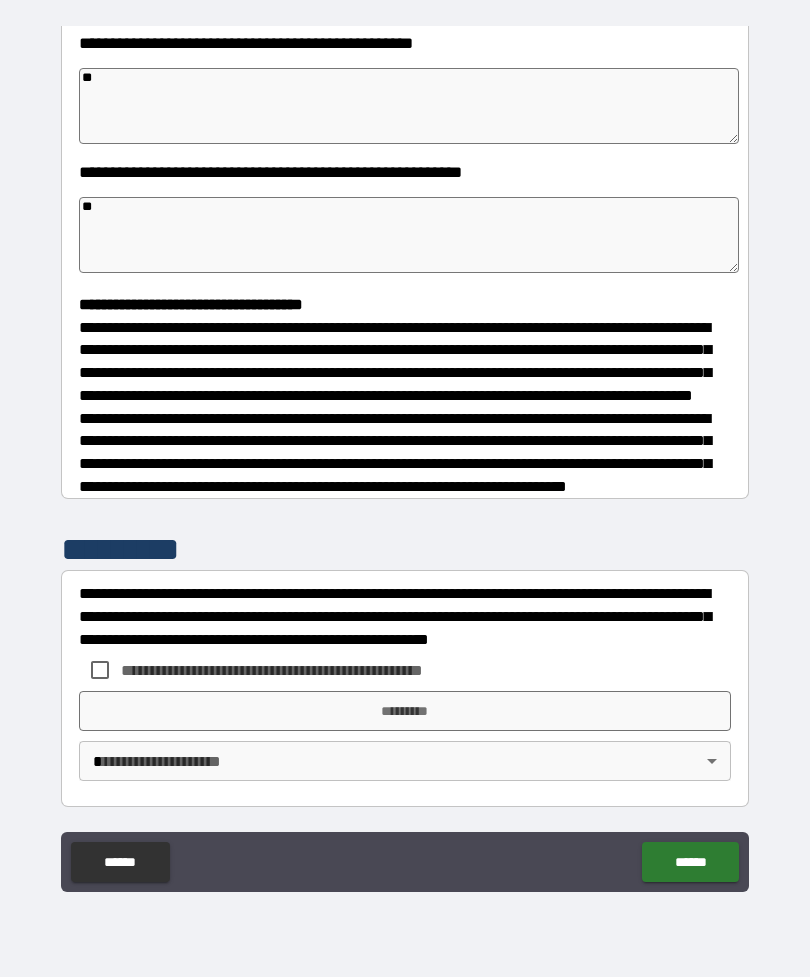 scroll, scrollTop: 348, scrollLeft: 0, axis: vertical 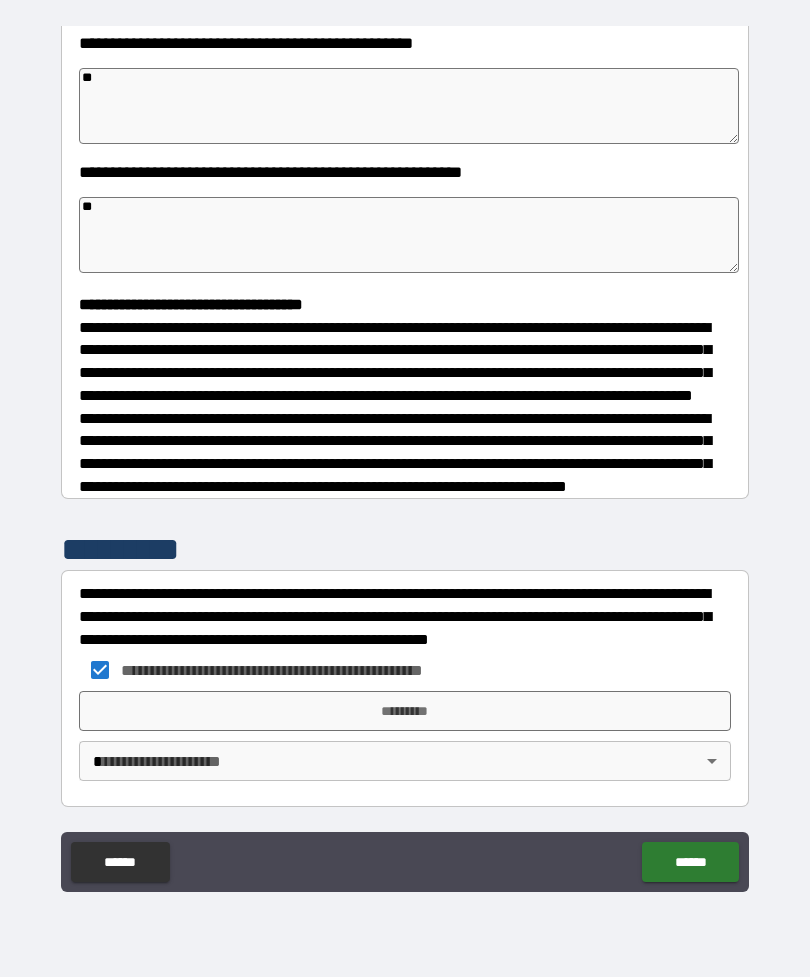 click on "*********" at bounding box center (405, 711) 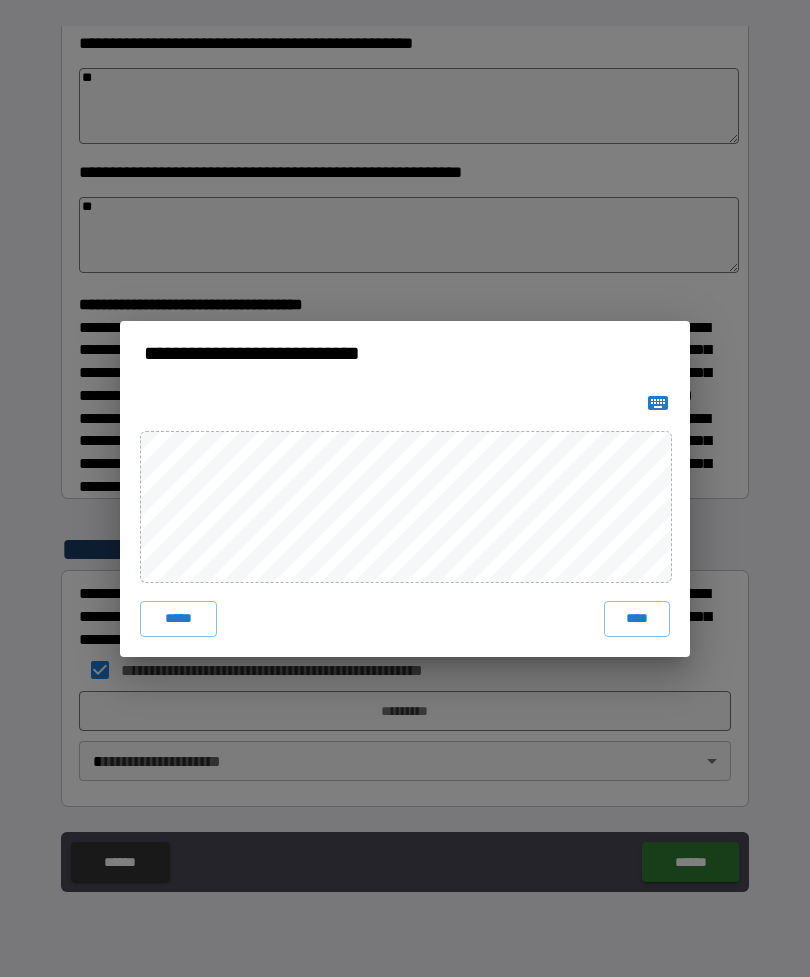 click on "****" at bounding box center [637, 619] 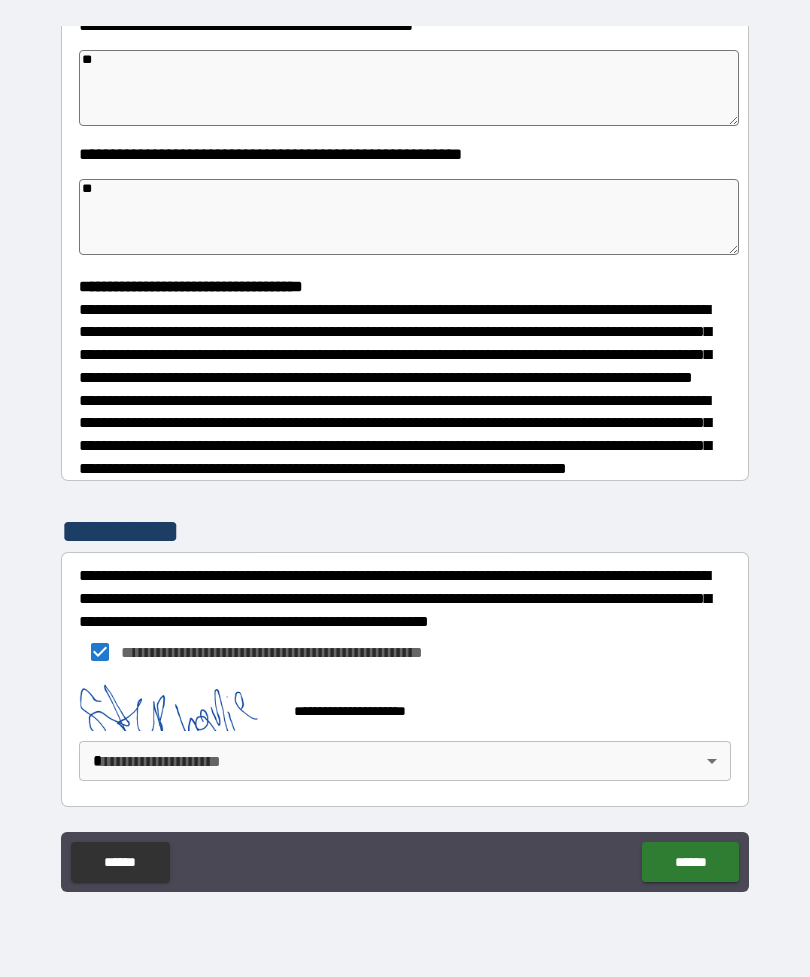 scroll, scrollTop: 365, scrollLeft: 0, axis: vertical 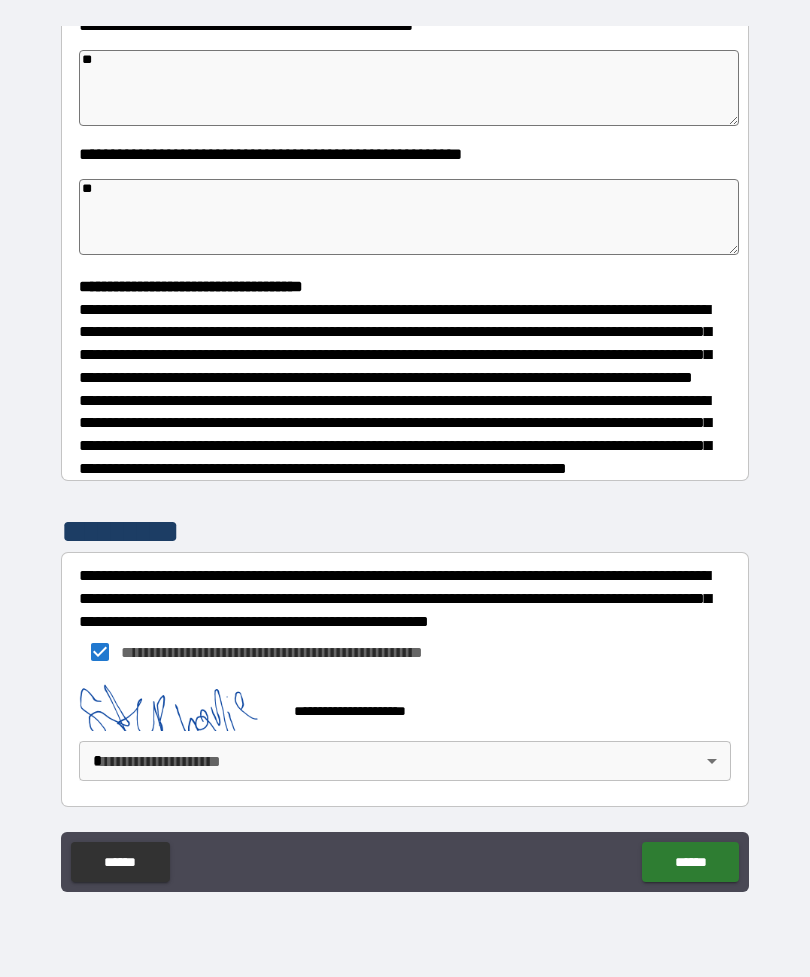 click on "**********" at bounding box center [405, 456] 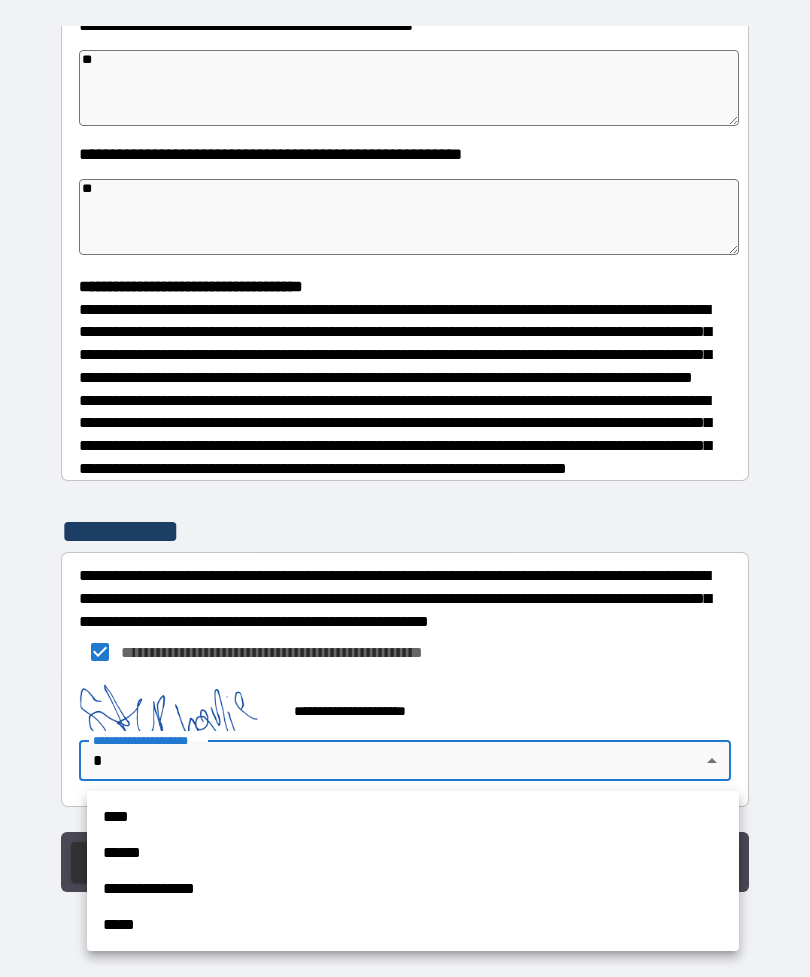 click on "****" at bounding box center (413, 817) 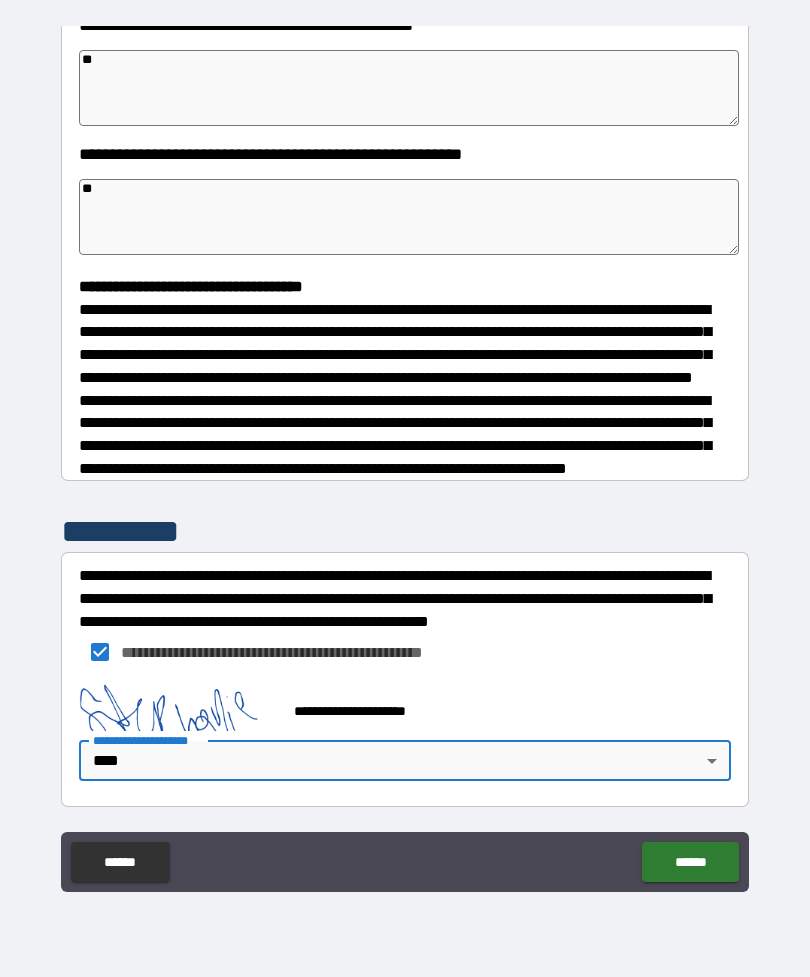 click on "******" at bounding box center [690, 862] 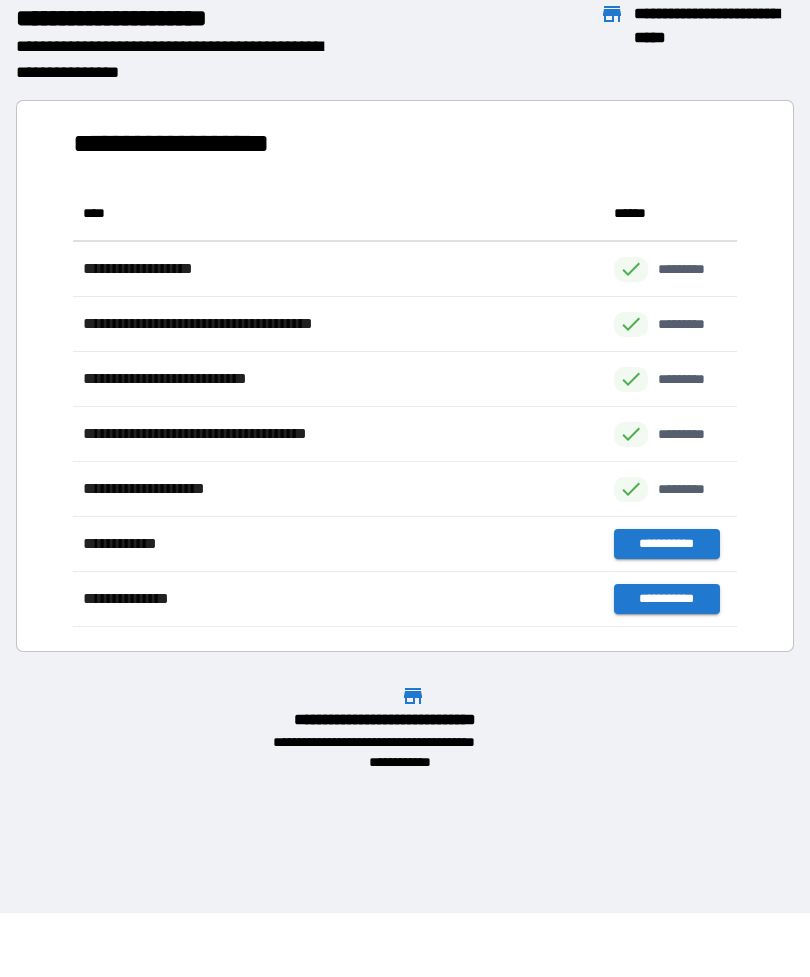 scroll, scrollTop: 441, scrollLeft: 664, axis: both 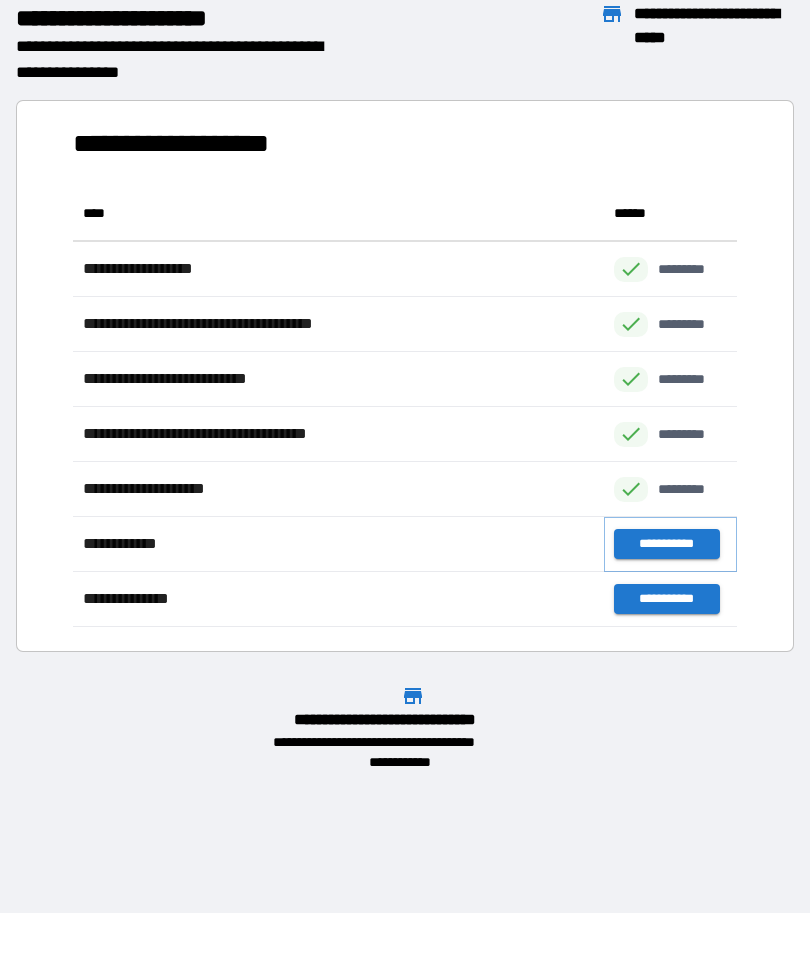 click on "**********" at bounding box center [666, 544] 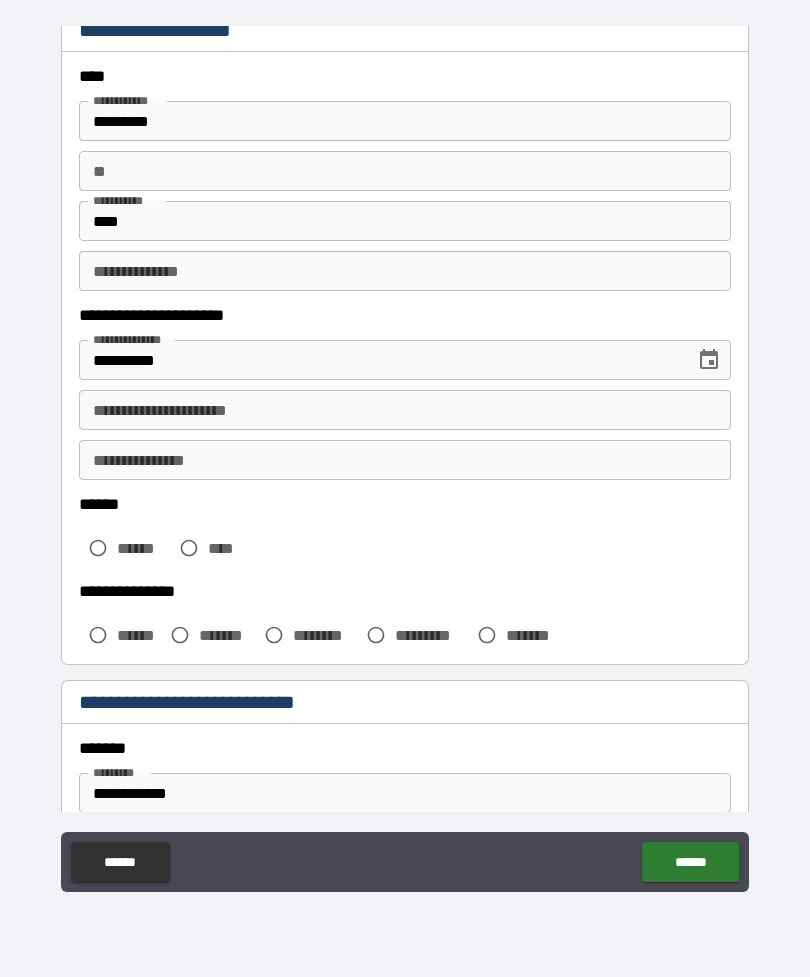 scroll, scrollTop: 78, scrollLeft: 0, axis: vertical 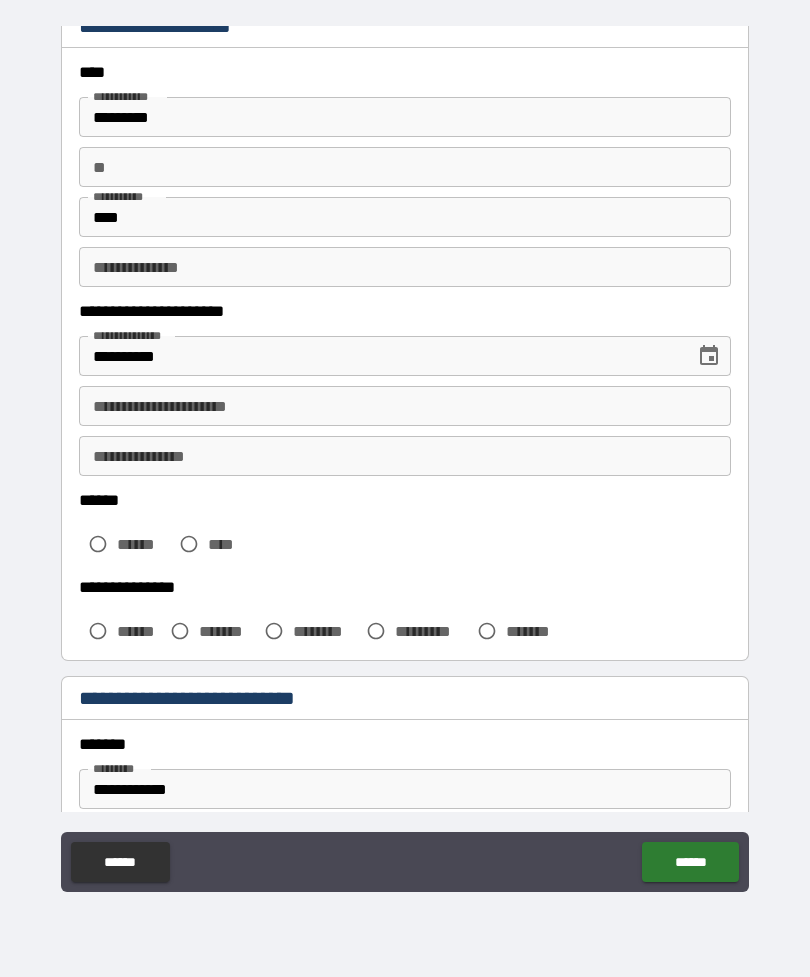 click on "****** ****** ****" at bounding box center [405, 529] 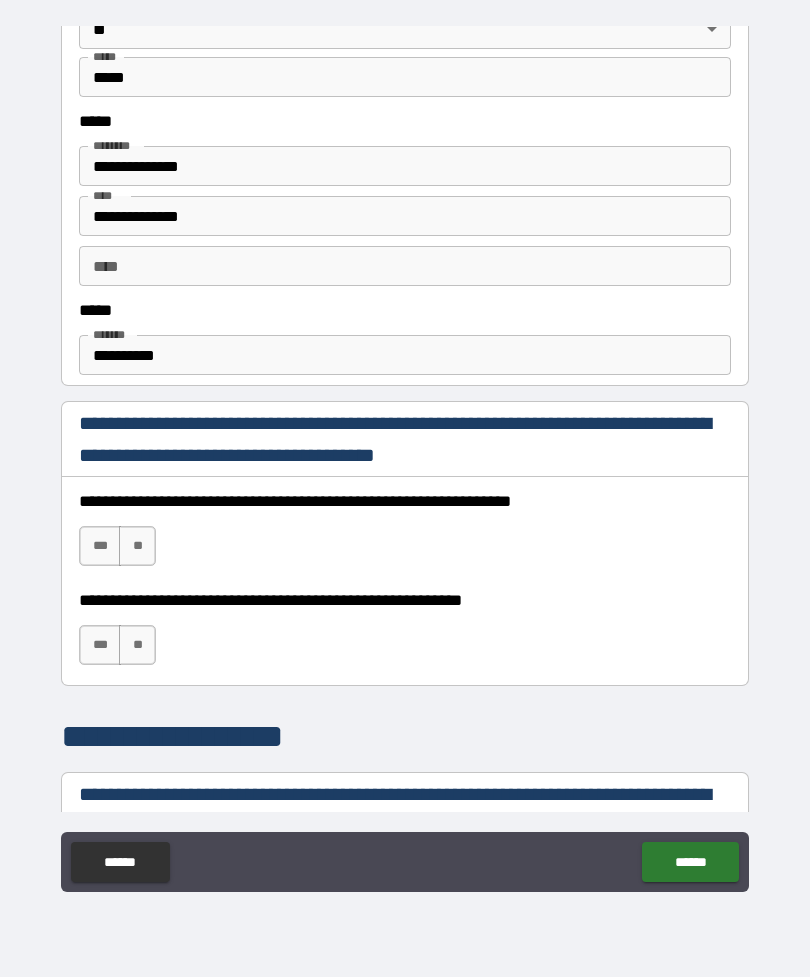 scroll, scrollTop: 1077, scrollLeft: 0, axis: vertical 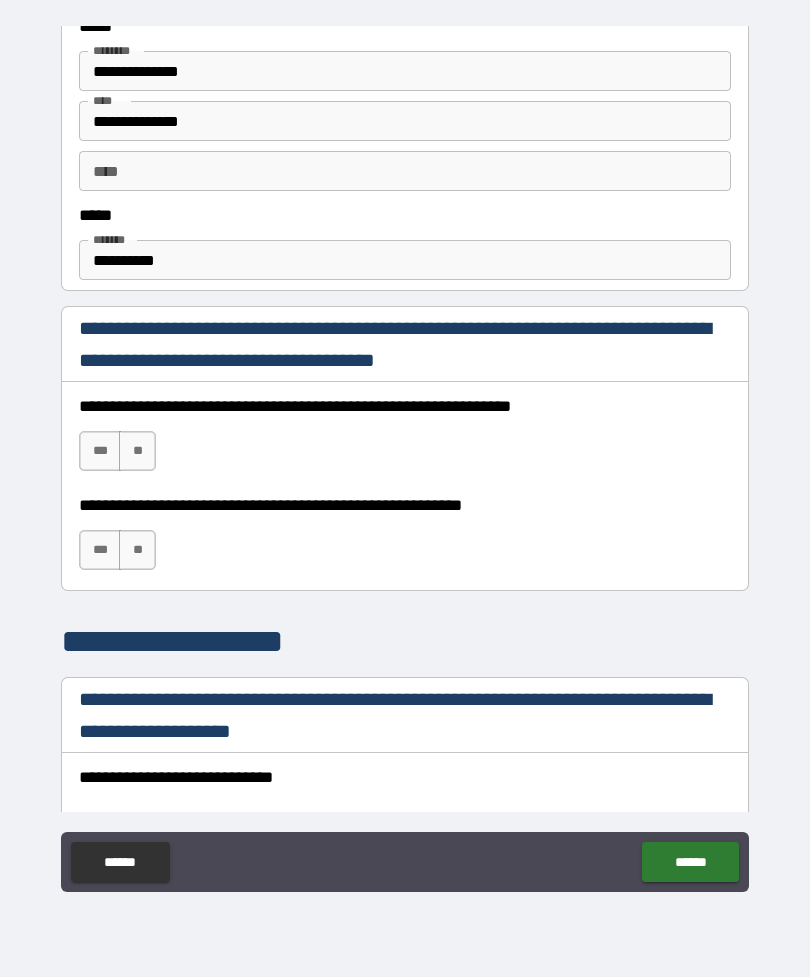 click on "***" at bounding box center [100, 451] 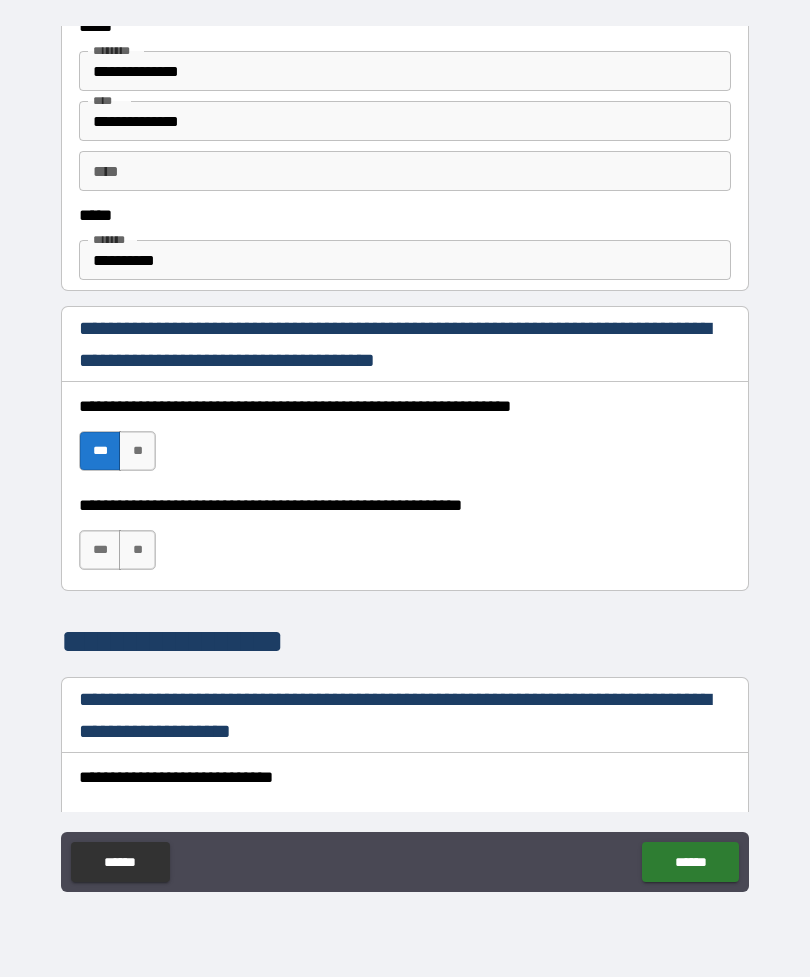 click on "***" at bounding box center (100, 550) 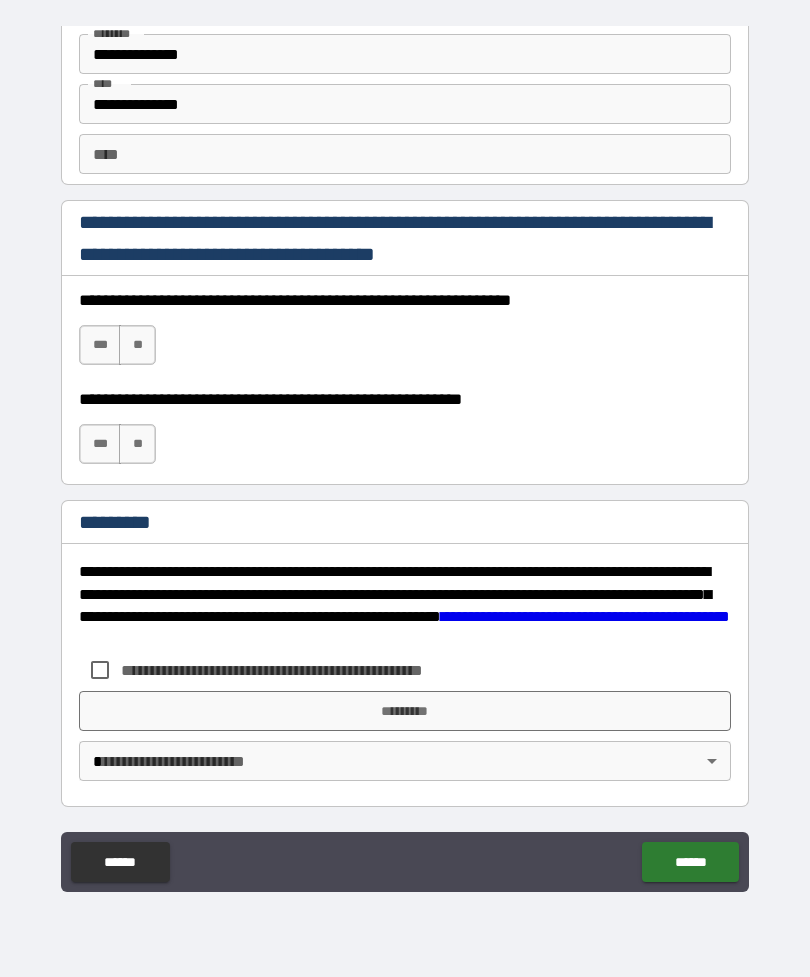 scroll, scrollTop: 2820, scrollLeft: 0, axis: vertical 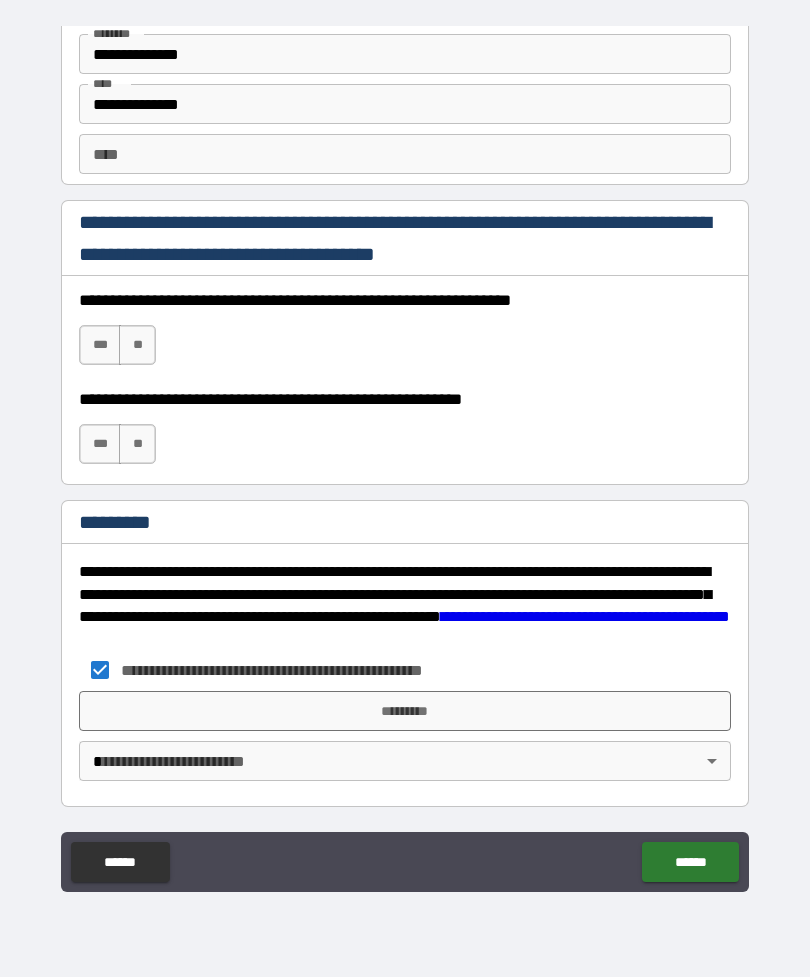 click on "*********" at bounding box center [405, 711] 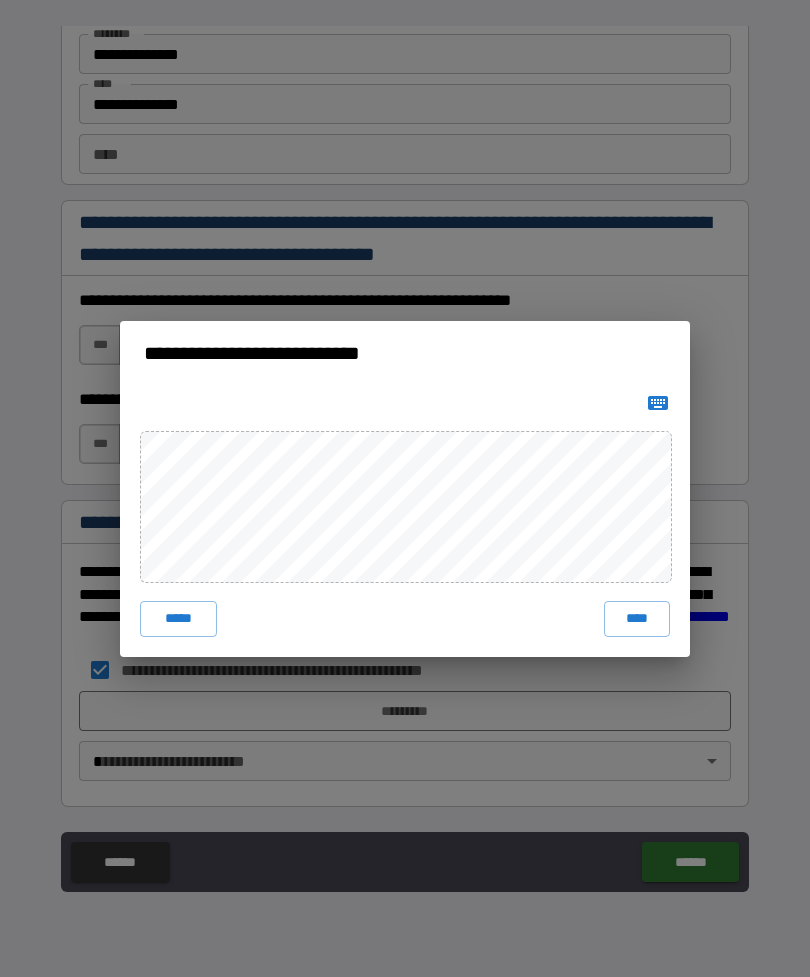 click on "****" at bounding box center [637, 619] 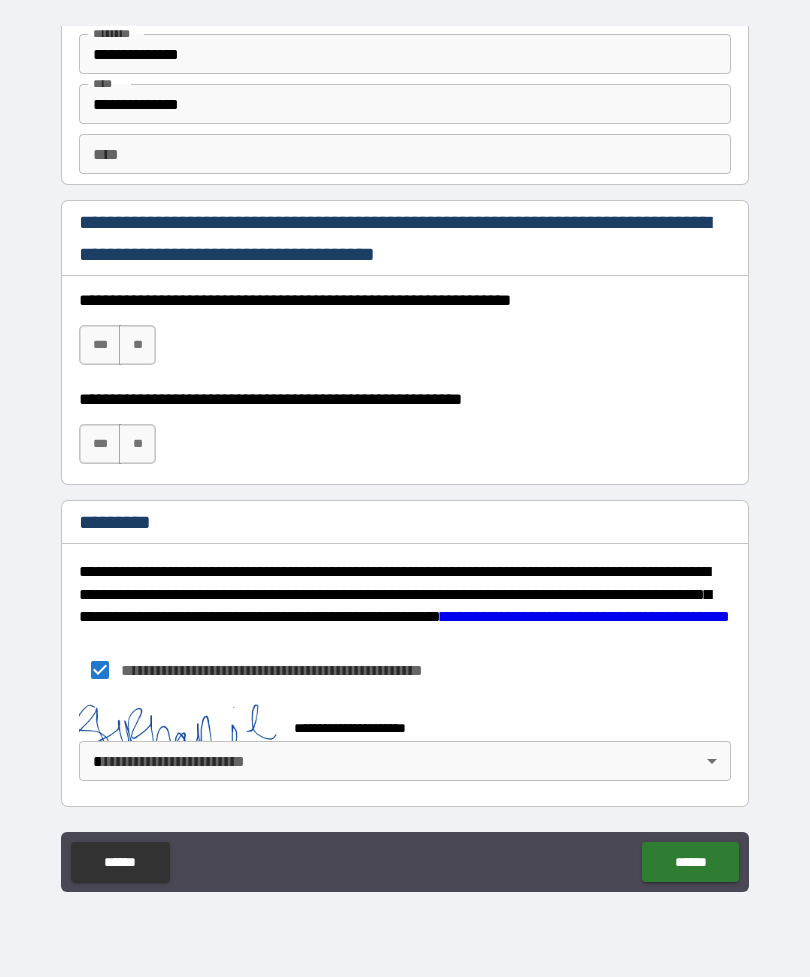 scroll, scrollTop: 2810, scrollLeft: 0, axis: vertical 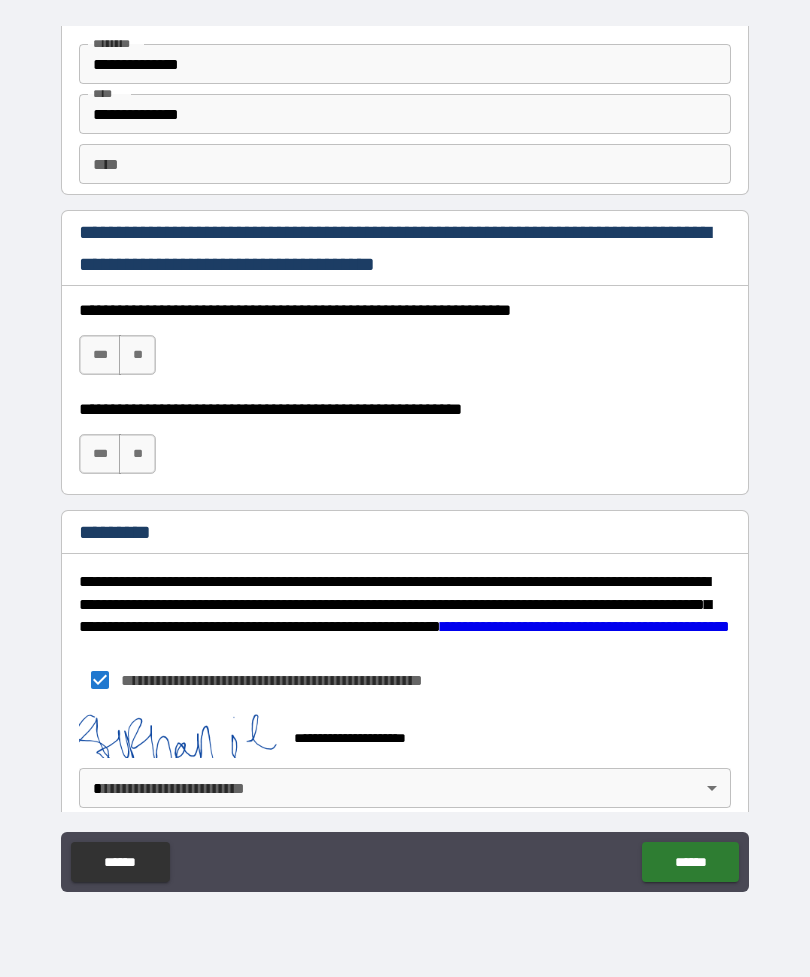 click on "**********" at bounding box center [405, 456] 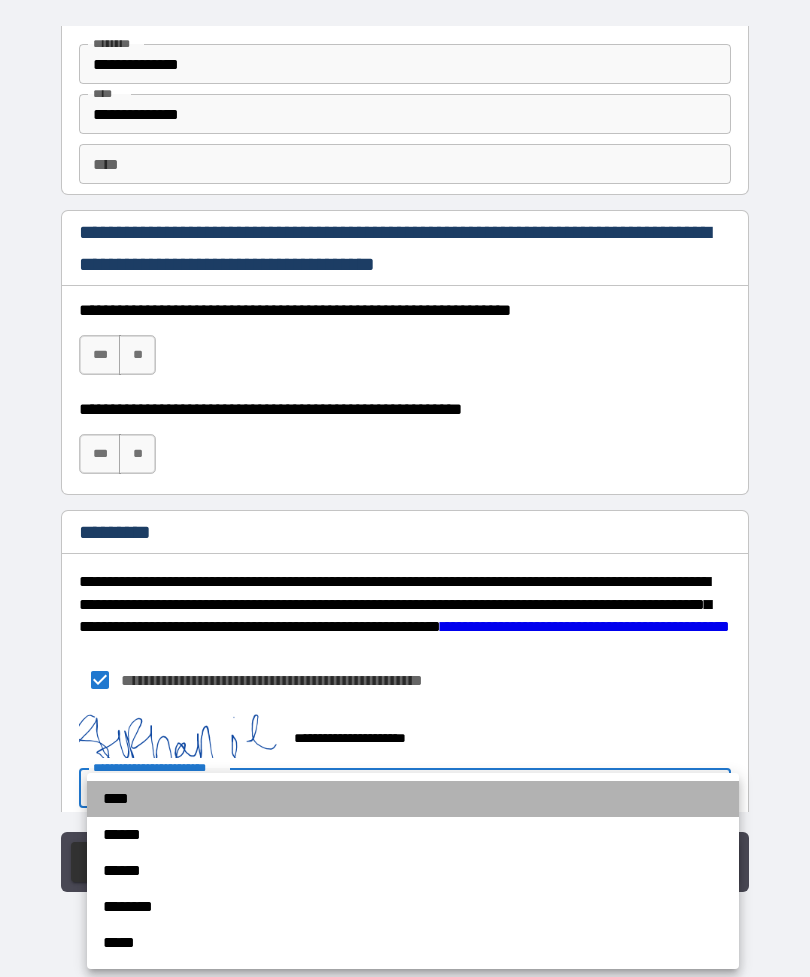 click on "****" at bounding box center [413, 799] 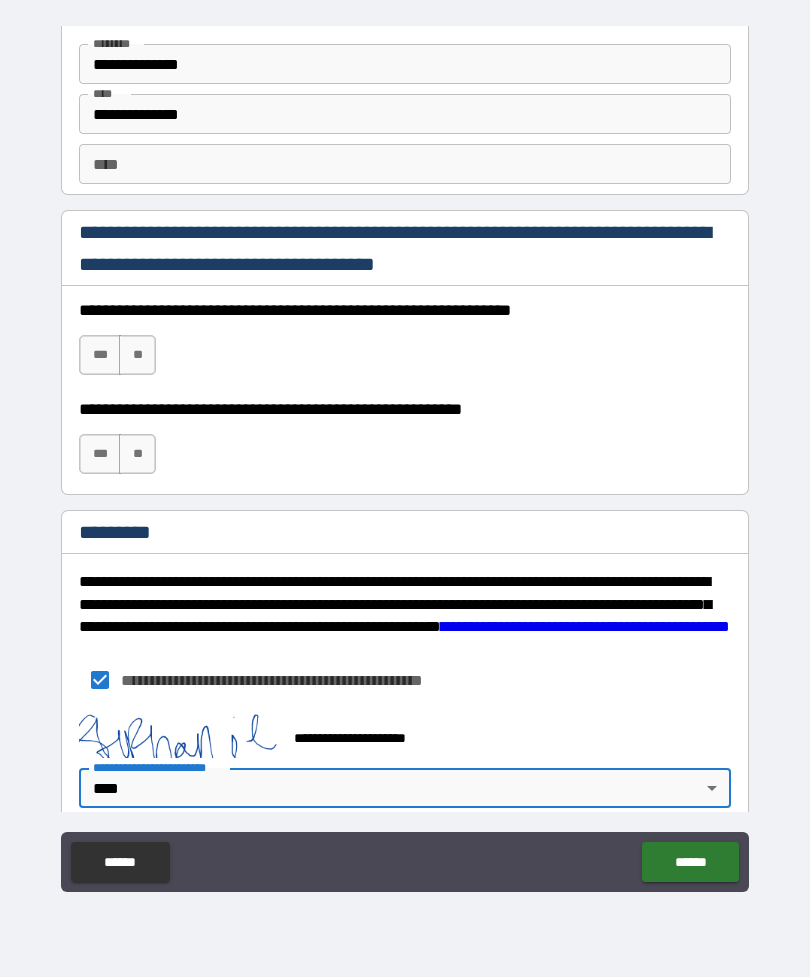 click on "******" at bounding box center (690, 862) 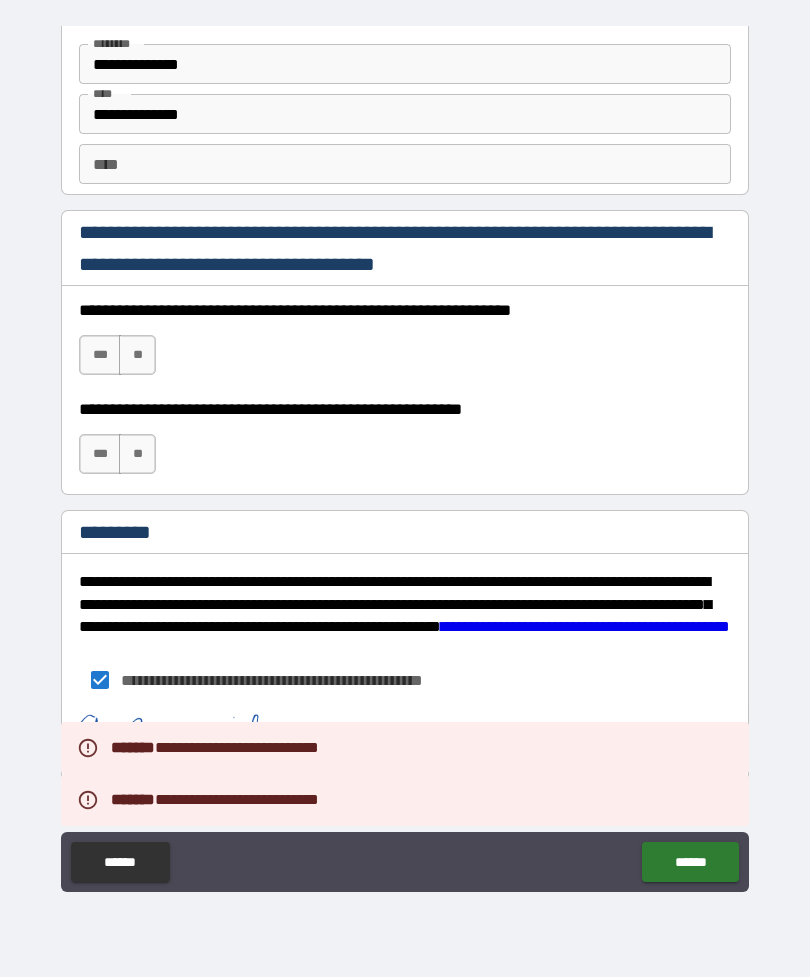 click on "******" at bounding box center [690, 862] 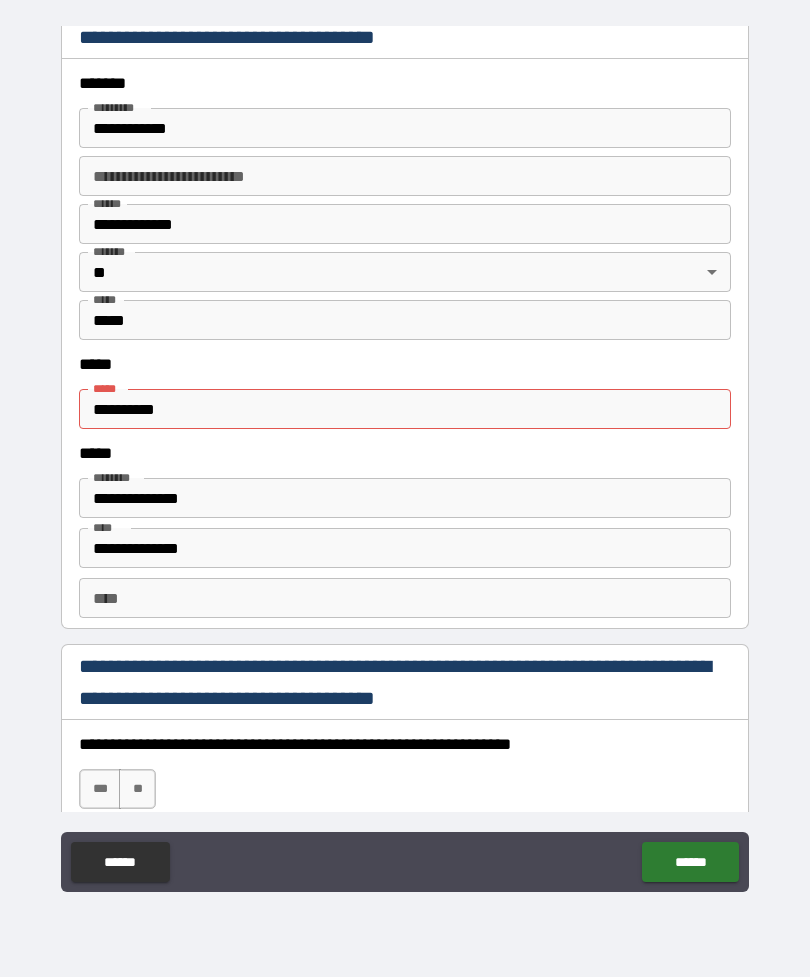 click on "******" at bounding box center (690, 862) 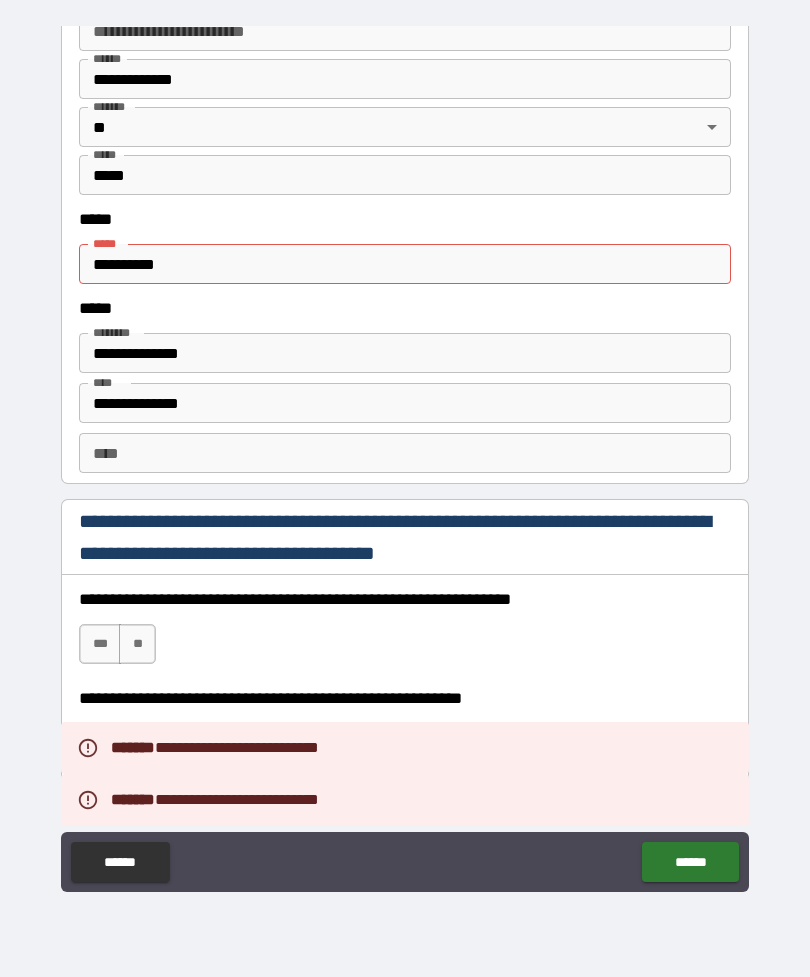 scroll, scrollTop: 2524, scrollLeft: 0, axis: vertical 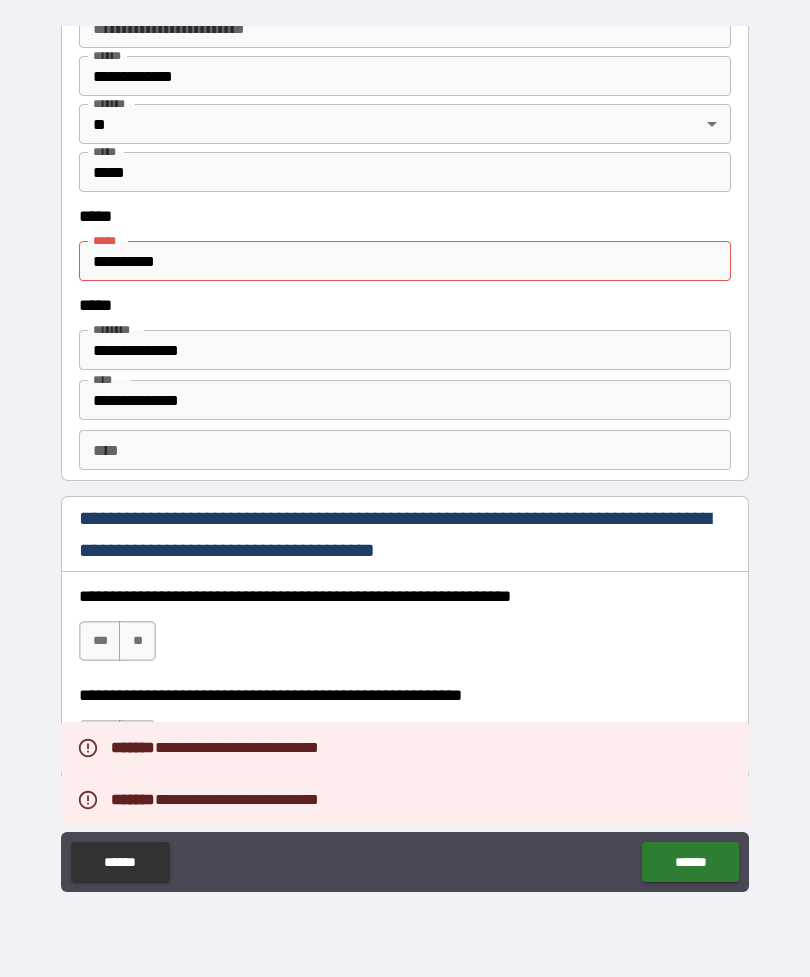 click on "**********" at bounding box center (405, 730) 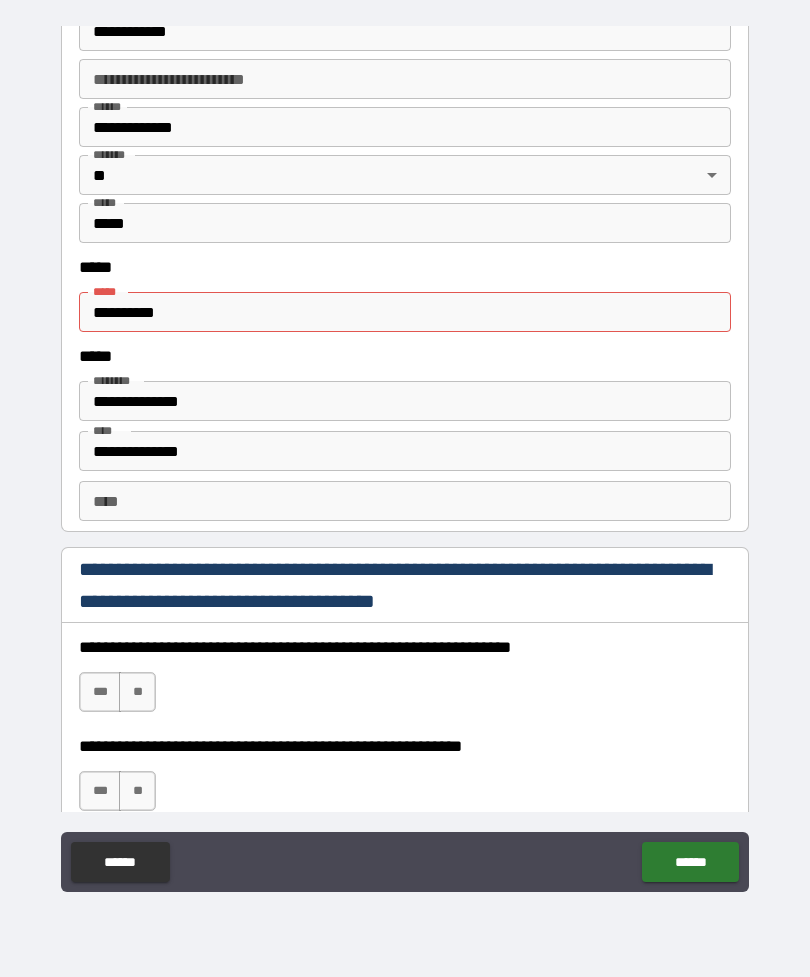 scroll, scrollTop: 2472, scrollLeft: 0, axis: vertical 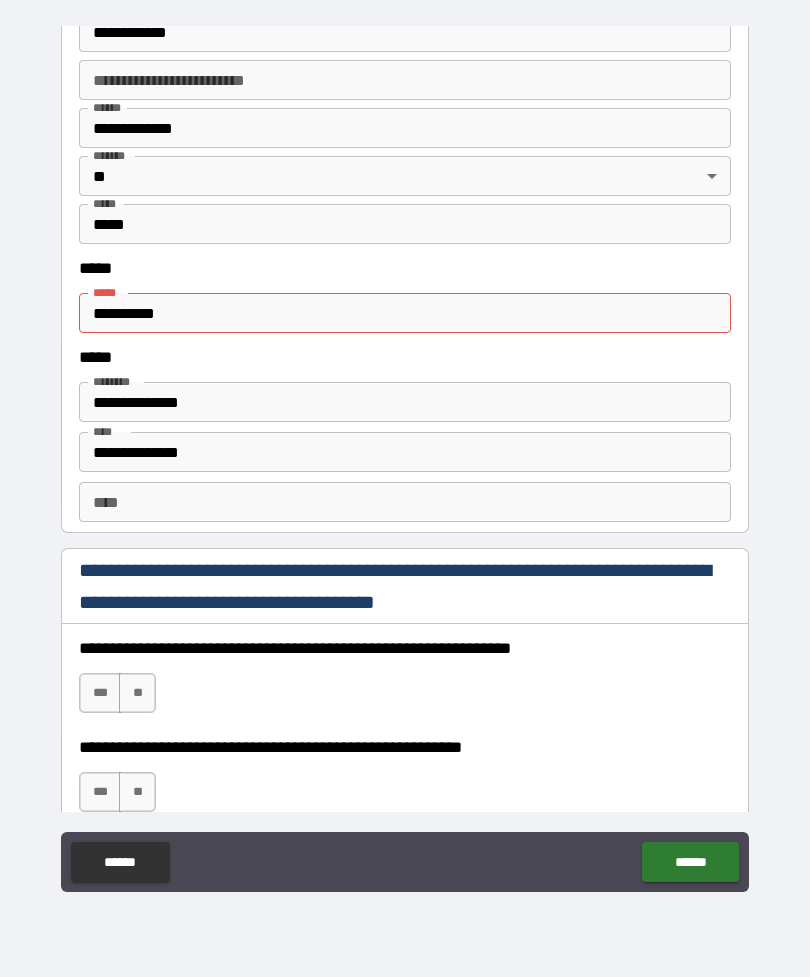 click on "**********" at bounding box center (405, 313) 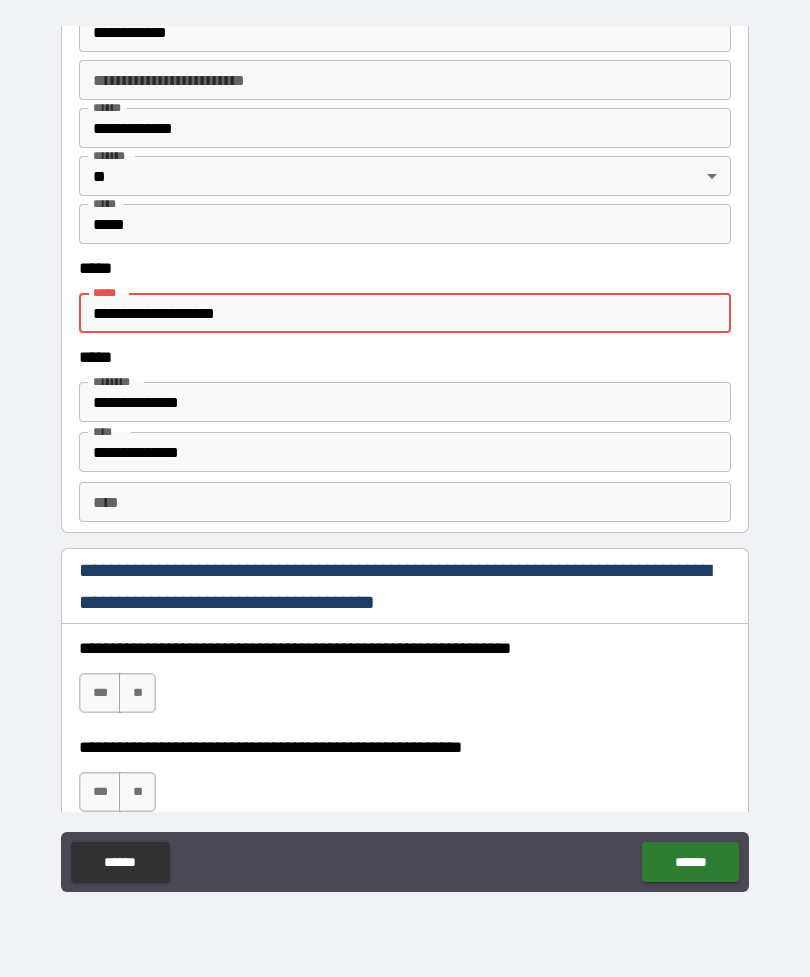 click on "**********" at bounding box center [405, 313] 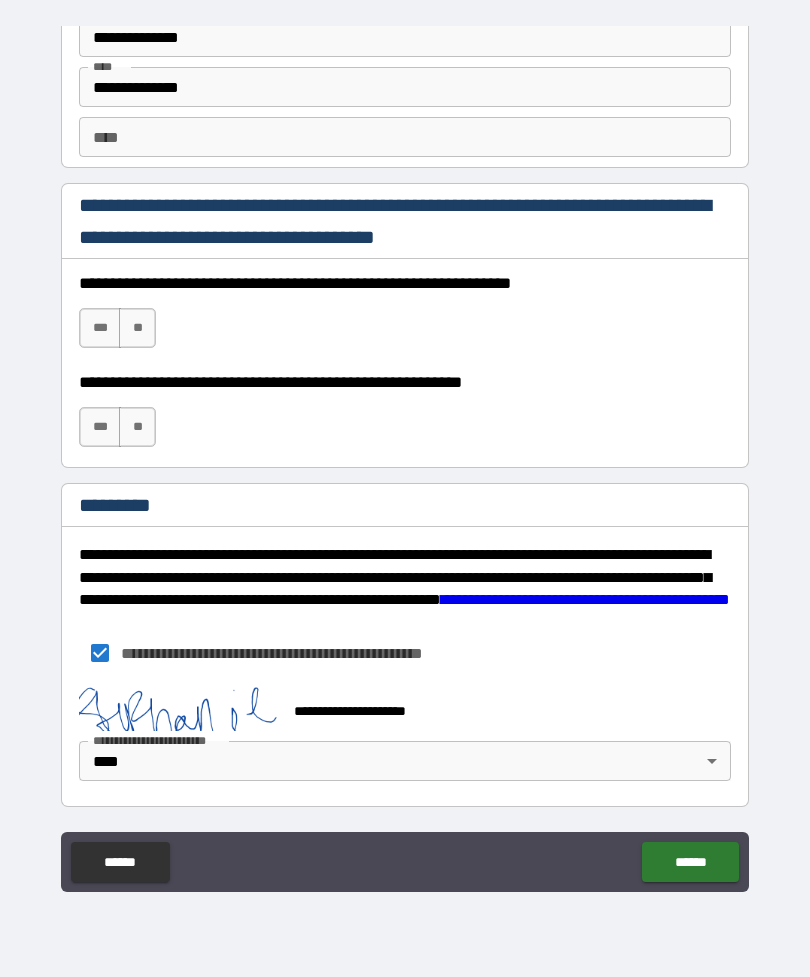 scroll, scrollTop: 2837, scrollLeft: 0, axis: vertical 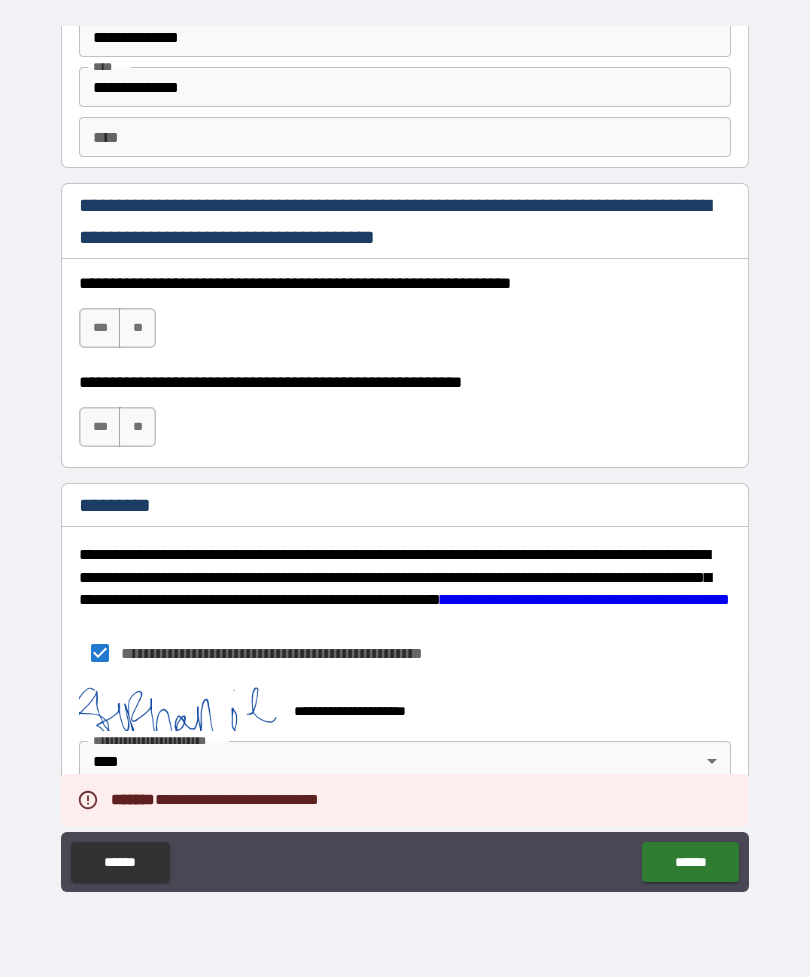 click on "******" at bounding box center (690, 862) 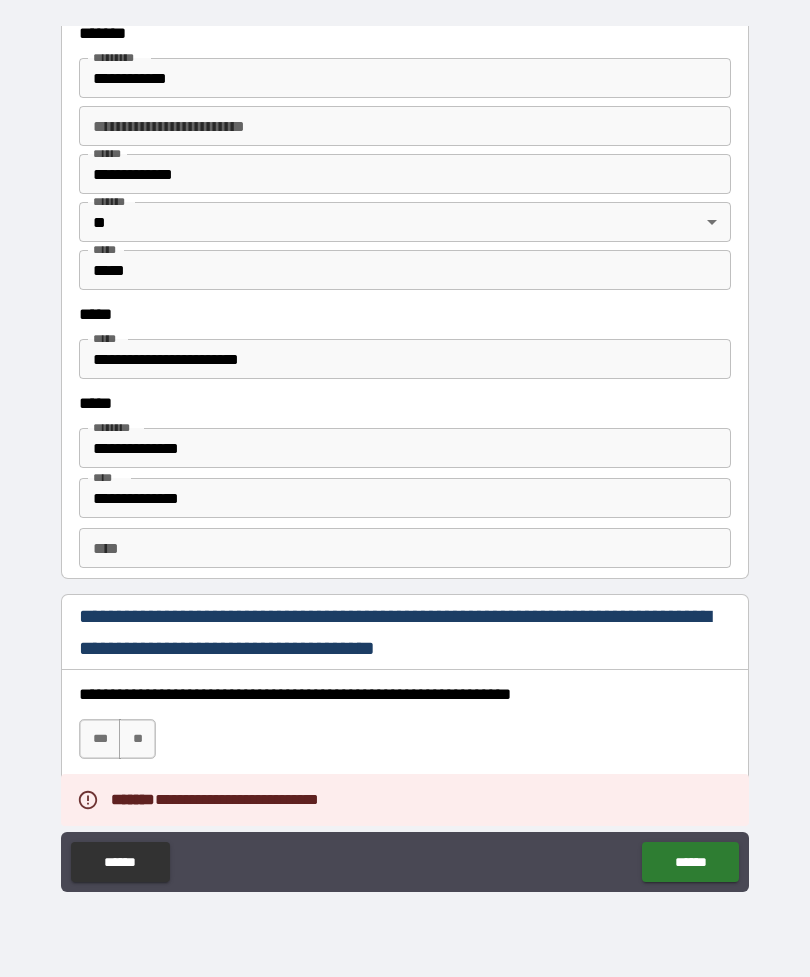 click on "******   ******" at bounding box center [405, 862] 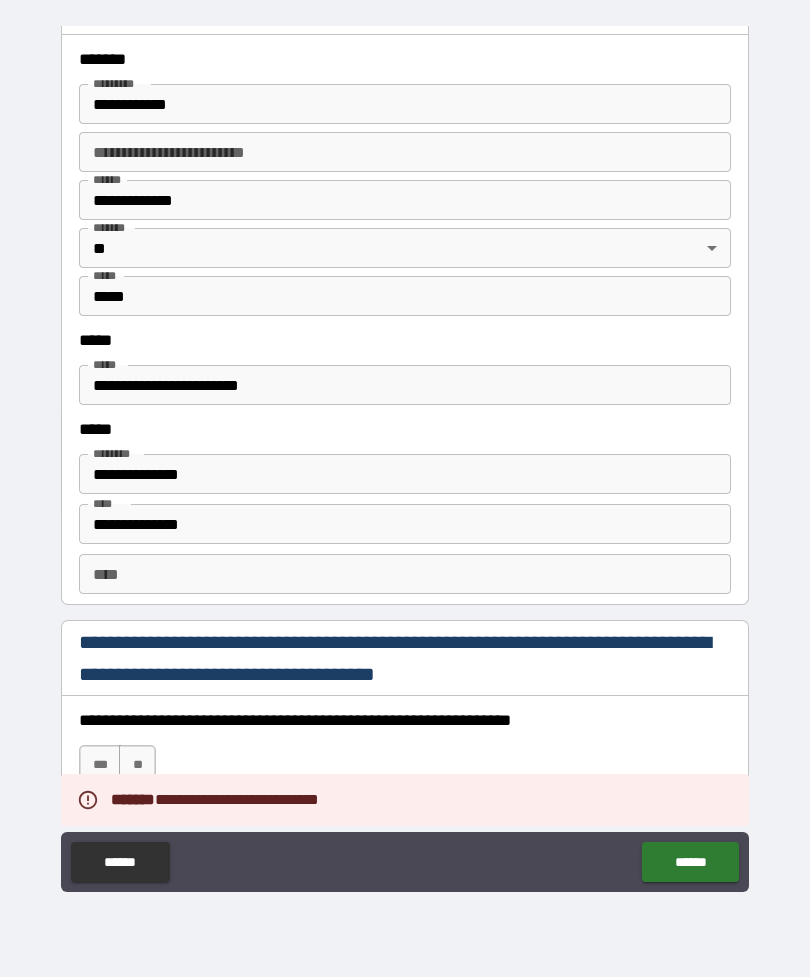scroll, scrollTop: 2388, scrollLeft: 0, axis: vertical 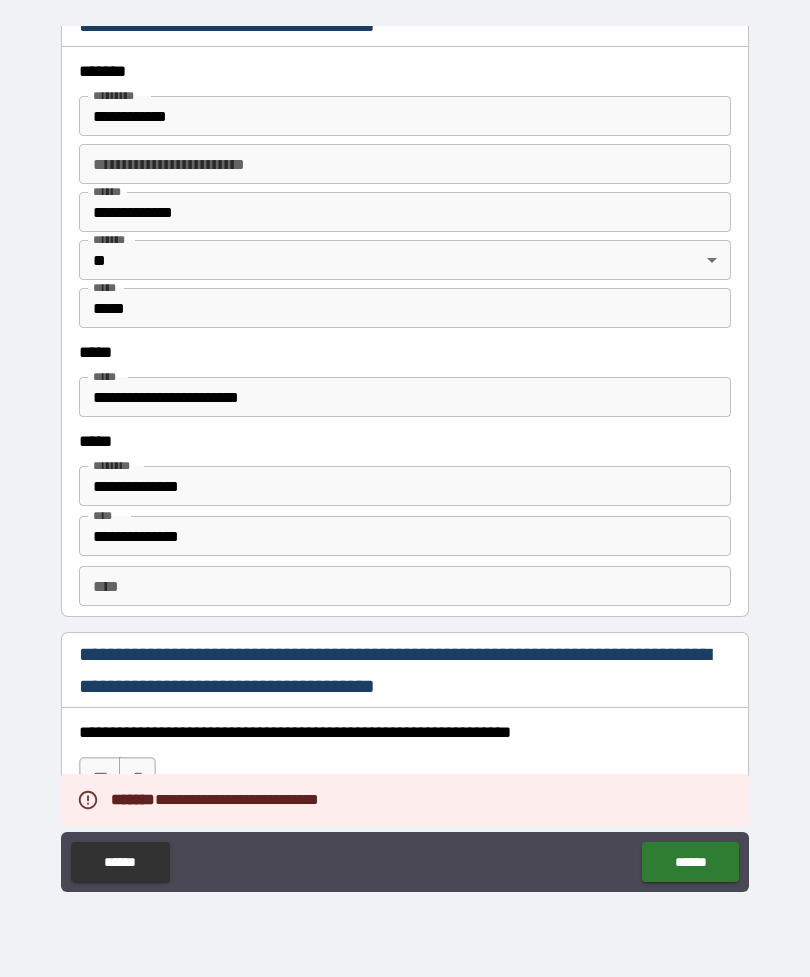 click on "**********" at bounding box center (405, 397) 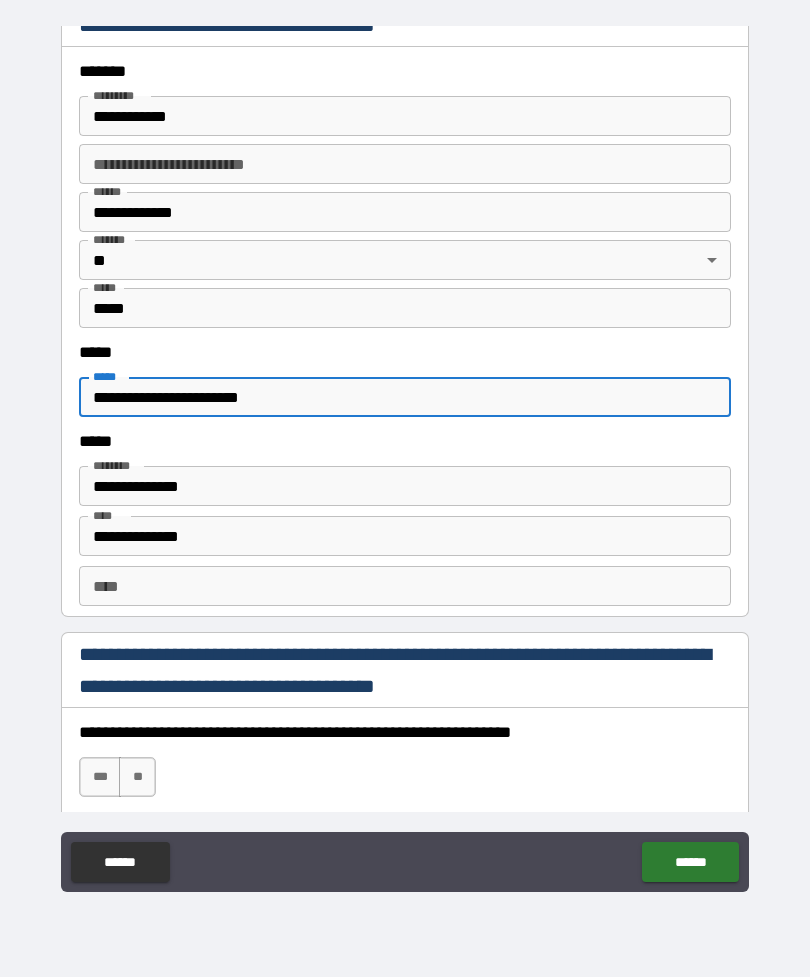 click on "**********" at bounding box center [405, 397] 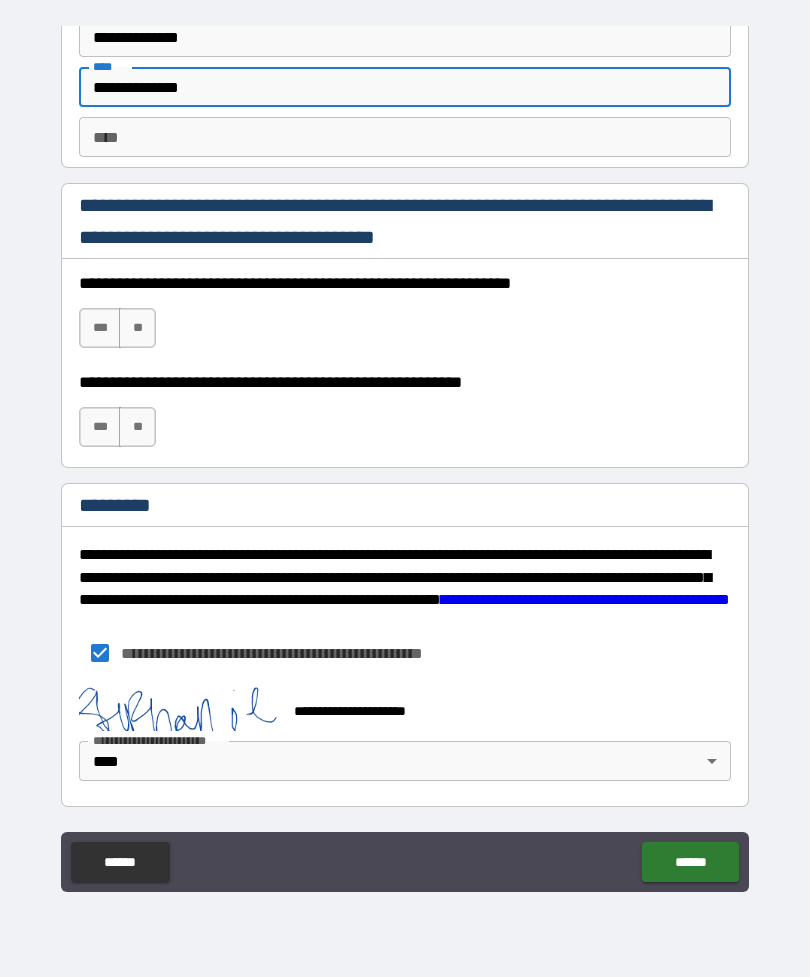 scroll, scrollTop: 2837, scrollLeft: 0, axis: vertical 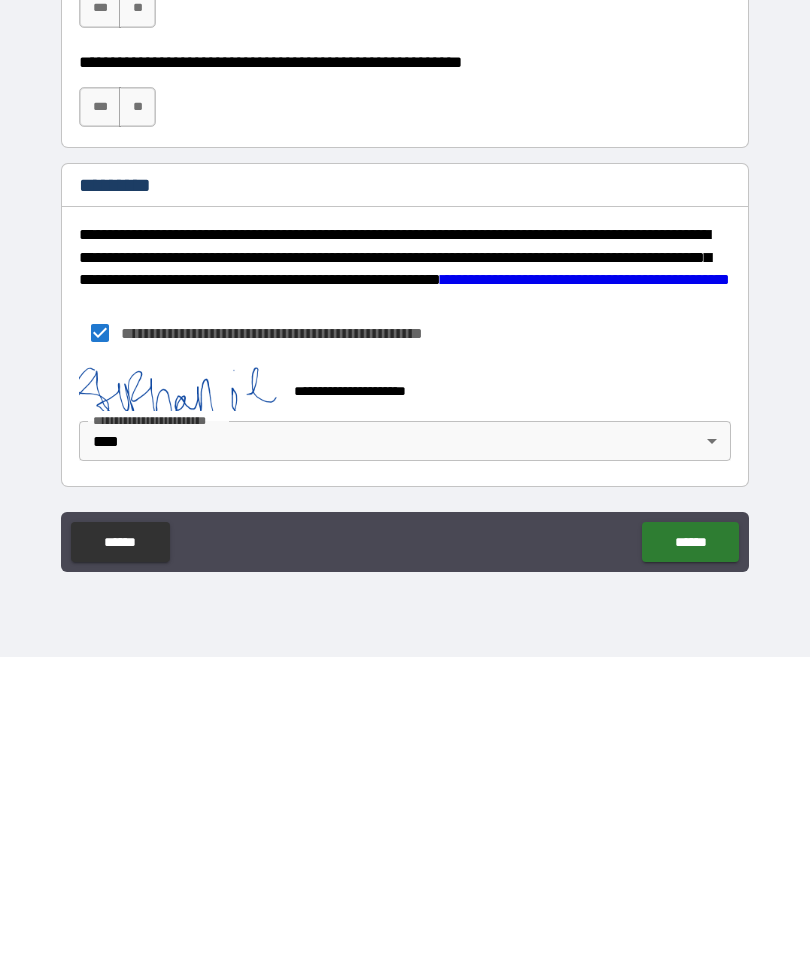 click on "******" at bounding box center (690, 862) 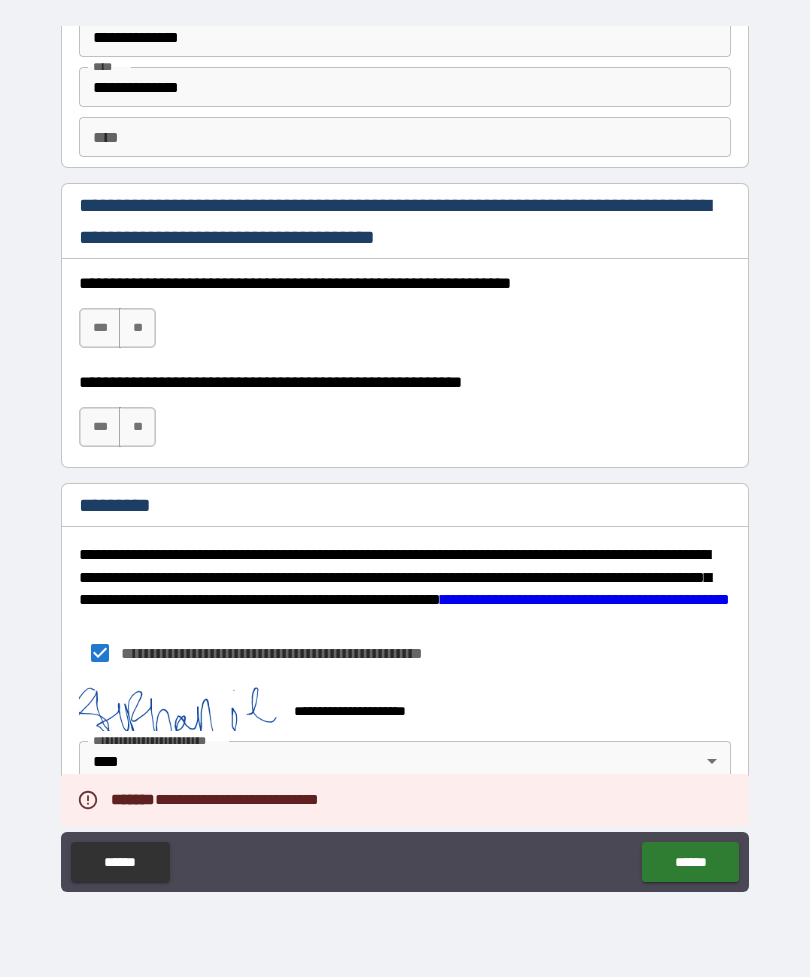 click on "******" at bounding box center [690, 862] 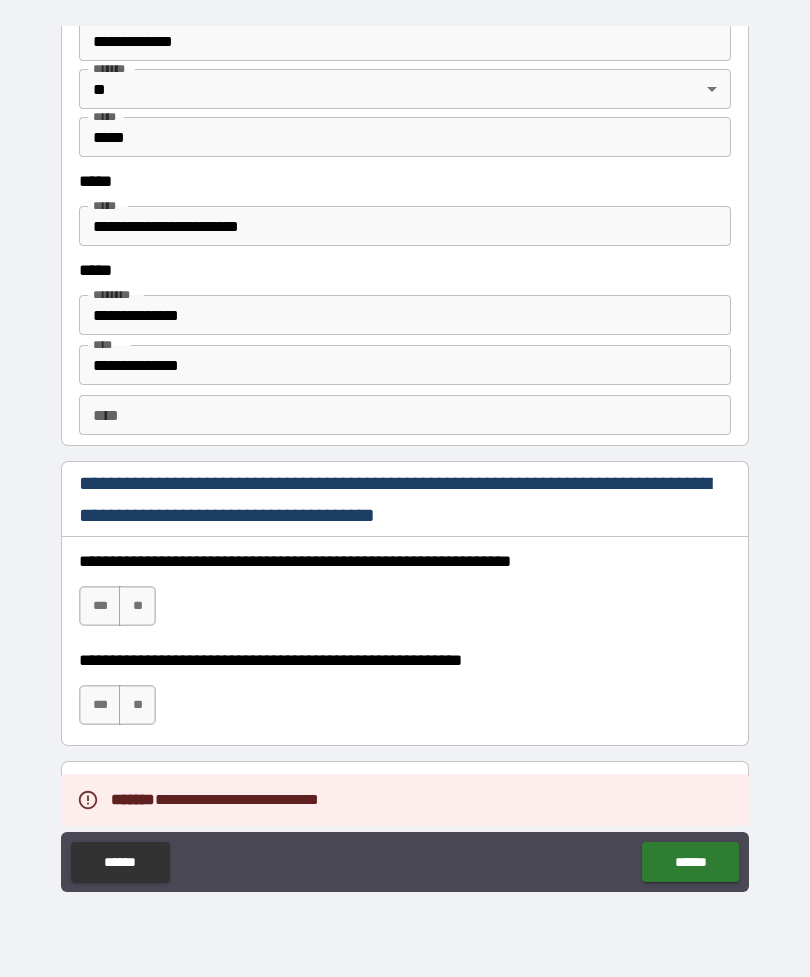 scroll, scrollTop: 2555, scrollLeft: 0, axis: vertical 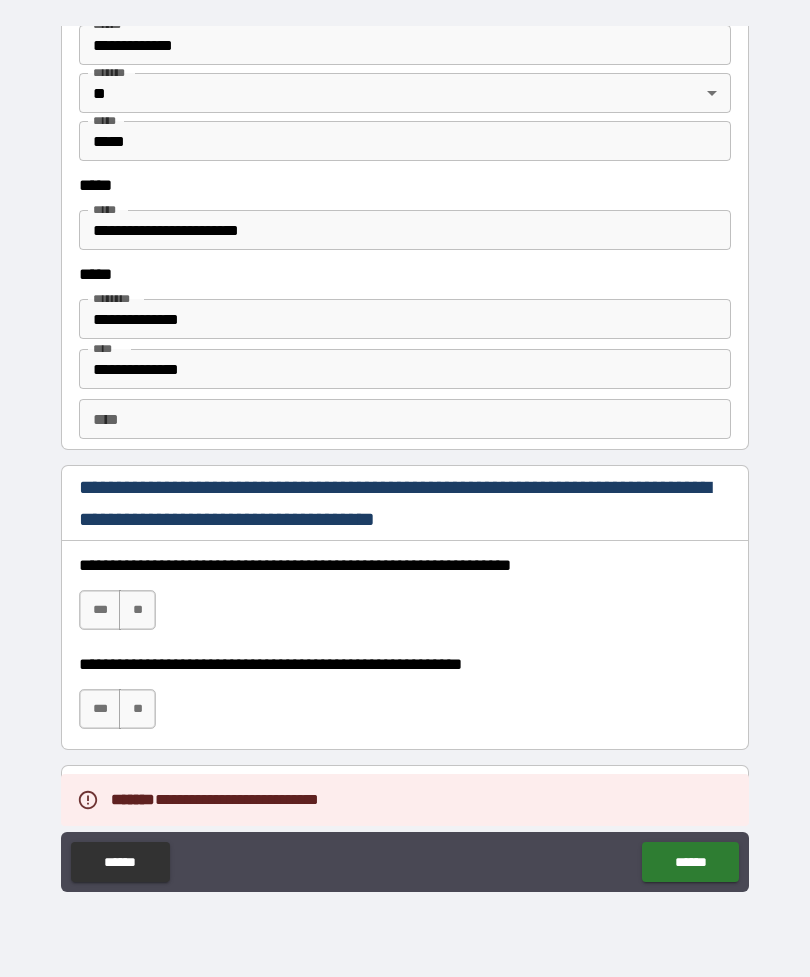 click on "**********" at bounding box center [405, 230] 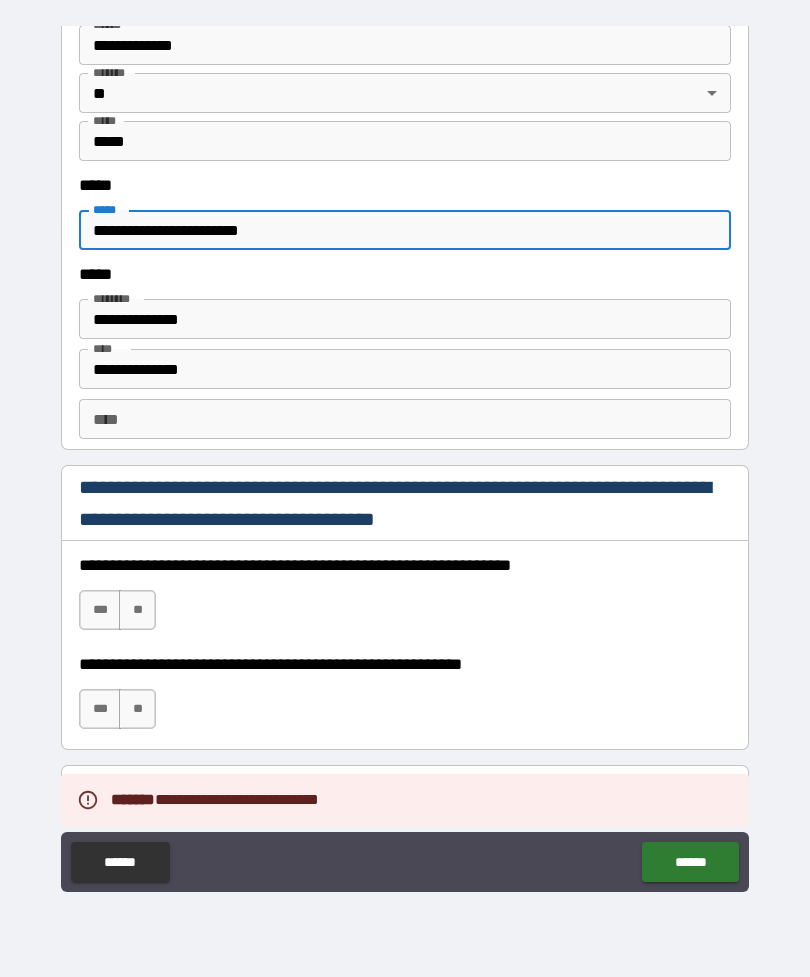 click on "**********" at bounding box center (405, 230) 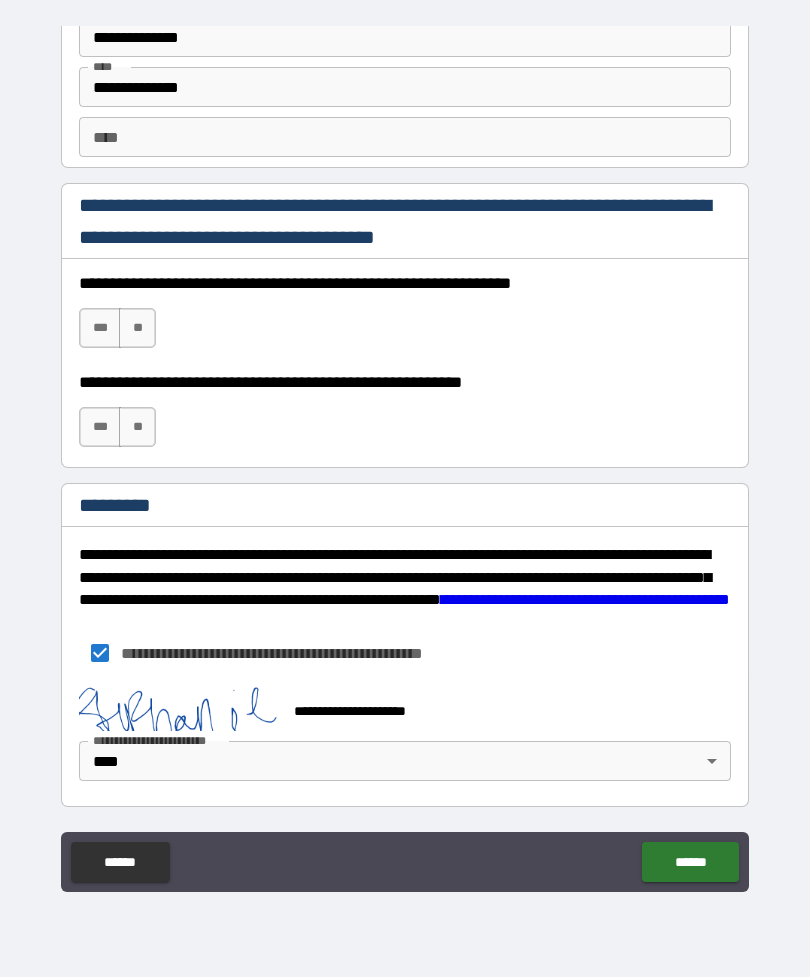 scroll, scrollTop: 2837, scrollLeft: 0, axis: vertical 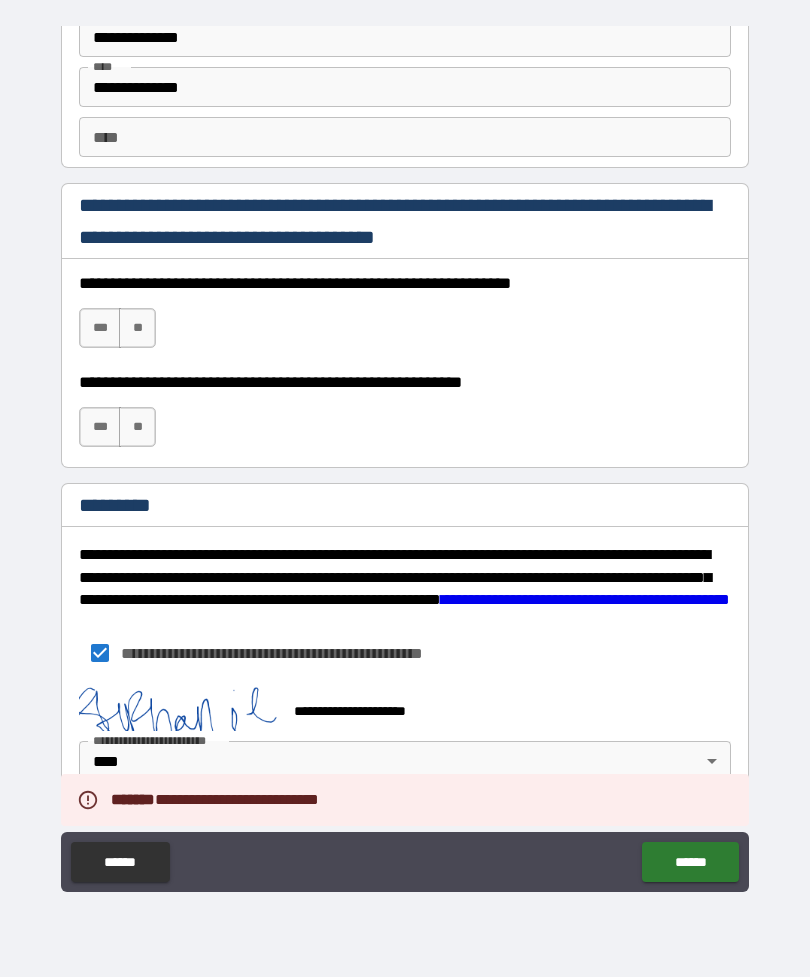 click on "******" 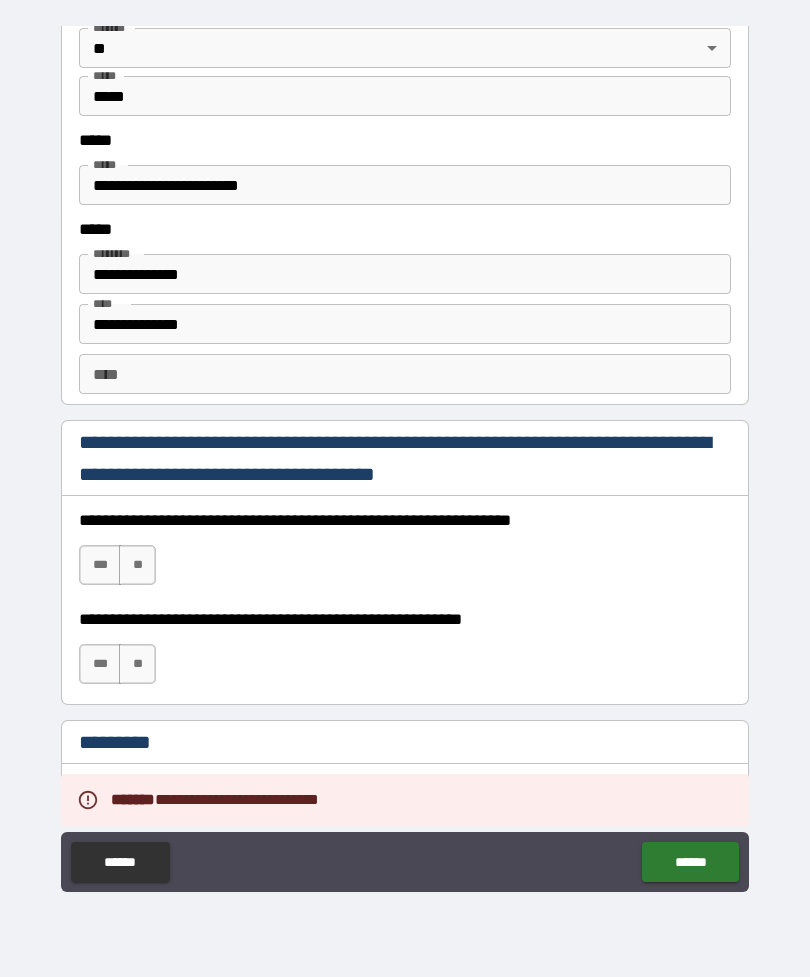 scroll, scrollTop: 2613, scrollLeft: 0, axis: vertical 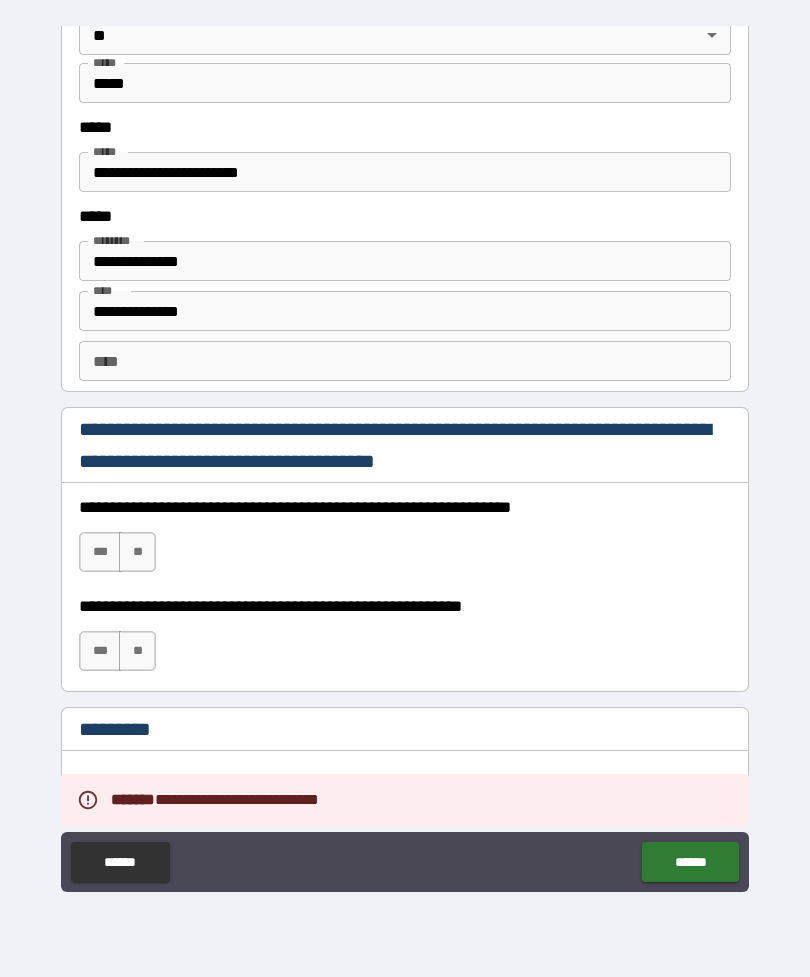 click on "**********" at bounding box center [405, 172] 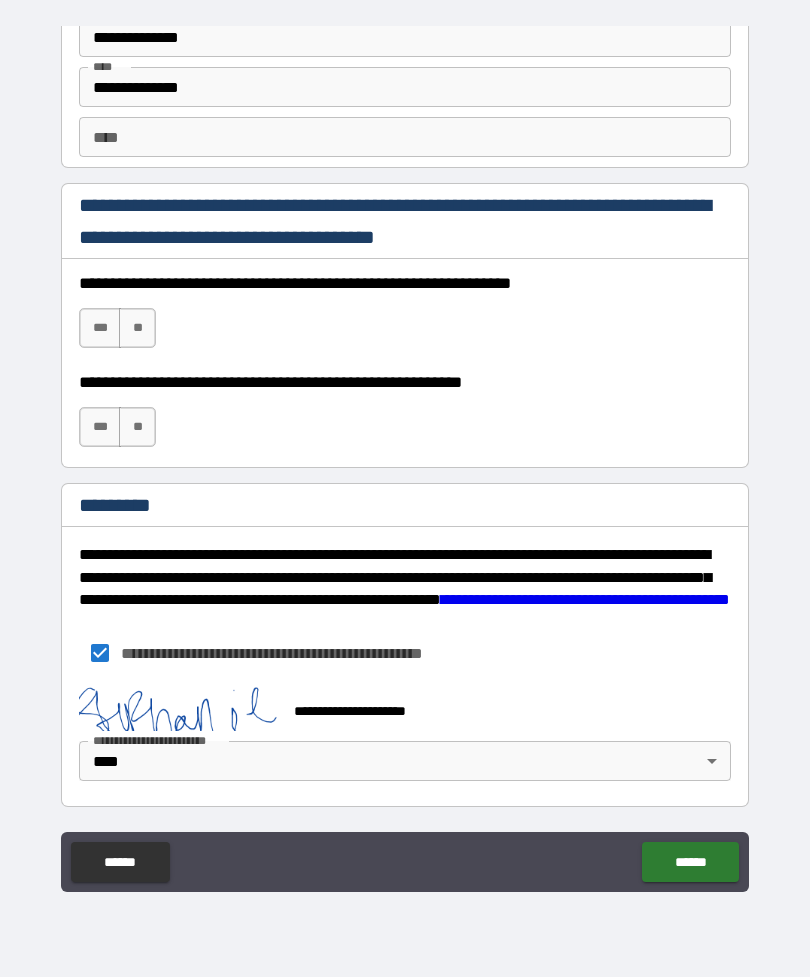 scroll, scrollTop: 2837, scrollLeft: 0, axis: vertical 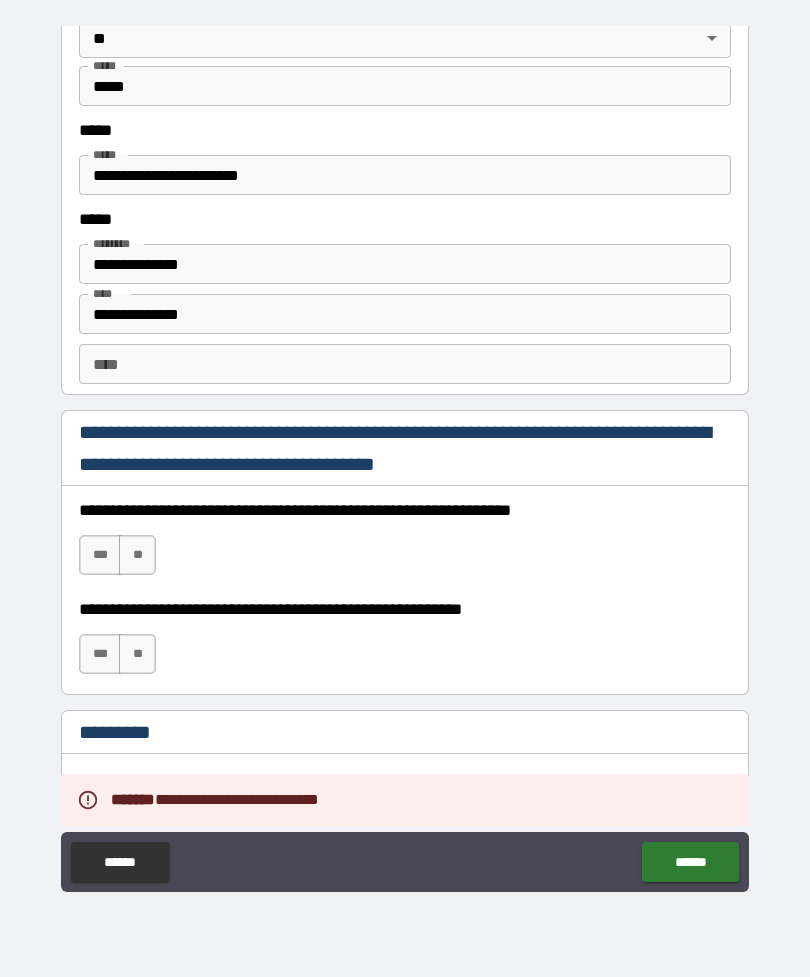 click on "**********" at bounding box center (405, 175) 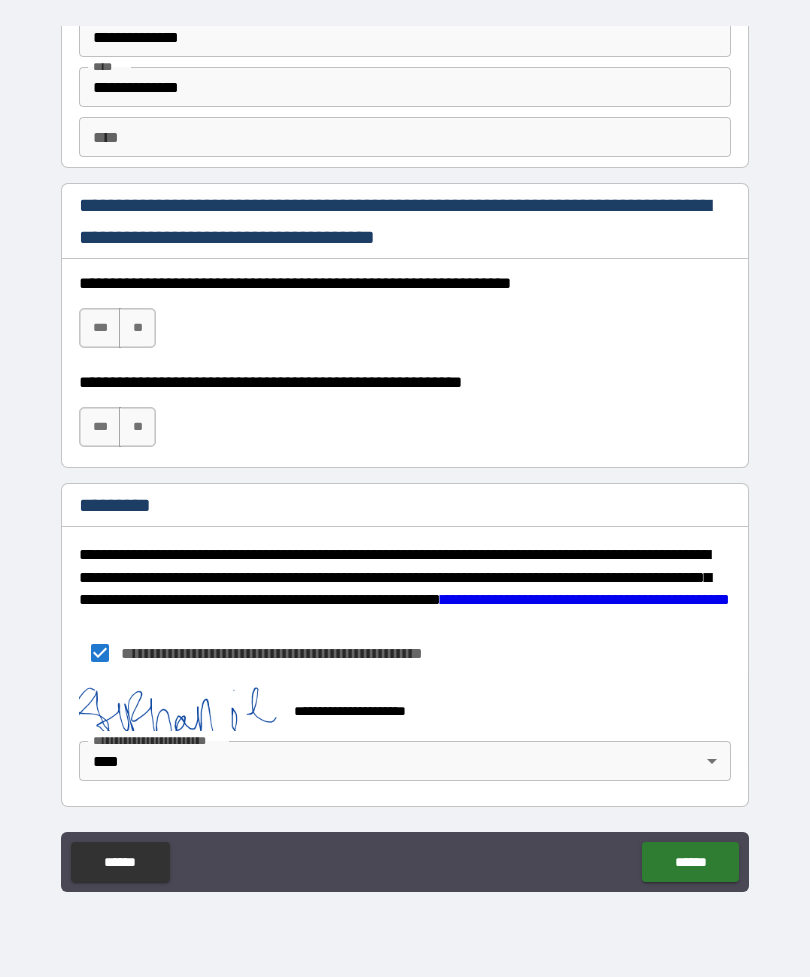 scroll, scrollTop: 2837, scrollLeft: 0, axis: vertical 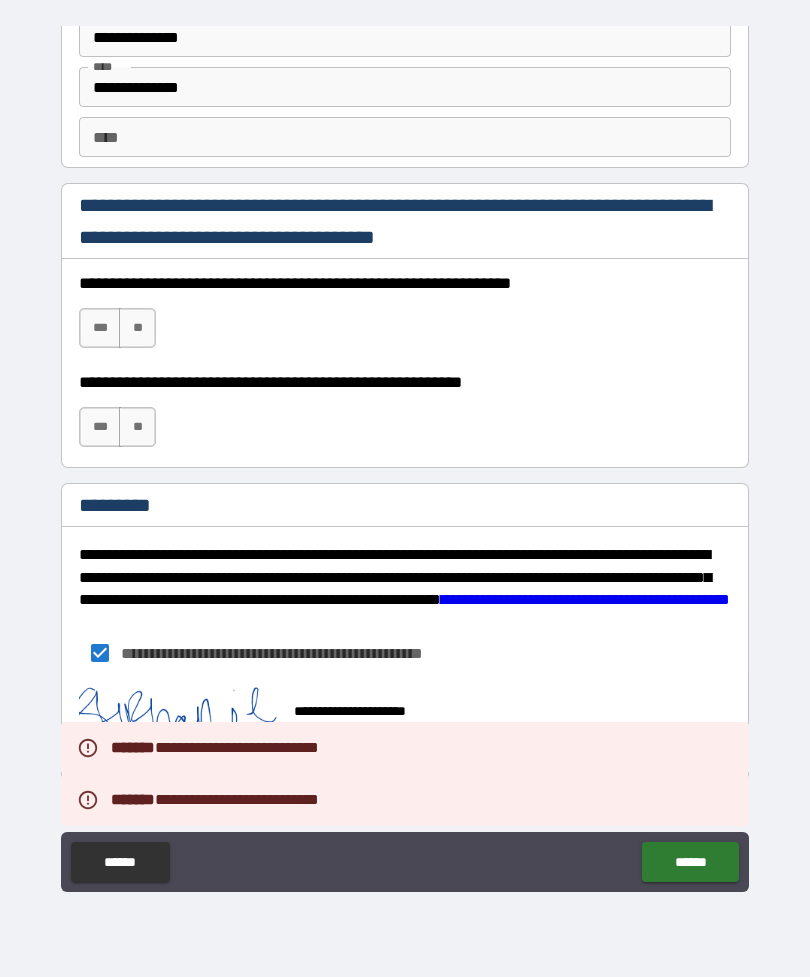 click on "******" at bounding box center (690, 862) 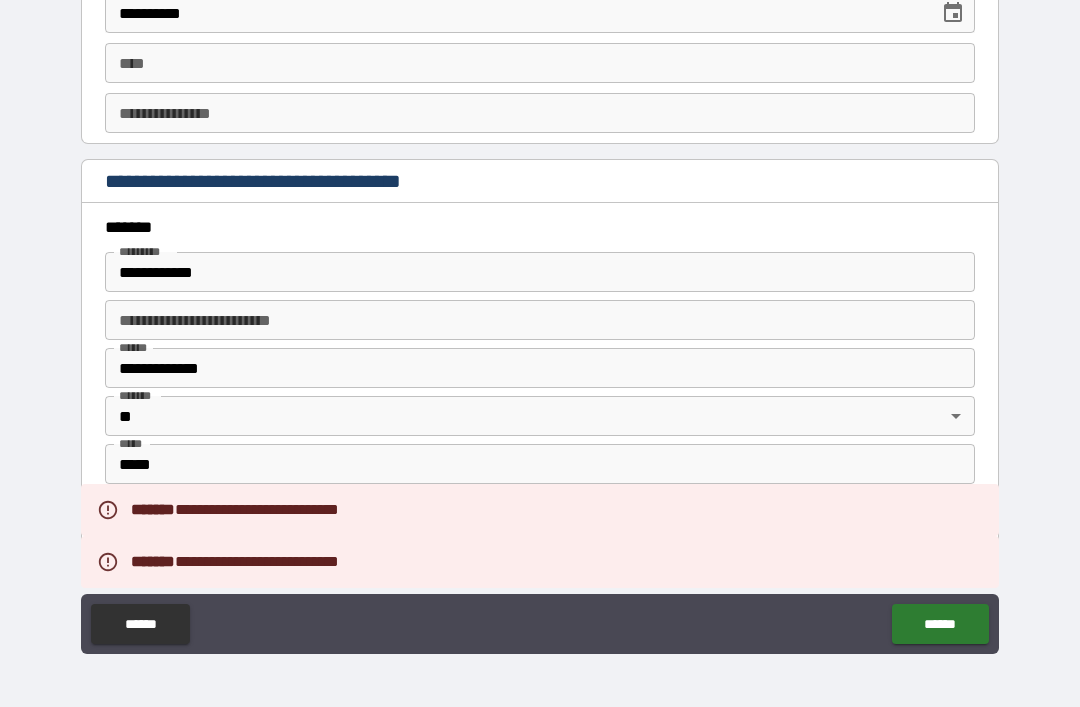 scroll, scrollTop: 2194, scrollLeft: 0, axis: vertical 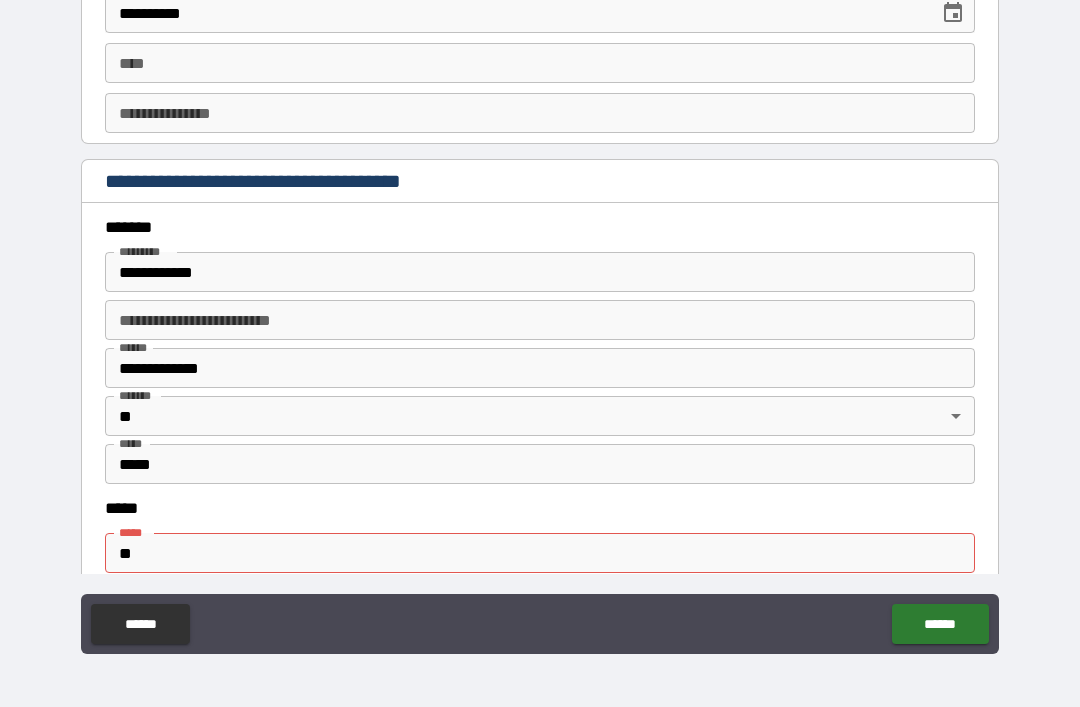 click on "**" at bounding box center (540, 553) 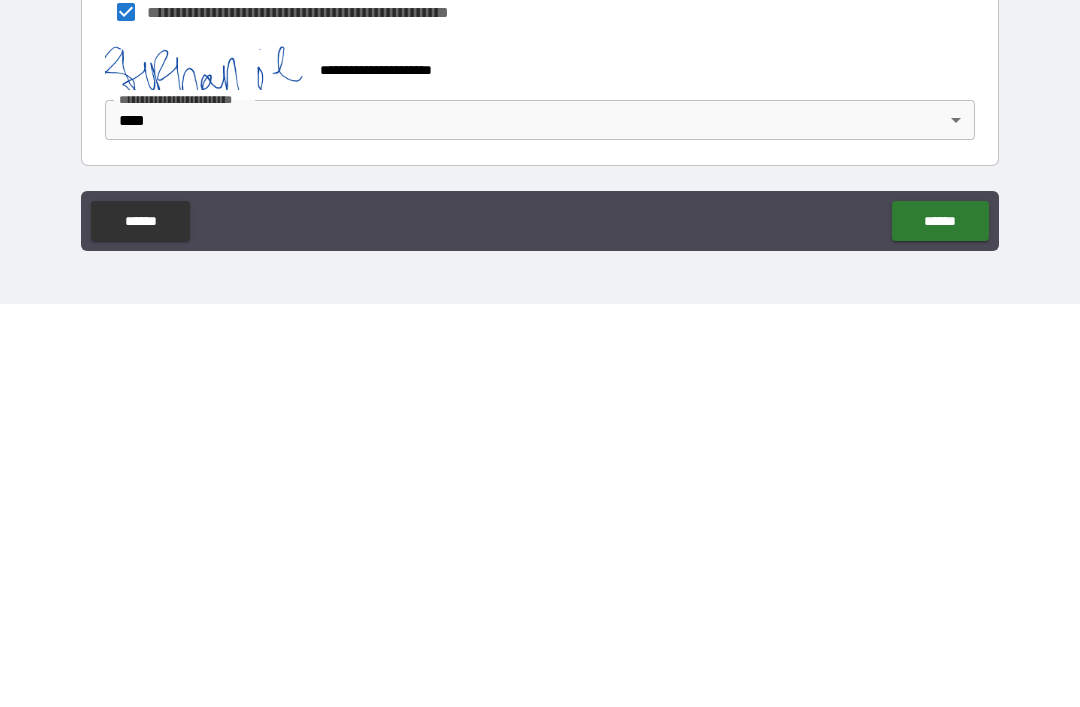 click on "******" at bounding box center (940, 624) 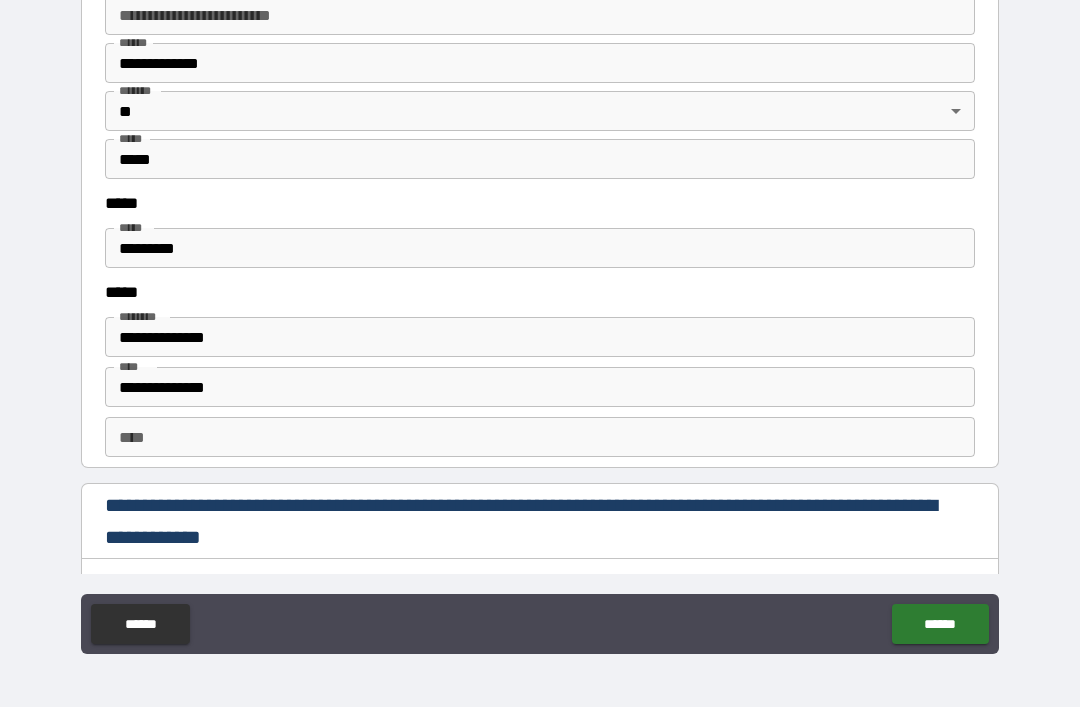 scroll, scrollTop: 2501, scrollLeft: 0, axis: vertical 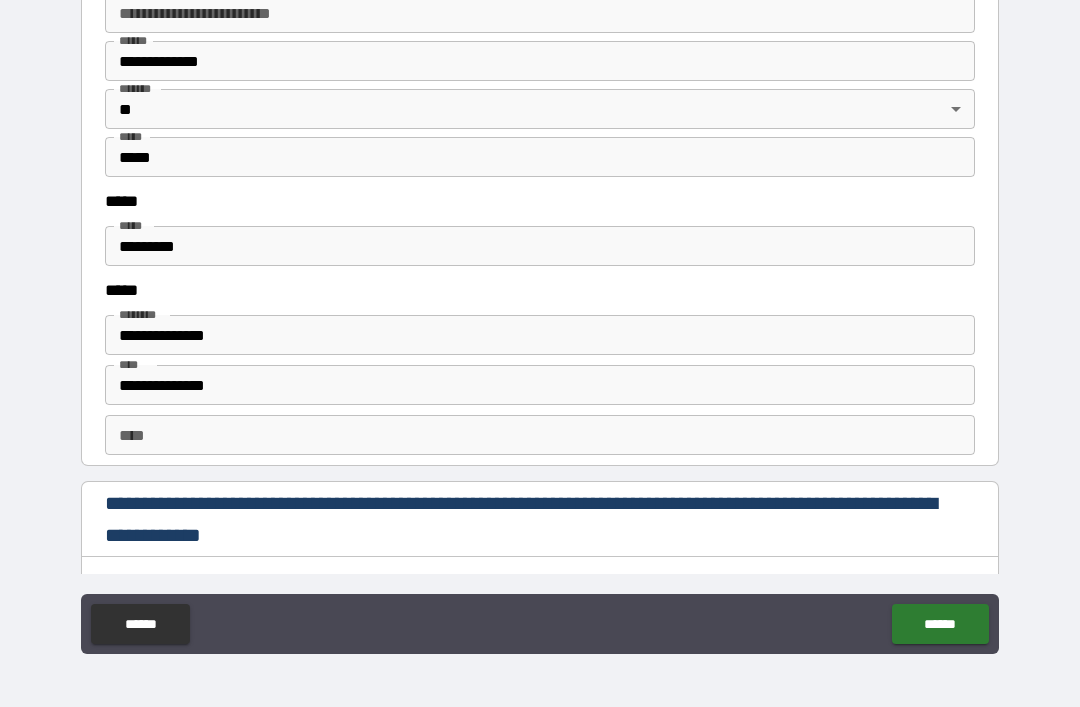 click on "*********" at bounding box center [540, 246] 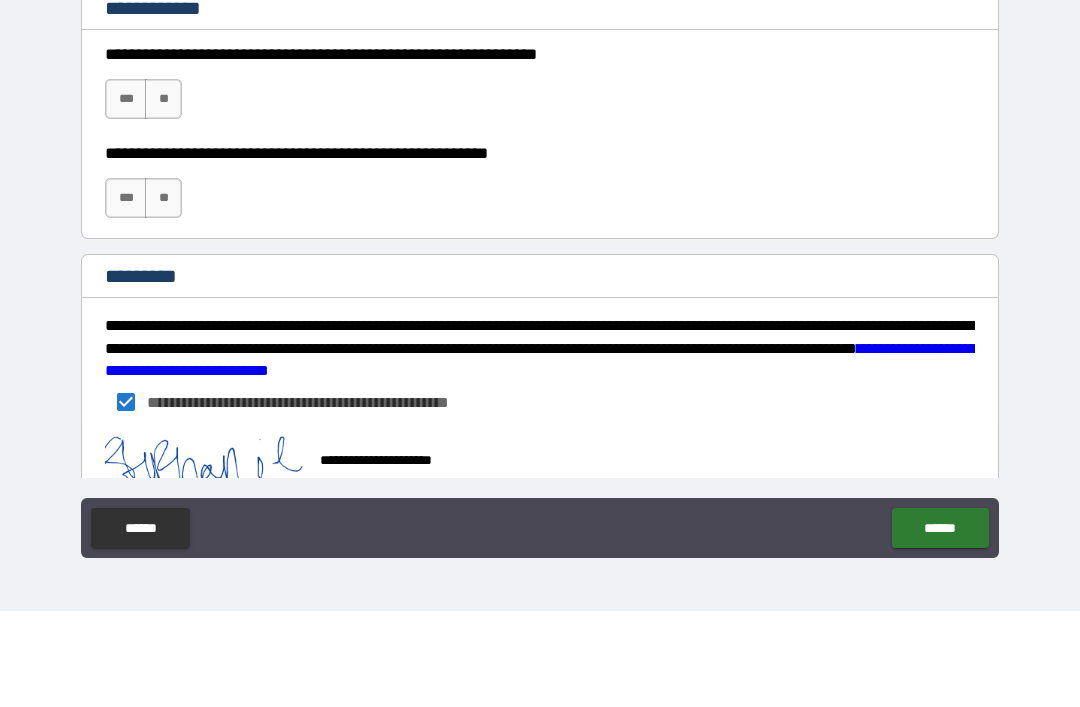 scroll, scrollTop: 2929, scrollLeft: 0, axis: vertical 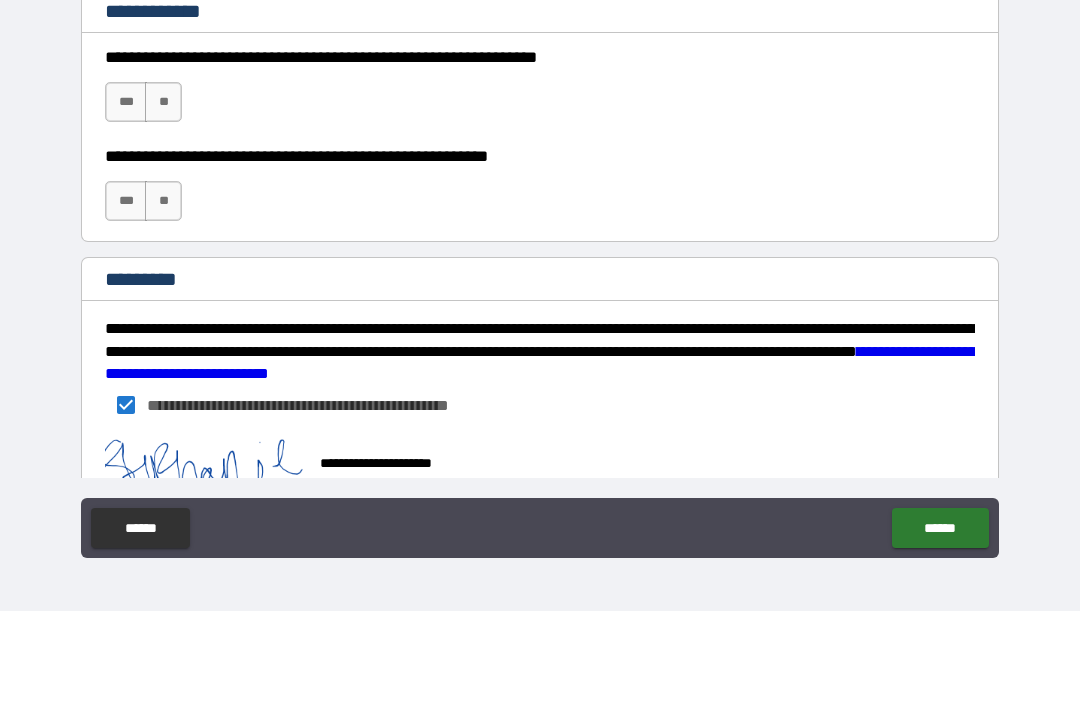 click on "**********" at bounding box center [540, 324] 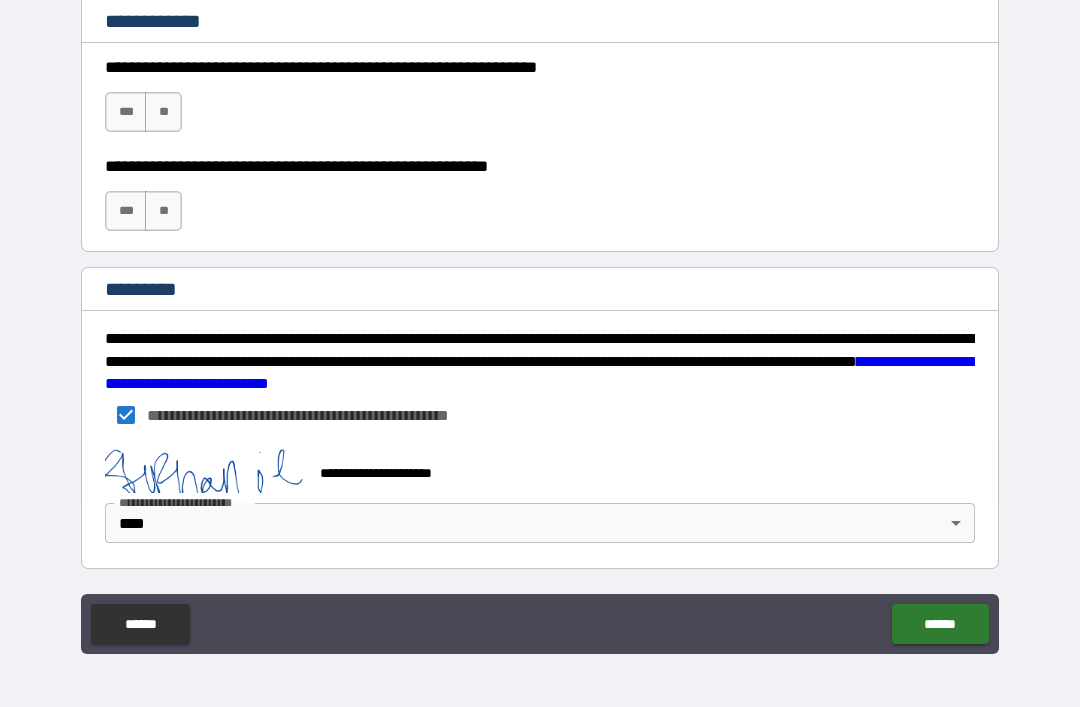 click on "******" at bounding box center [940, 624] 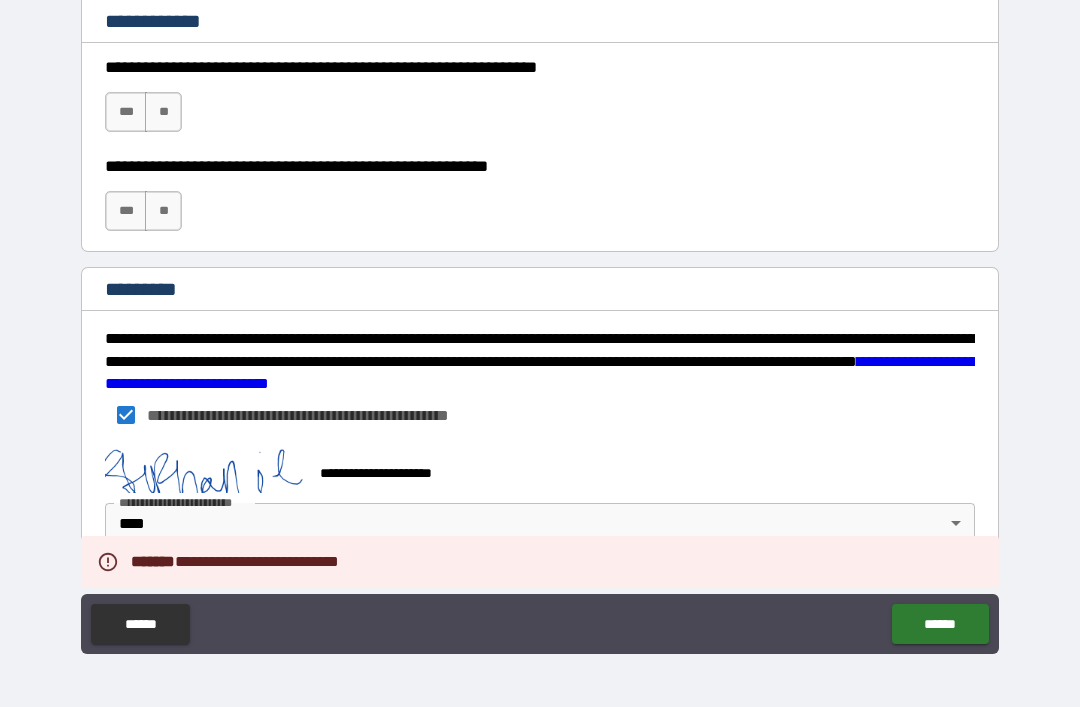 scroll, scrollTop: 3015, scrollLeft: 0, axis: vertical 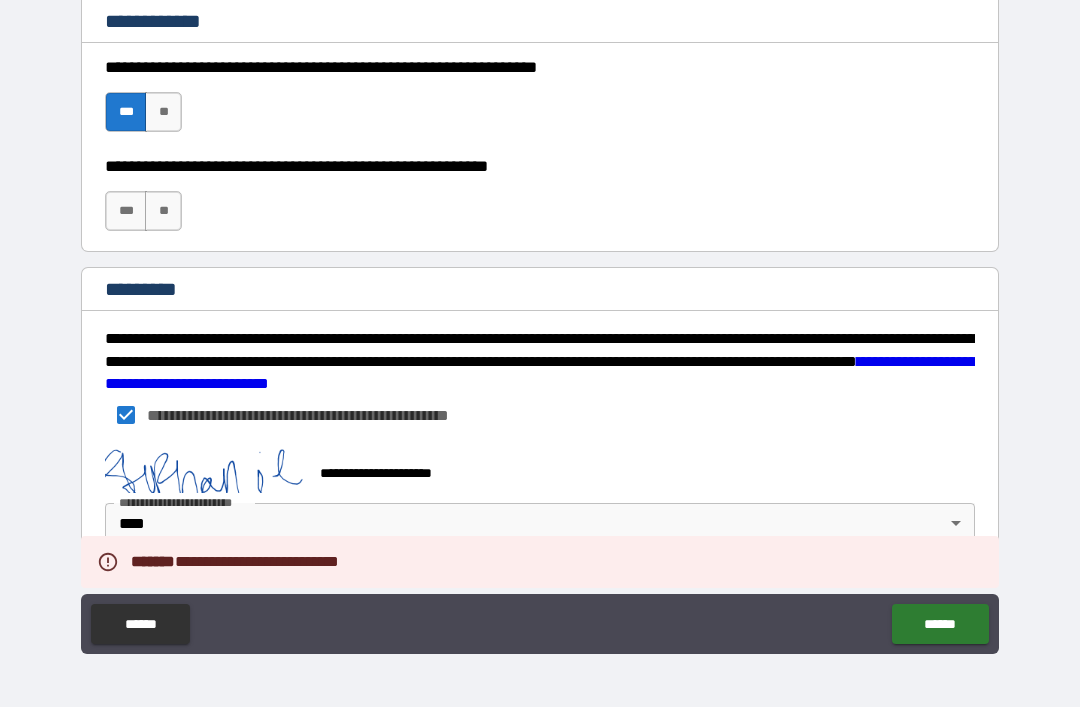 click on "***" at bounding box center (126, 211) 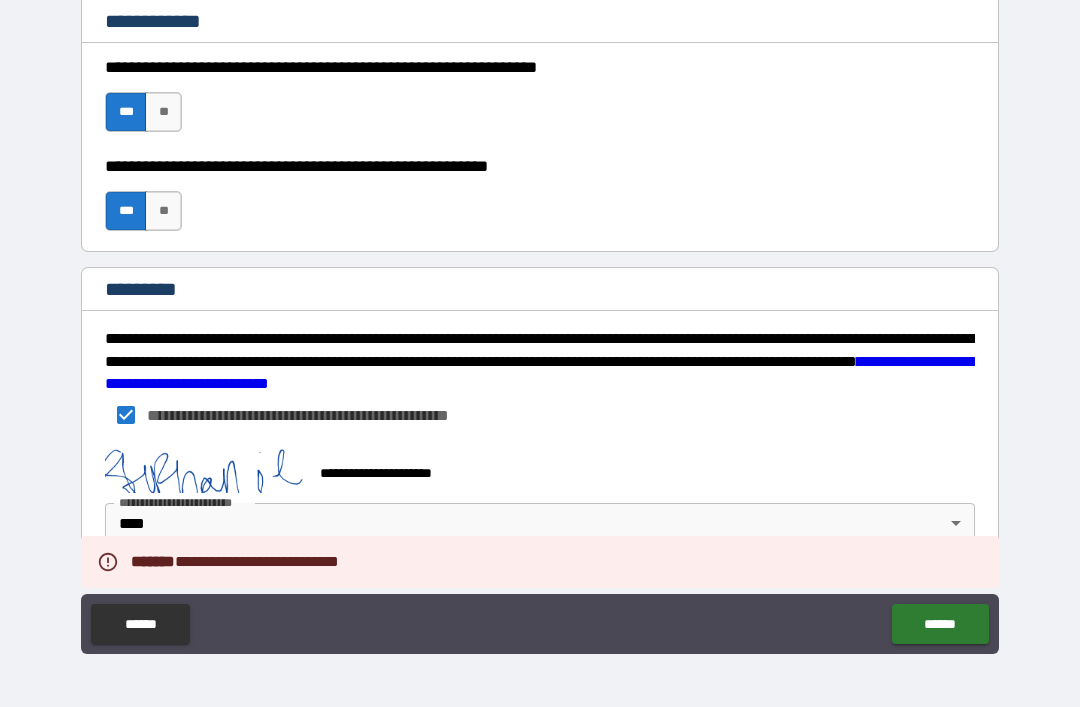 click on "******" at bounding box center (940, 624) 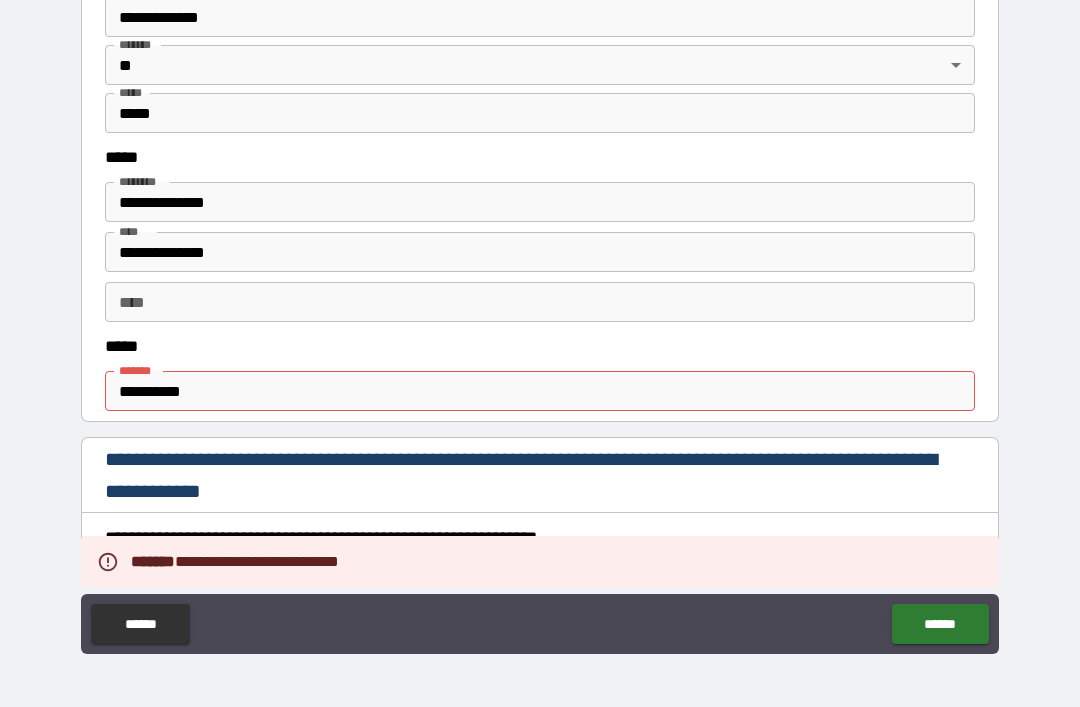 scroll, scrollTop: 911, scrollLeft: 0, axis: vertical 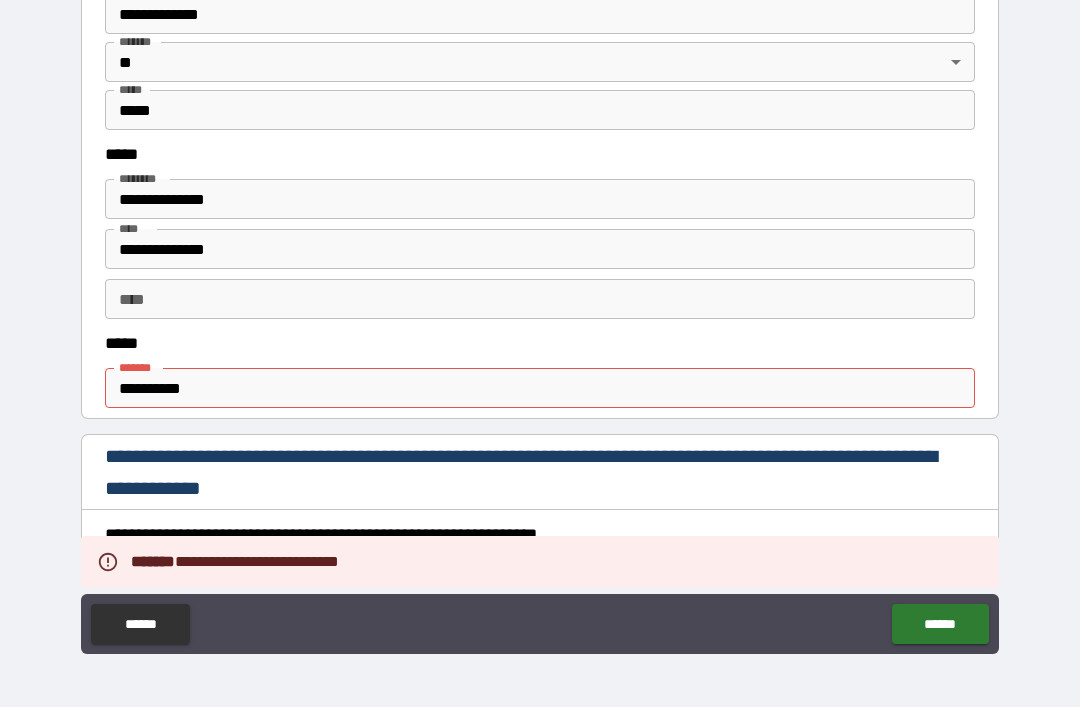 click on "**********" at bounding box center (540, 388) 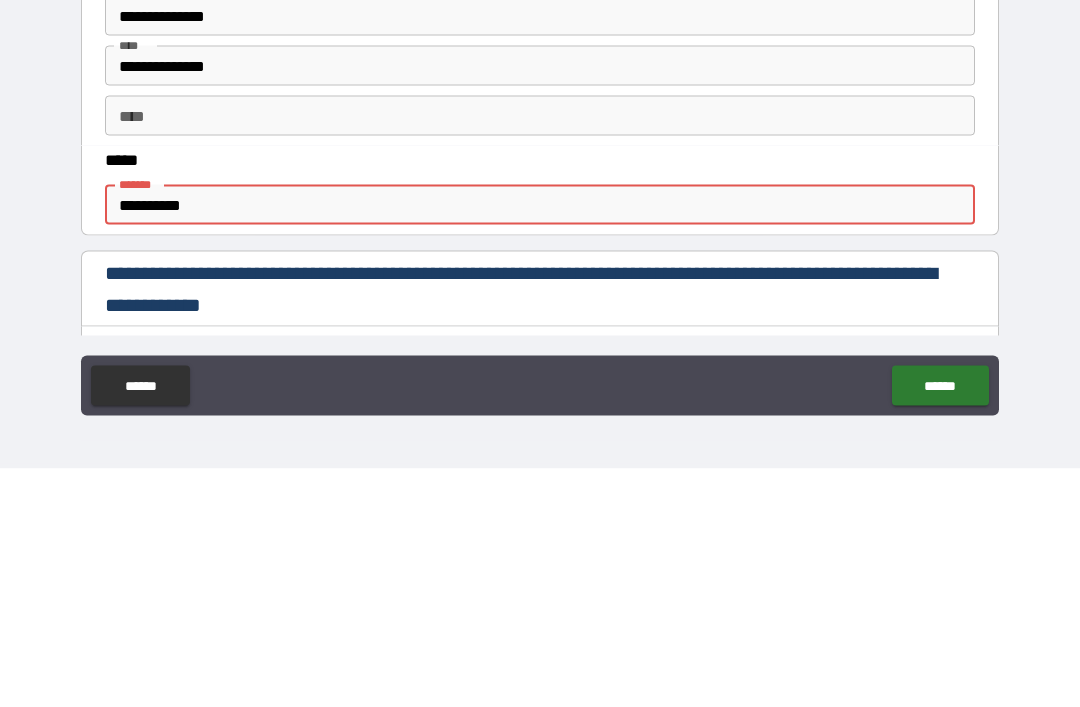 scroll, scrollTop: 855, scrollLeft: 0, axis: vertical 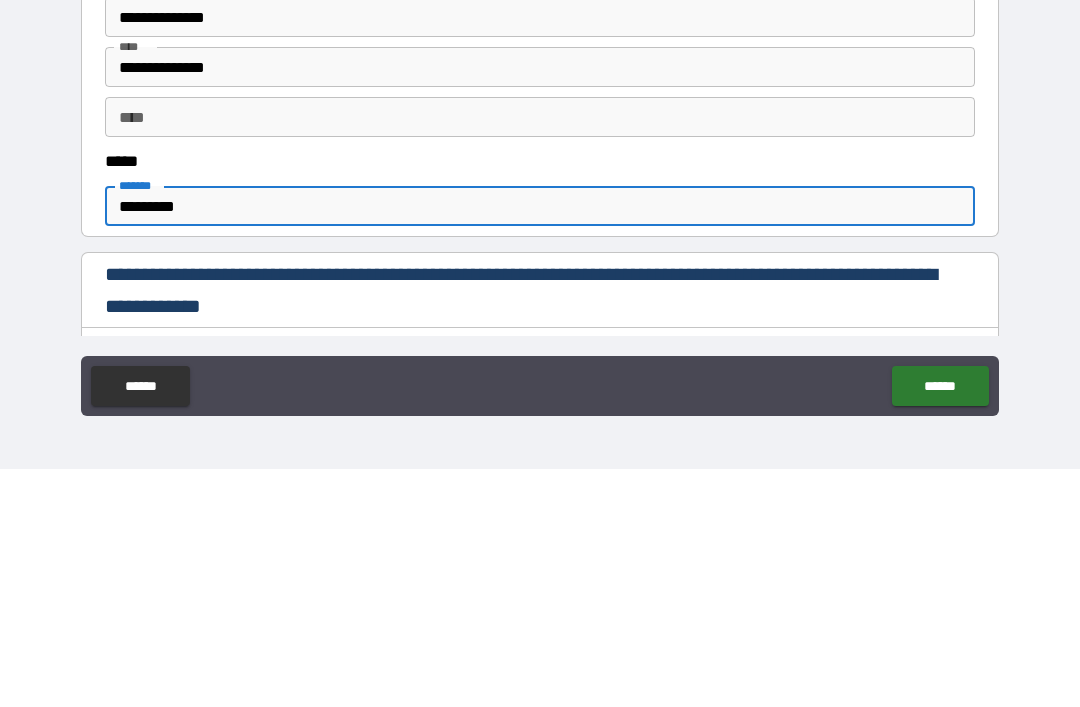 click on "**********" at bounding box center (540, 324) 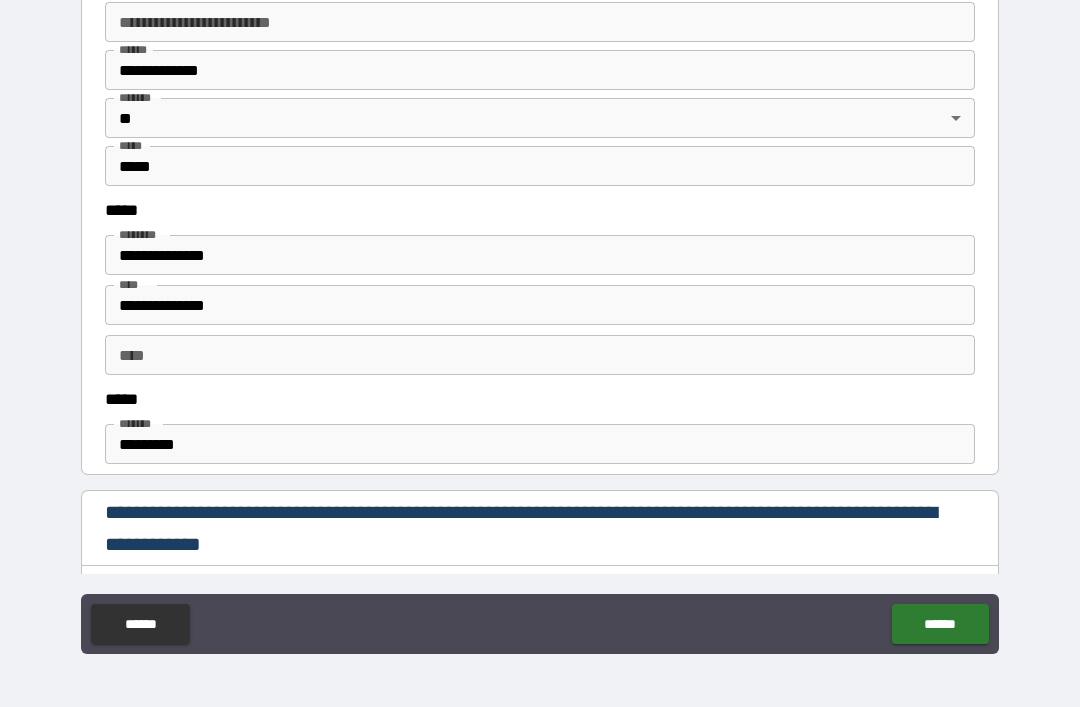 click on "******" at bounding box center [940, 624] 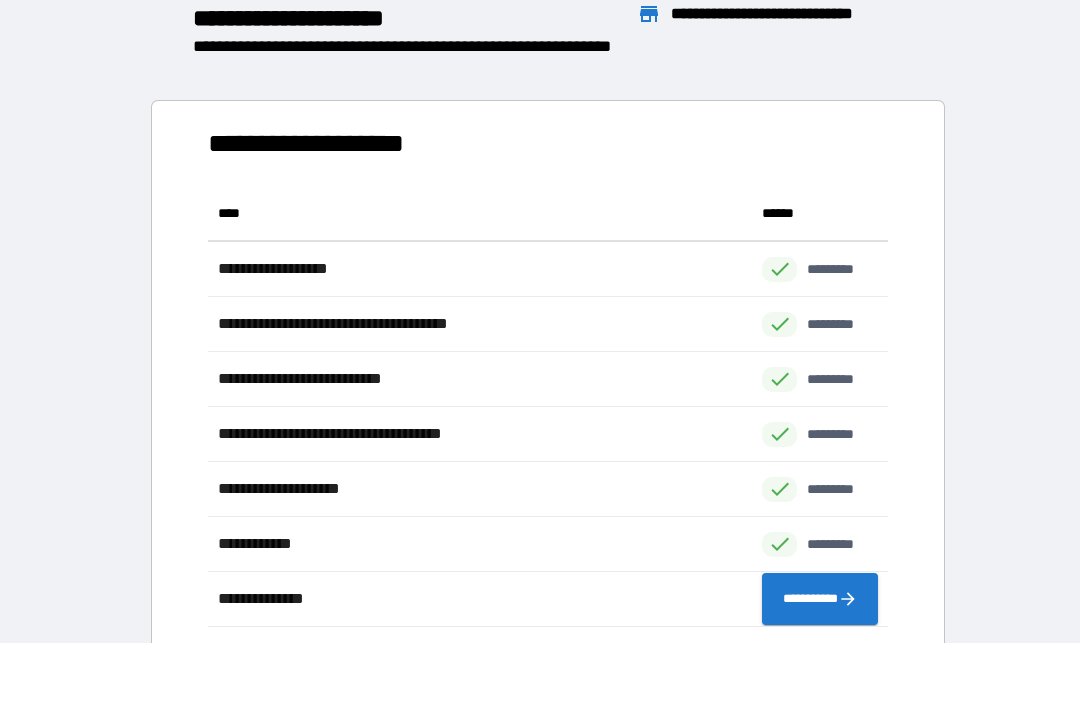 scroll, scrollTop: 1, scrollLeft: 1, axis: both 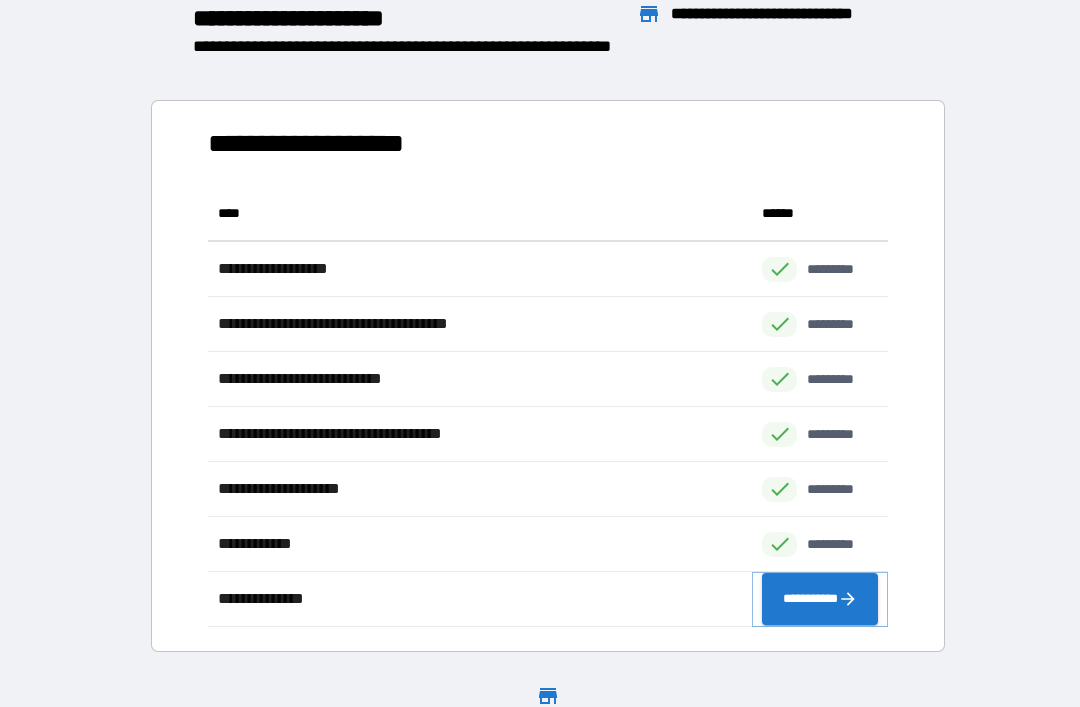 click on "**********" at bounding box center (820, 599) 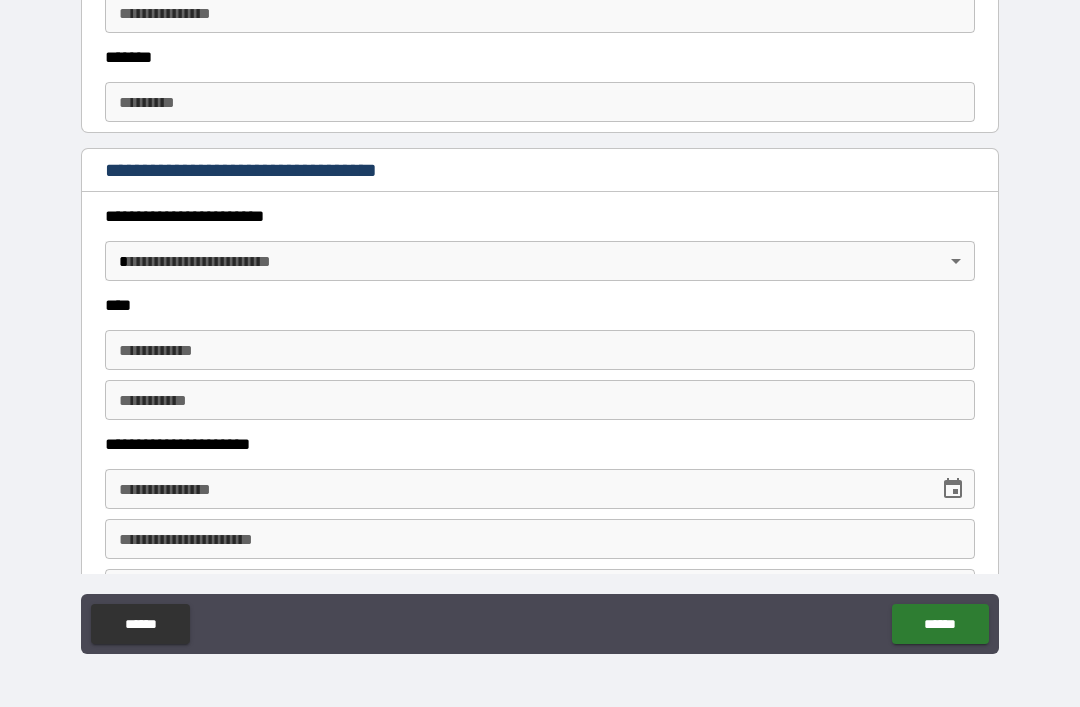 scroll, scrollTop: 762, scrollLeft: 0, axis: vertical 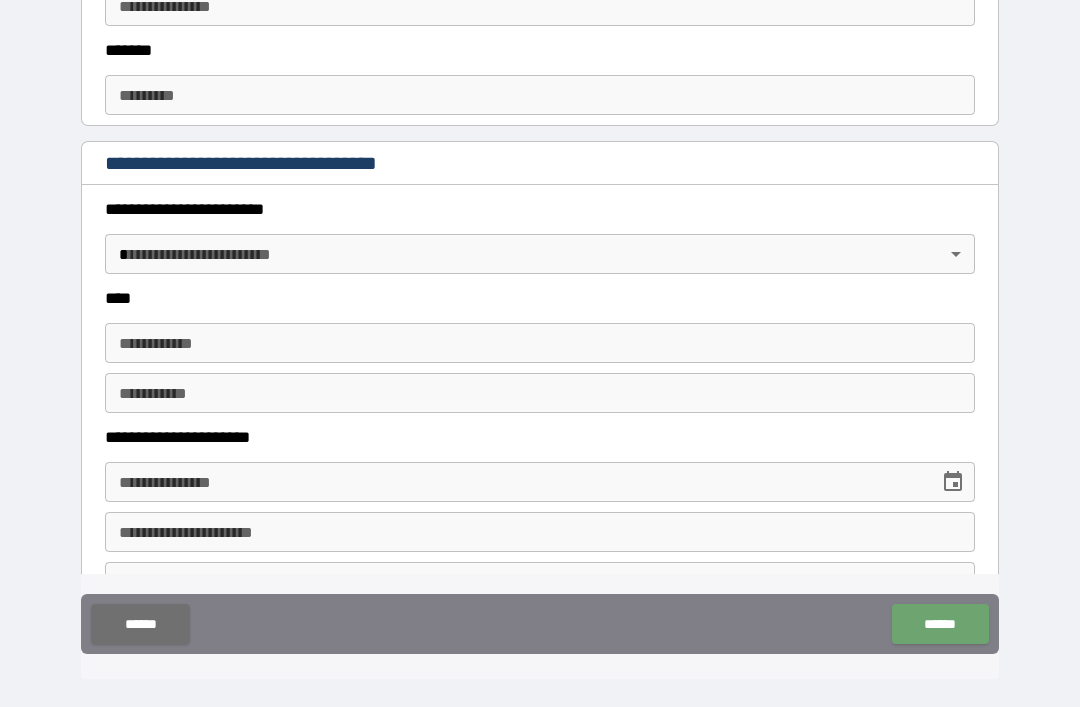 click on "******" at bounding box center [940, 624] 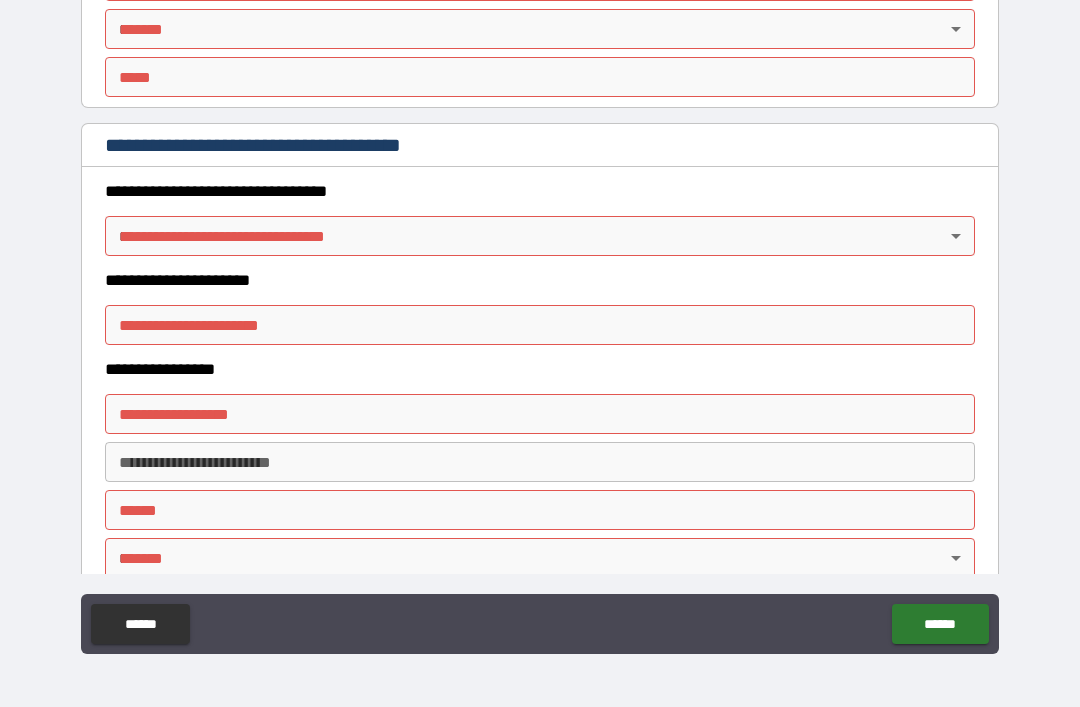 scroll, scrollTop: 3362, scrollLeft: 0, axis: vertical 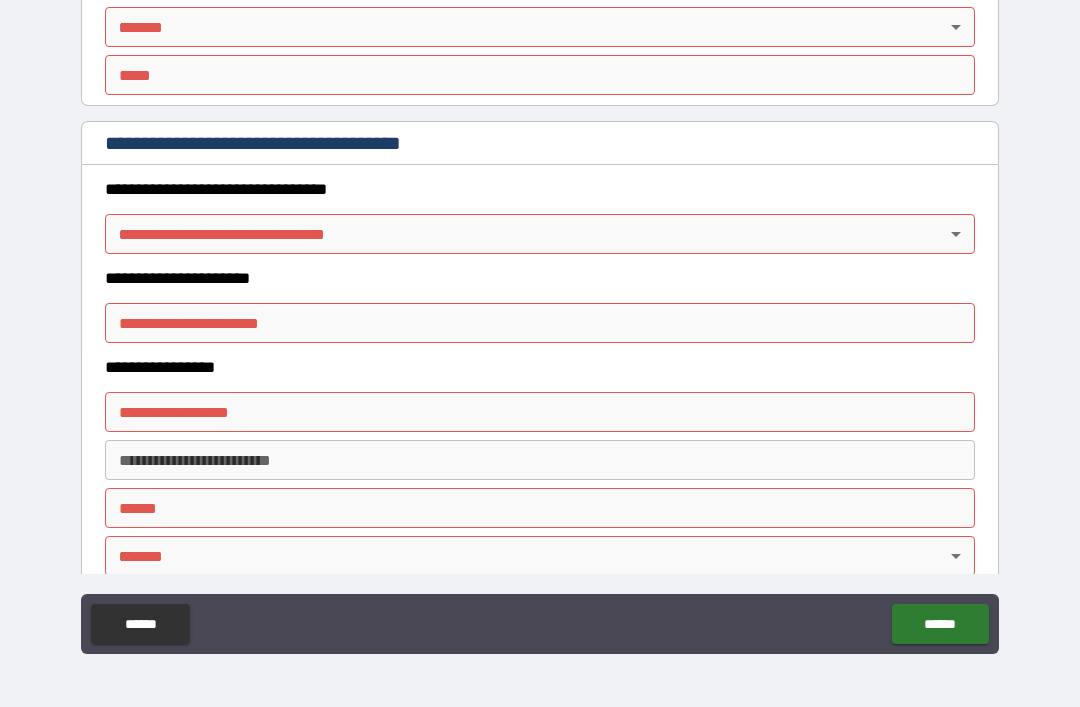 click on "**********" at bounding box center [540, 321] 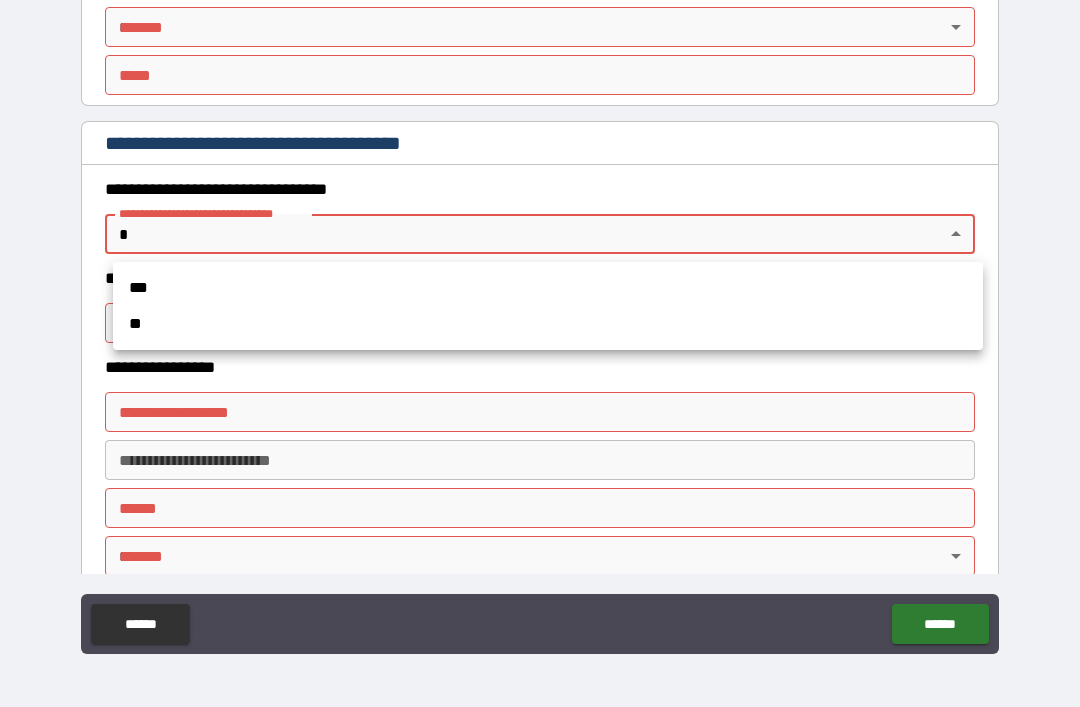 click at bounding box center [540, 353] 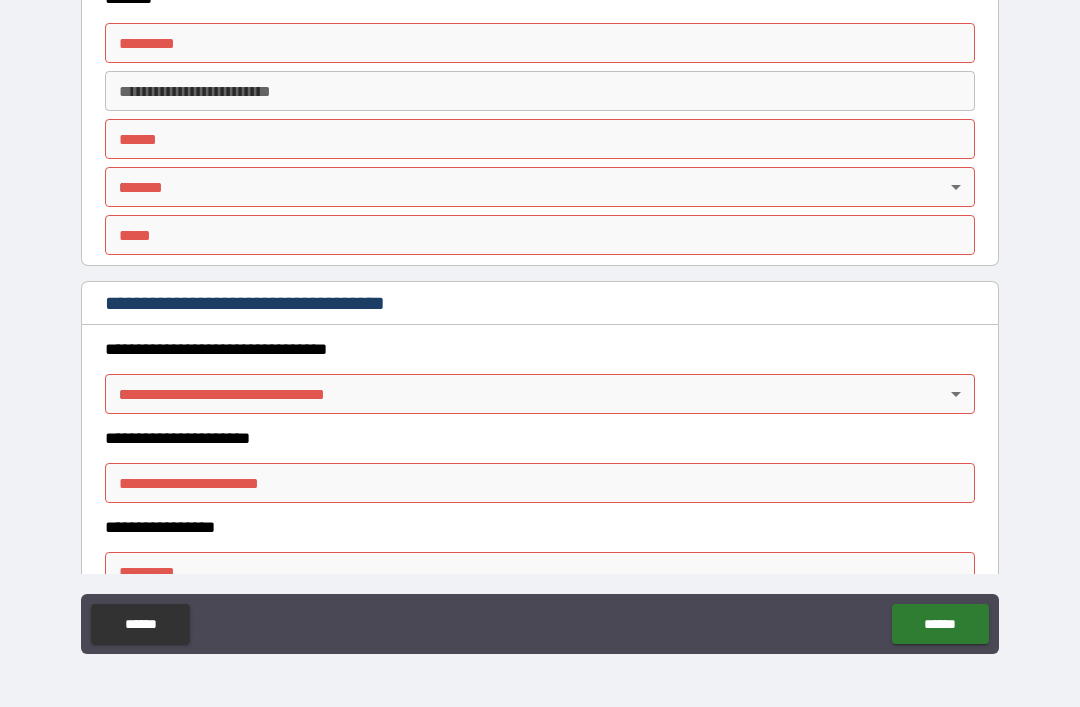 scroll, scrollTop: 1389, scrollLeft: 0, axis: vertical 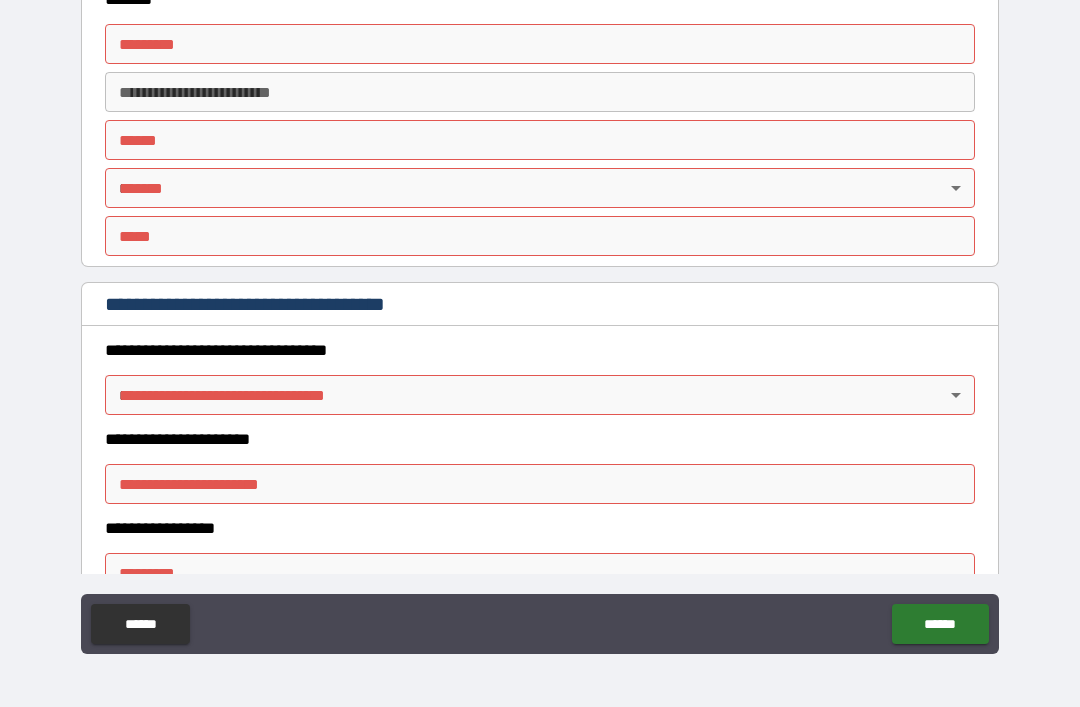 click on "**********" at bounding box center [540, 324] 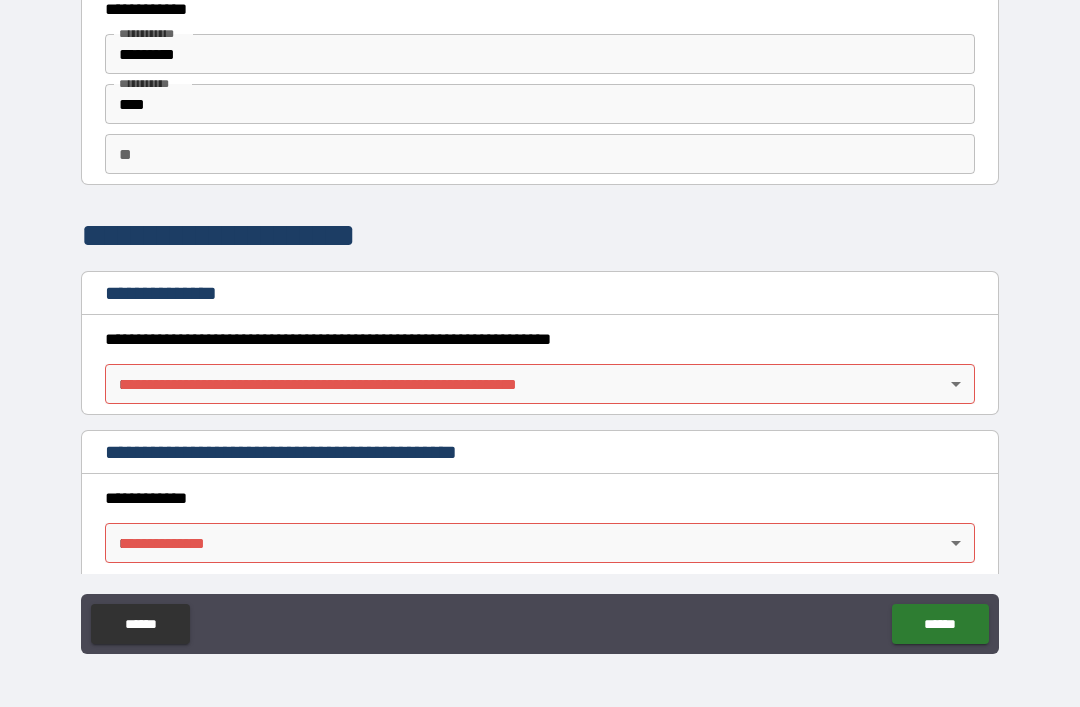 scroll, scrollTop: 47, scrollLeft: 0, axis: vertical 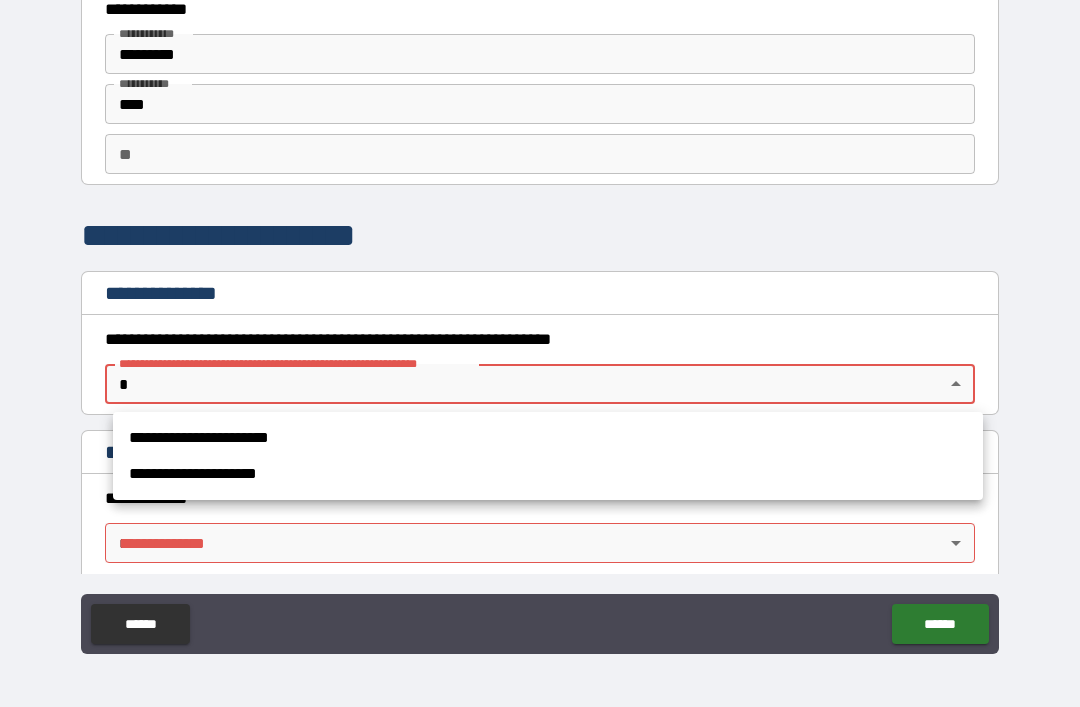 click on "**********" at bounding box center (548, 438) 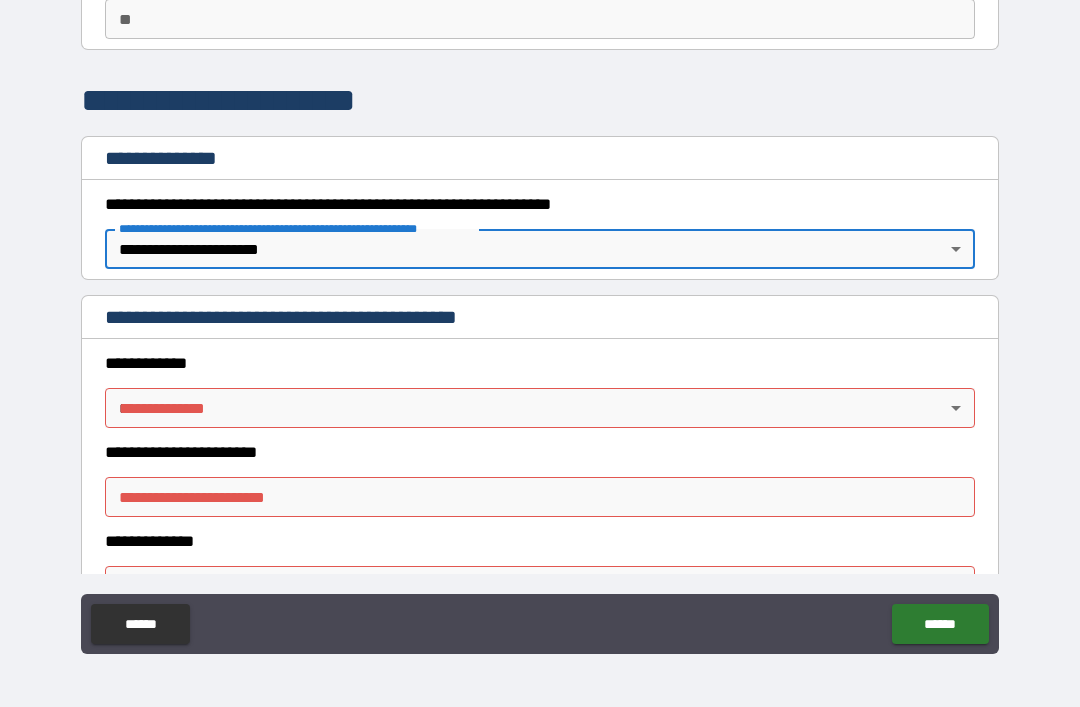 scroll, scrollTop: 174, scrollLeft: 0, axis: vertical 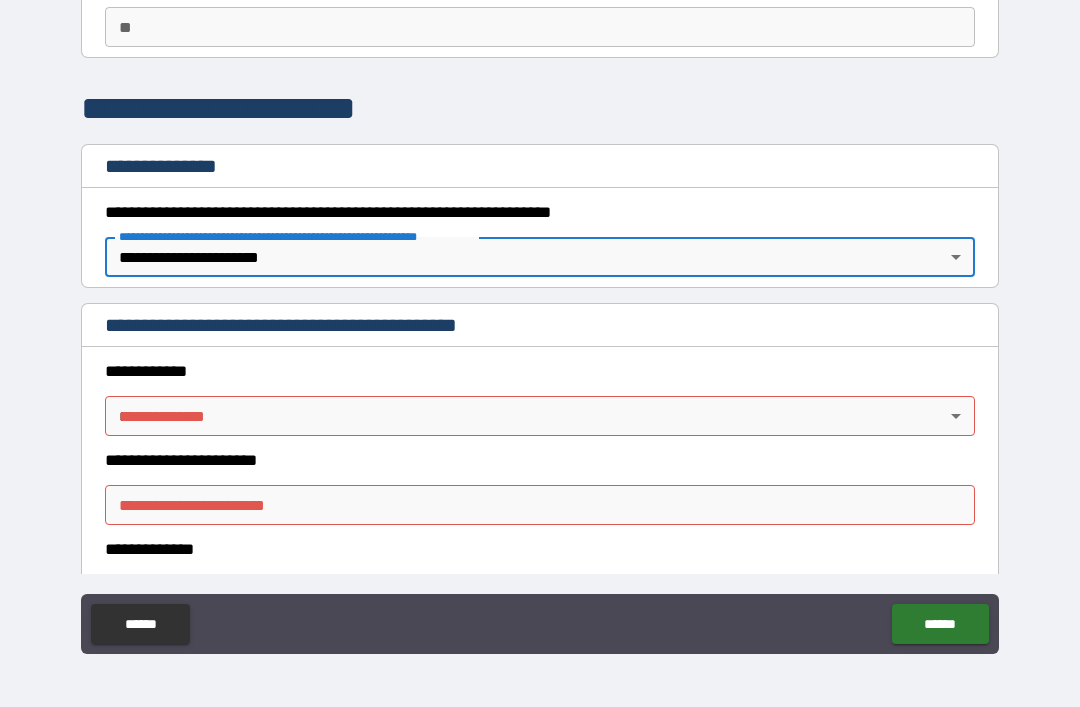 click on "**********" at bounding box center [540, 321] 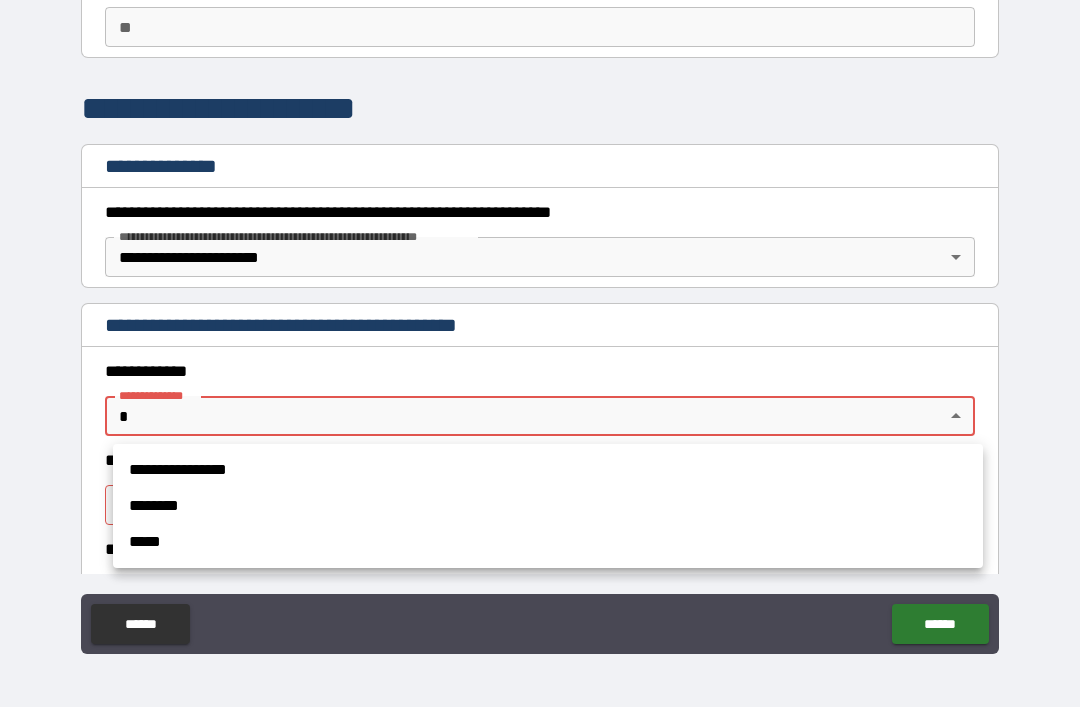 click on "**********" at bounding box center [548, 470] 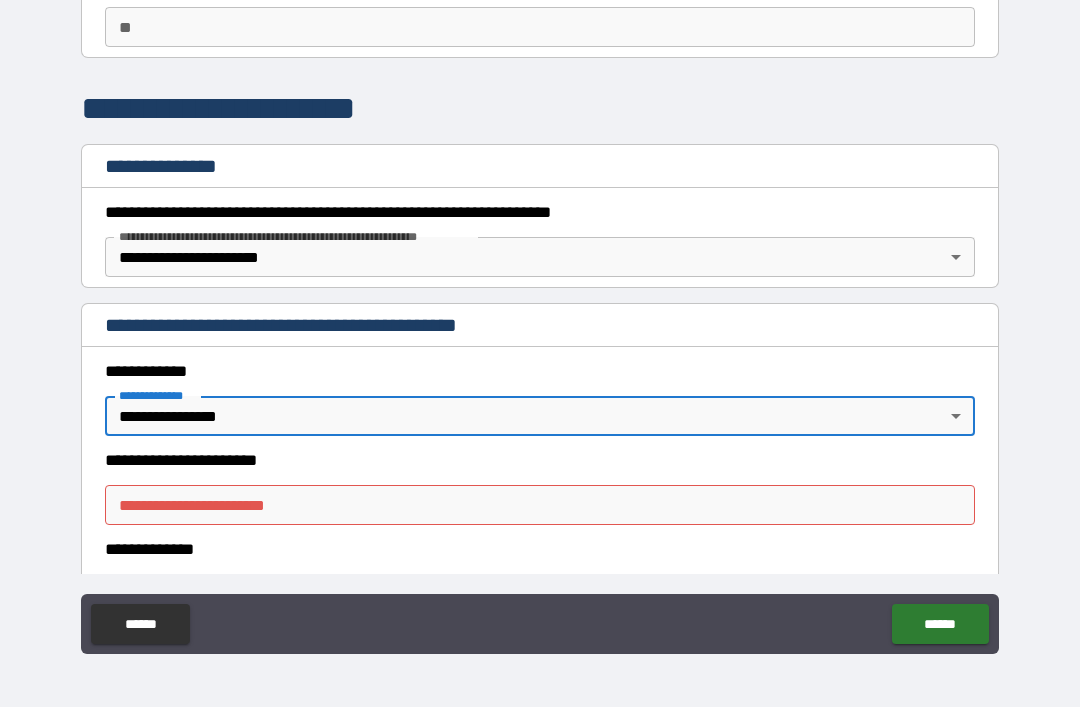 click on "**********" at bounding box center (540, 321) 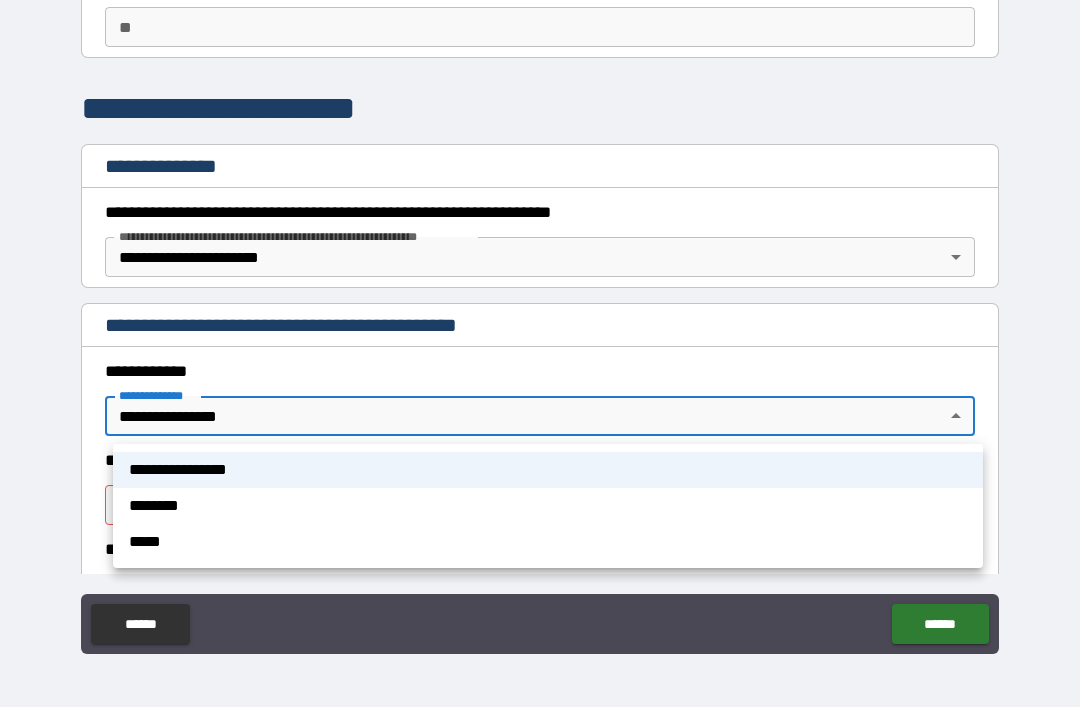 click on "********" at bounding box center (548, 506) 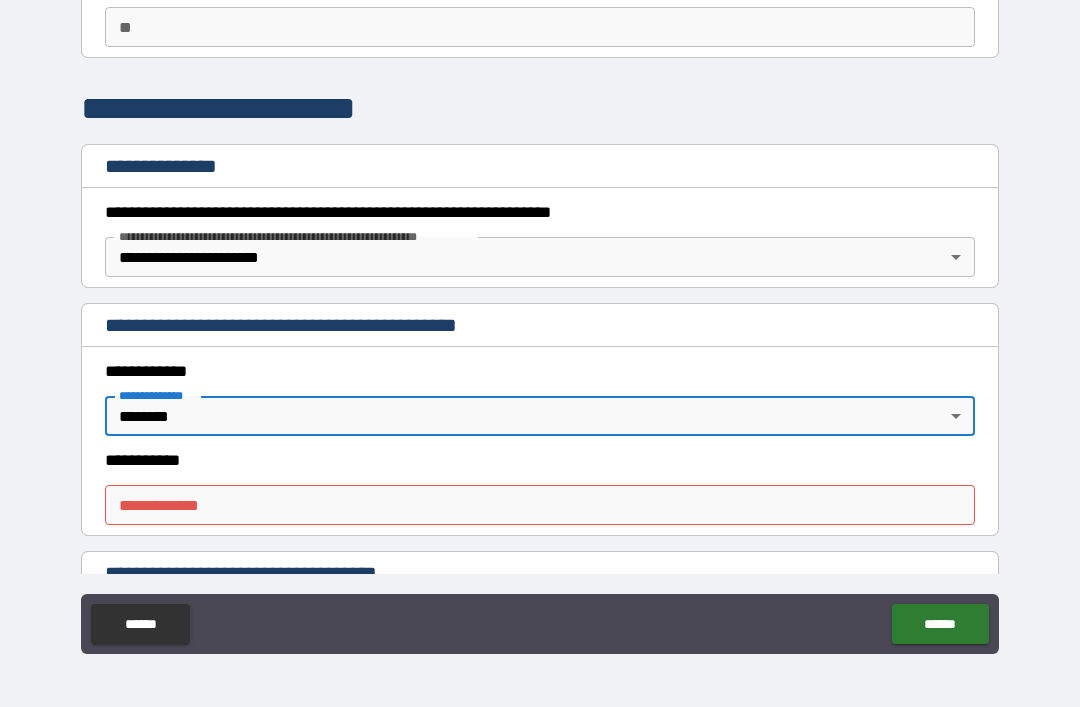 click on "**********" at bounding box center (540, 505) 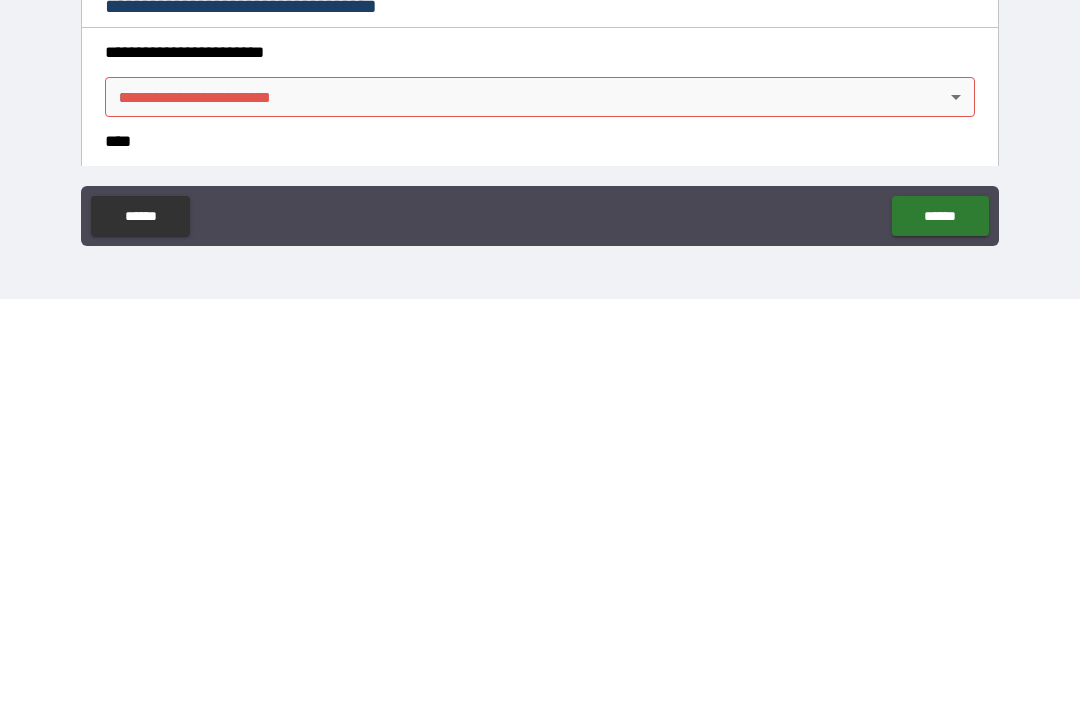 scroll, scrollTop: 332, scrollLeft: 0, axis: vertical 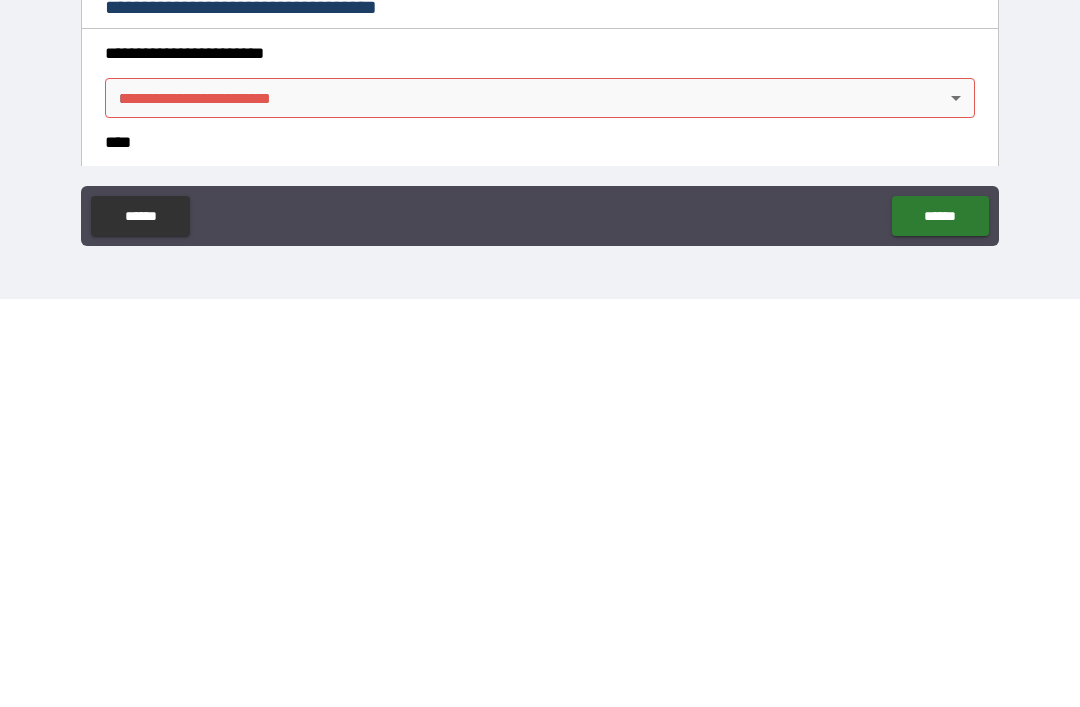 click on "**********" at bounding box center (540, 321) 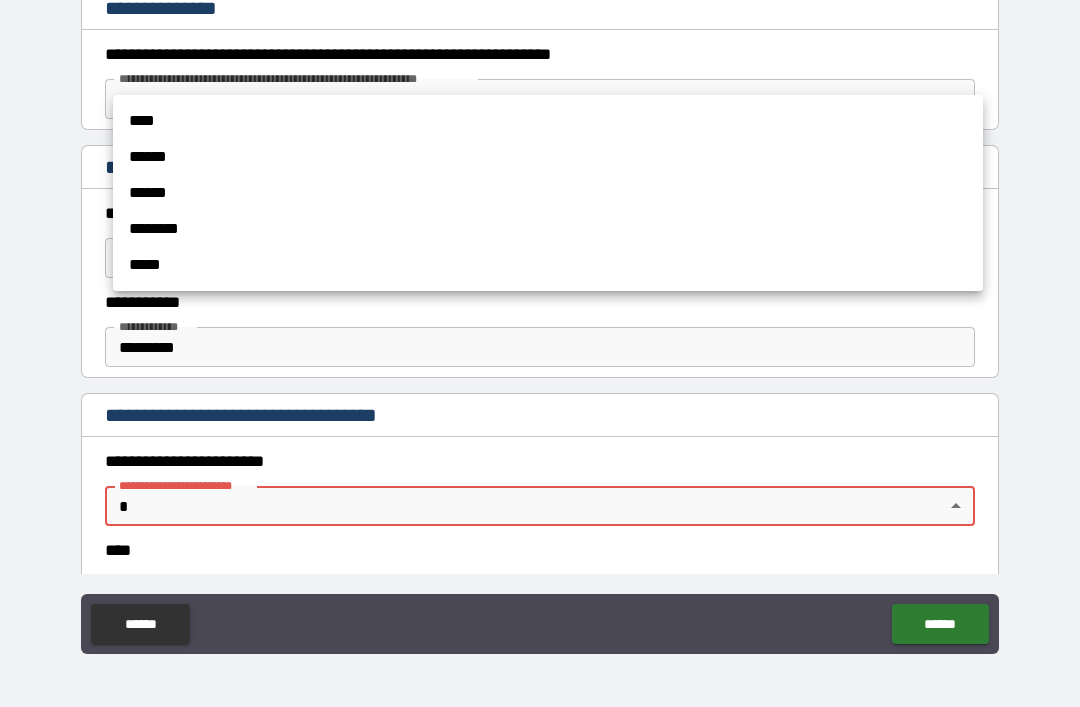 click on "****" at bounding box center [548, 121] 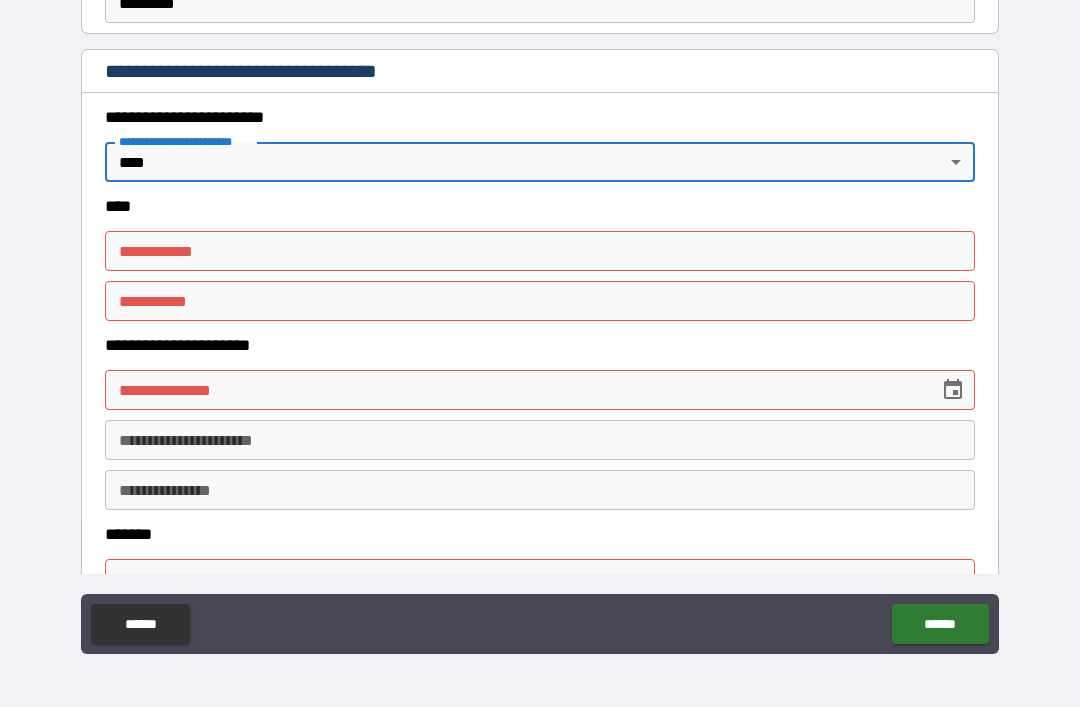 scroll, scrollTop: 671, scrollLeft: 0, axis: vertical 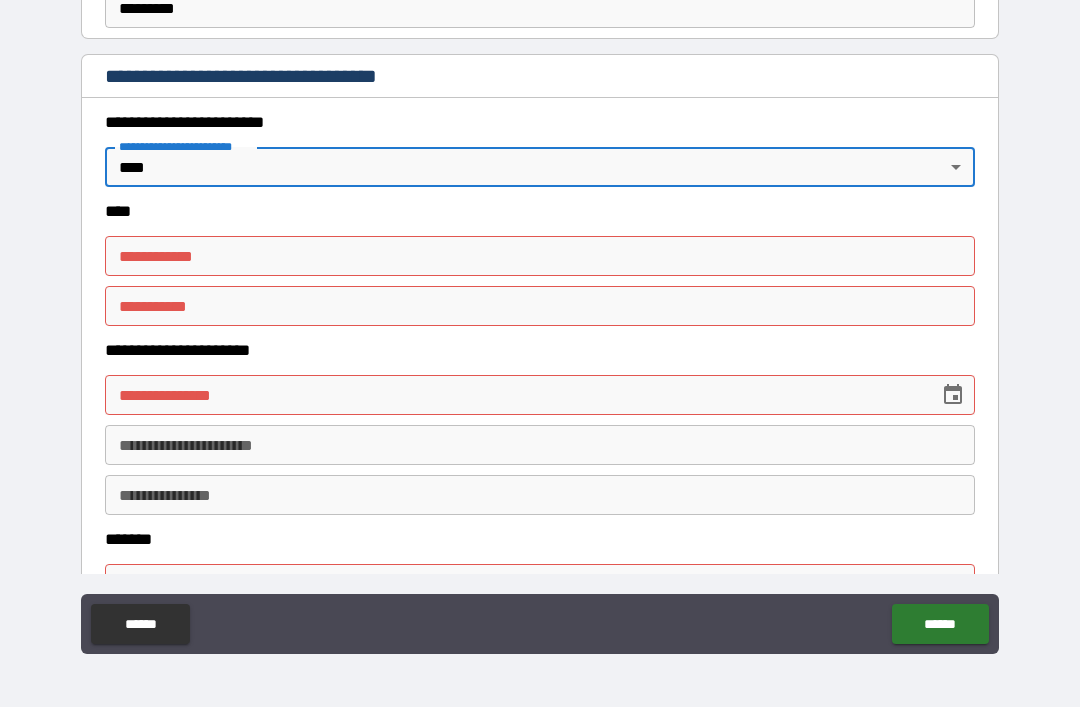 click on "**********" at bounding box center [540, 256] 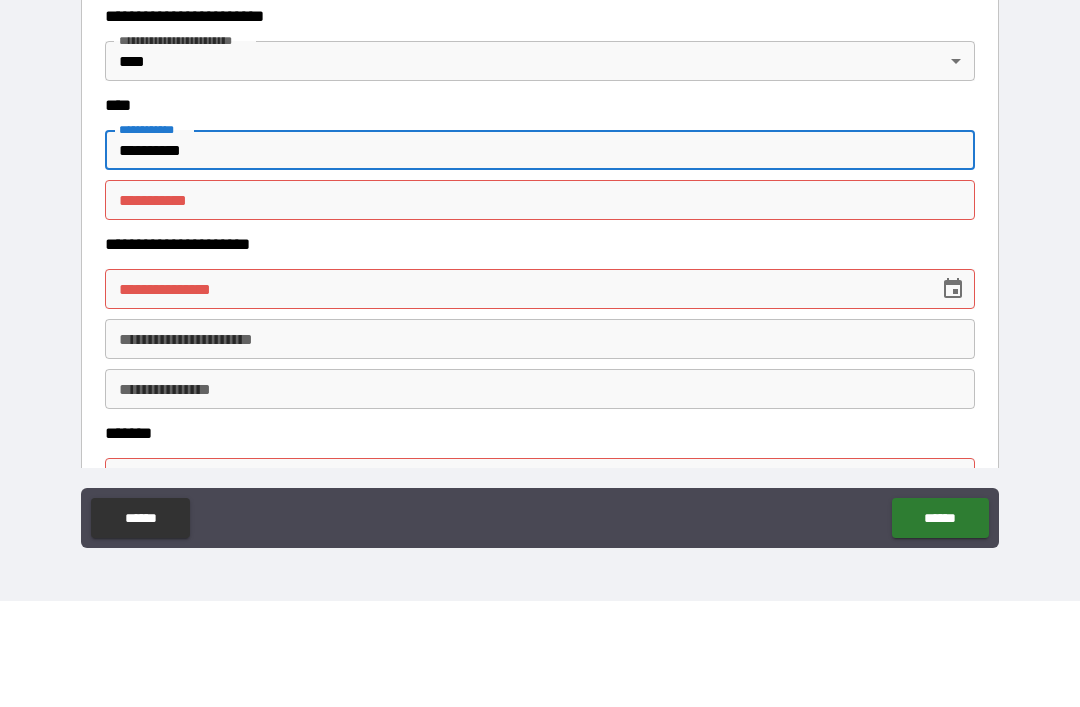 click on "*********   *" at bounding box center [540, 306] 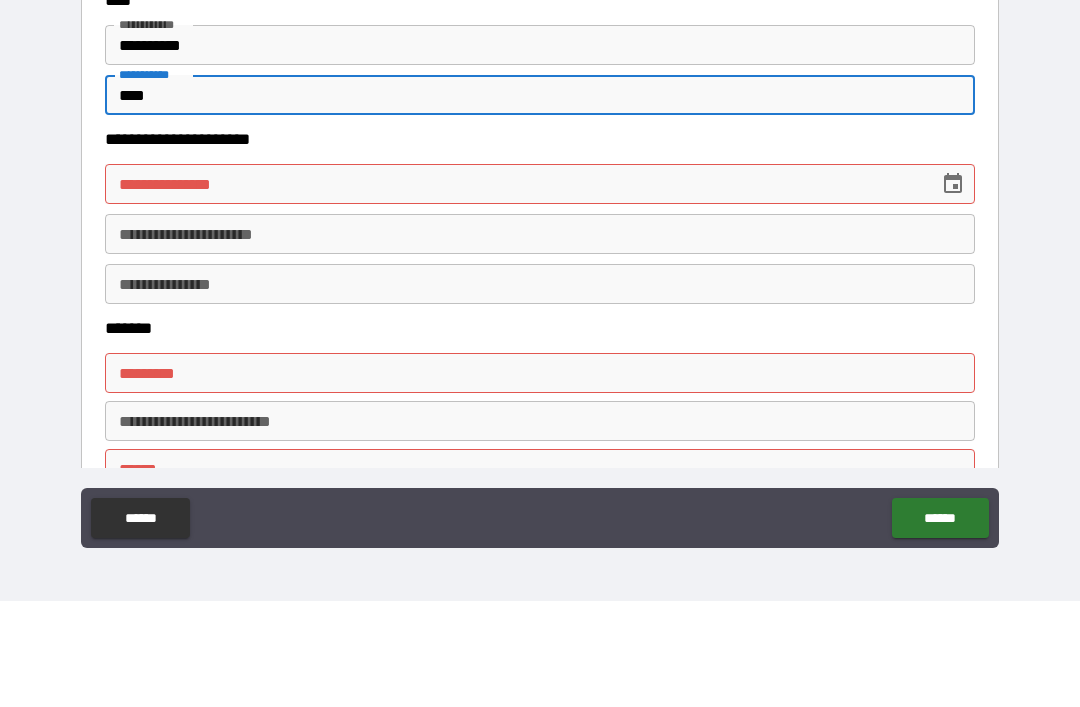 scroll, scrollTop: 807, scrollLeft: 0, axis: vertical 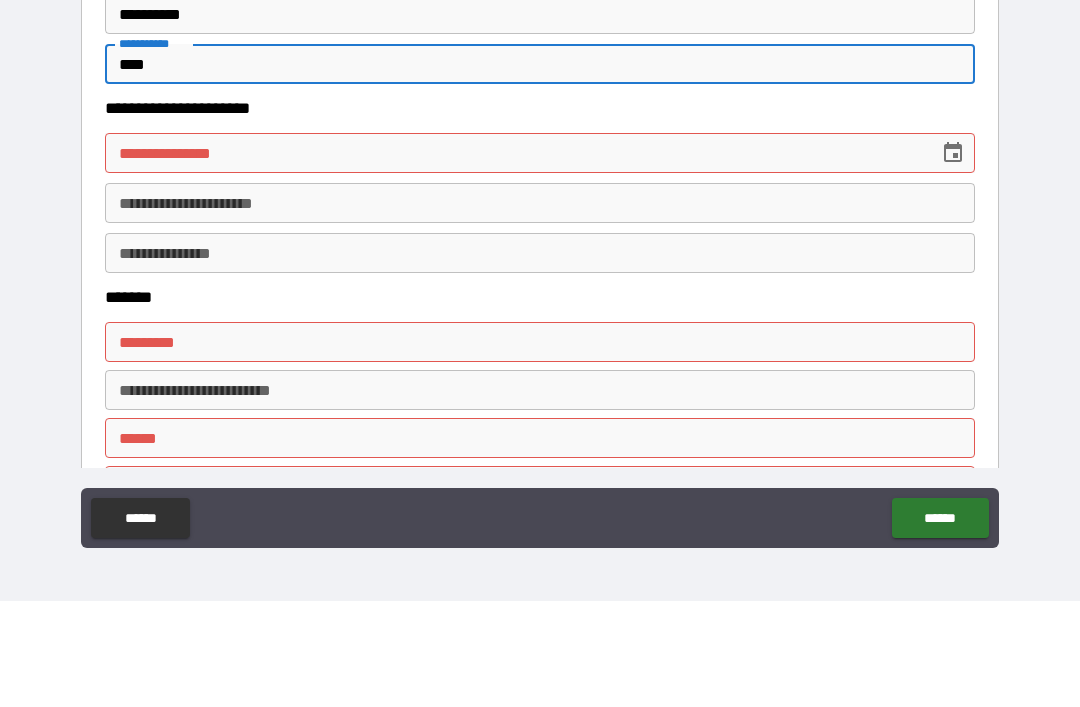 click on "**********" at bounding box center [515, 259] 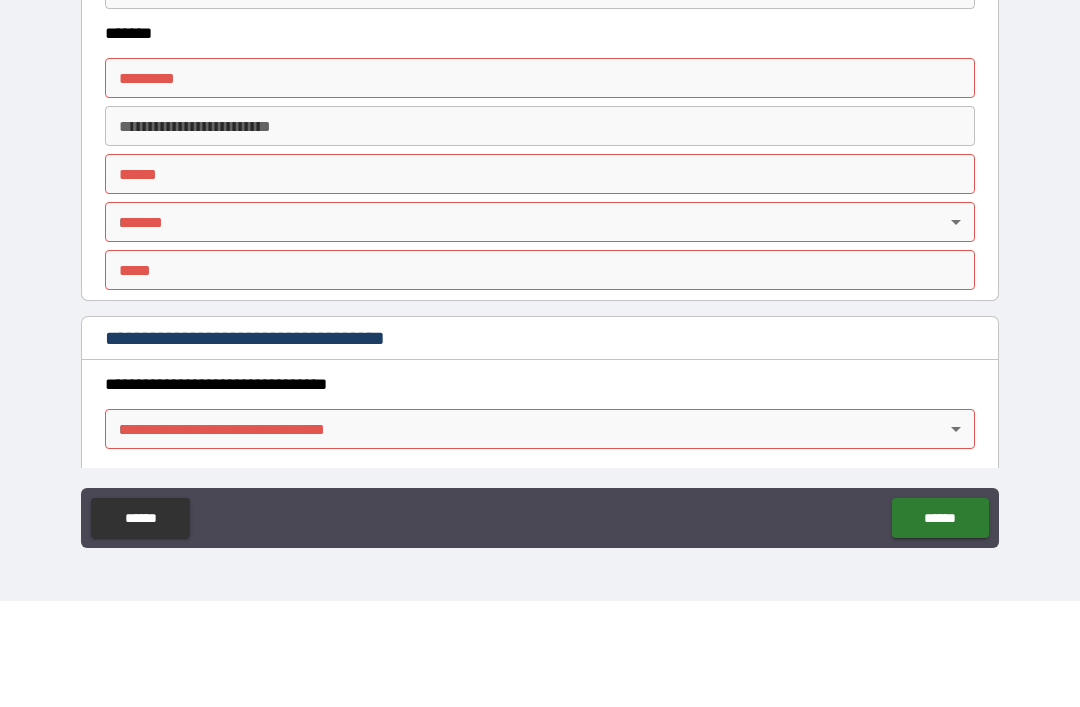 scroll, scrollTop: 1075, scrollLeft: 0, axis: vertical 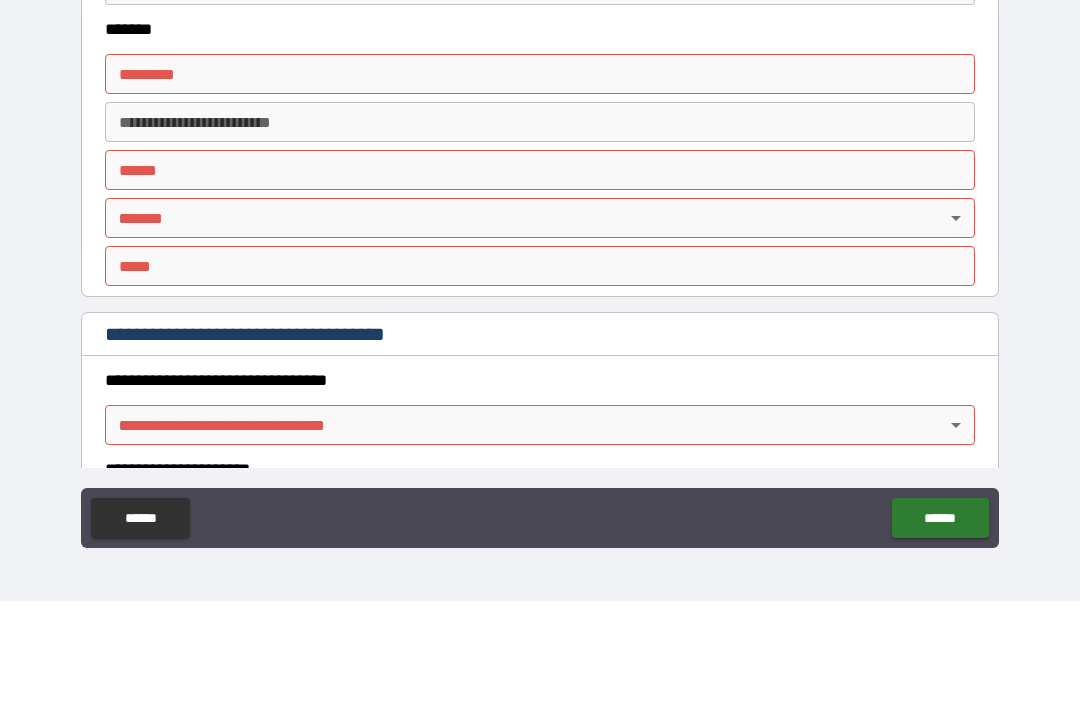 click on "*******   *" at bounding box center [540, 180] 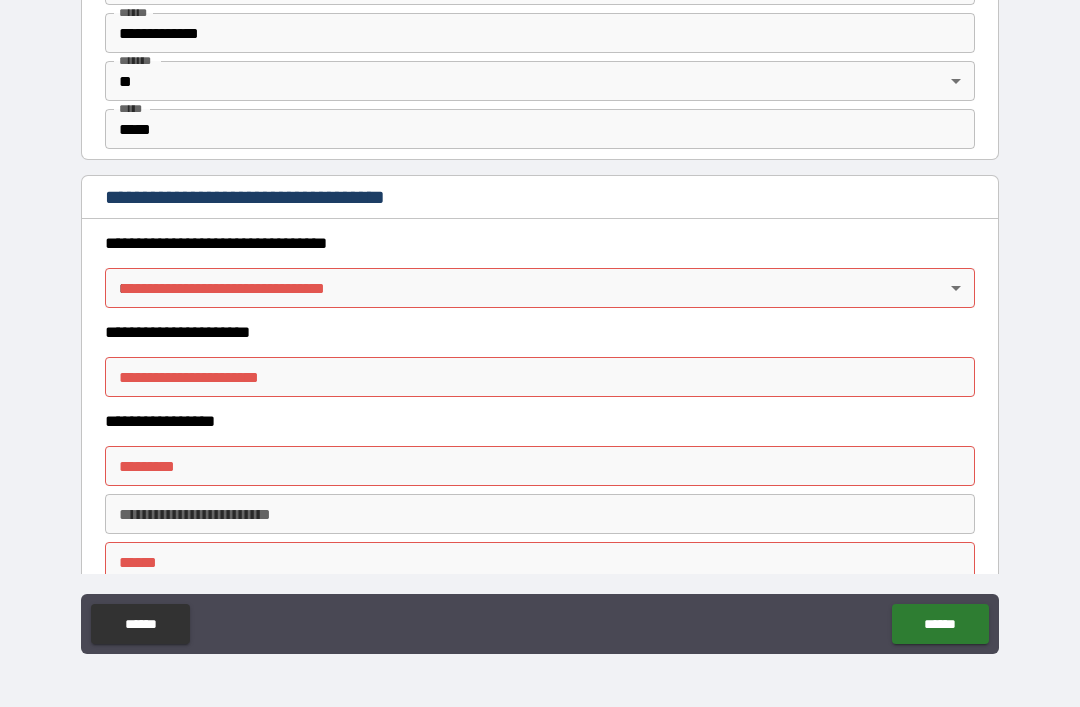 scroll, scrollTop: 1341, scrollLeft: 0, axis: vertical 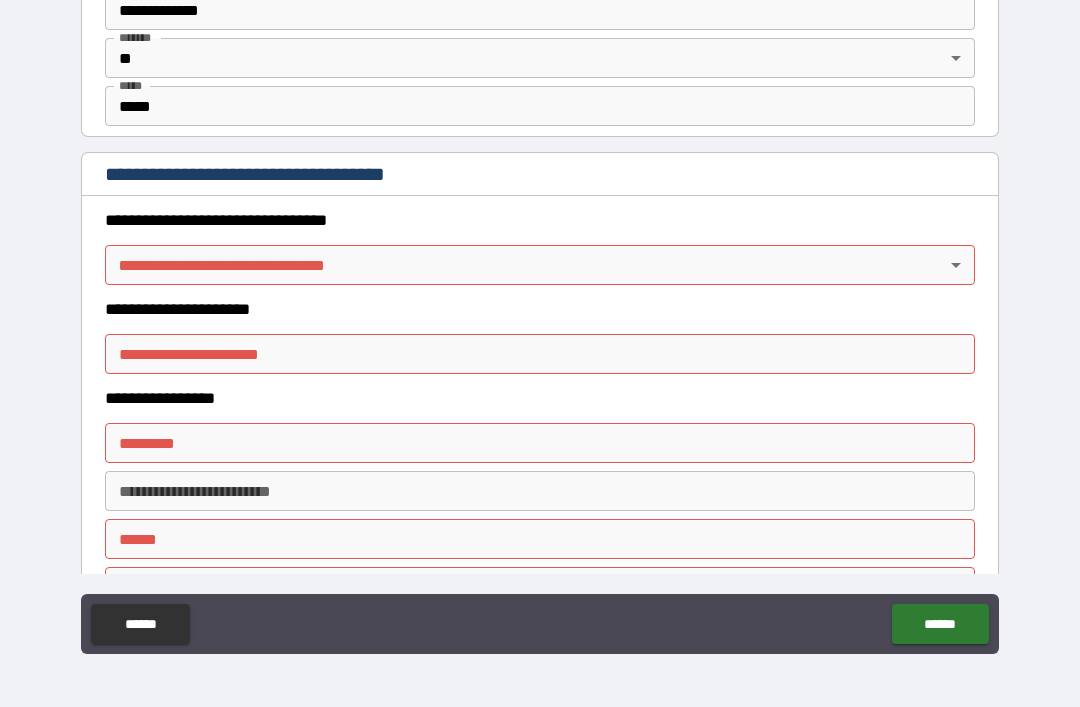 click on "**********" at bounding box center [540, 321] 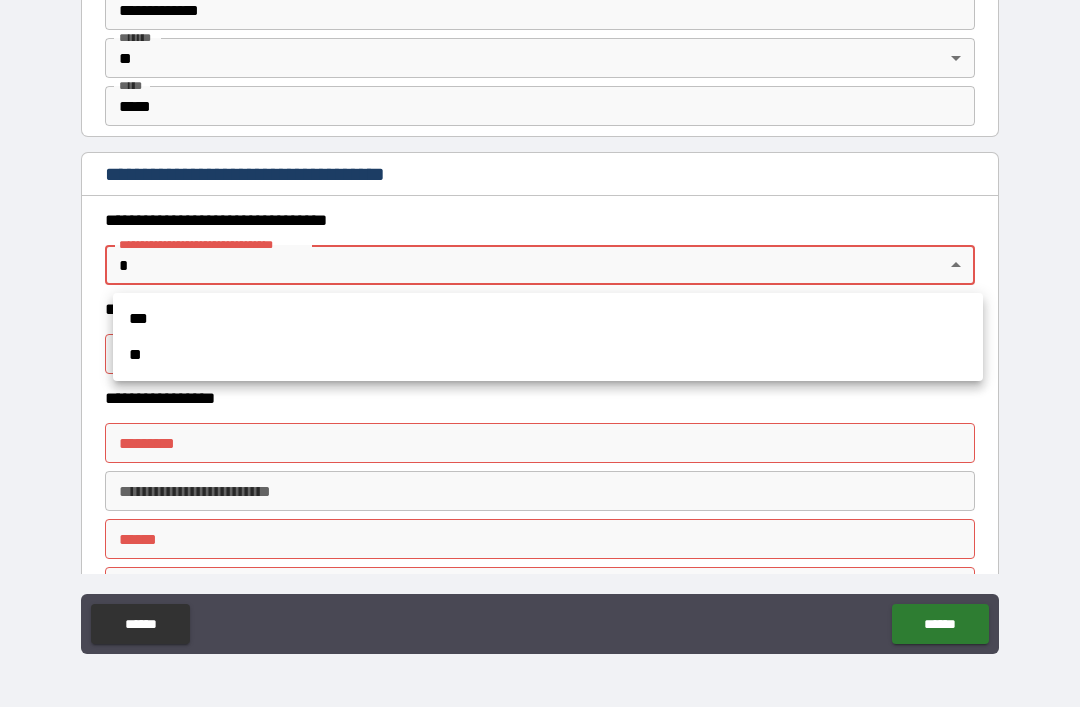 click on "**" at bounding box center (548, 355) 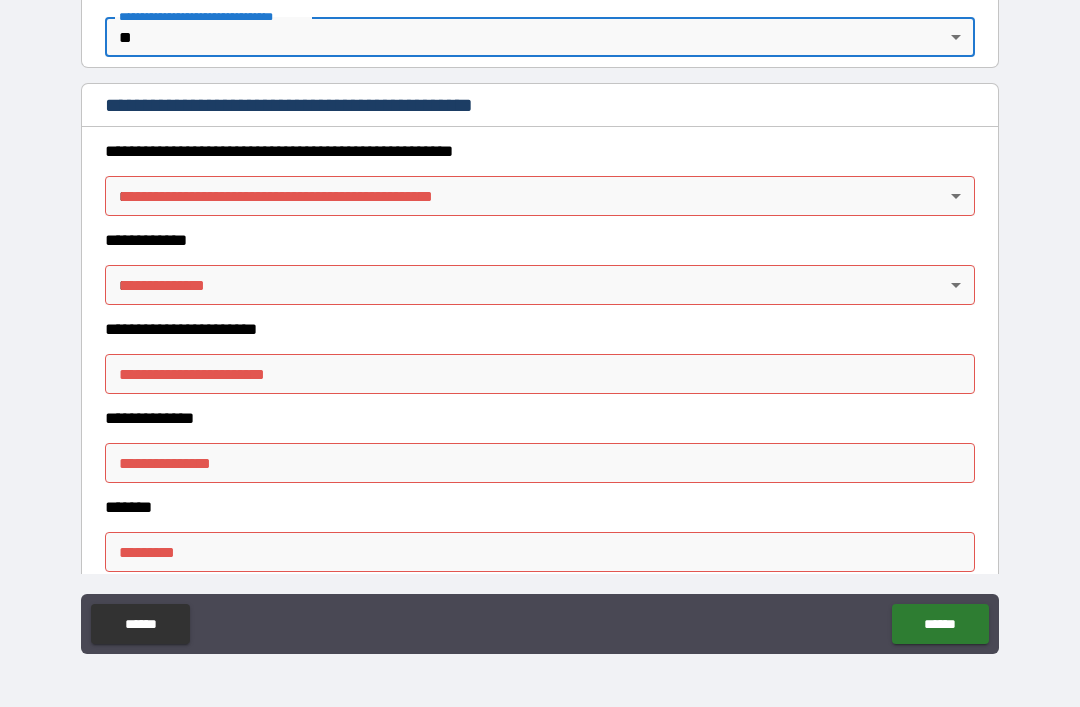 scroll, scrollTop: 1570, scrollLeft: 0, axis: vertical 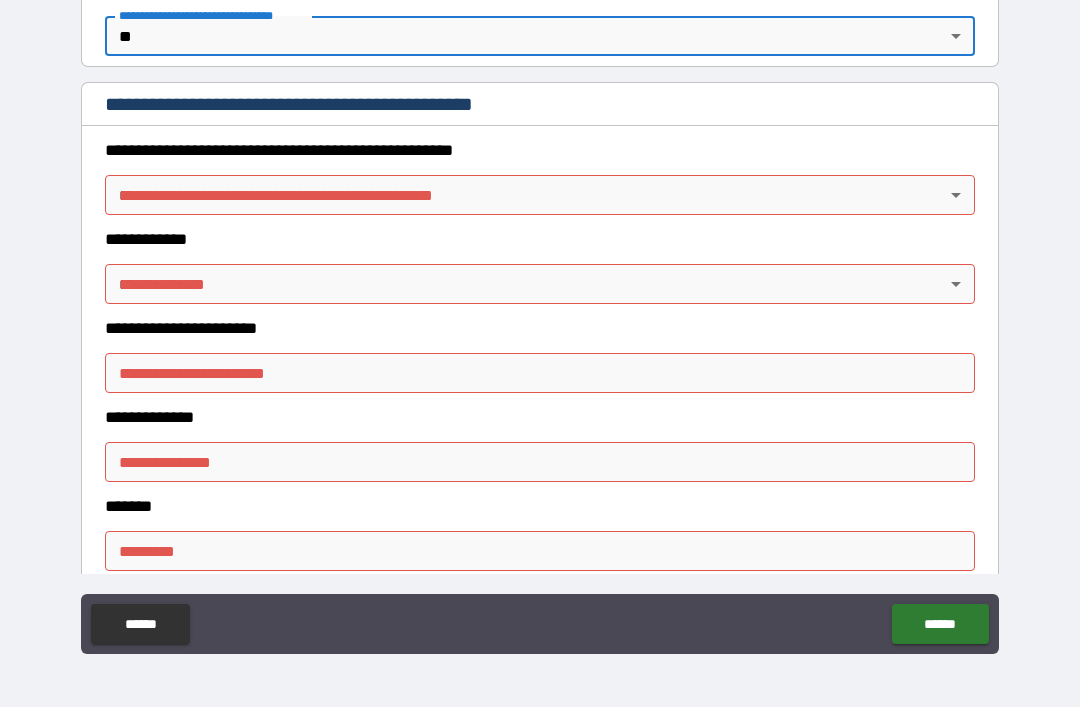 click on "**********" at bounding box center [540, 321] 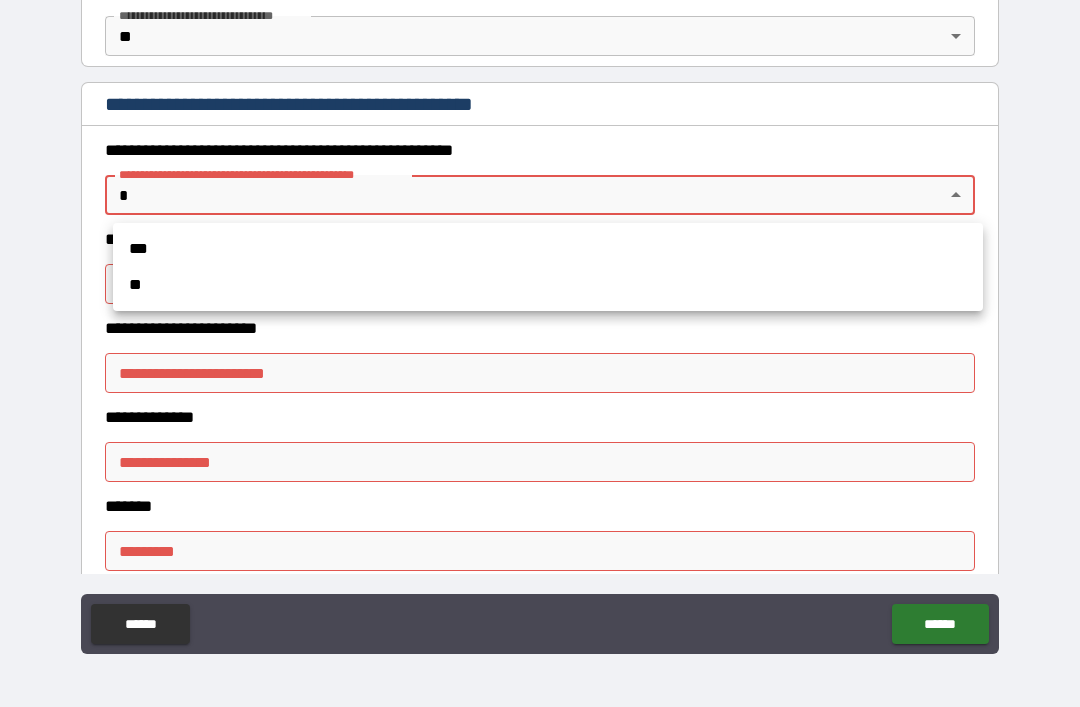 click on "**" at bounding box center [548, 285] 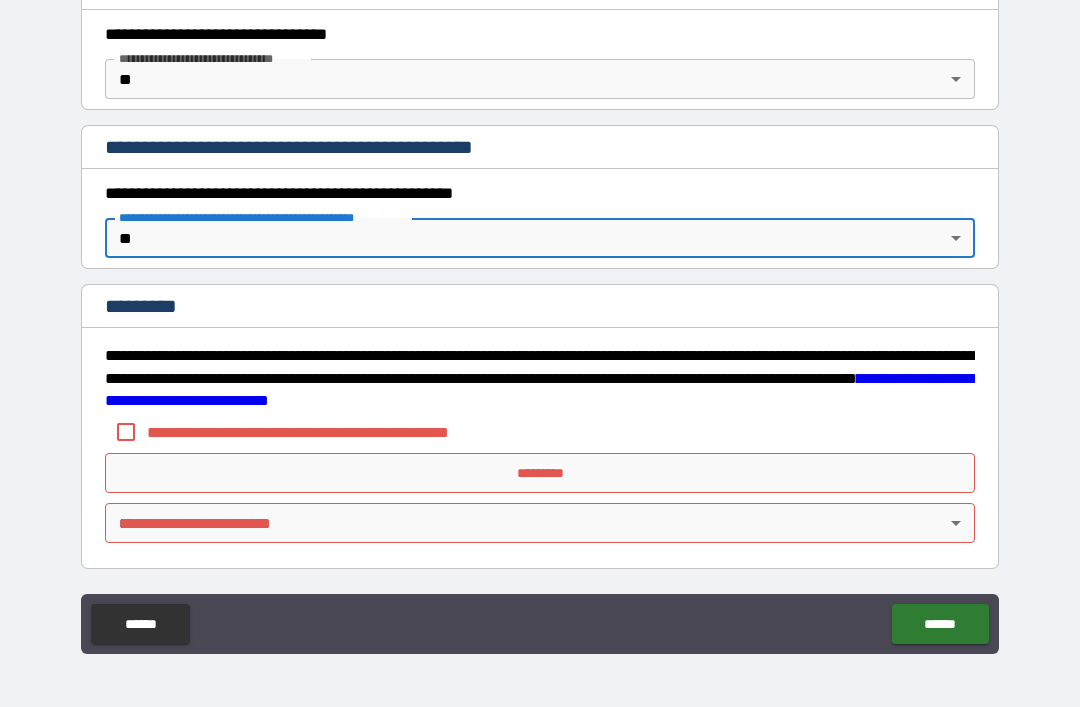 scroll, scrollTop: 1527, scrollLeft: 0, axis: vertical 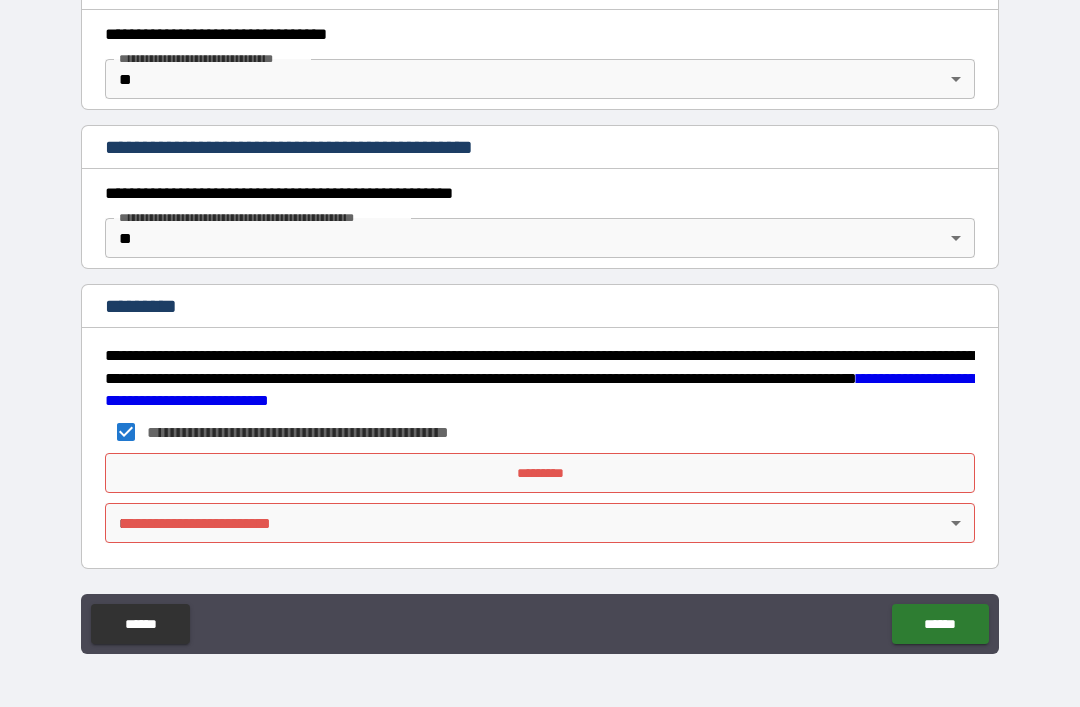 click on "**********" at bounding box center (540, 321) 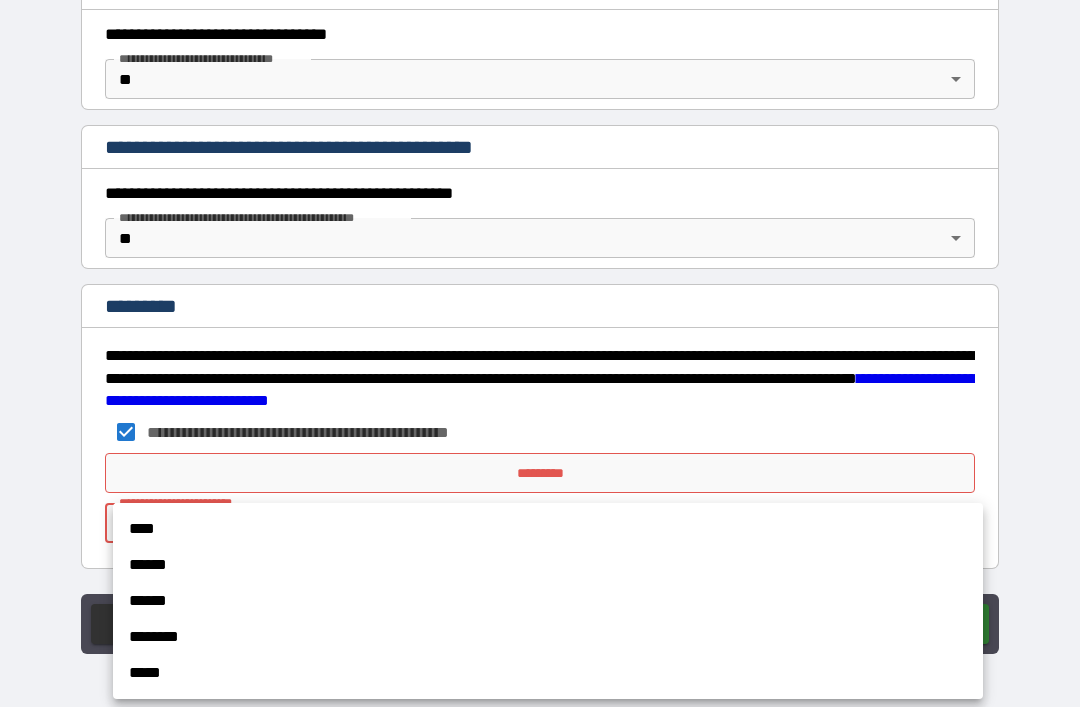 click on "****" at bounding box center (548, 529) 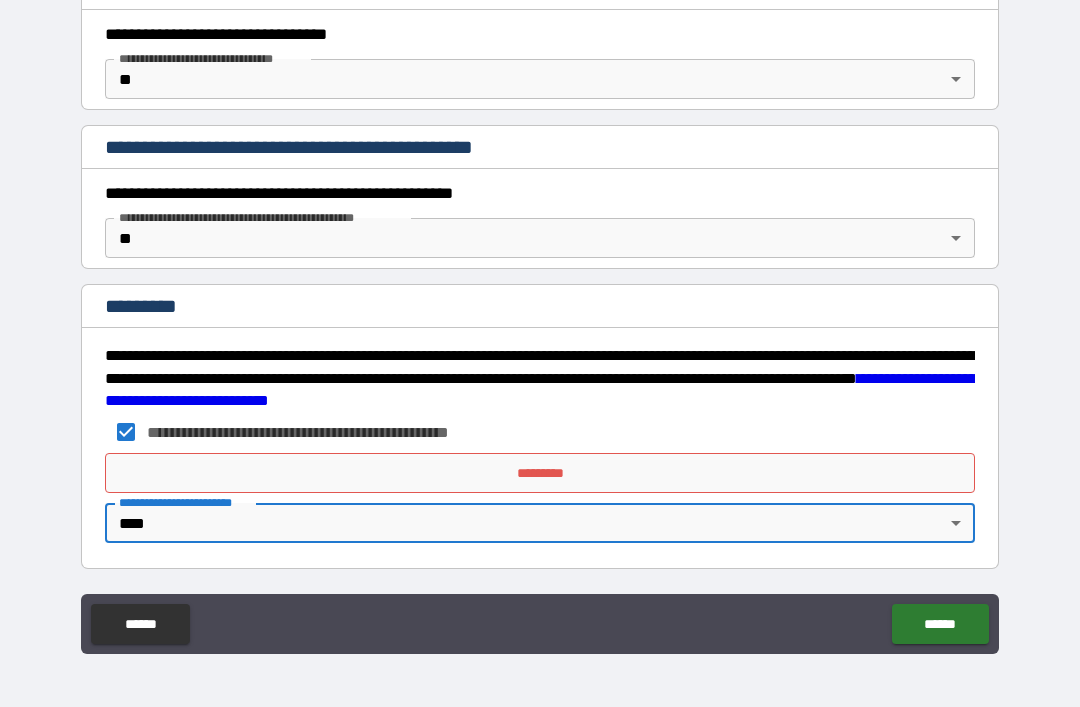 click on "*********" at bounding box center (540, 473) 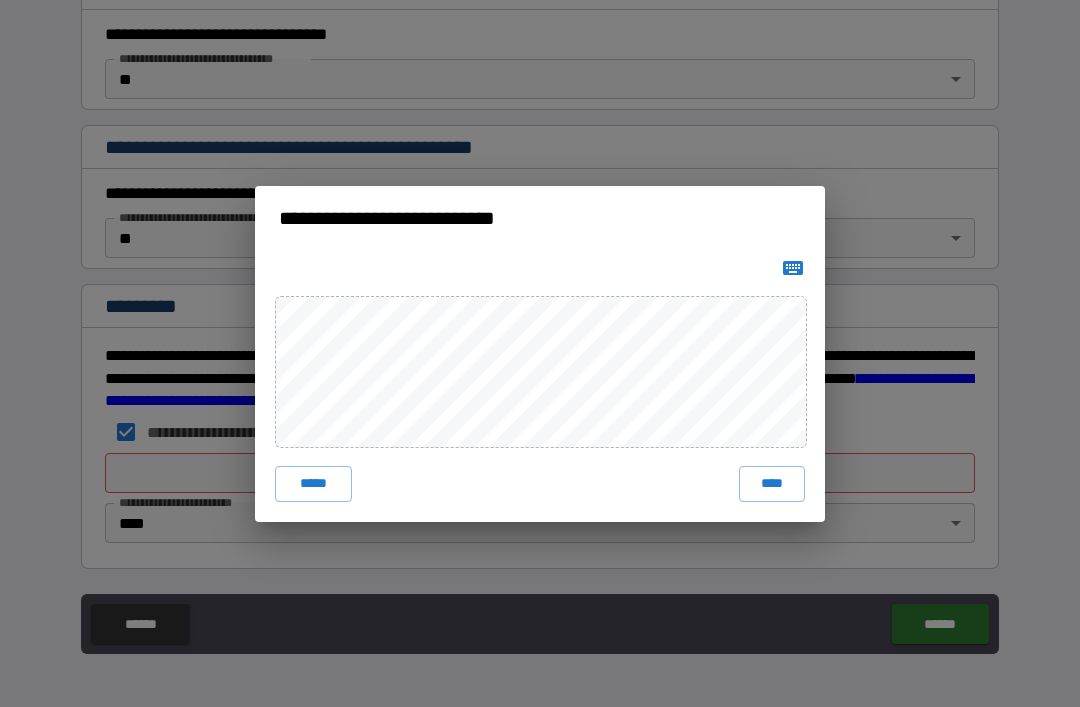 click on "****" at bounding box center (772, 484) 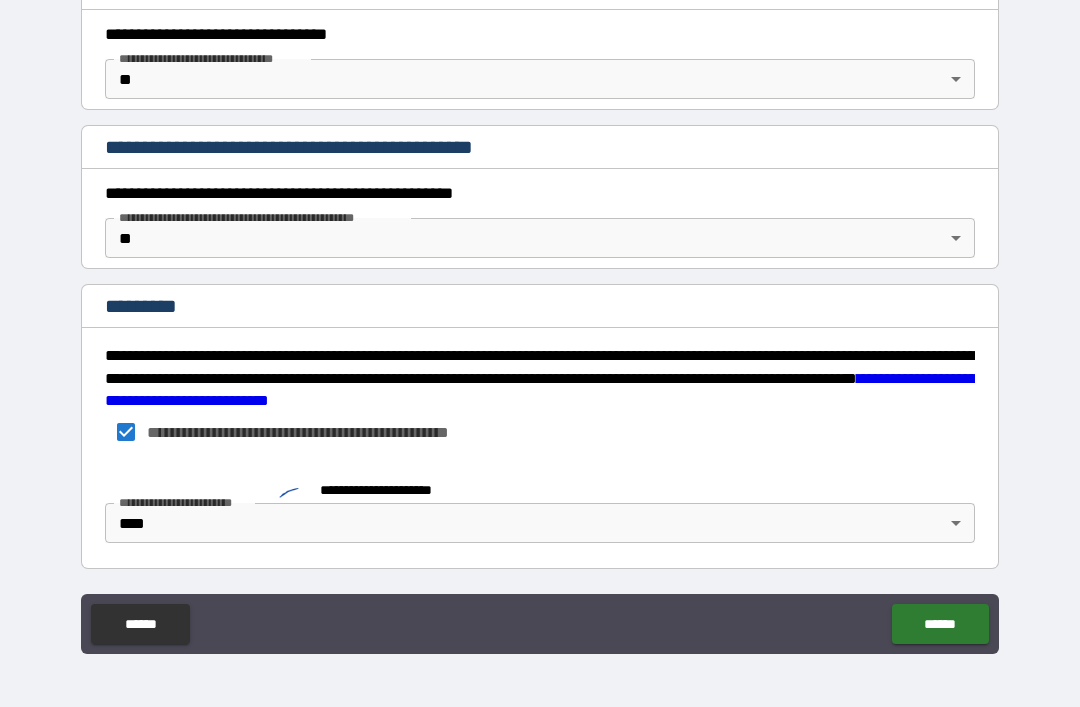 scroll, scrollTop: 1517, scrollLeft: 0, axis: vertical 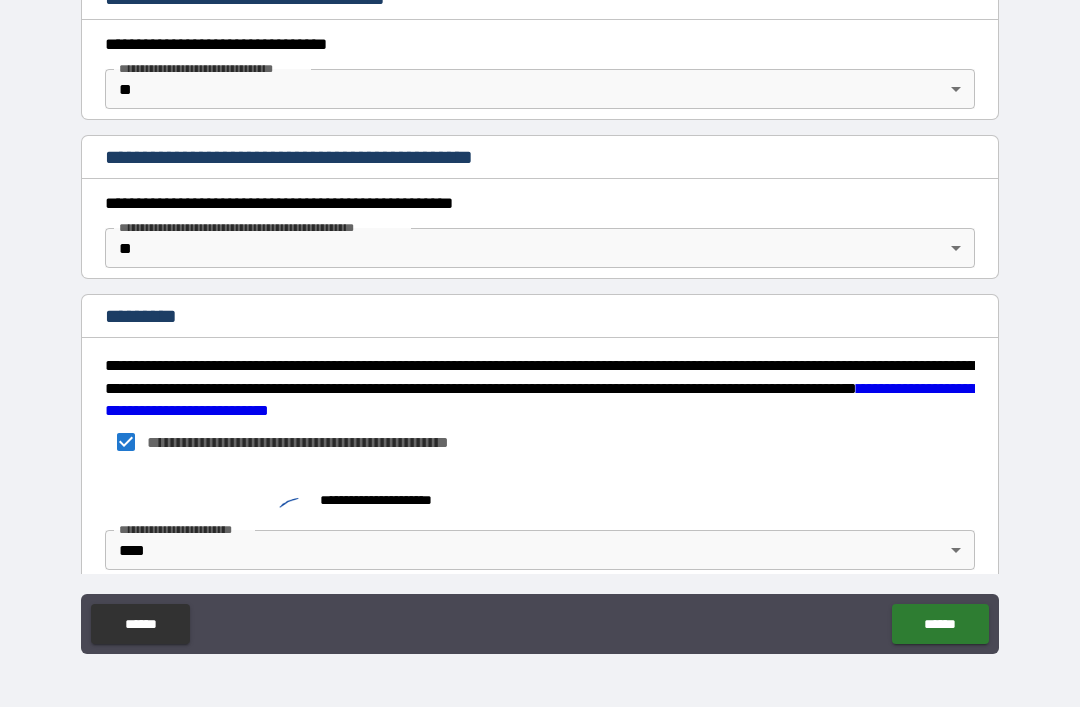 click on "******" at bounding box center [940, 624] 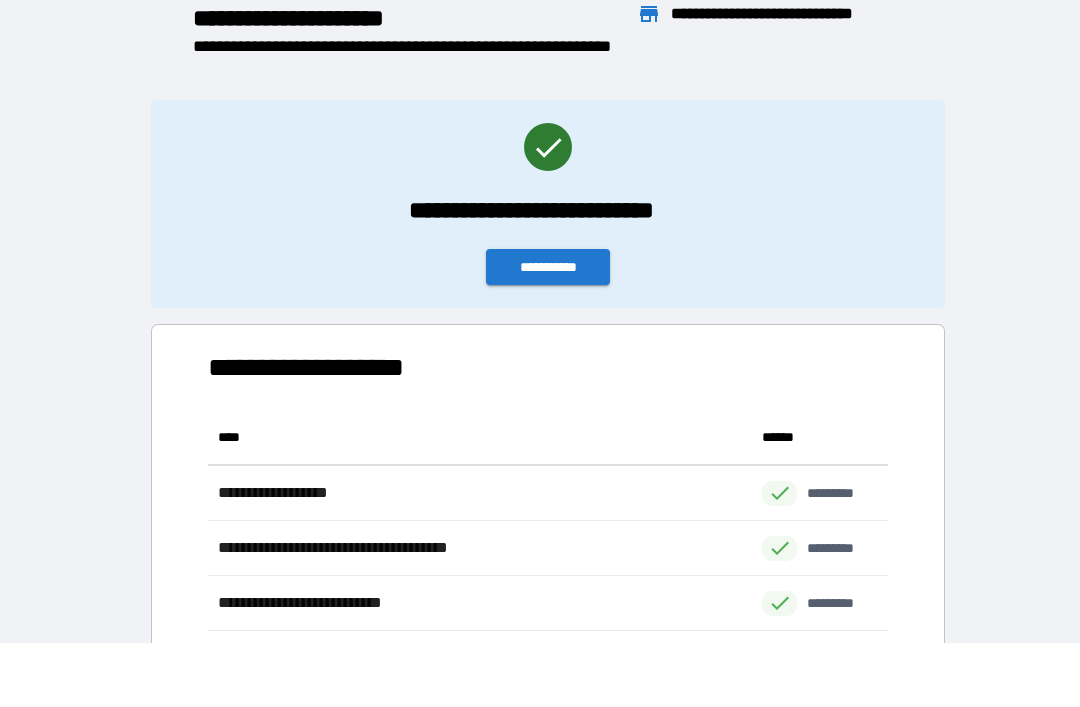 scroll, scrollTop: 441, scrollLeft: 680, axis: both 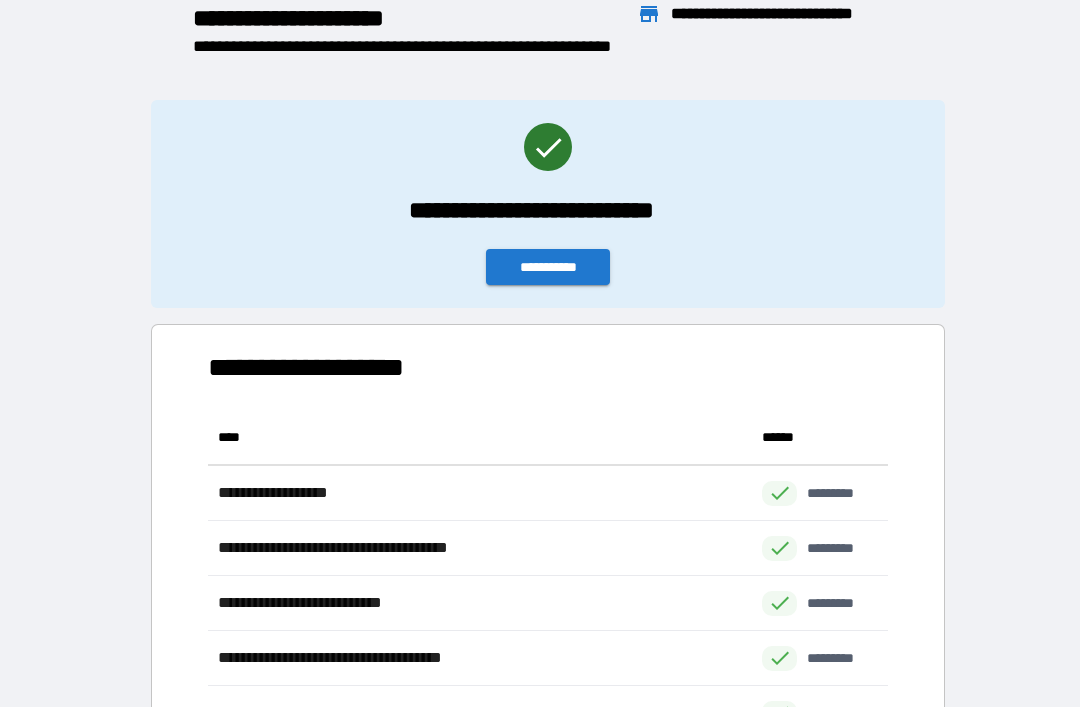 click on "**********" at bounding box center [548, 267] 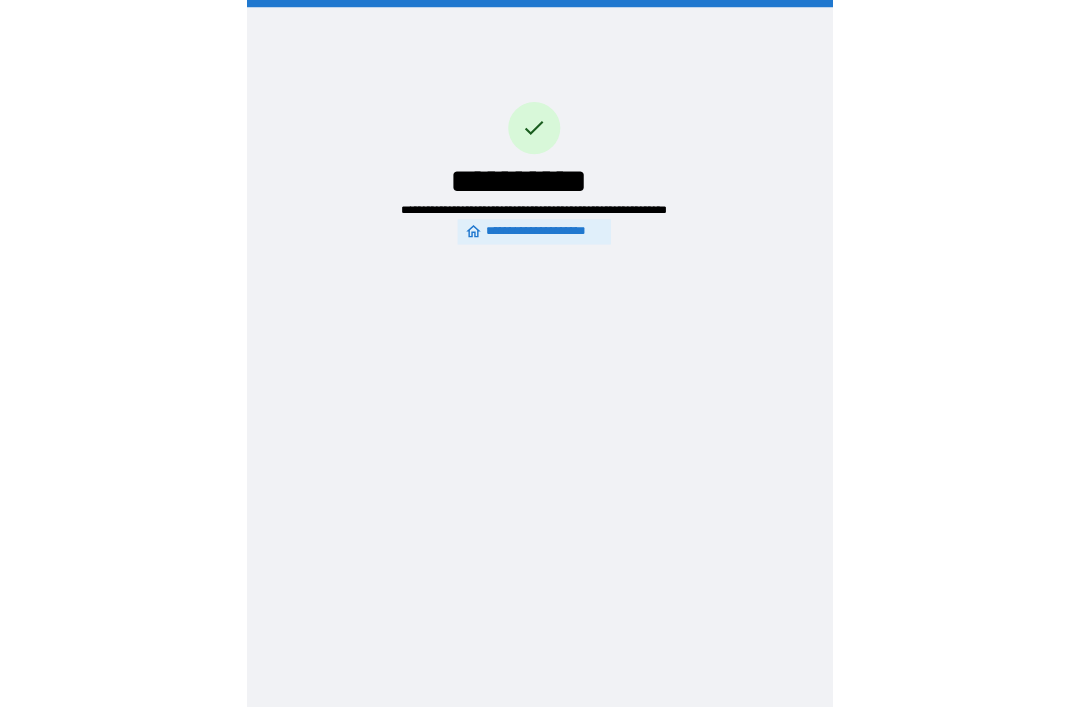scroll, scrollTop: 64, scrollLeft: 0, axis: vertical 